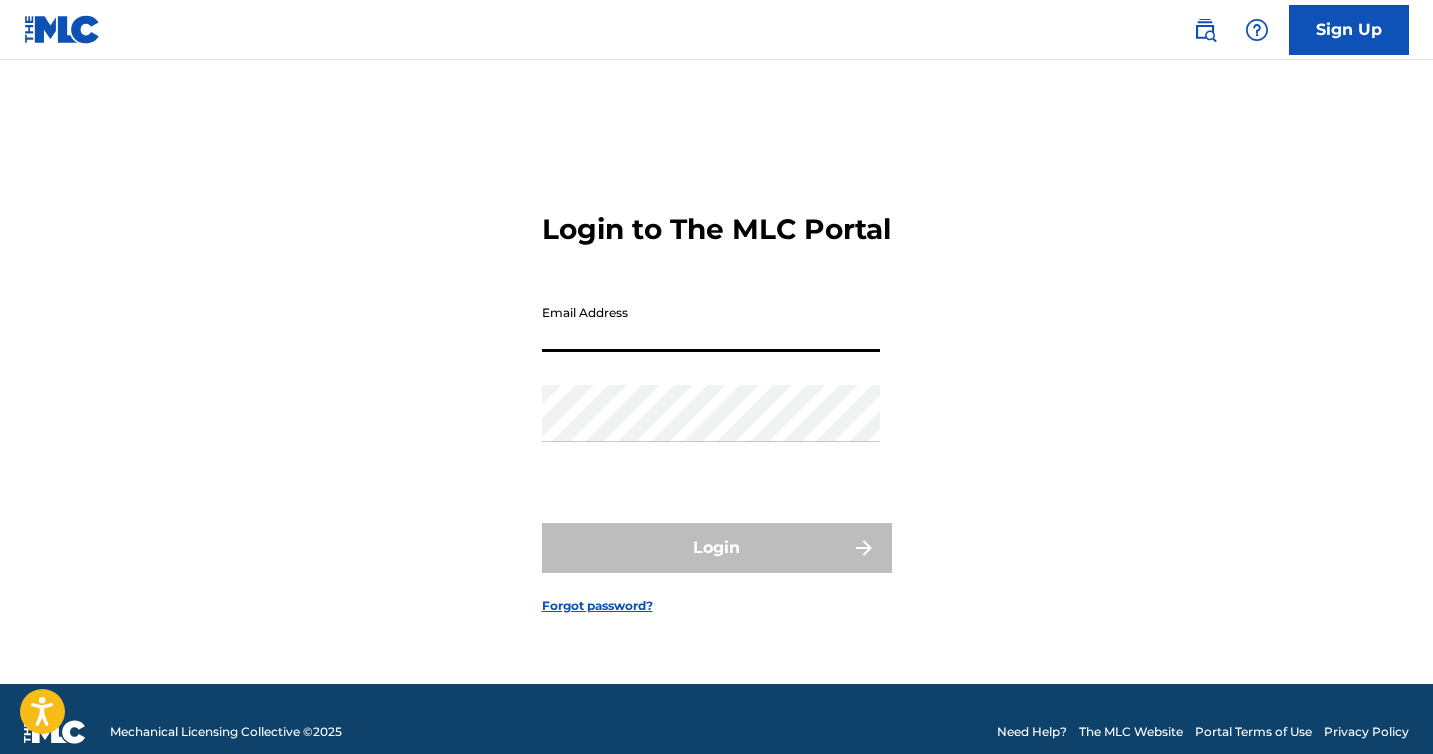 scroll, scrollTop: 0, scrollLeft: 0, axis: both 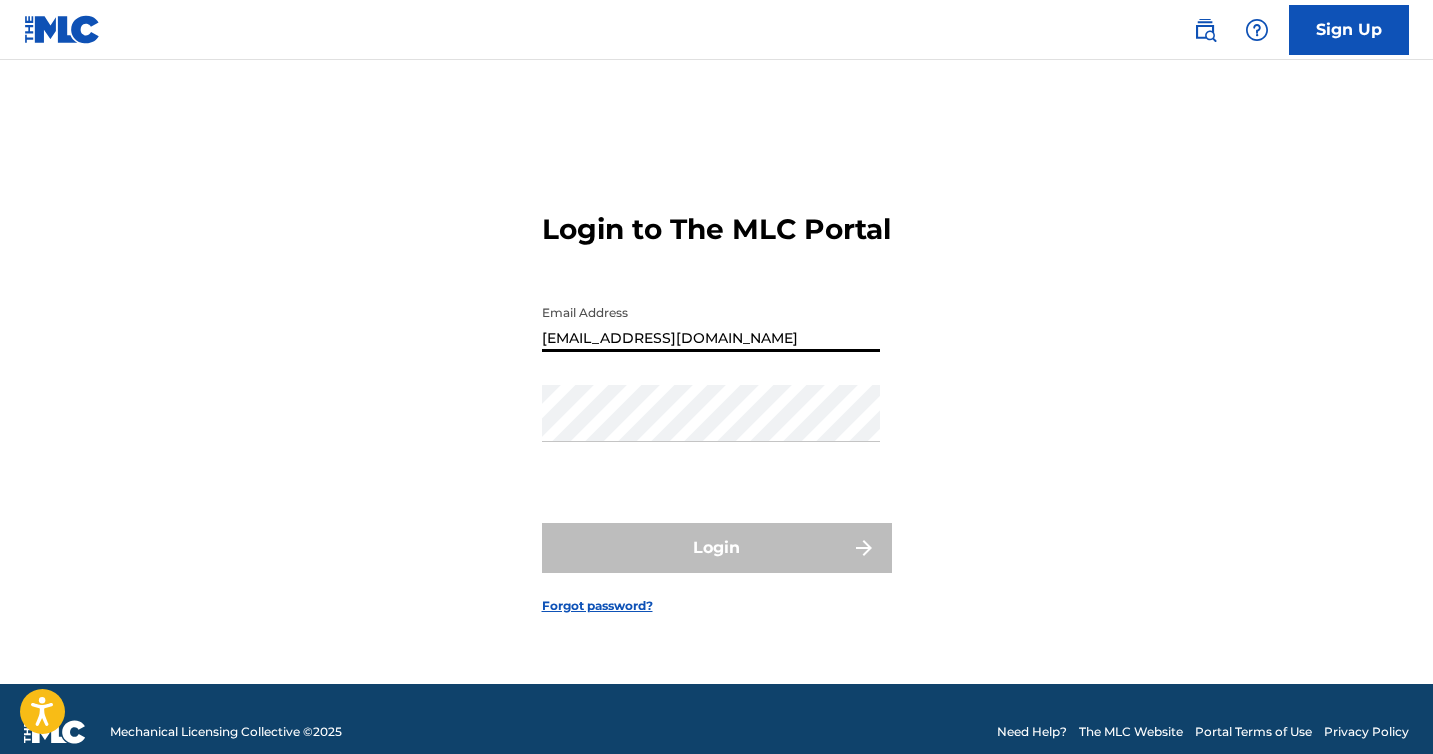type on "[EMAIL_ADDRESS][DOMAIN_NAME]" 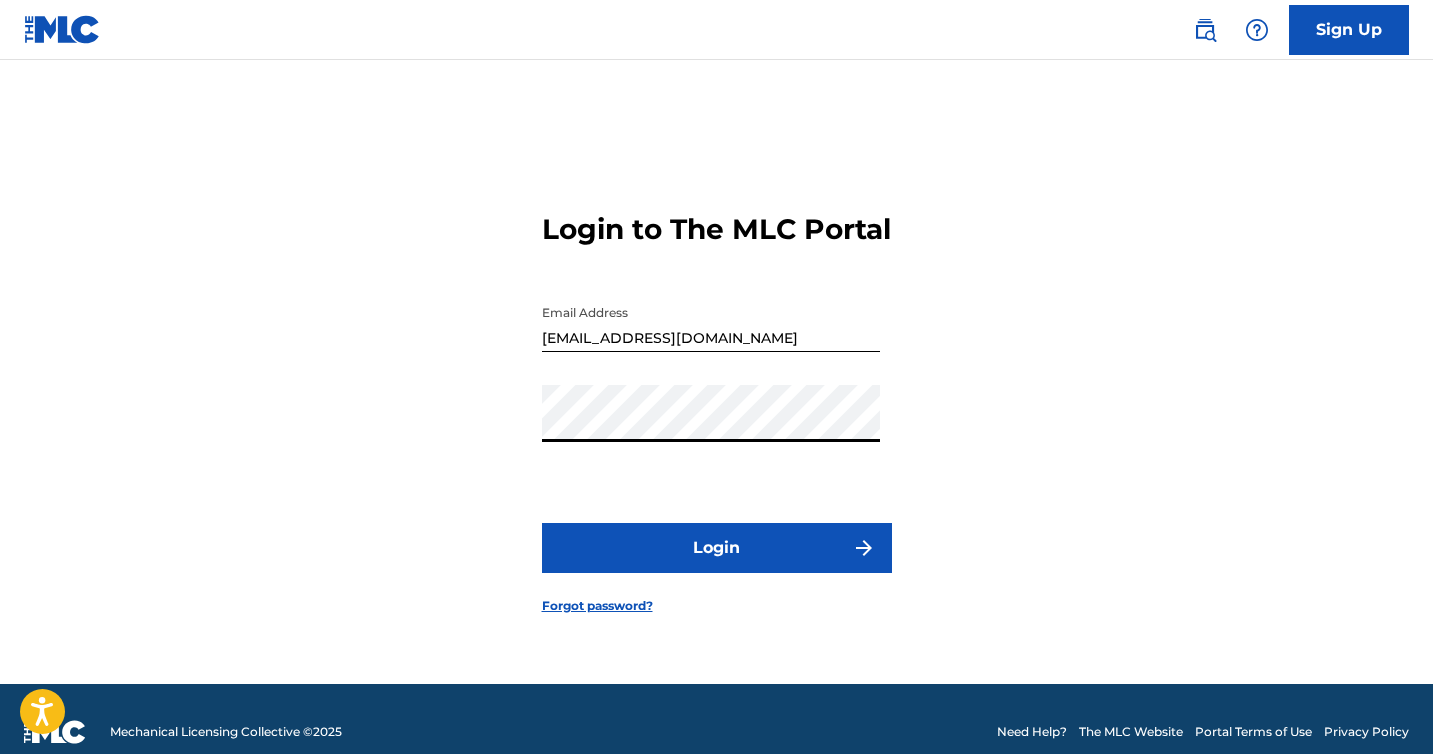 click on "Login" at bounding box center (717, 548) 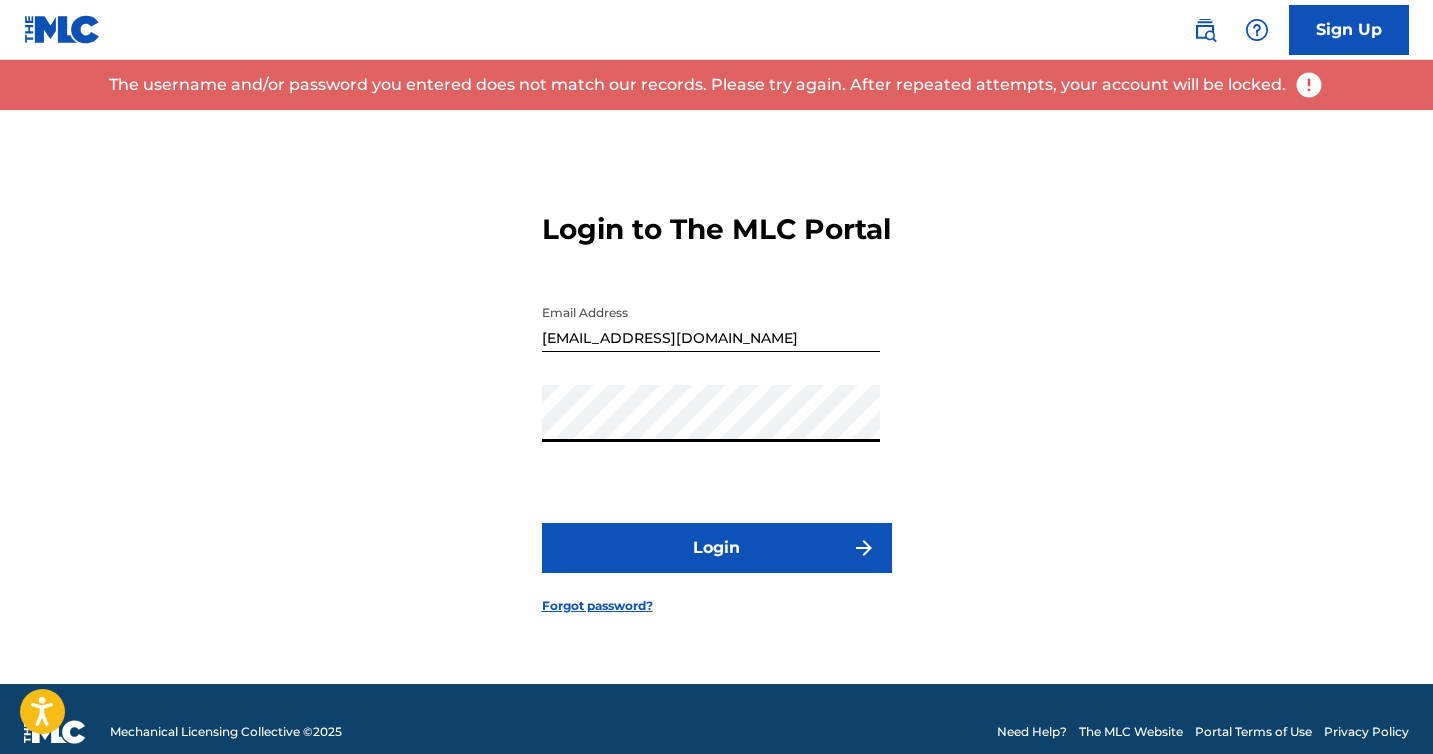 click on "Login" at bounding box center [717, 548] 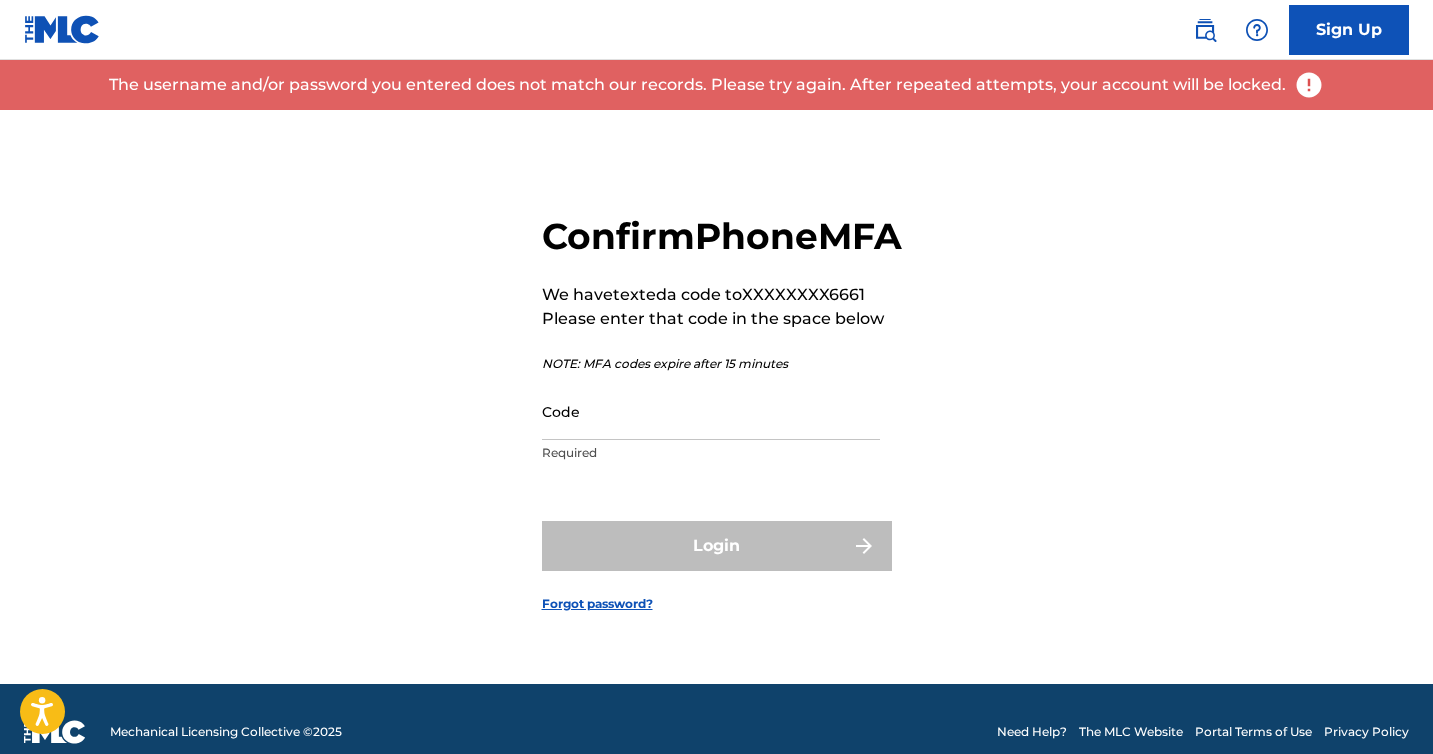 click on "Code" at bounding box center (711, 411) 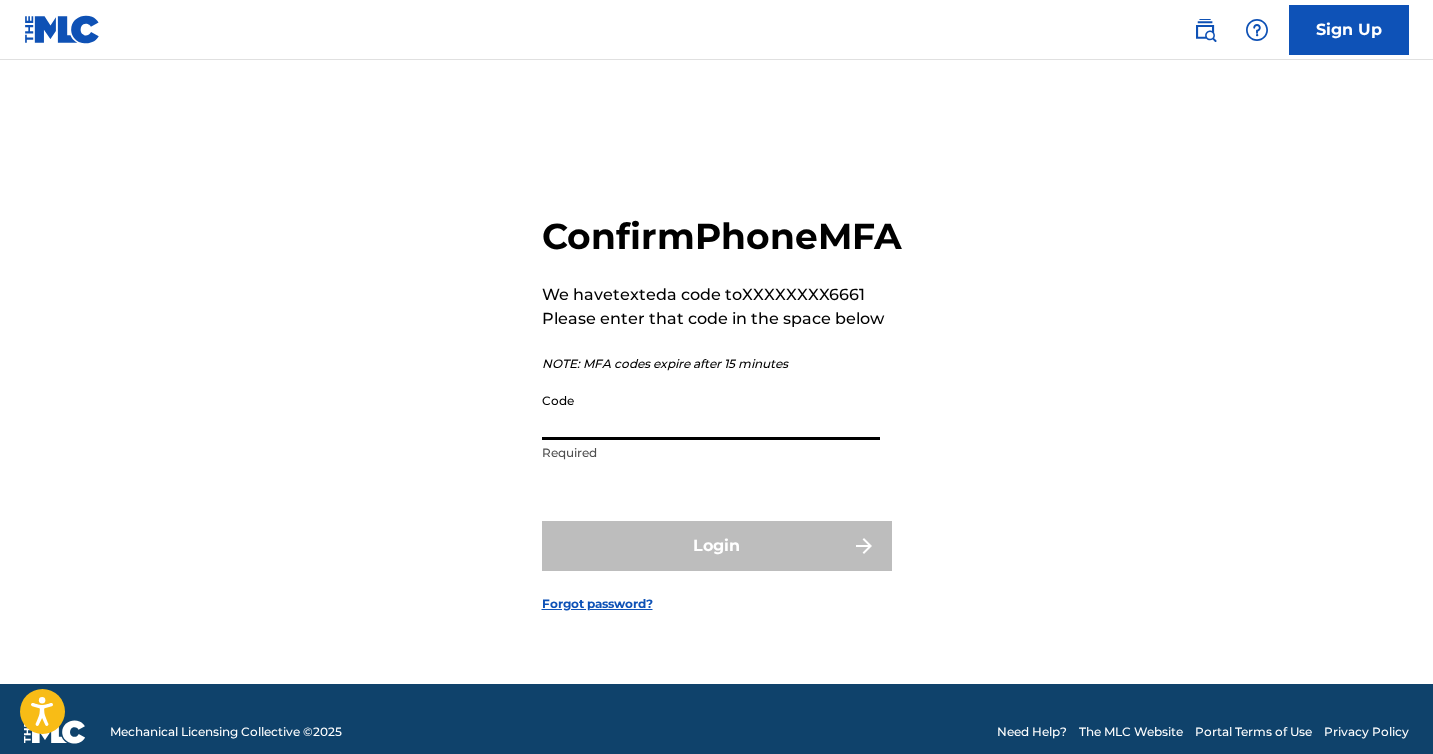 click on "Code" at bounding box center [711, 411] 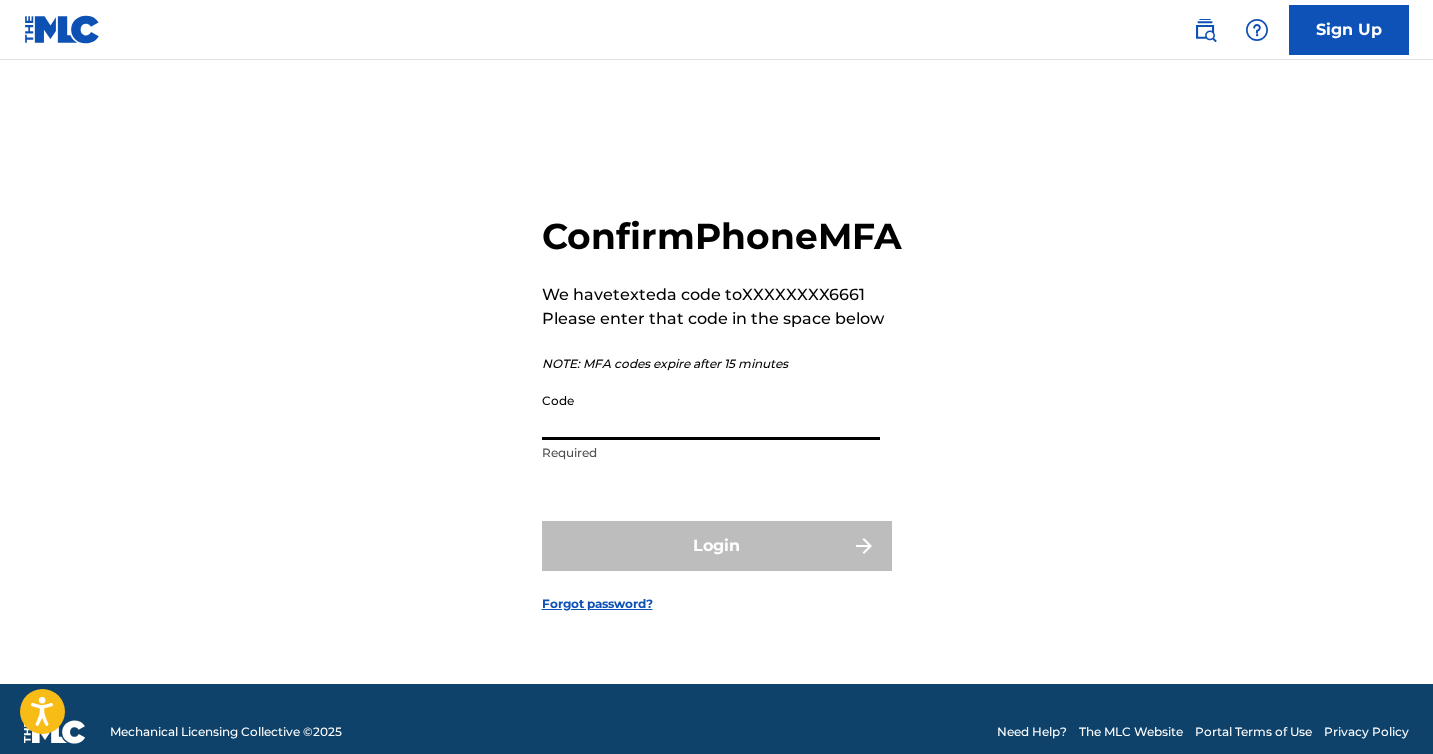 click on "Code" at bounding box center [711, 411] 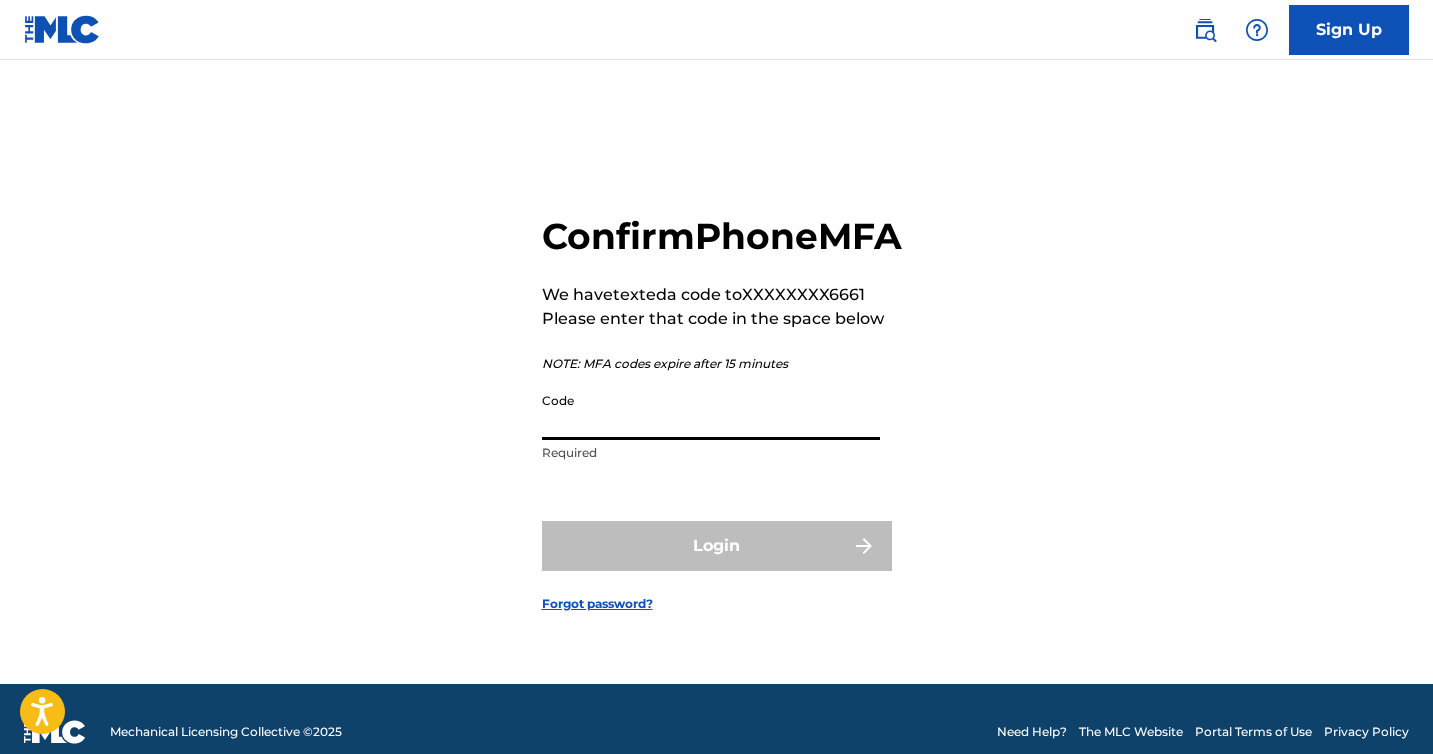 type on "0" 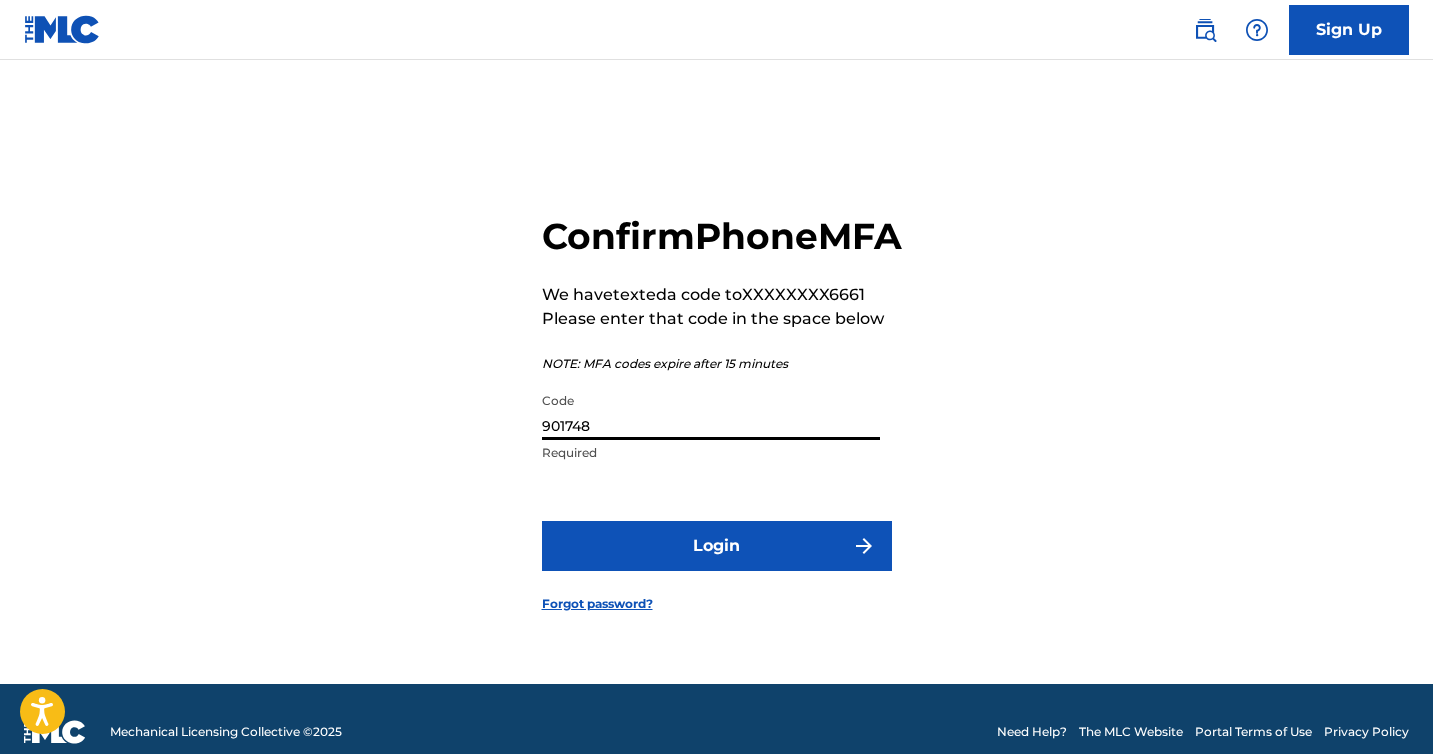 type on "901748" 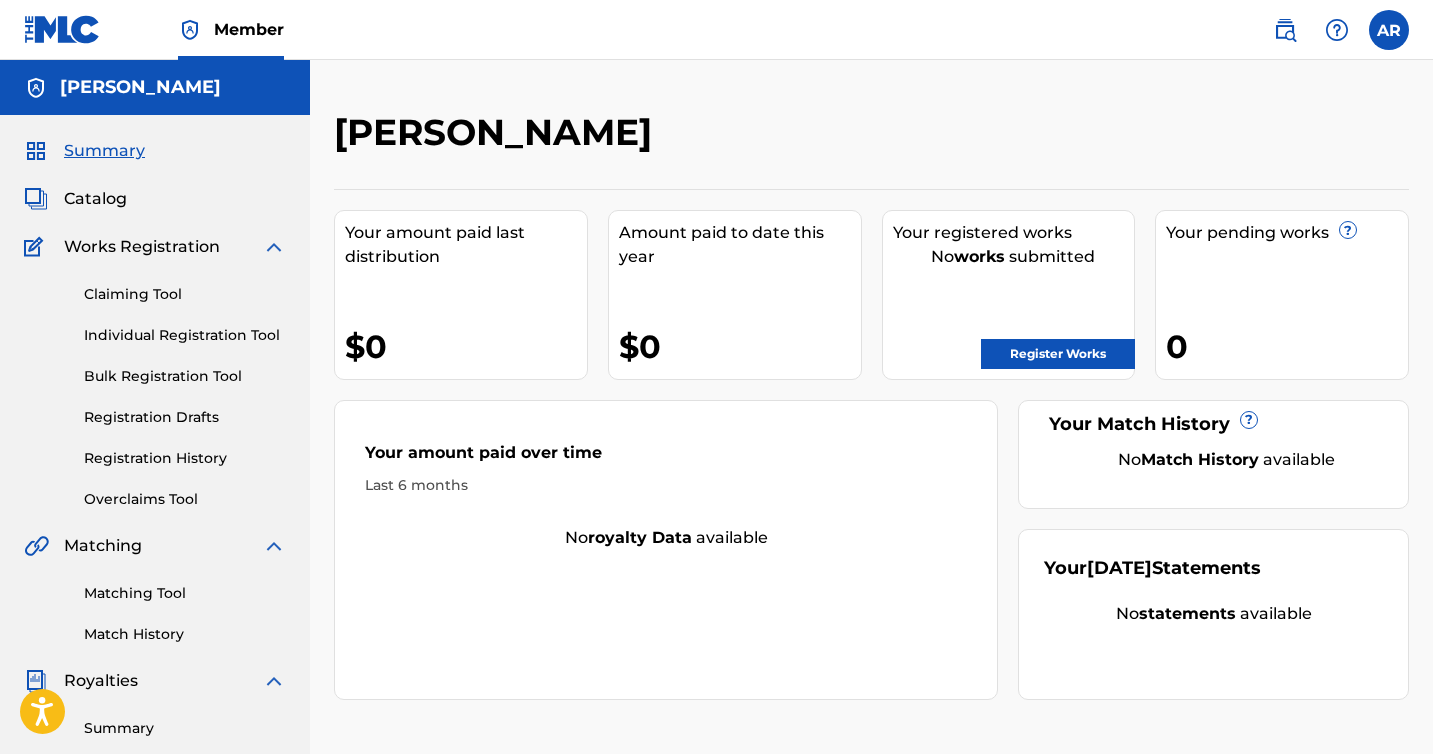 scroll, scrollTop: 0, scrollLeft: 0, axis: both 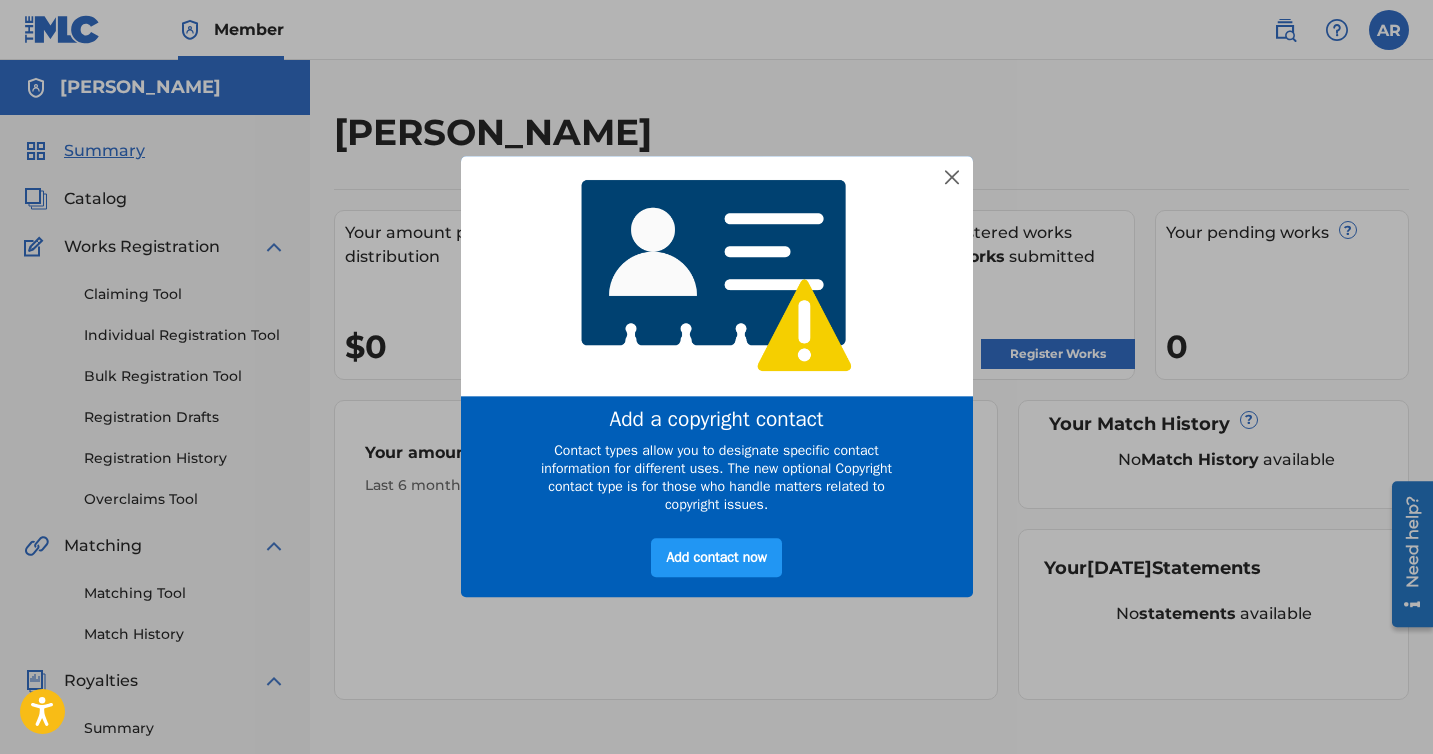 click at bounding box center (717, 275) 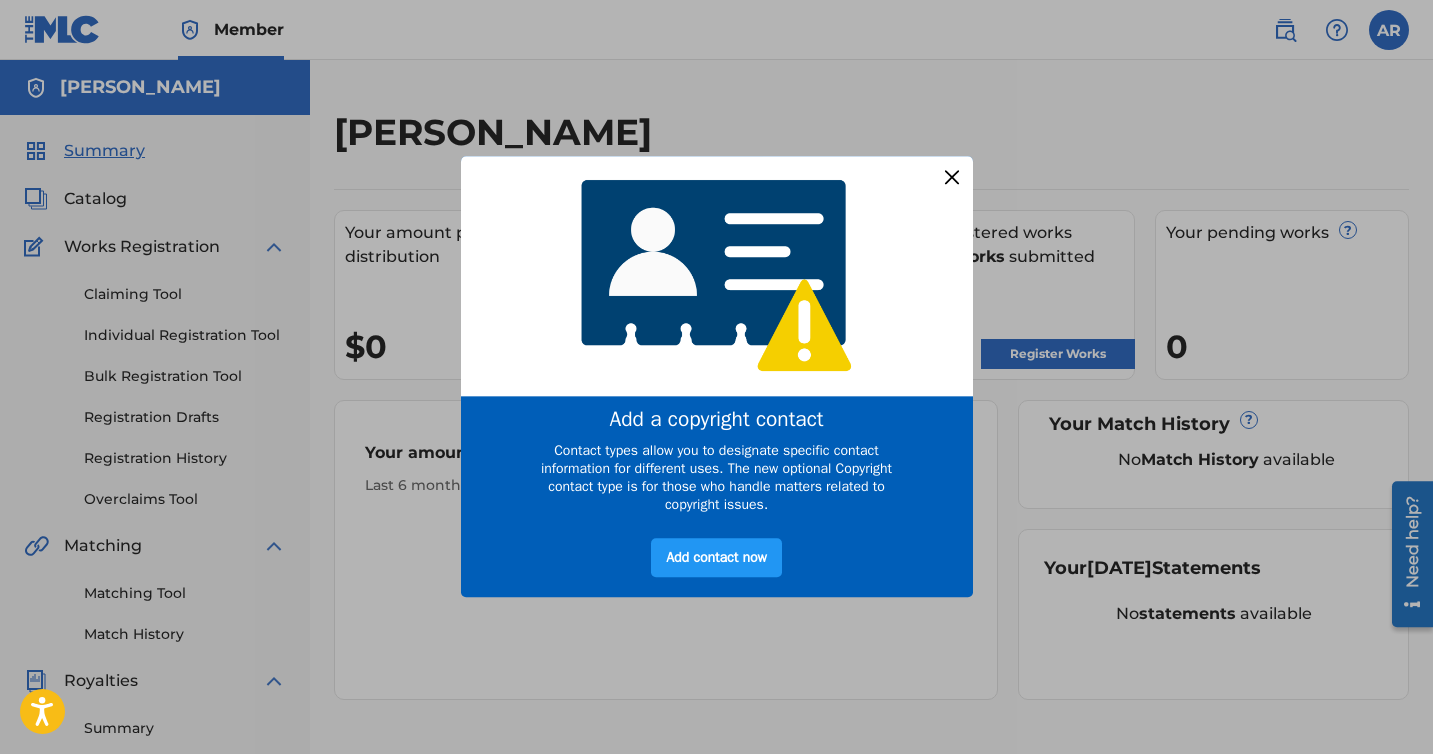 click at bounding box center (951, 177) 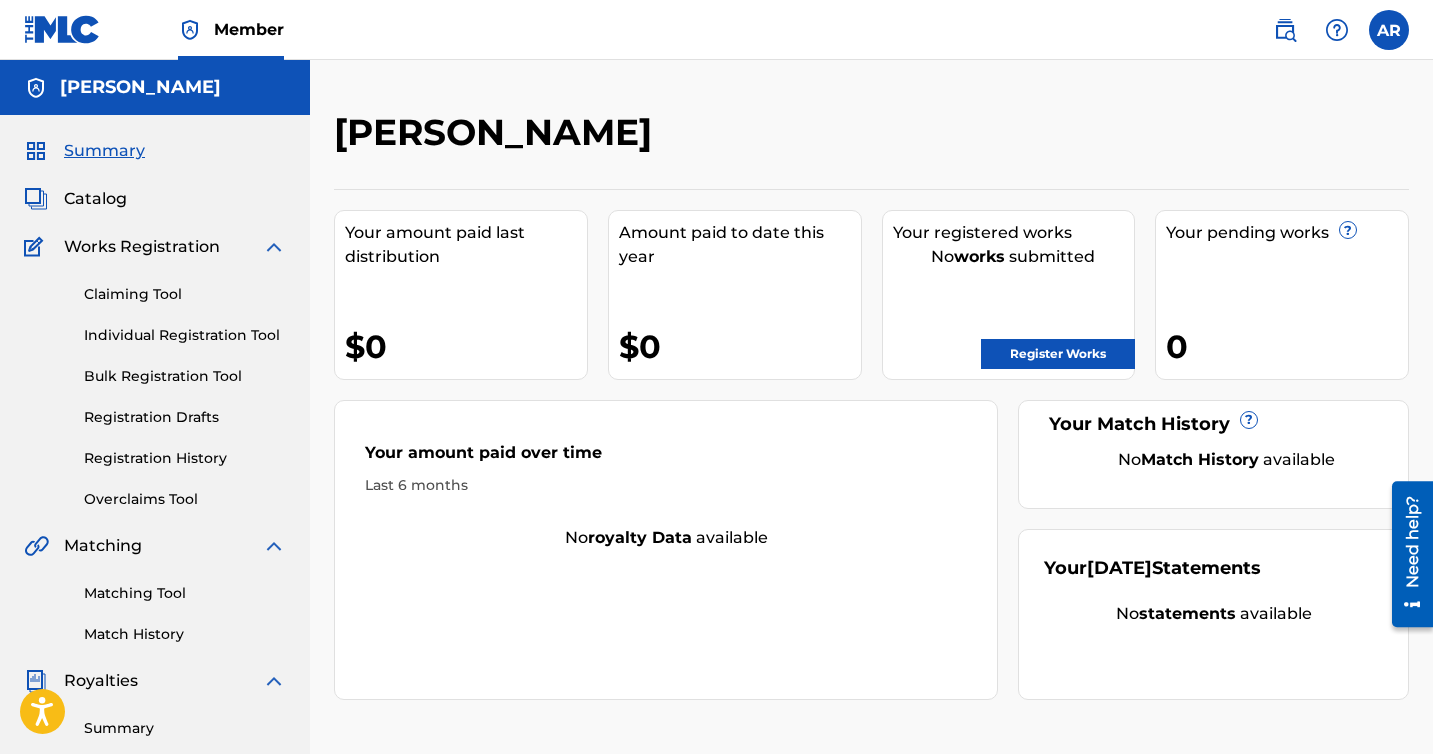 click on "Works Registration" at bounding box center (155, 247) 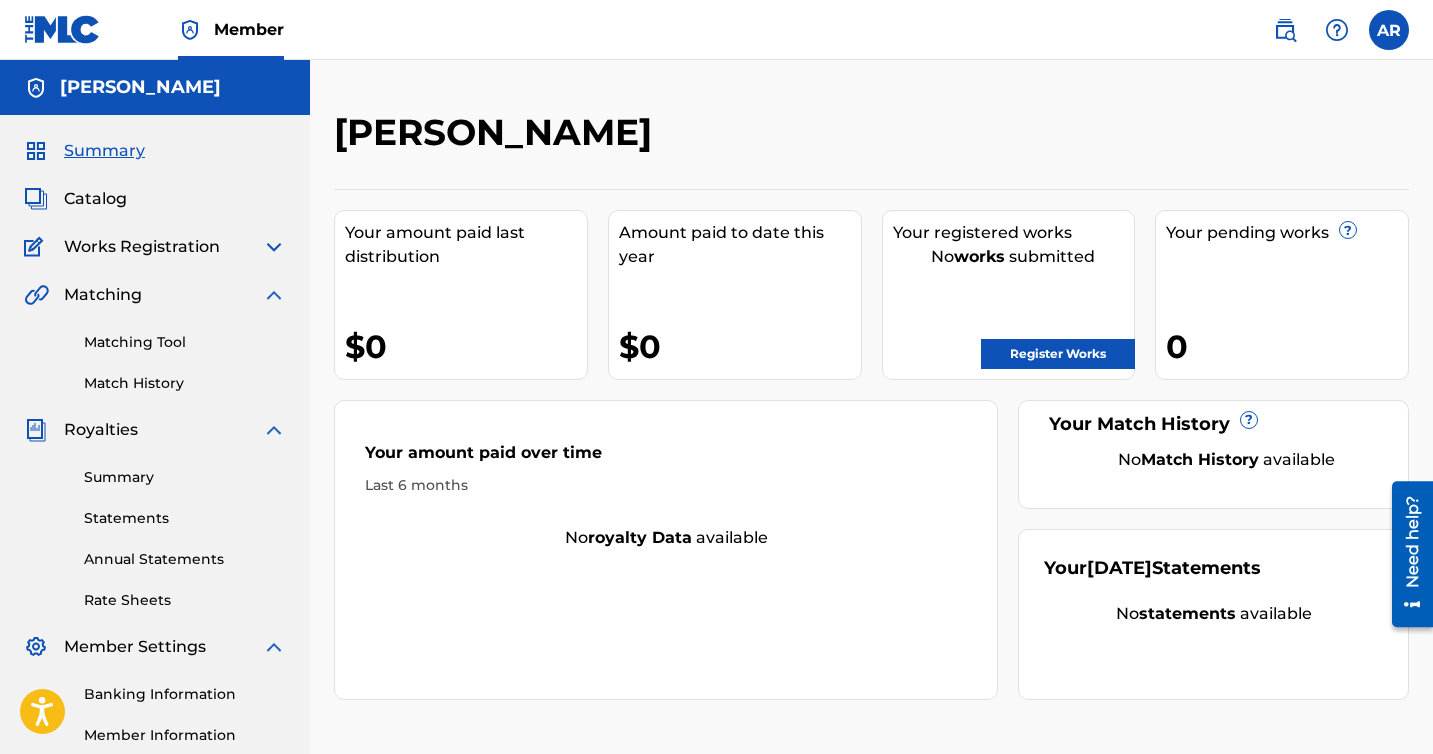 click at bounding box center (274, 295) 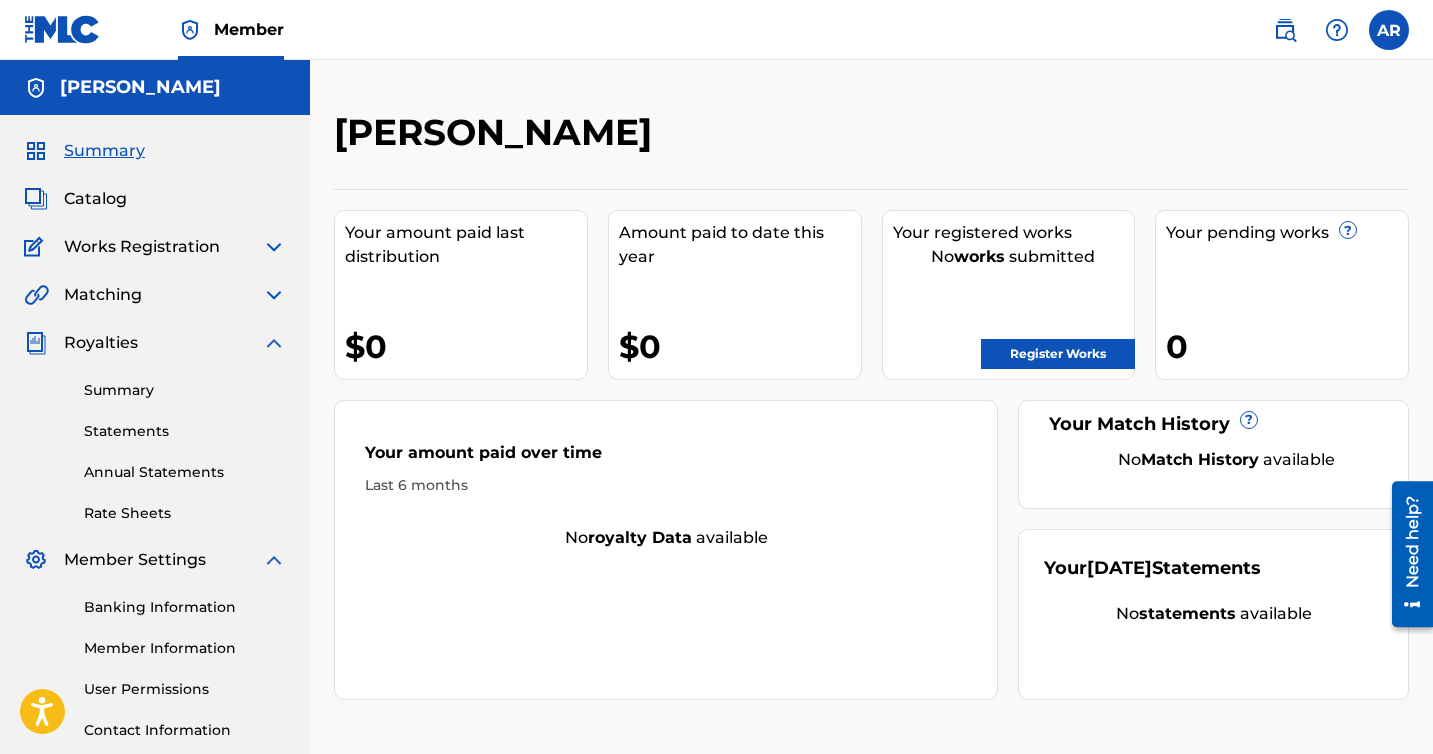 click on "Summary Catalog Works Registration Claiming Tool Individual Registration Tool Bulk Registration Tool Registration Drafts Registration History Overclaims Tool Matching Matching Tool Match History Royalties Summary Statements Annual Statements Rate Sheets Member Settings Banking Information Member Information User Permissions Contact Information Member Benefits" at bounding box center (155, 460) 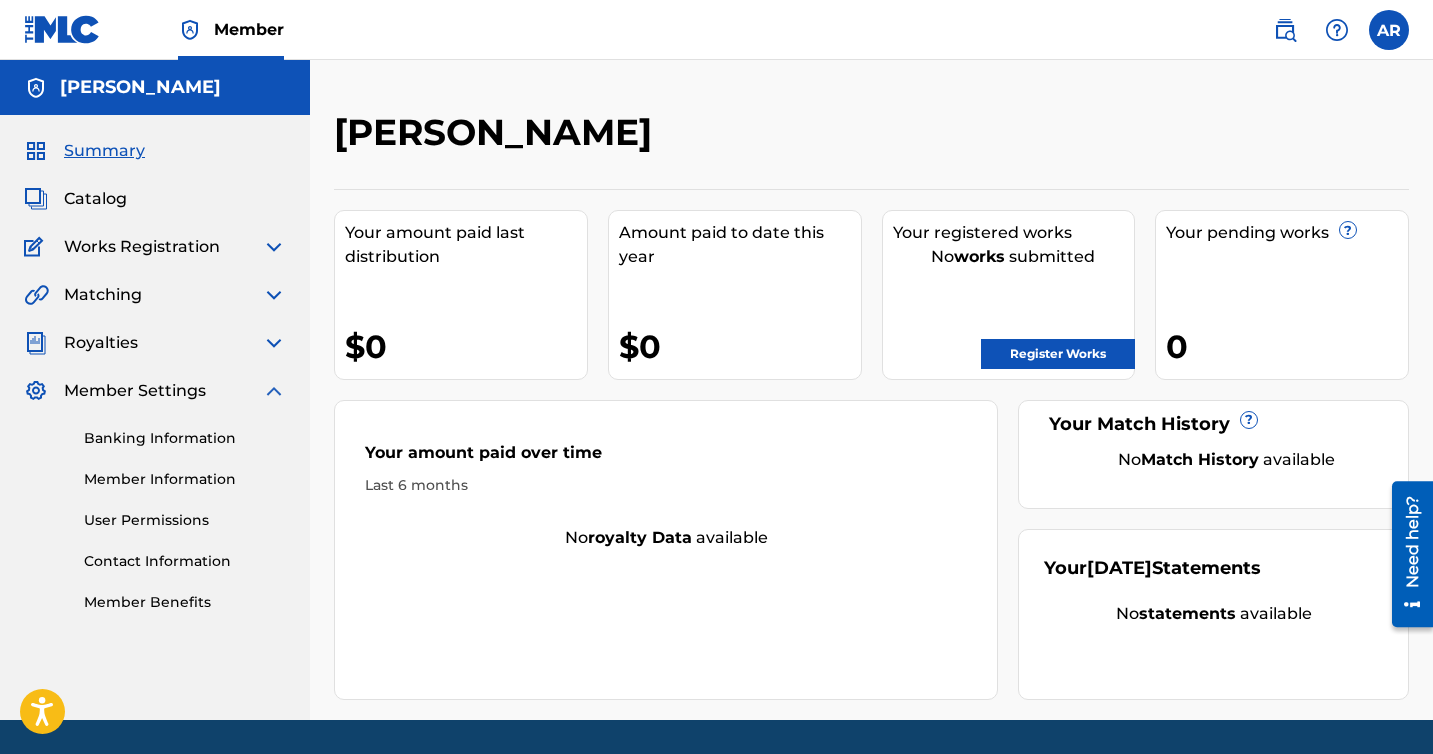 click on "Royalties" at bounding box center (155, 343) 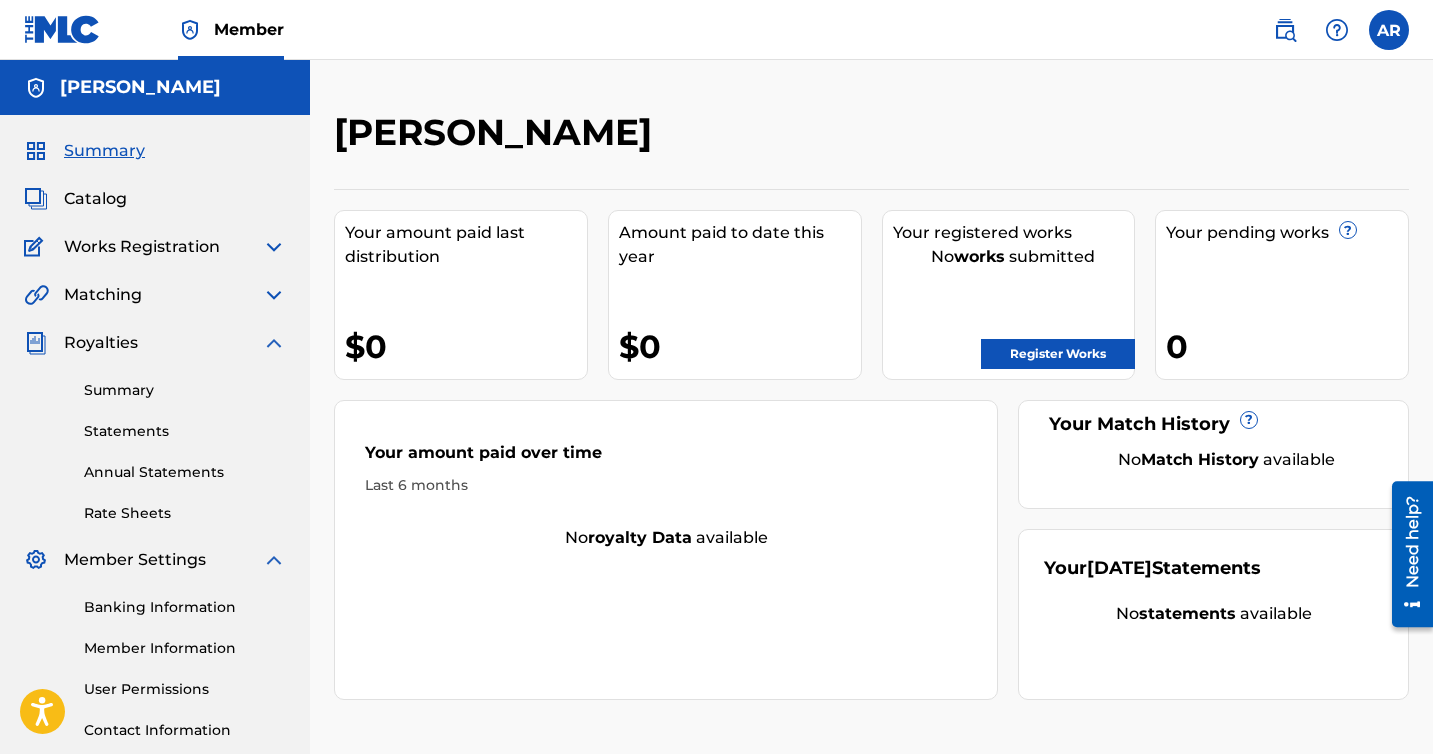 click at bounding box center [274, 343] 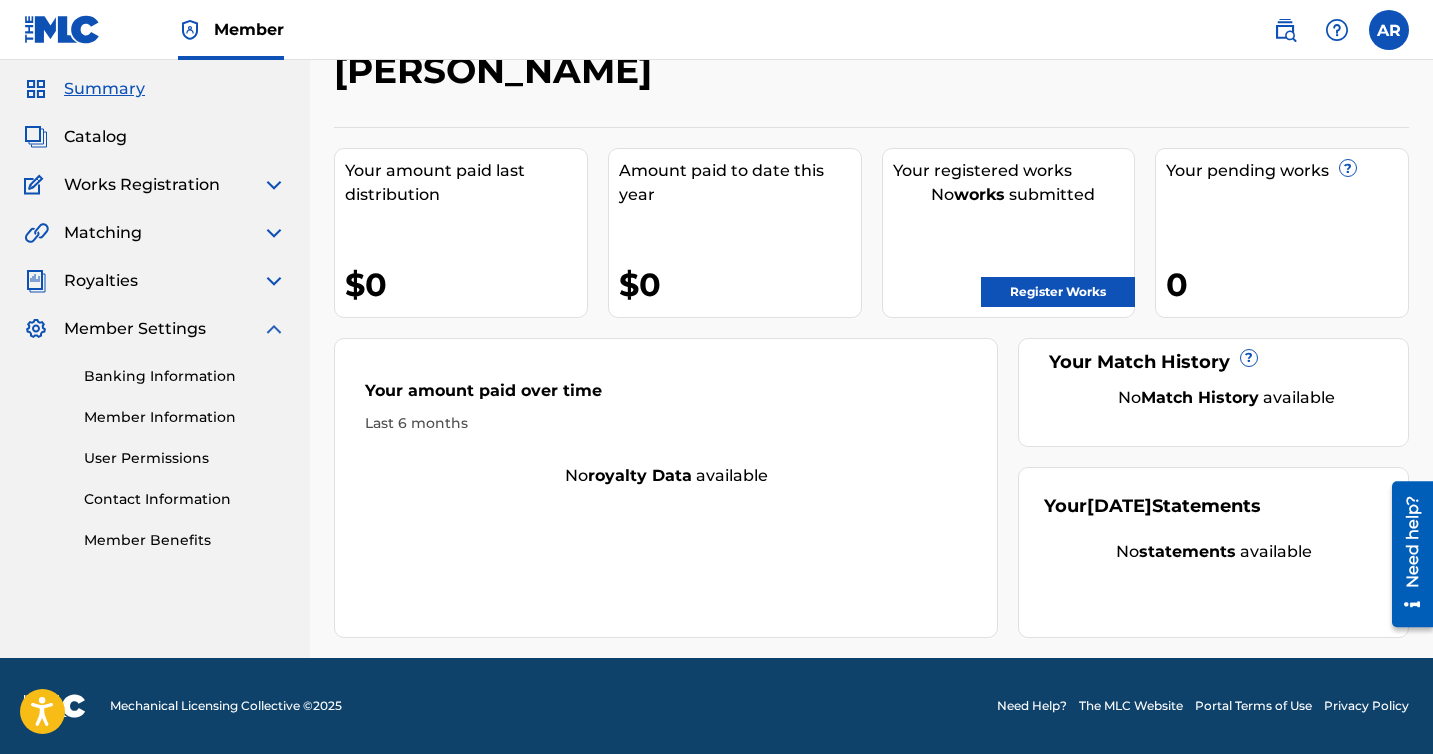 scroll, scrollTop: 0, scrollLeft: 0, axis: both 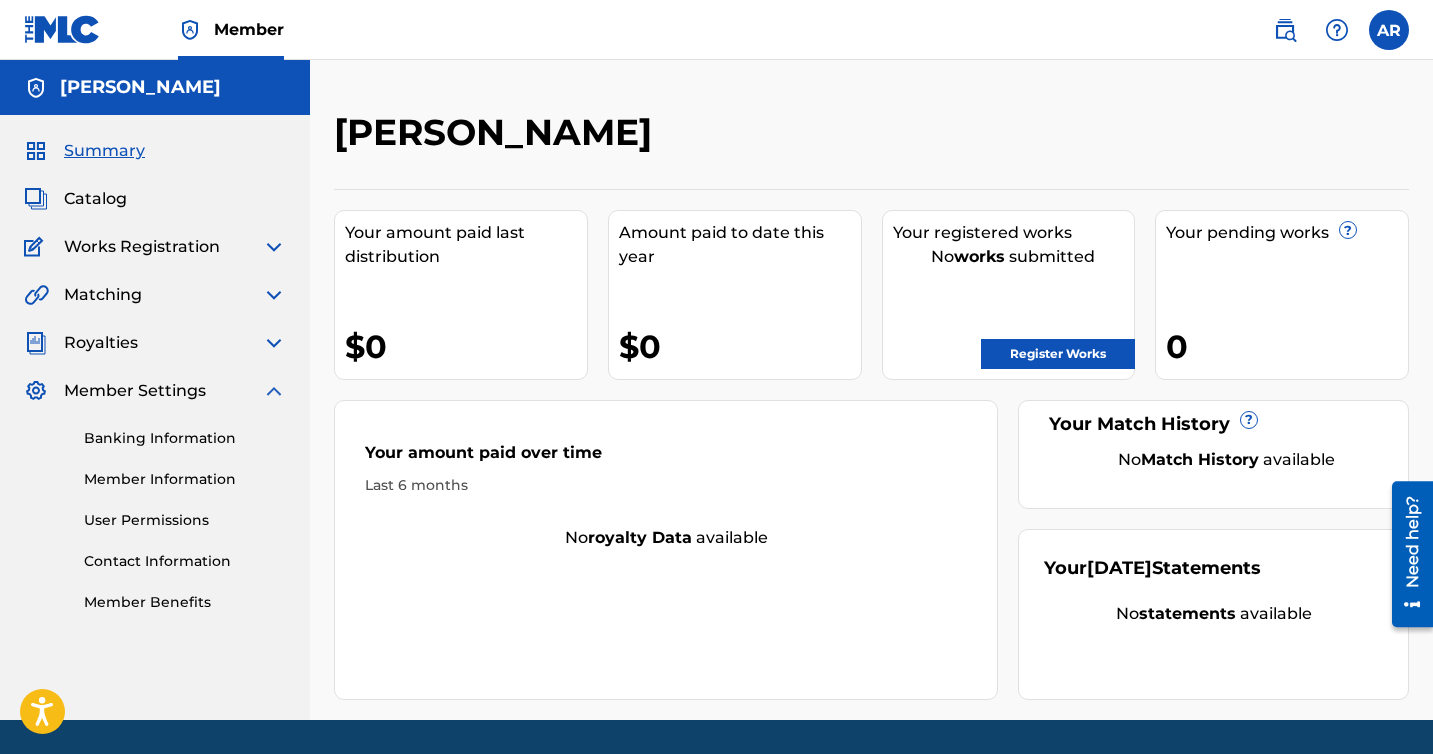 click on "Register Works" at bounding box center (1058, 354) 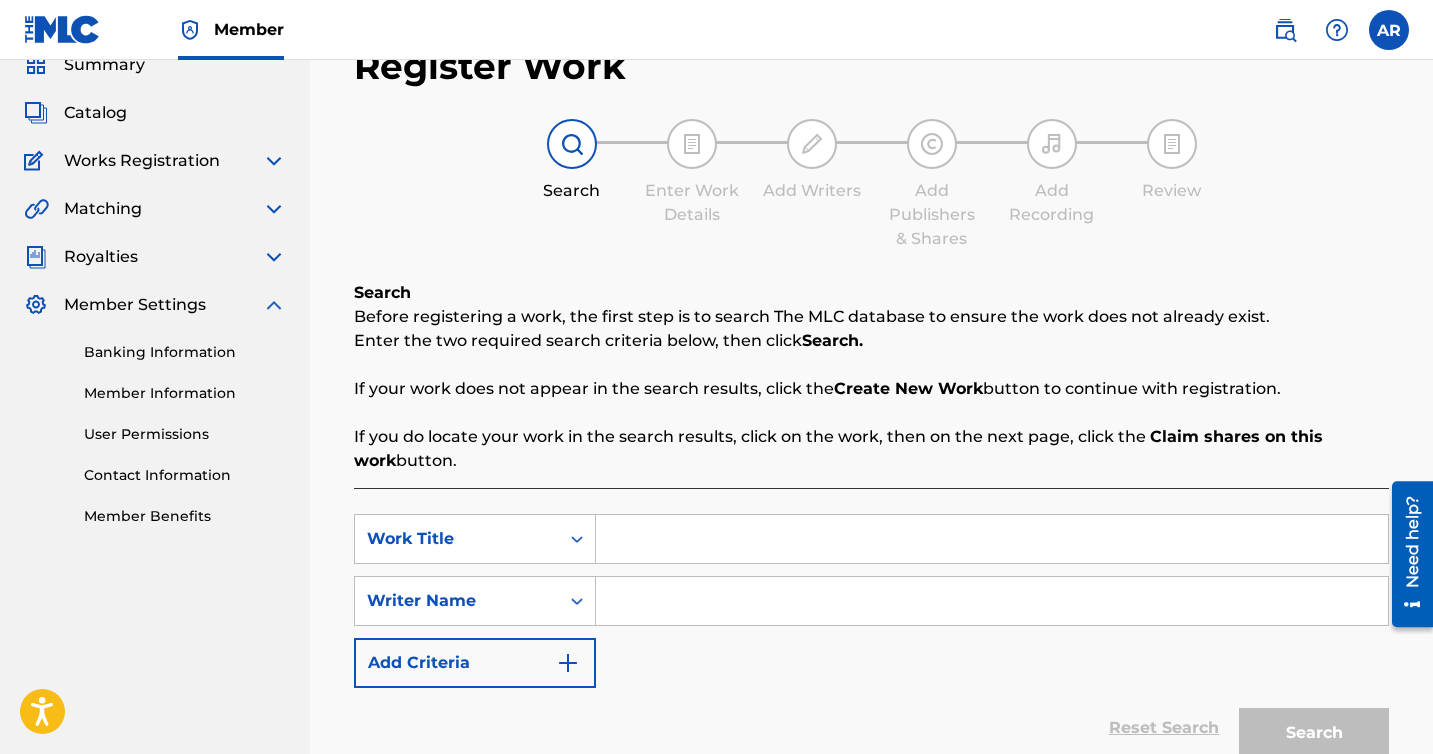 scroll, scrollTop: 119, scrollLeft: 0, axis: vertical 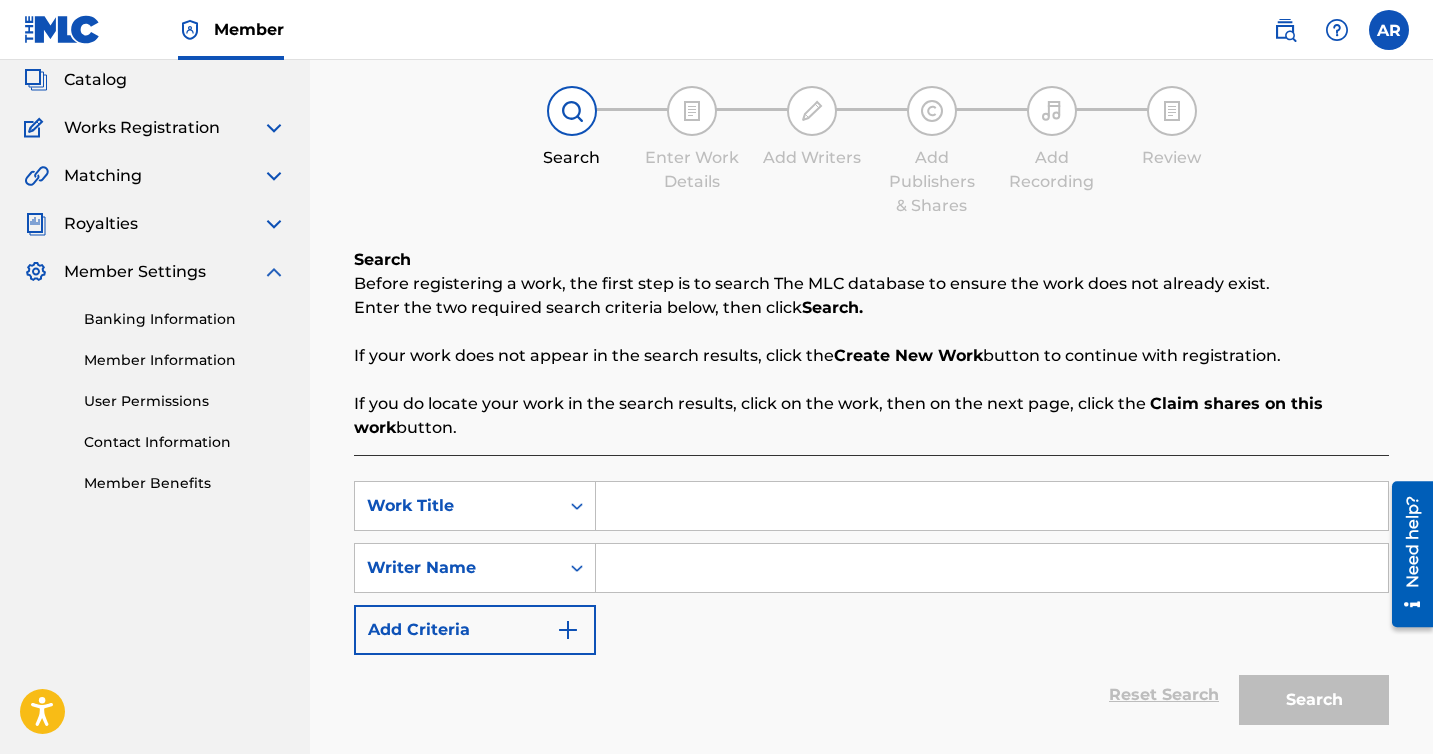 click on "Enter the two required search criteria below, then click   Search." at bounding box center [871, 308] 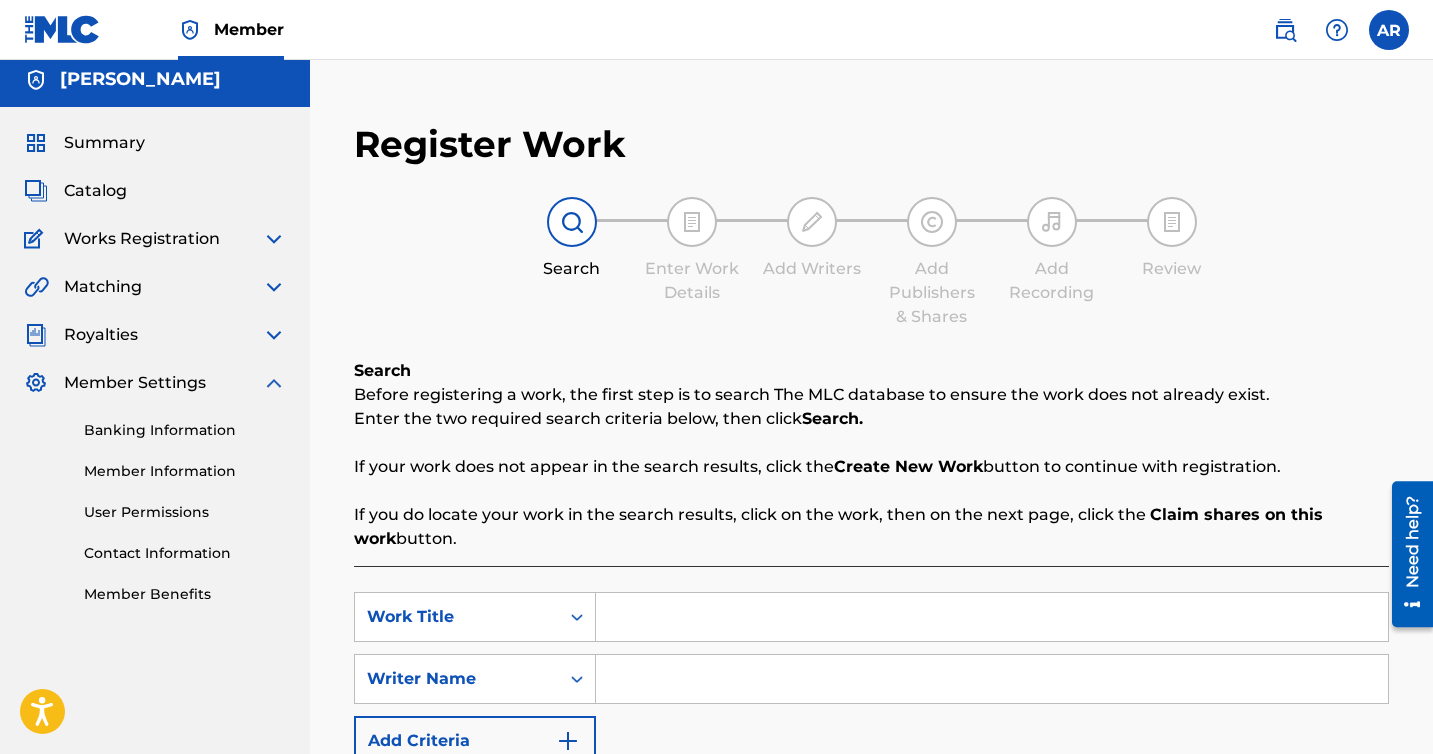 scroll, scrollTop: 0, scrollLeft: 0, axis: both 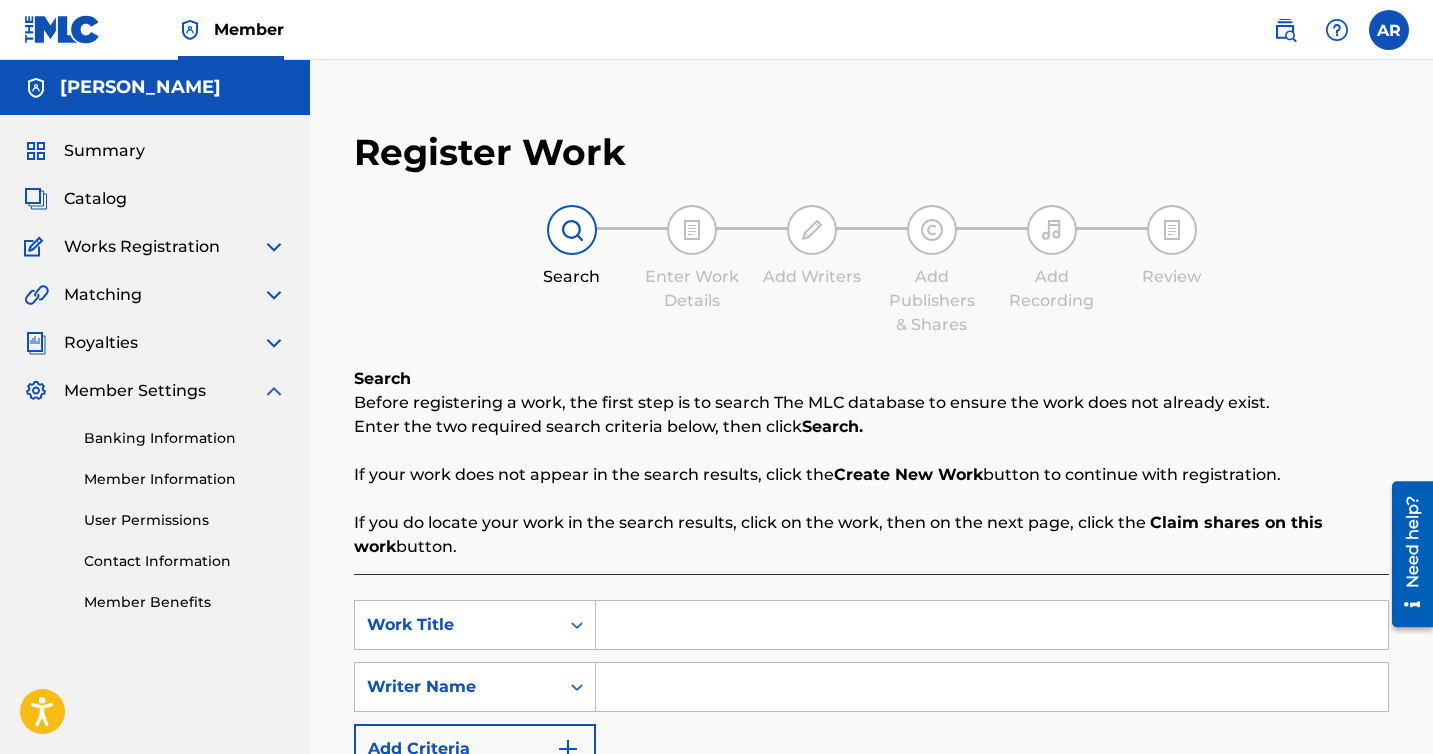click on "Member Settings" at bounding box center [155, 391] 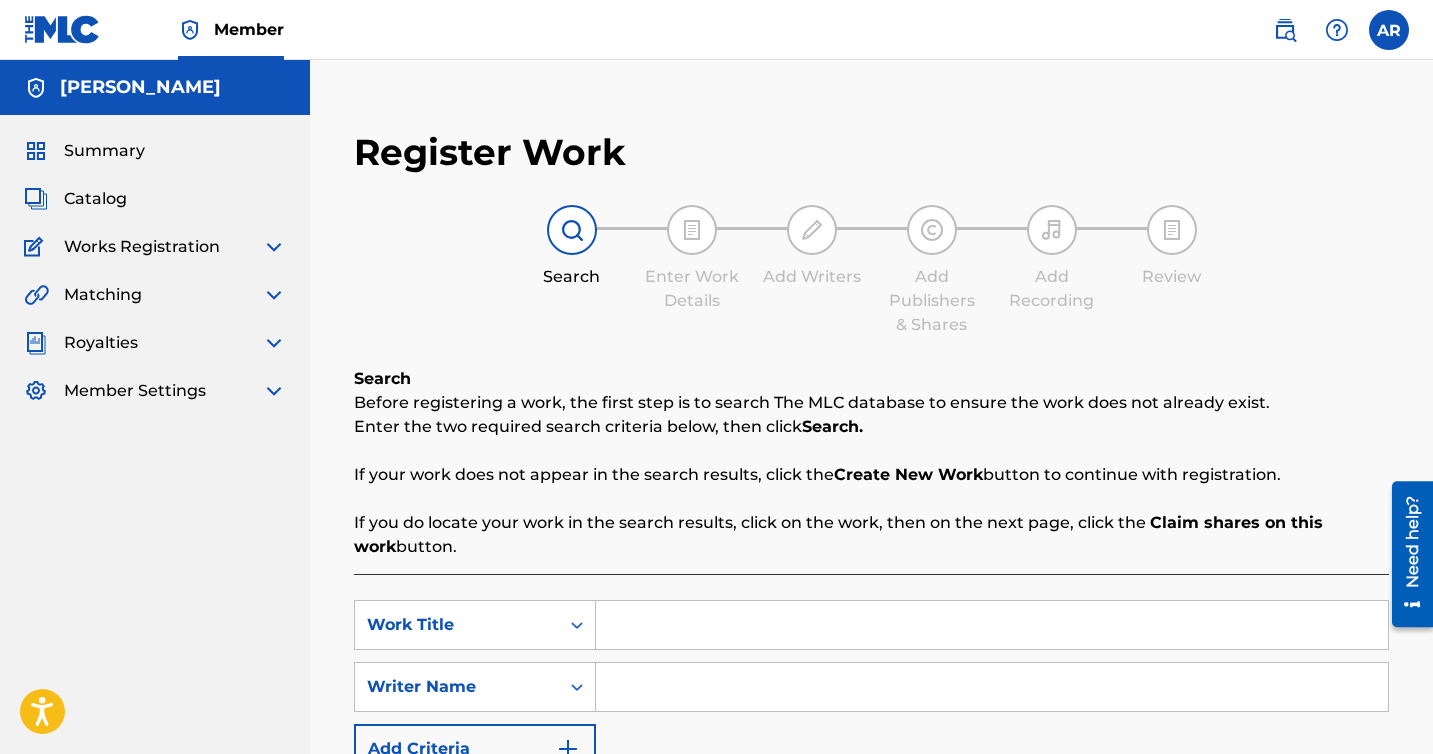 click on "Summary" at bounding box center [155, 151] 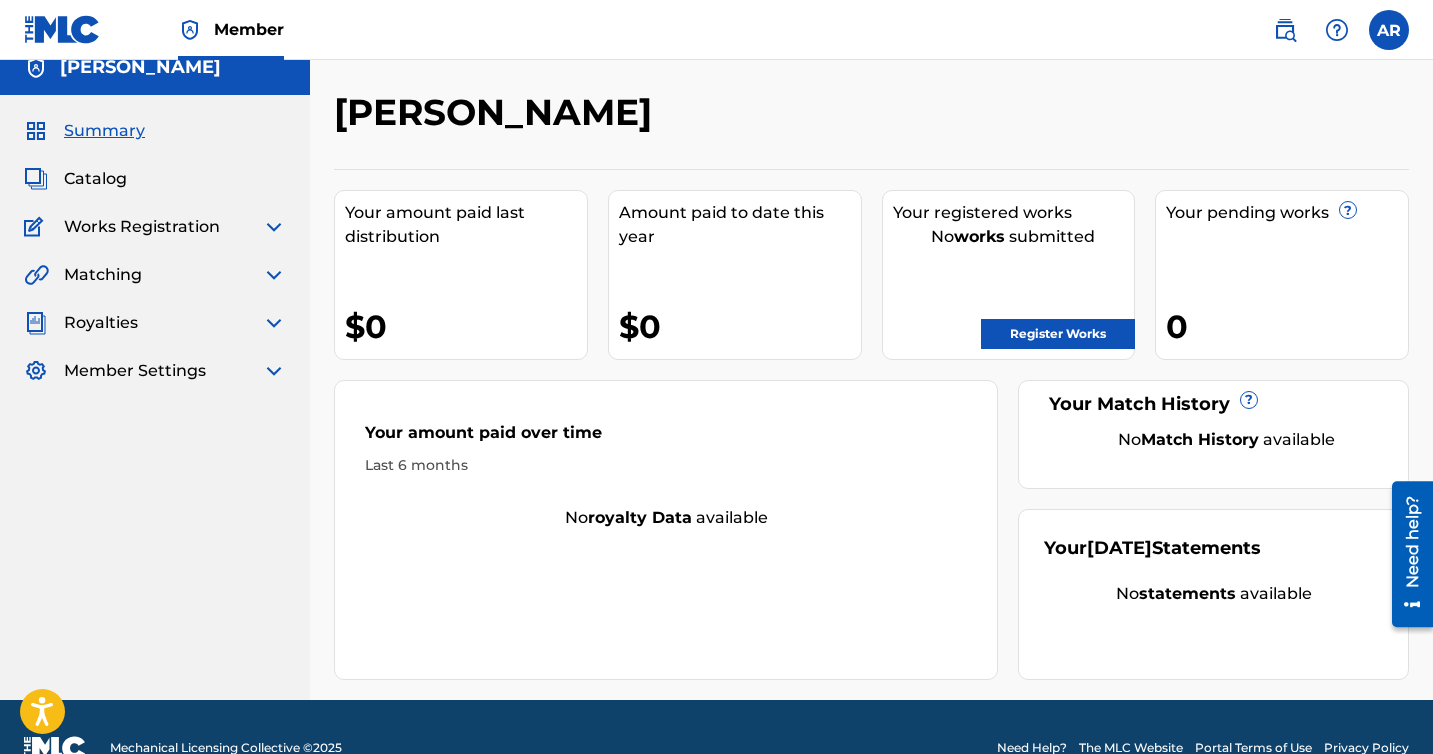 scroll, scrollTop: 0, scrollLeft: 0, axis: both 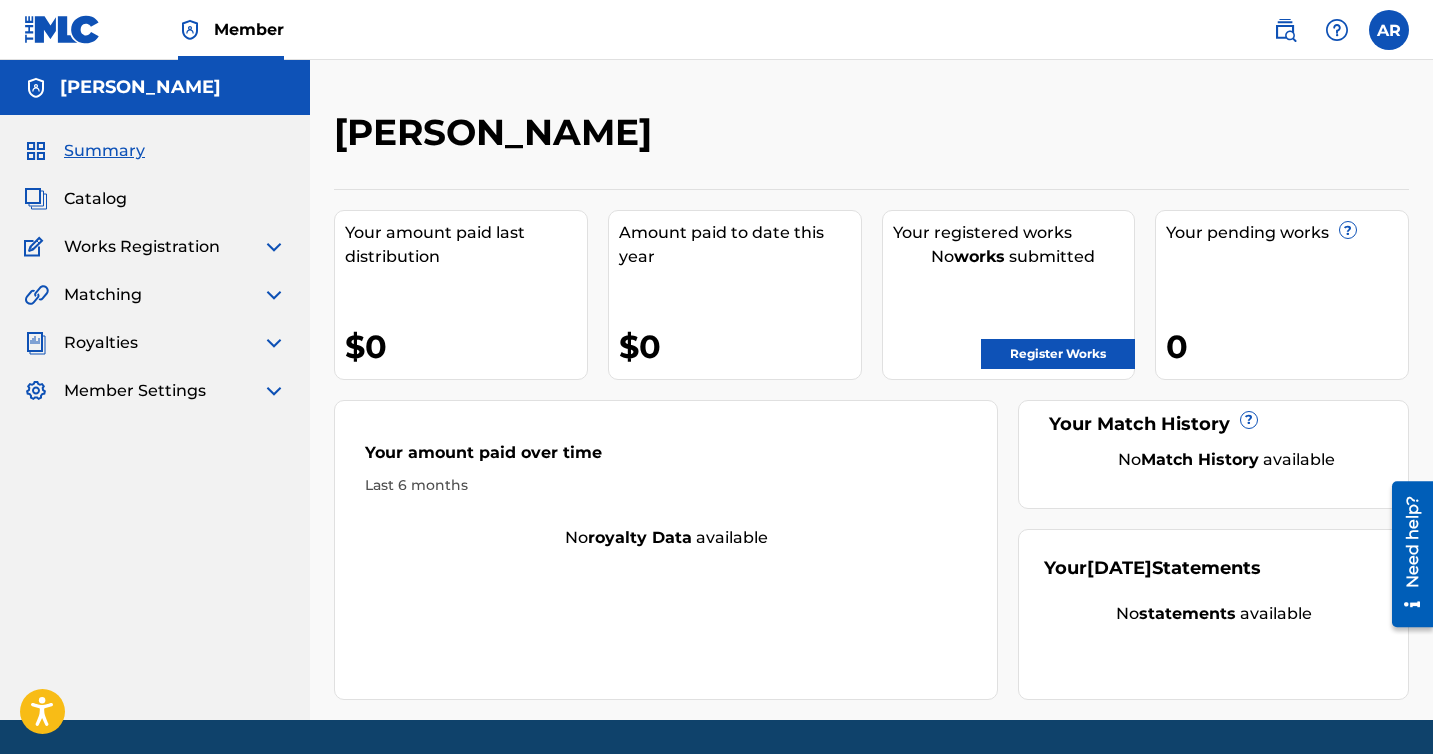 click on "Catalog" at bounding box center [95, 199] 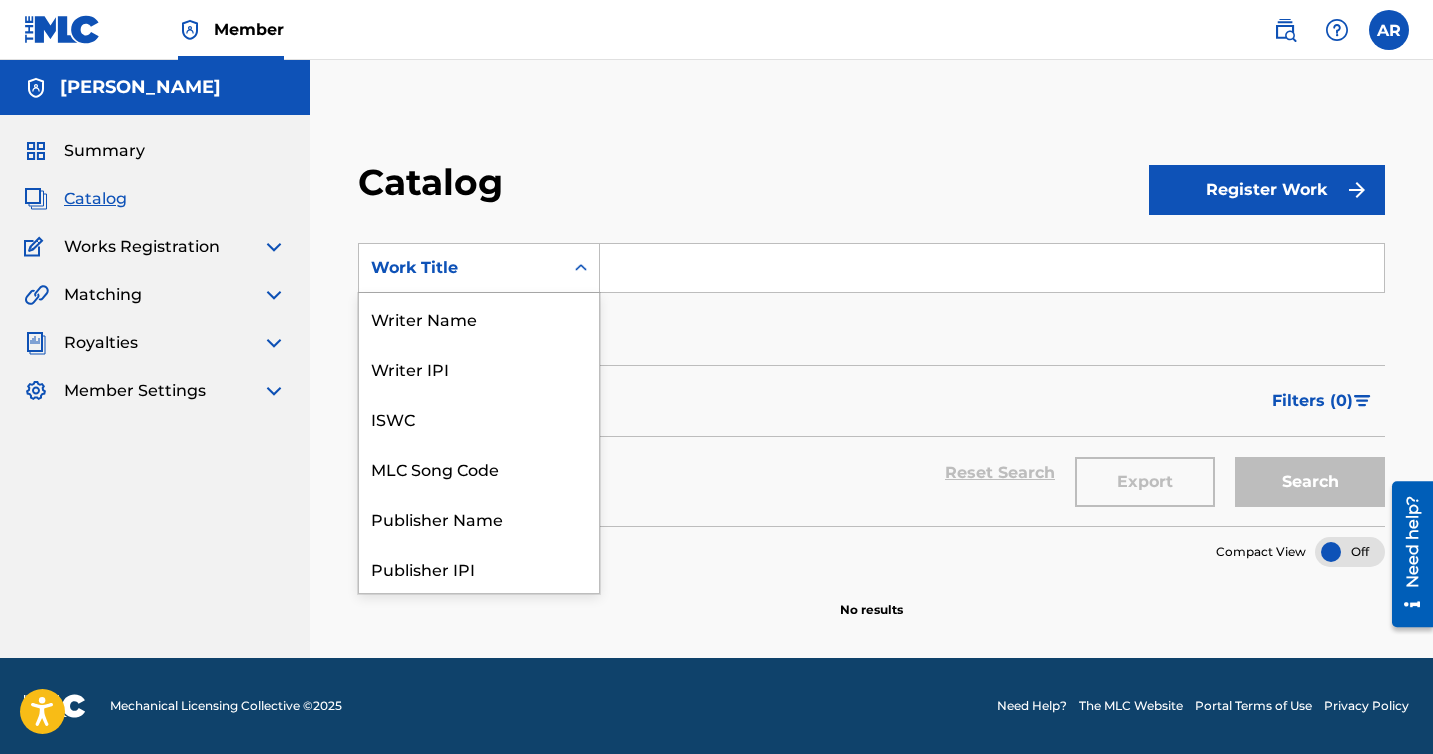 click on "Work Title" at bounding box center [461, 268] 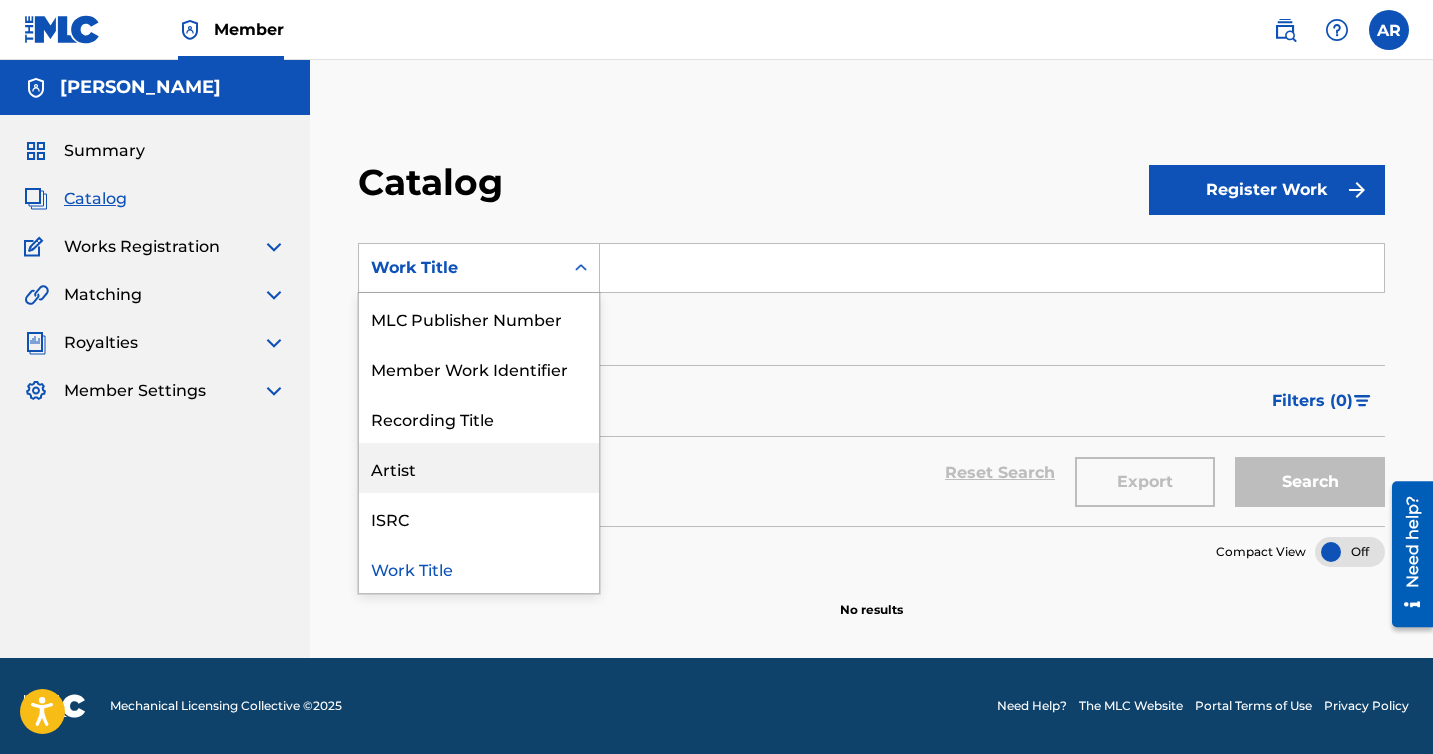 click on "Artist" at bounding box center (479, 468) 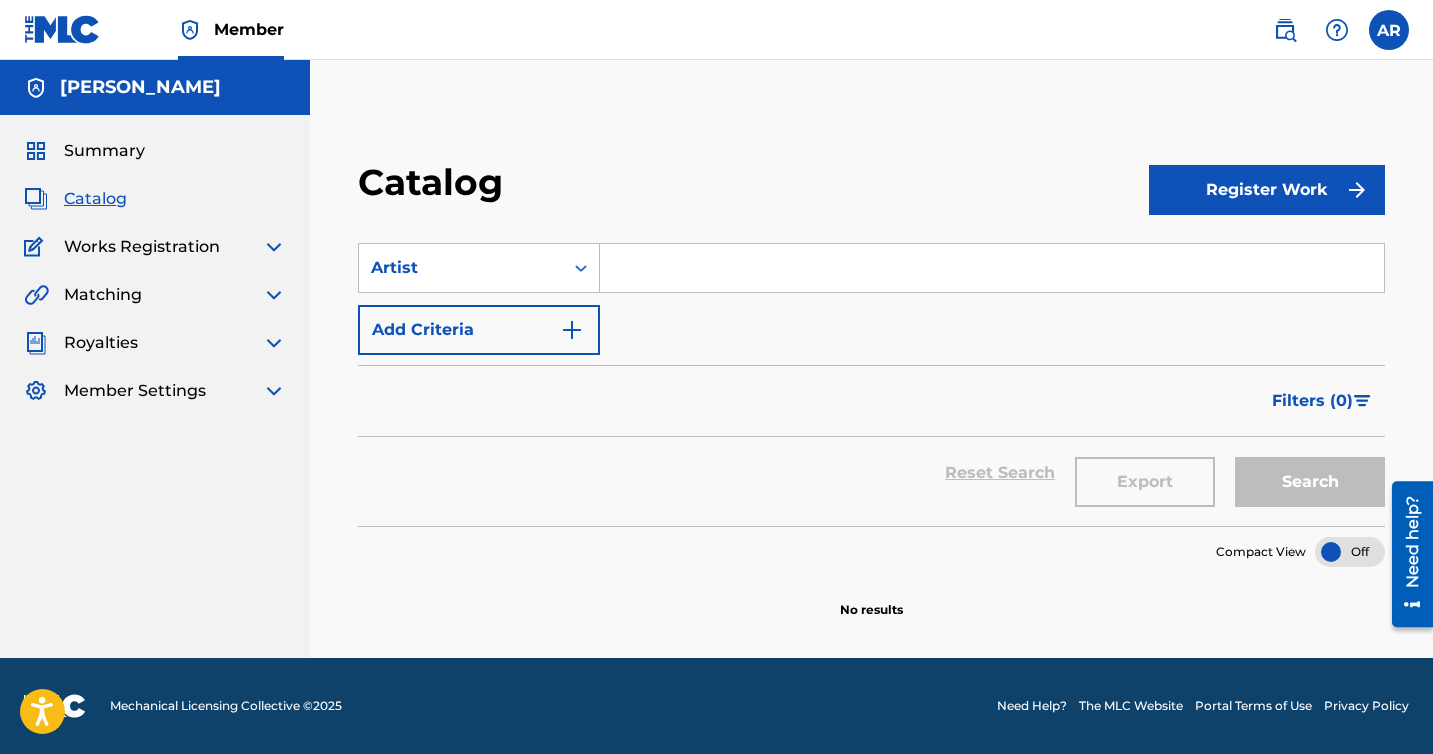 click at bounding box center [992, 268] 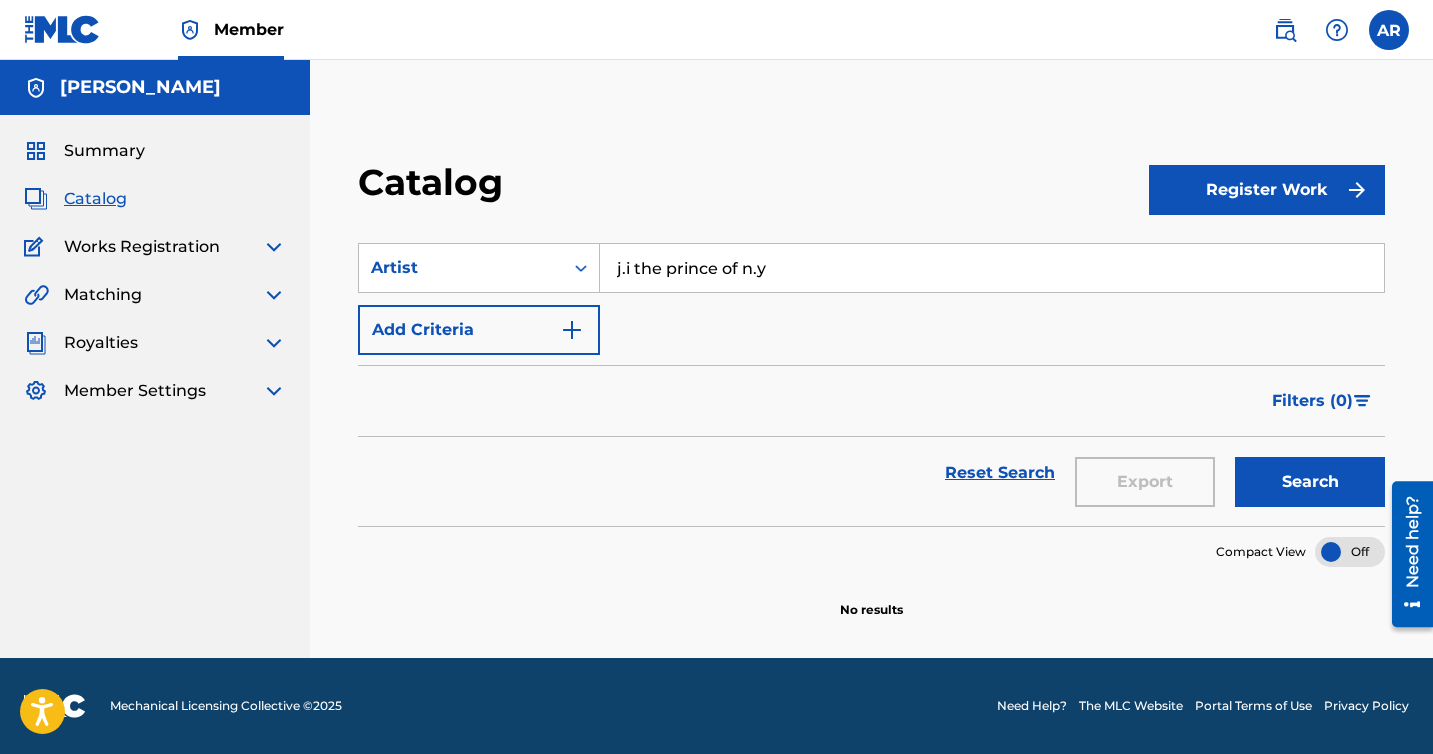 type on "j.i the prince of n.y" 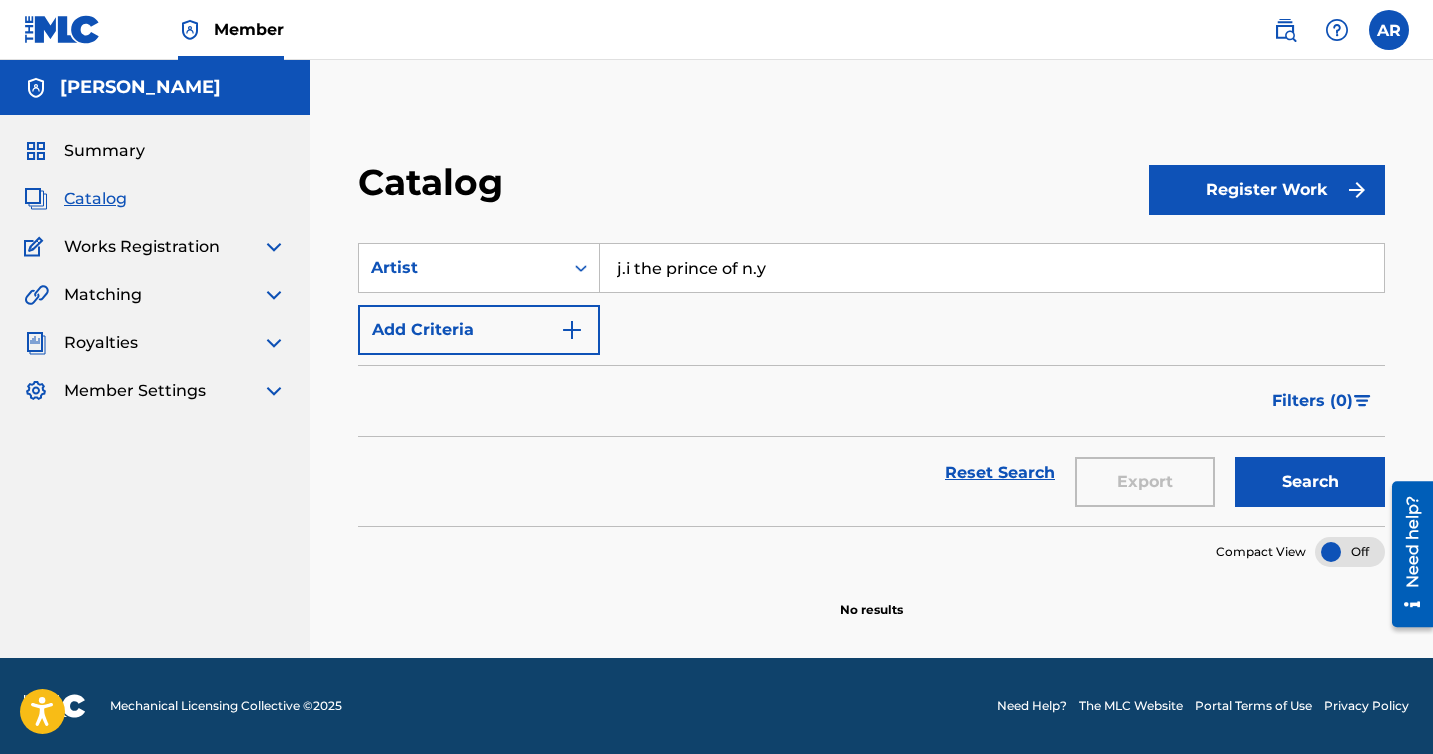 click on "j.i the prince of n.y" at bounding box center [992, 268] 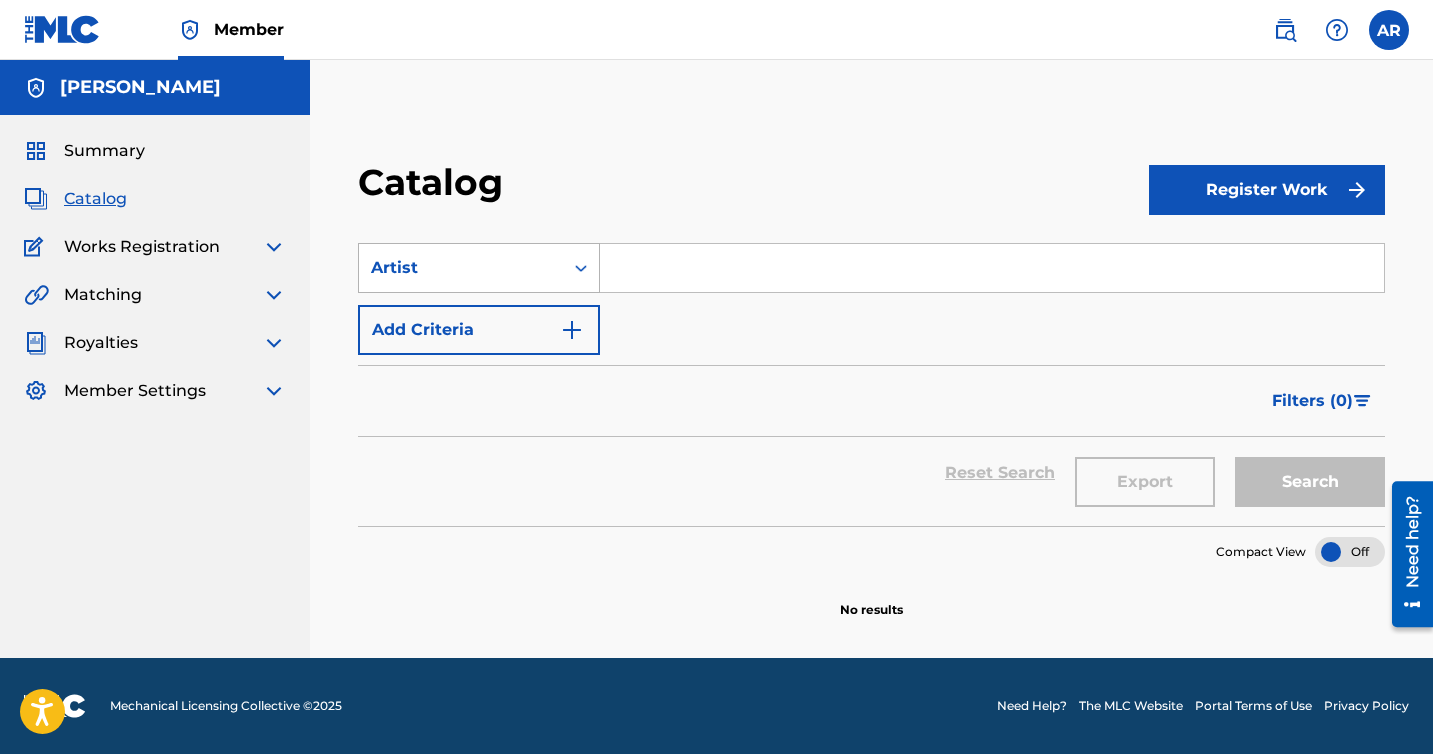 type 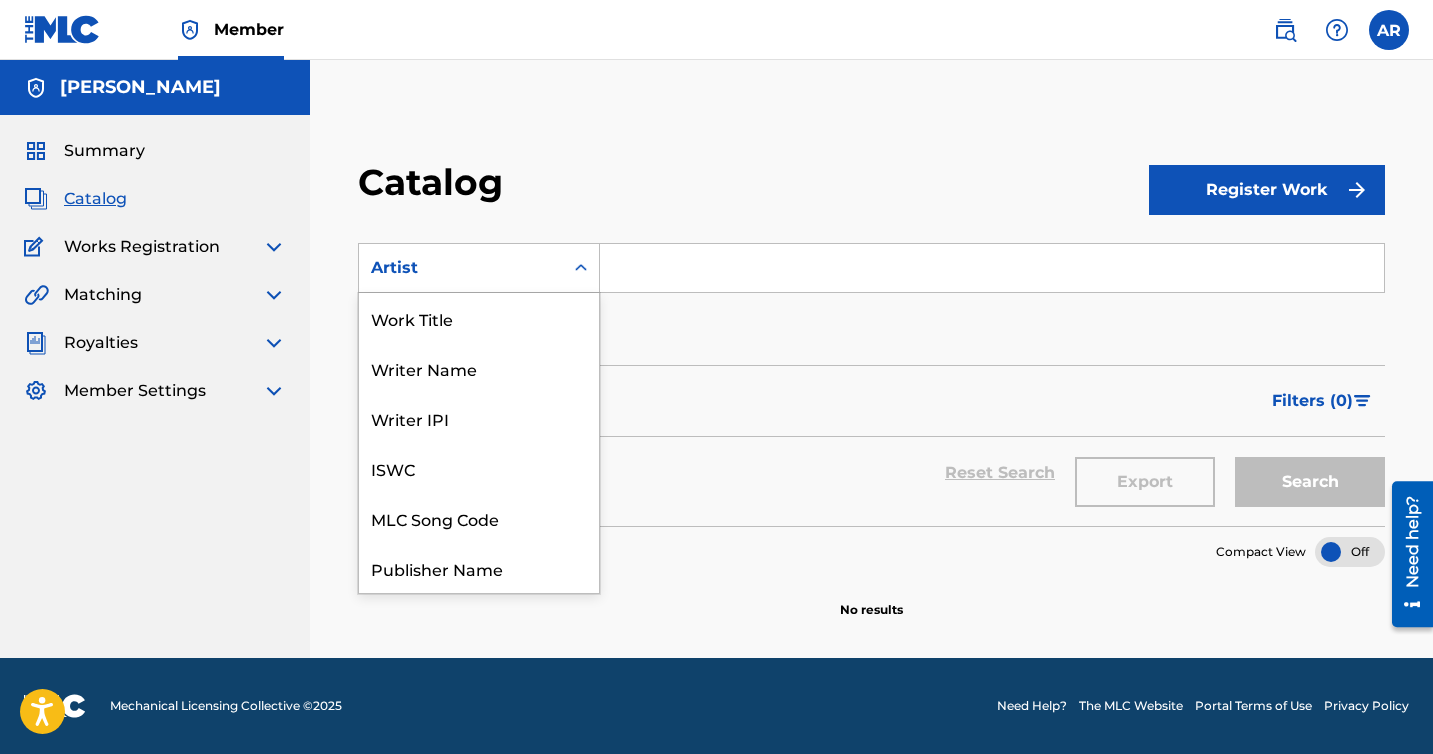 click on "Artist" at bounding box center [461, 268] 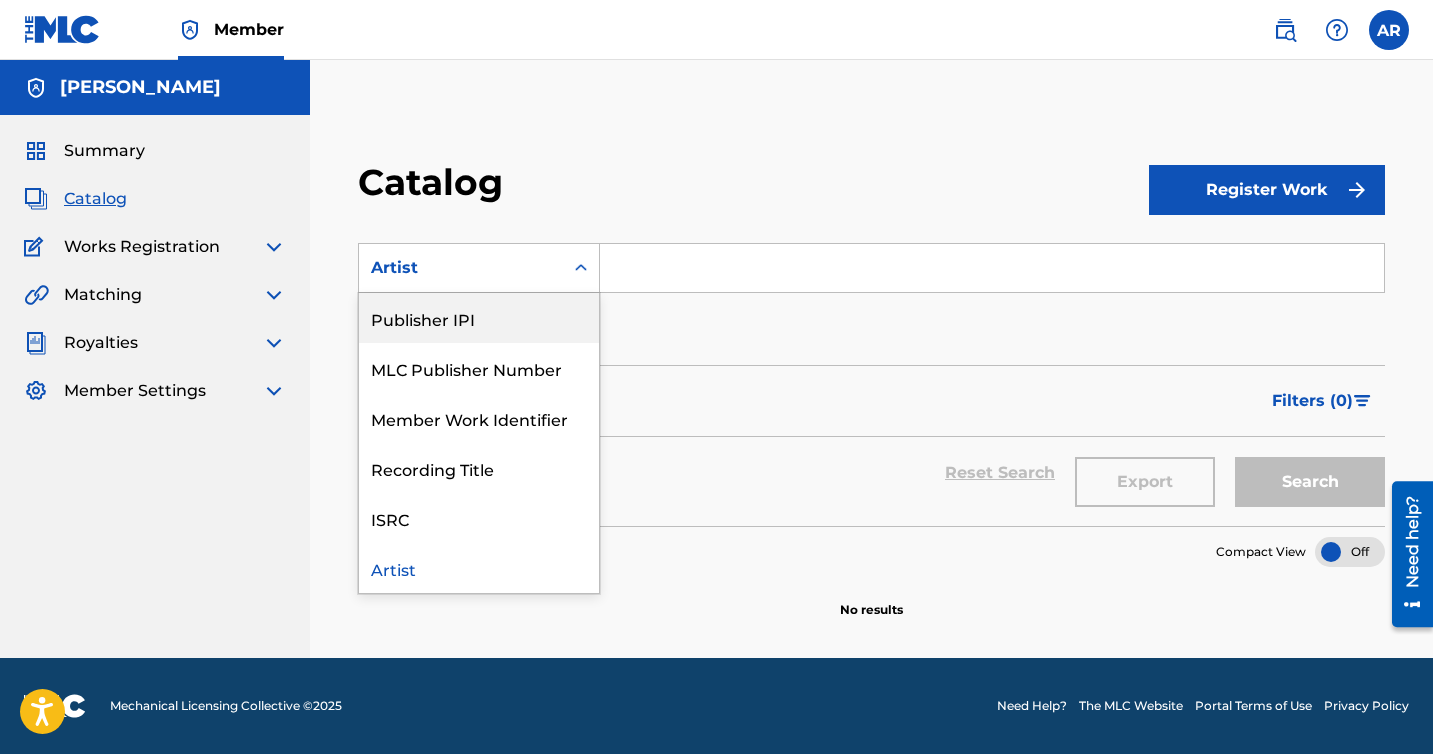 click on "Publisher IPI" at bounding box center (479, 318) 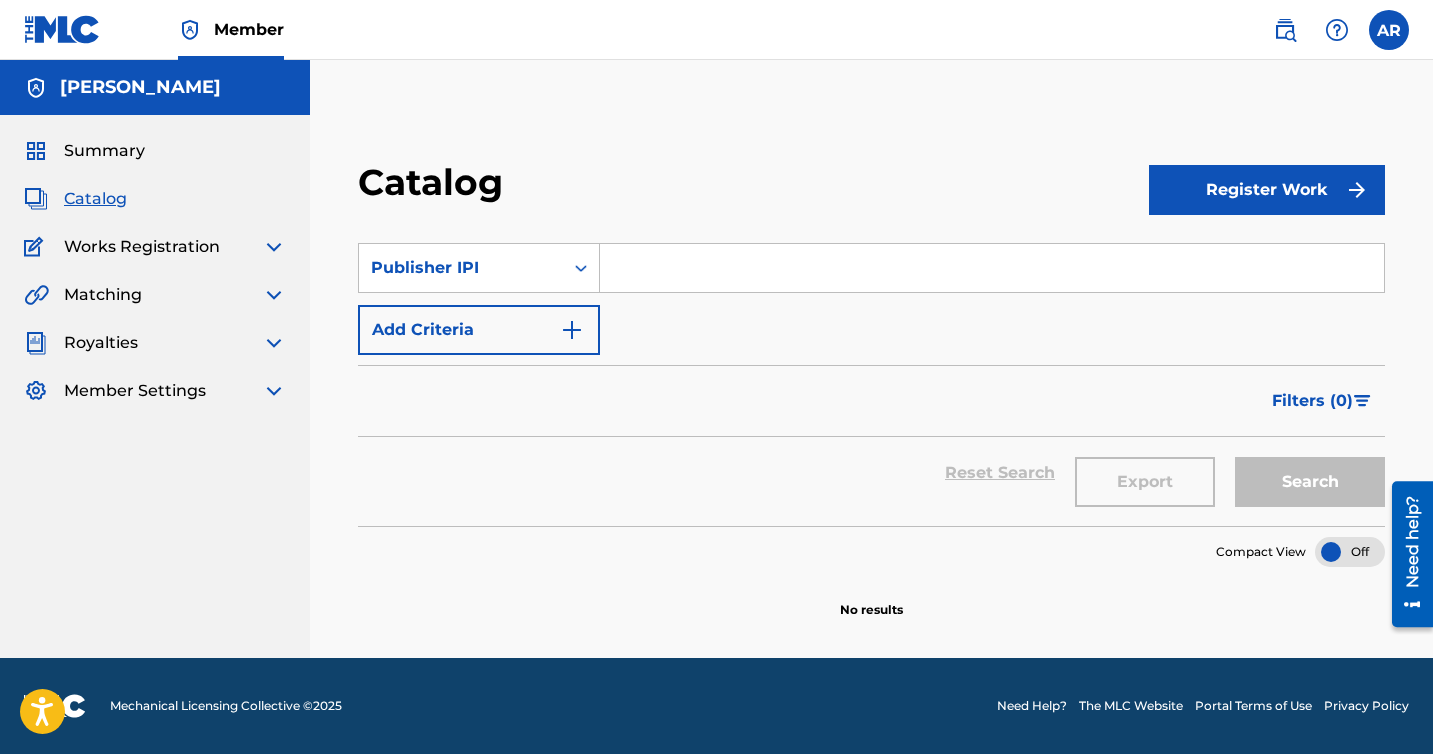 click on "Add Criteria" at bounding box center (479, 330) 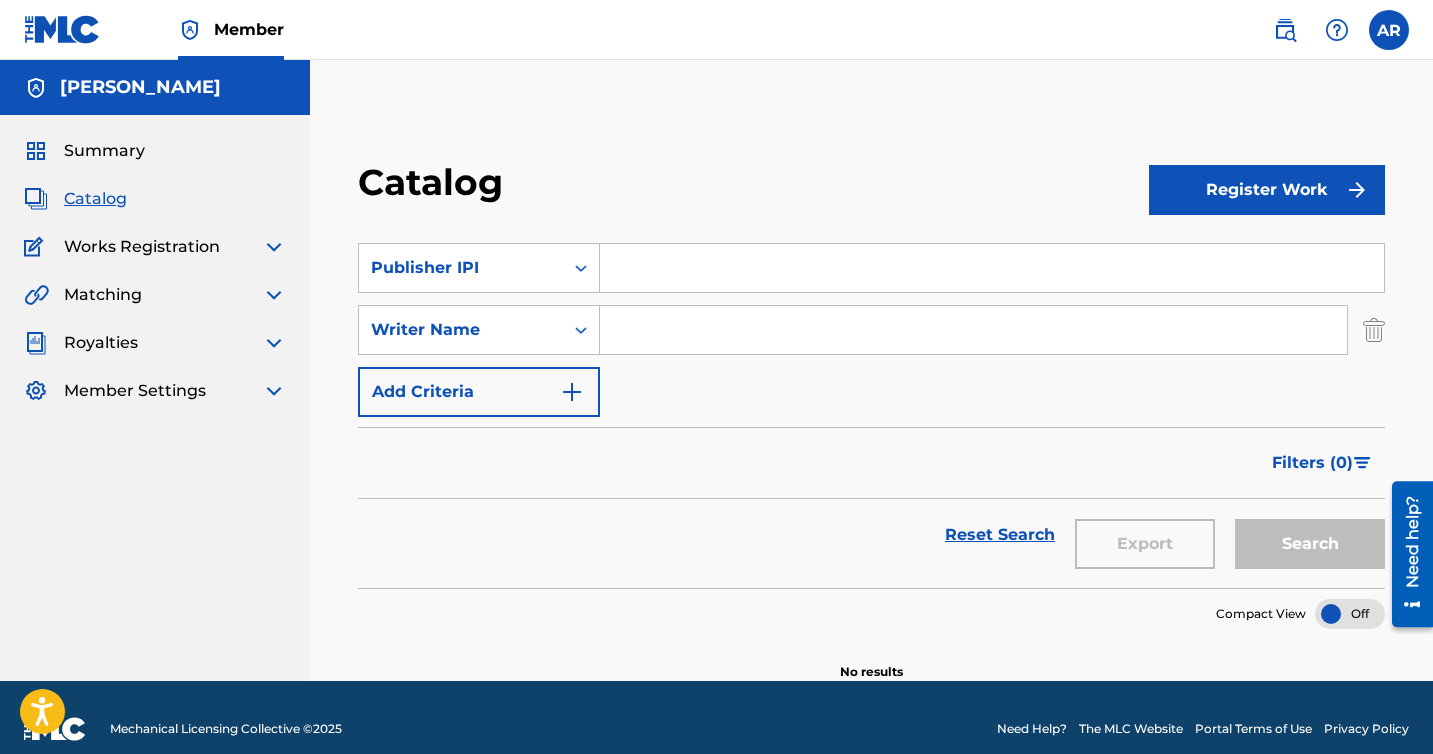 click at bounding box center [1374, 330] 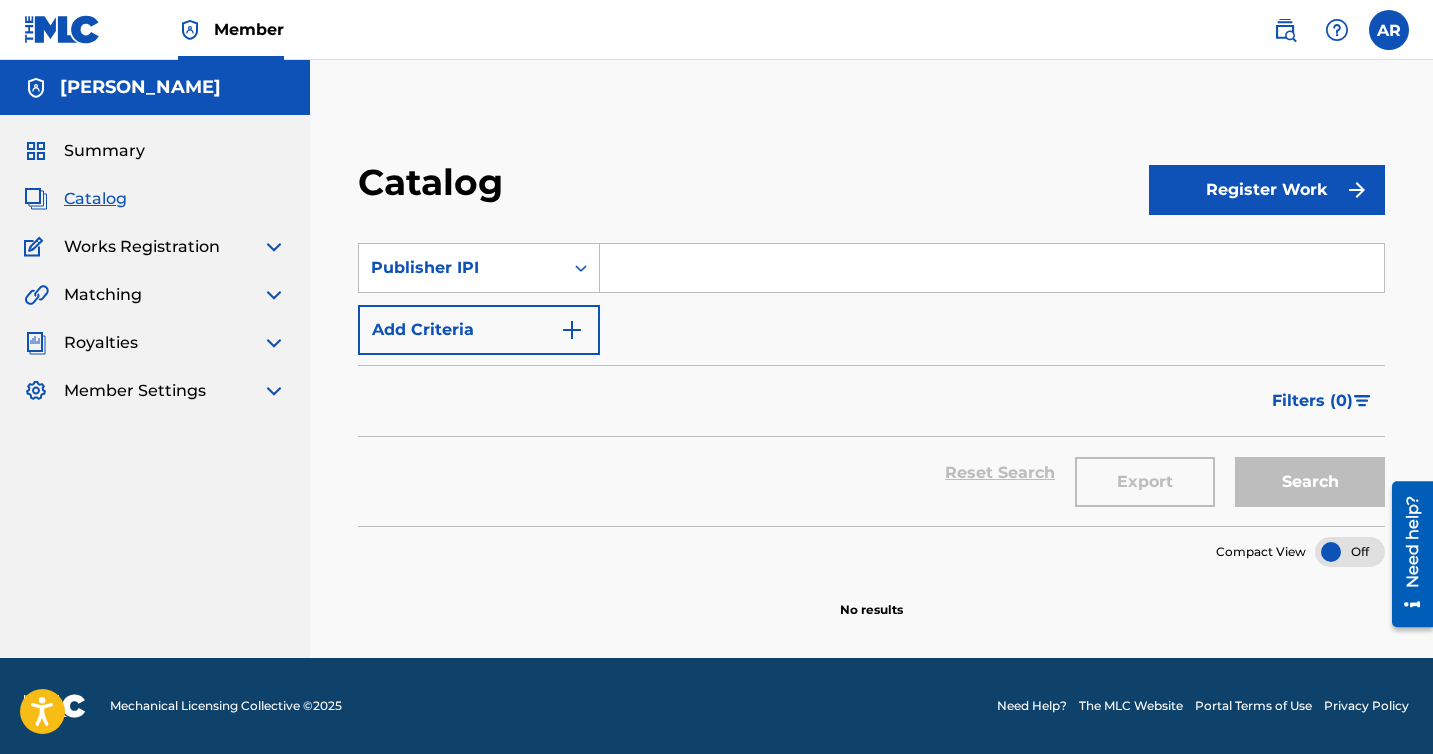 click on "Summary" at bounding box center (104, 151) 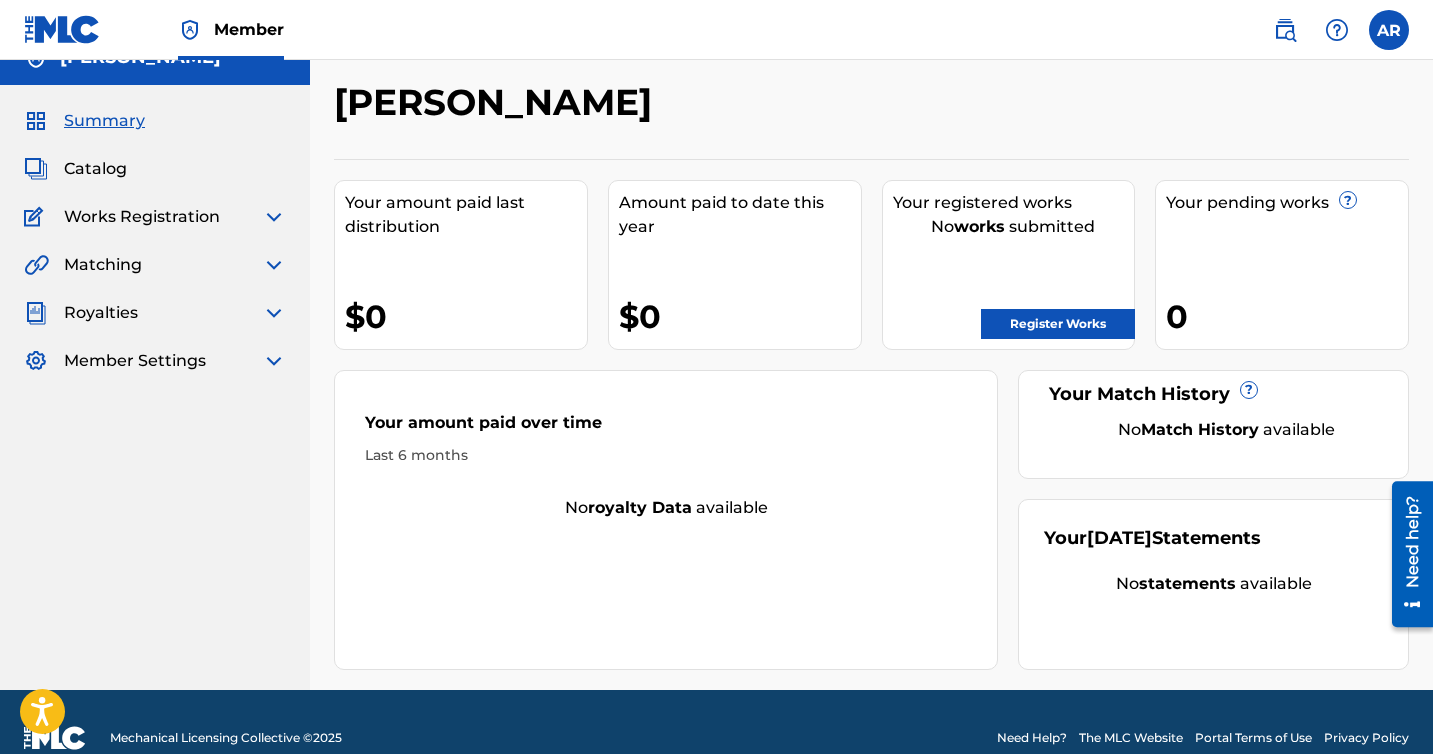 scroll, scrollTop: 0, scrollLeft: 0, axis: both 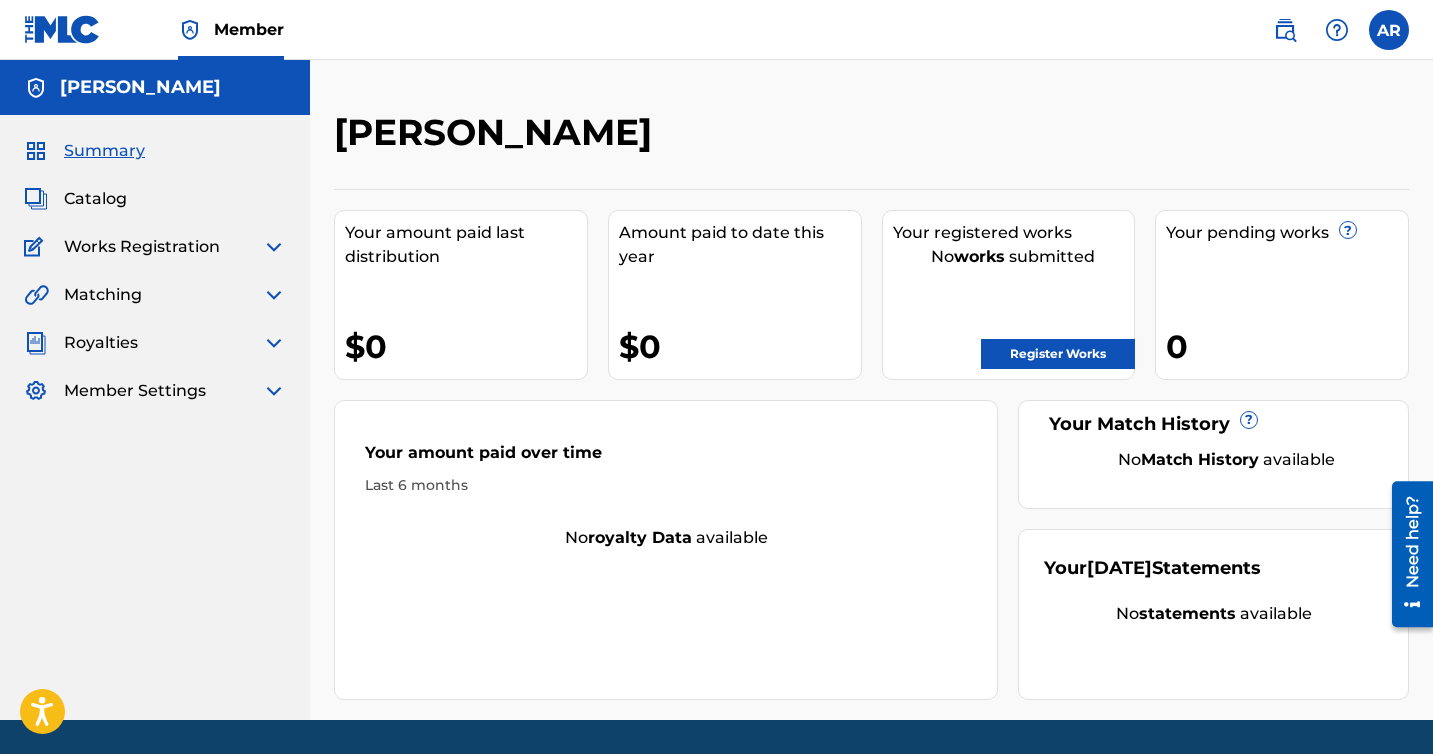 click on "Your pending works   ?" at bounding box center (1287, 233) 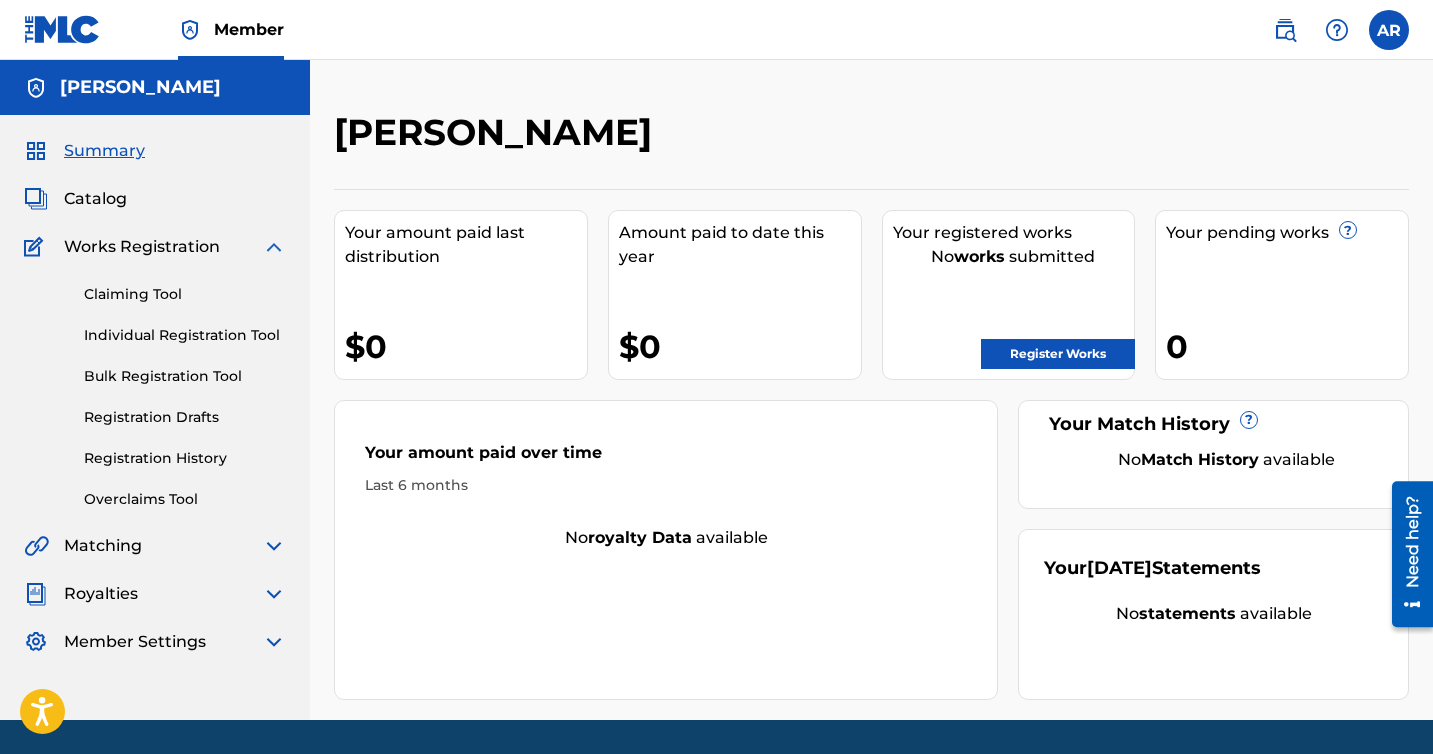 click on "Claiming Tool" at bounding box center [185, 294] 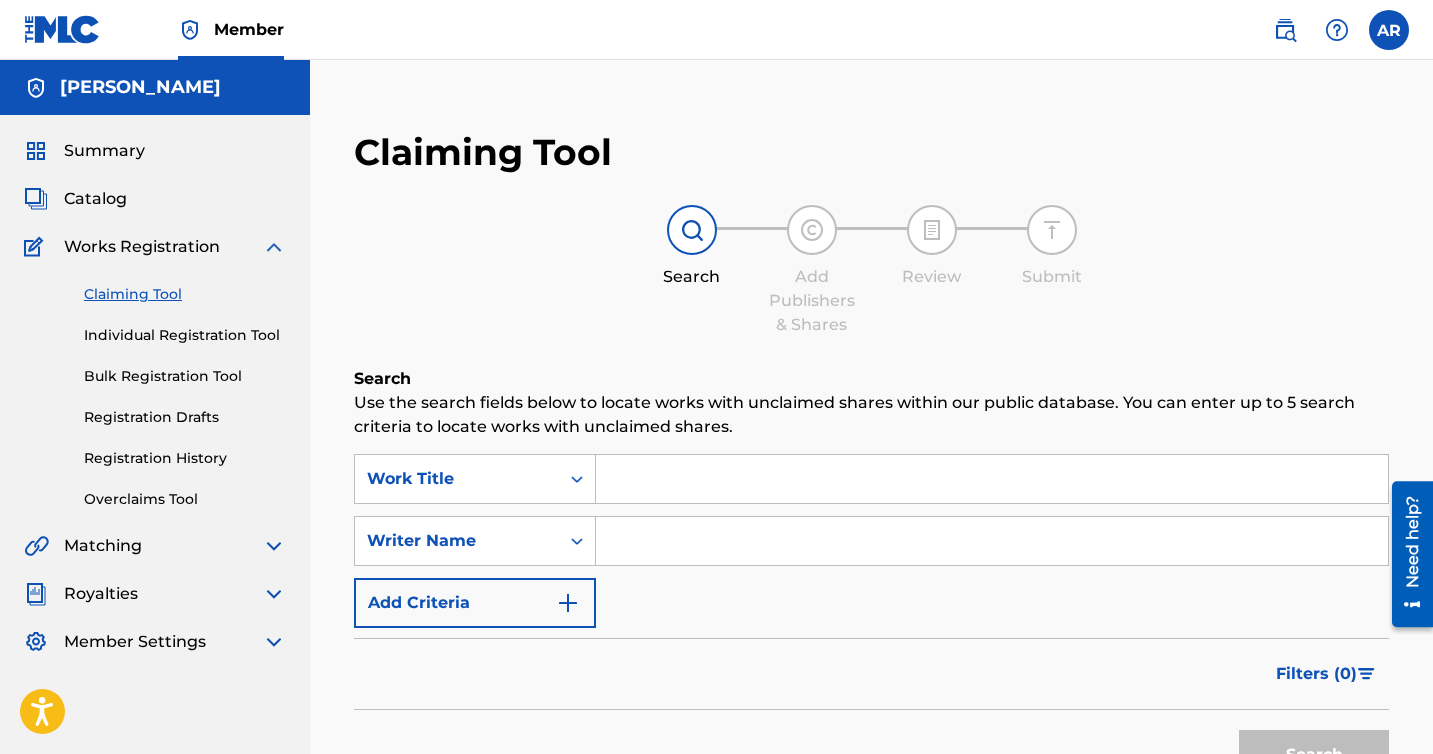 click at bounding box center [992, 479] 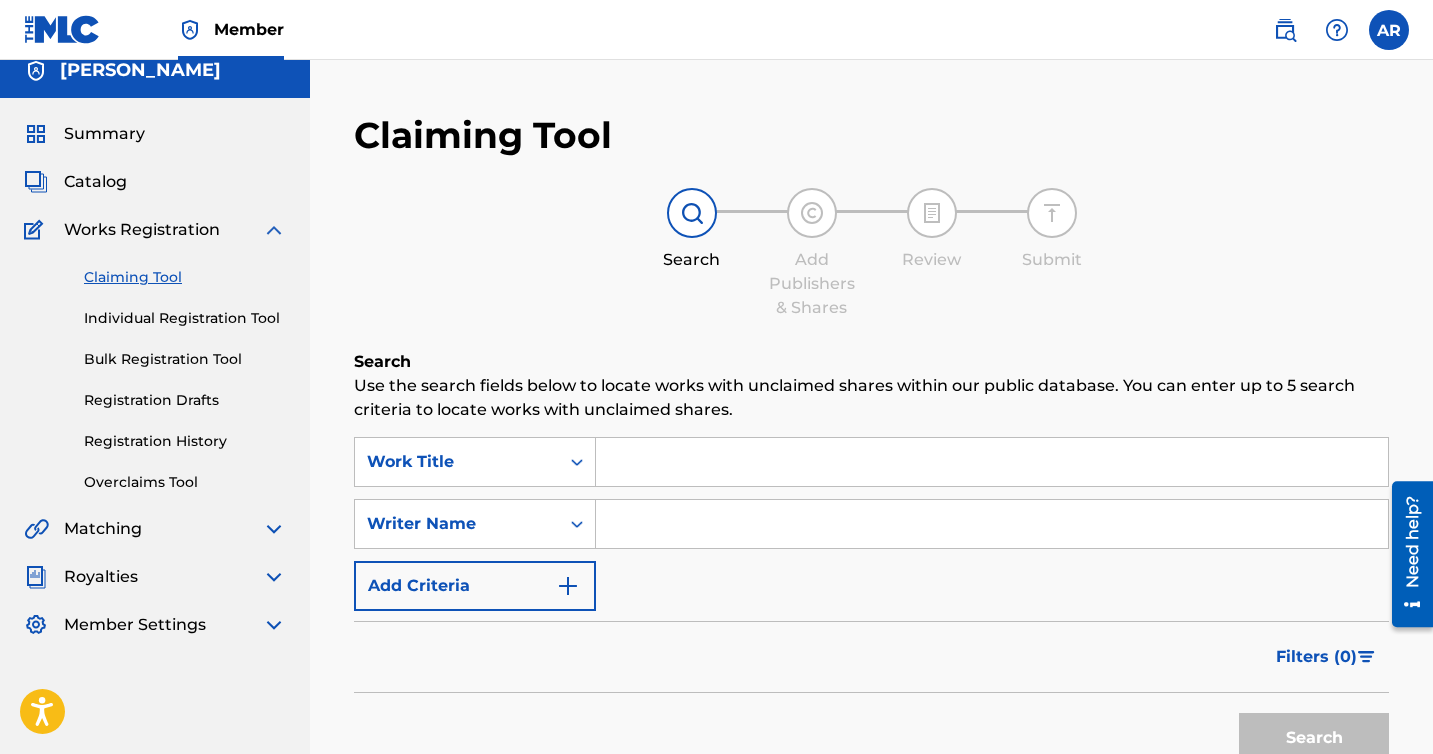 scroll, scrollTop: 44, scrollLeft: 0, axis: vertical 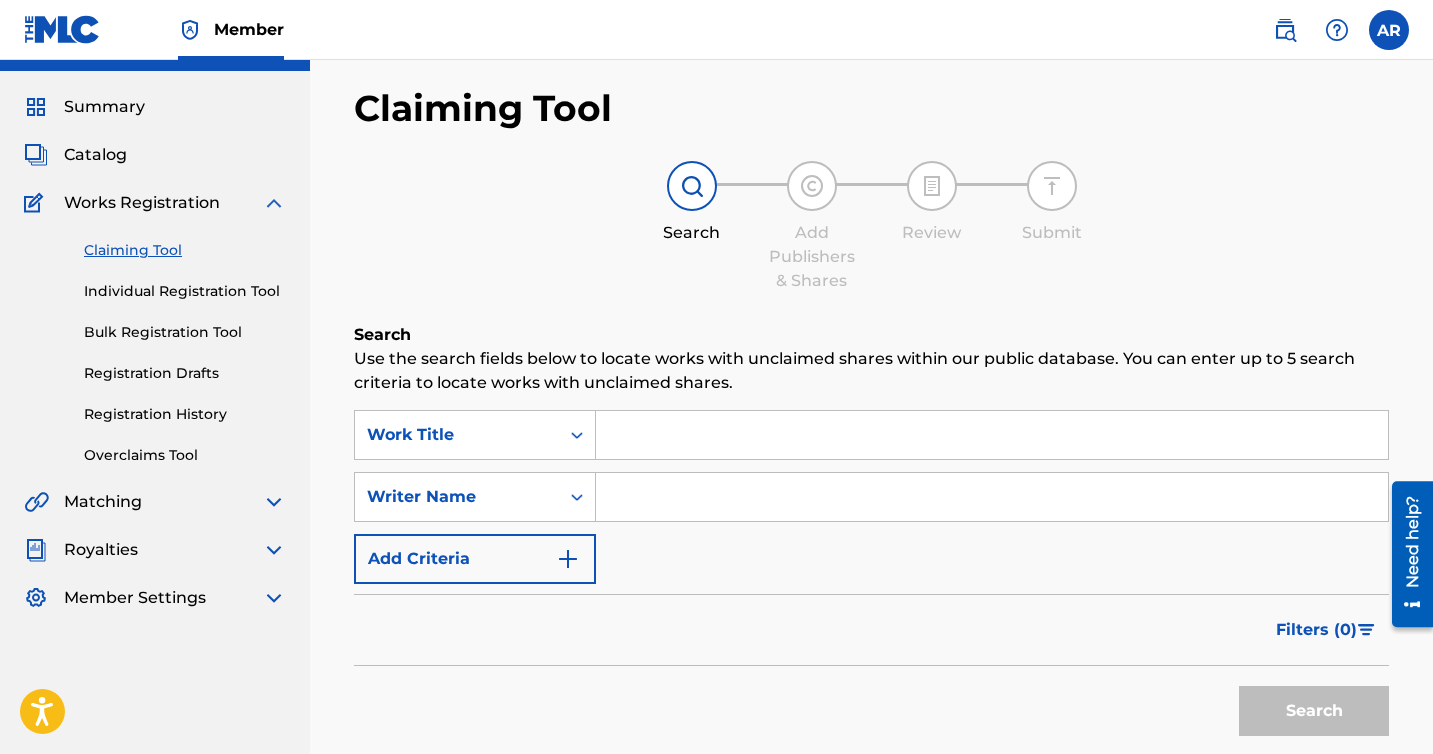 click at bounding box center (992, 435) 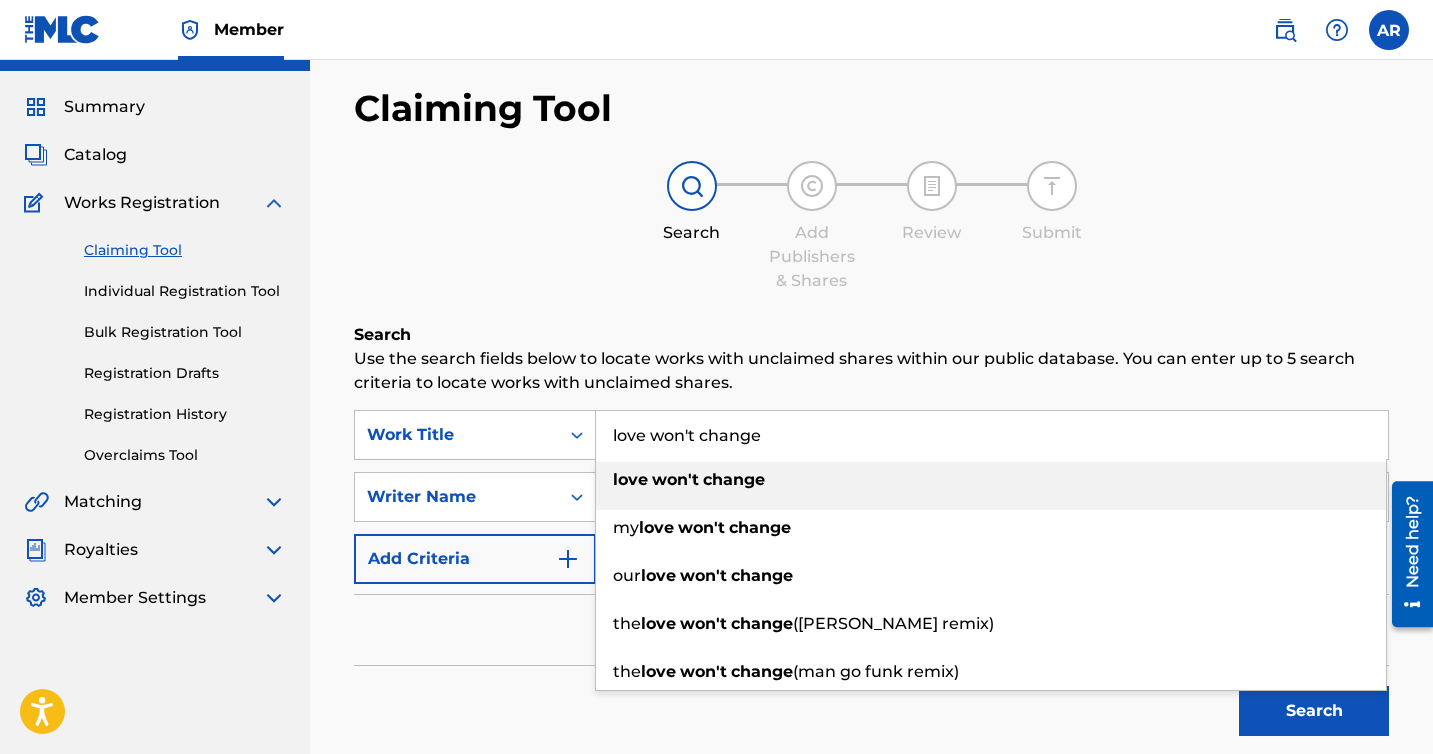 type on "love won't change" 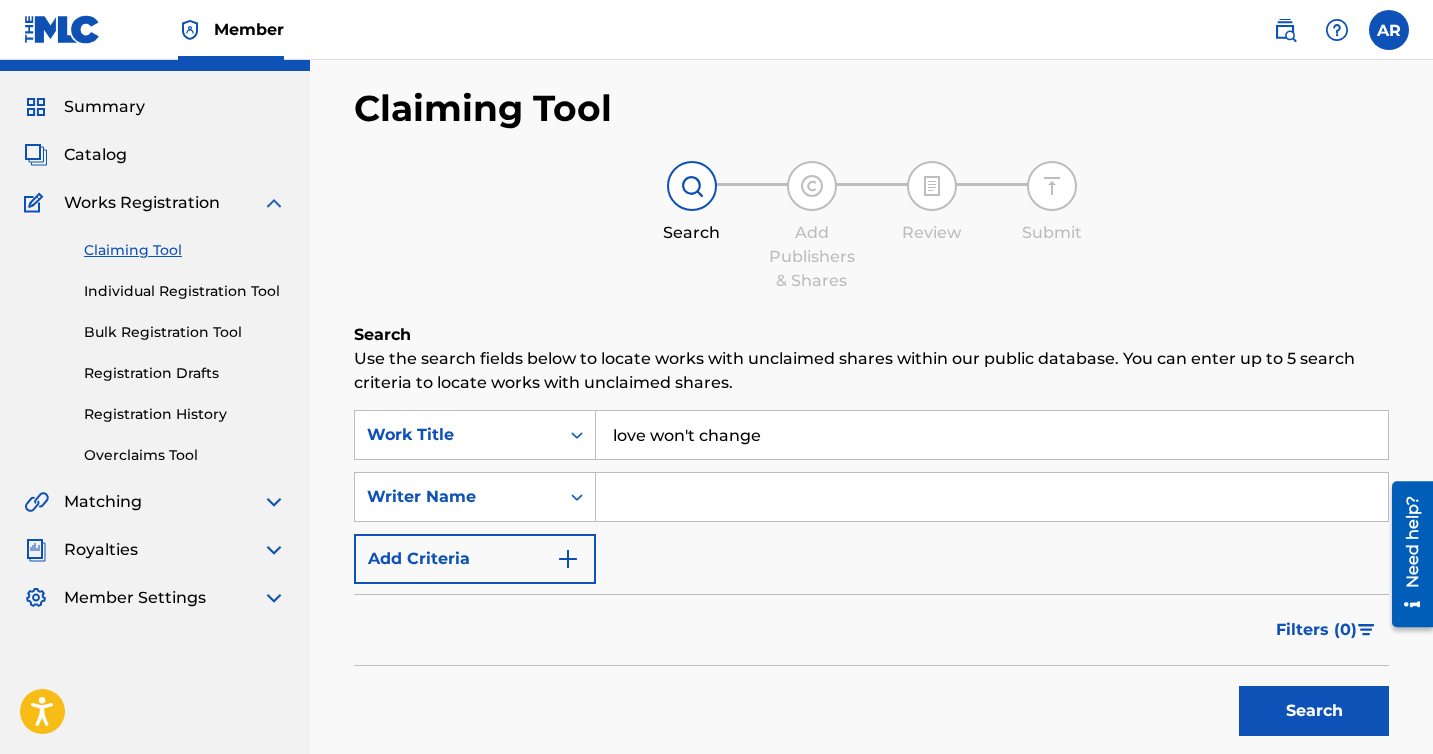 click on "Search" at bounding box center (1314, 711) 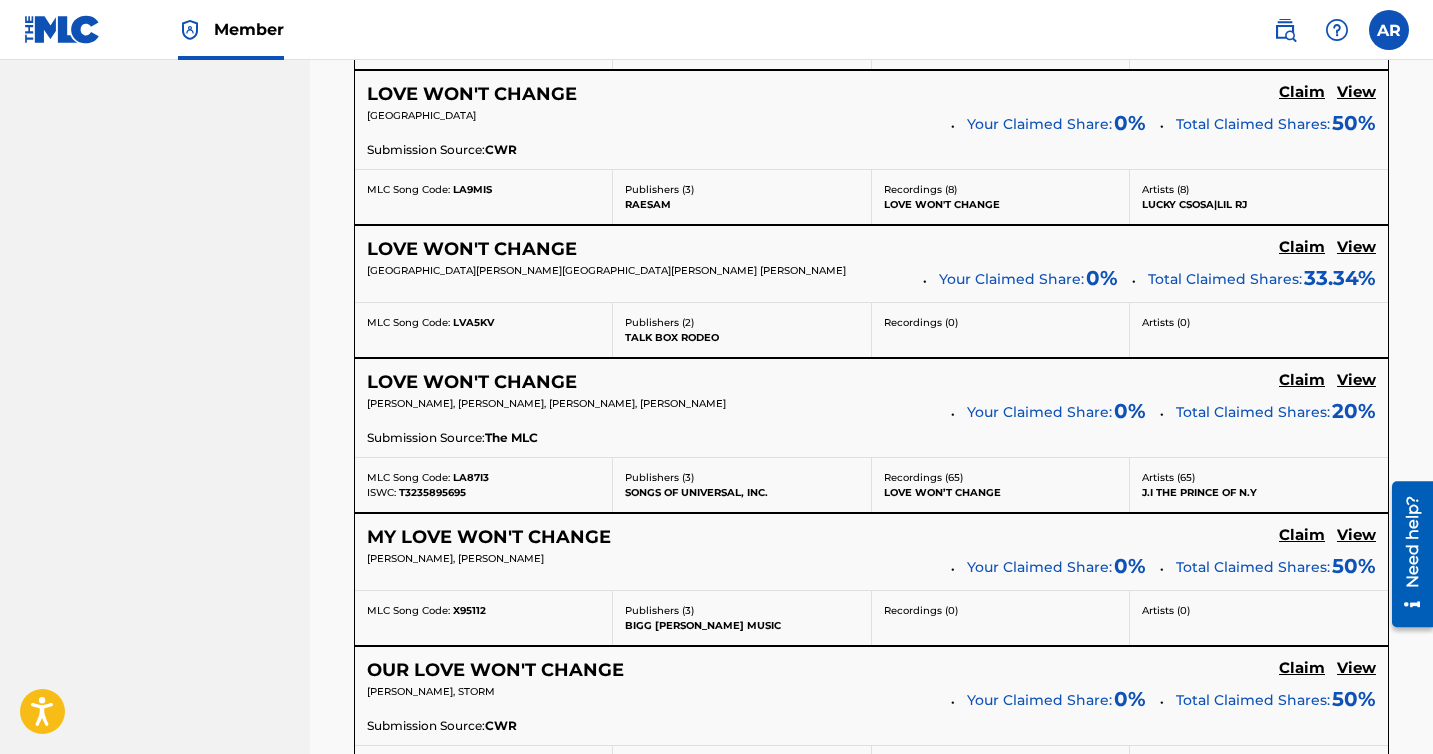 scroll, scrollTop: 935, scrollLeft: 0, axis: vertical 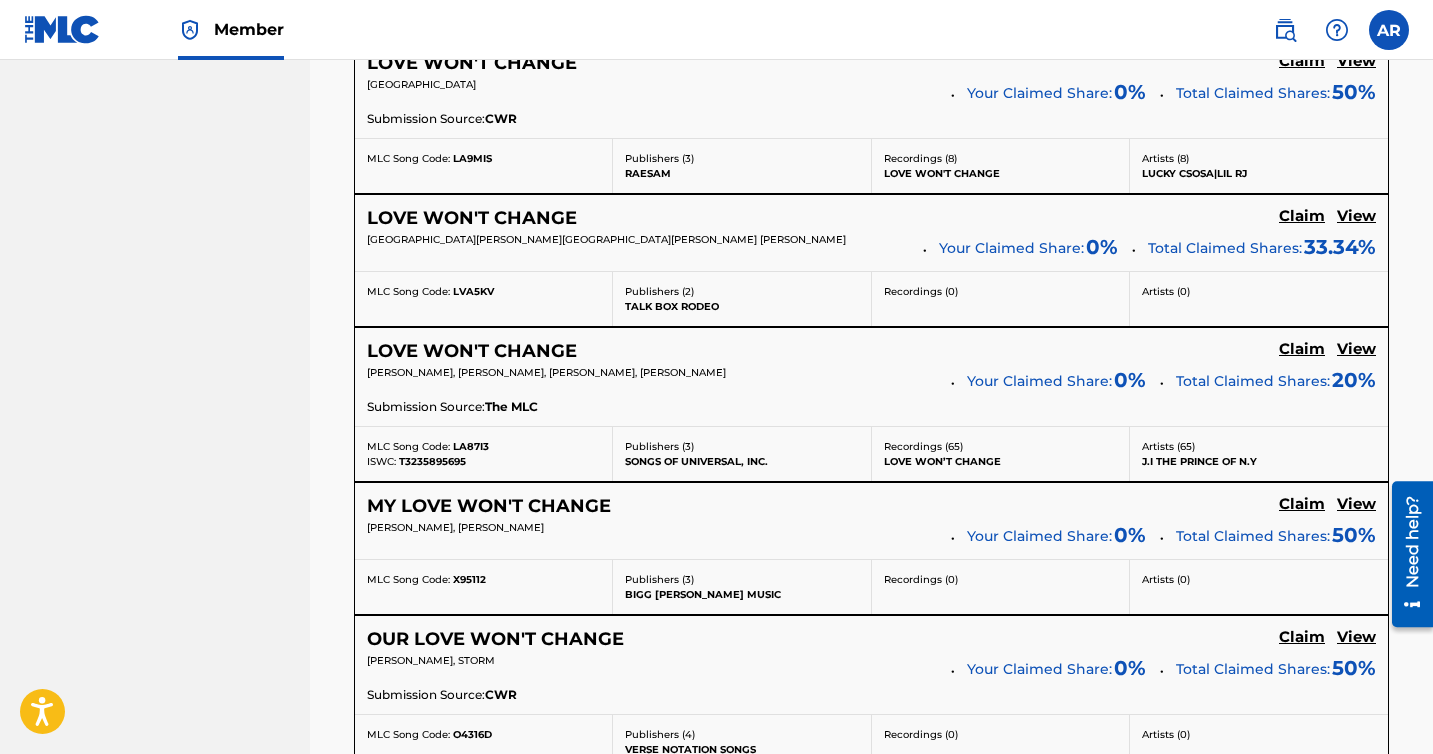 click on "Claim" at bounding box center (1302, -94) 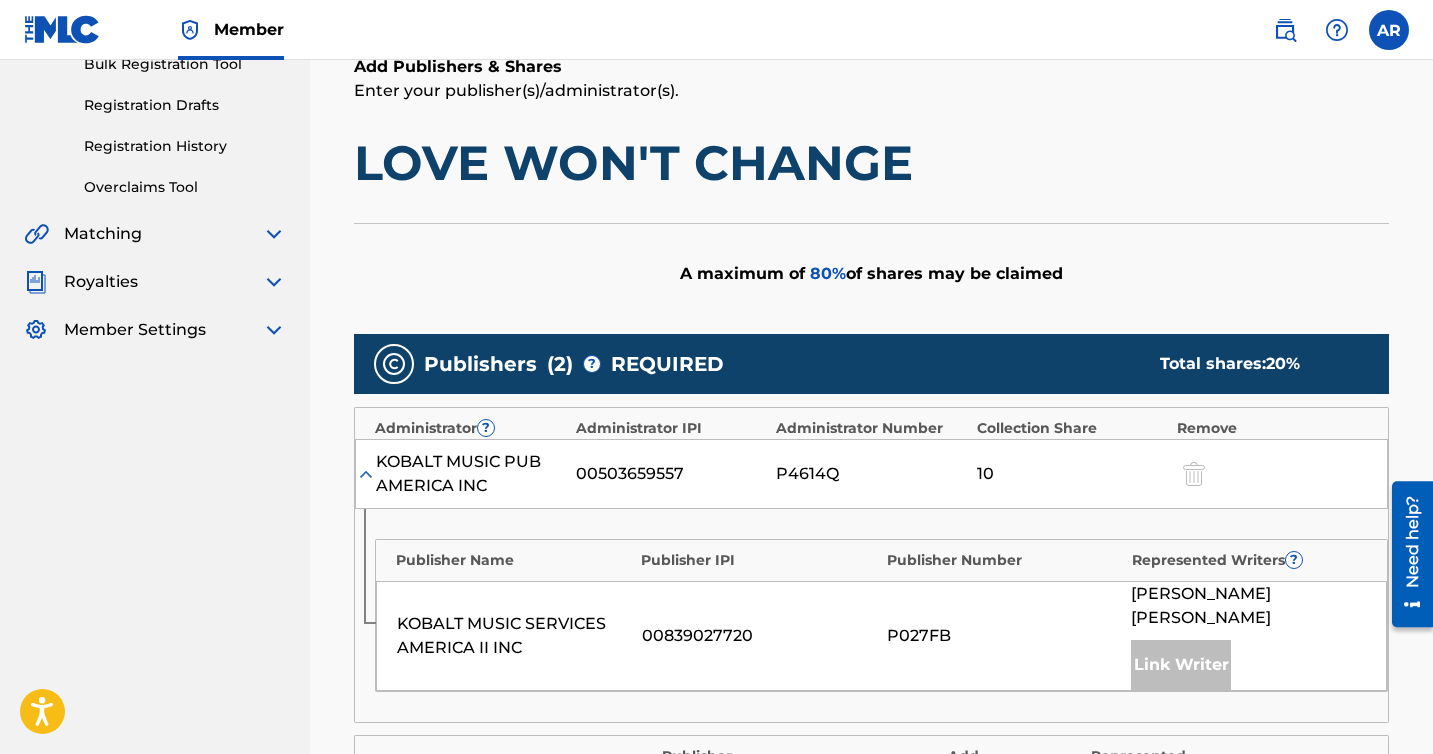 scroll, scrollTop: 245, scrollLeft: 0, axis: vertical 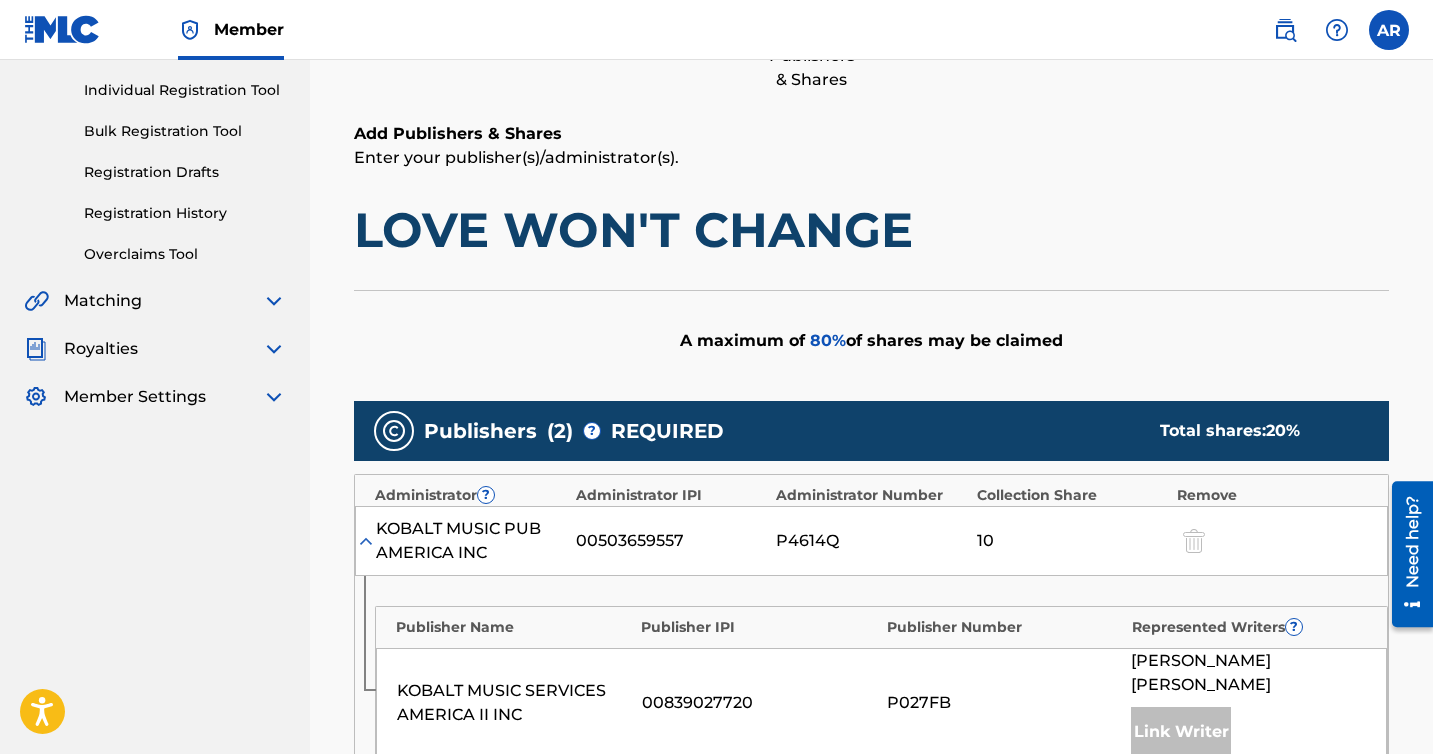 click on "A maximum of   80 %  of shares may be claimed" at bounding box center (871, 340) 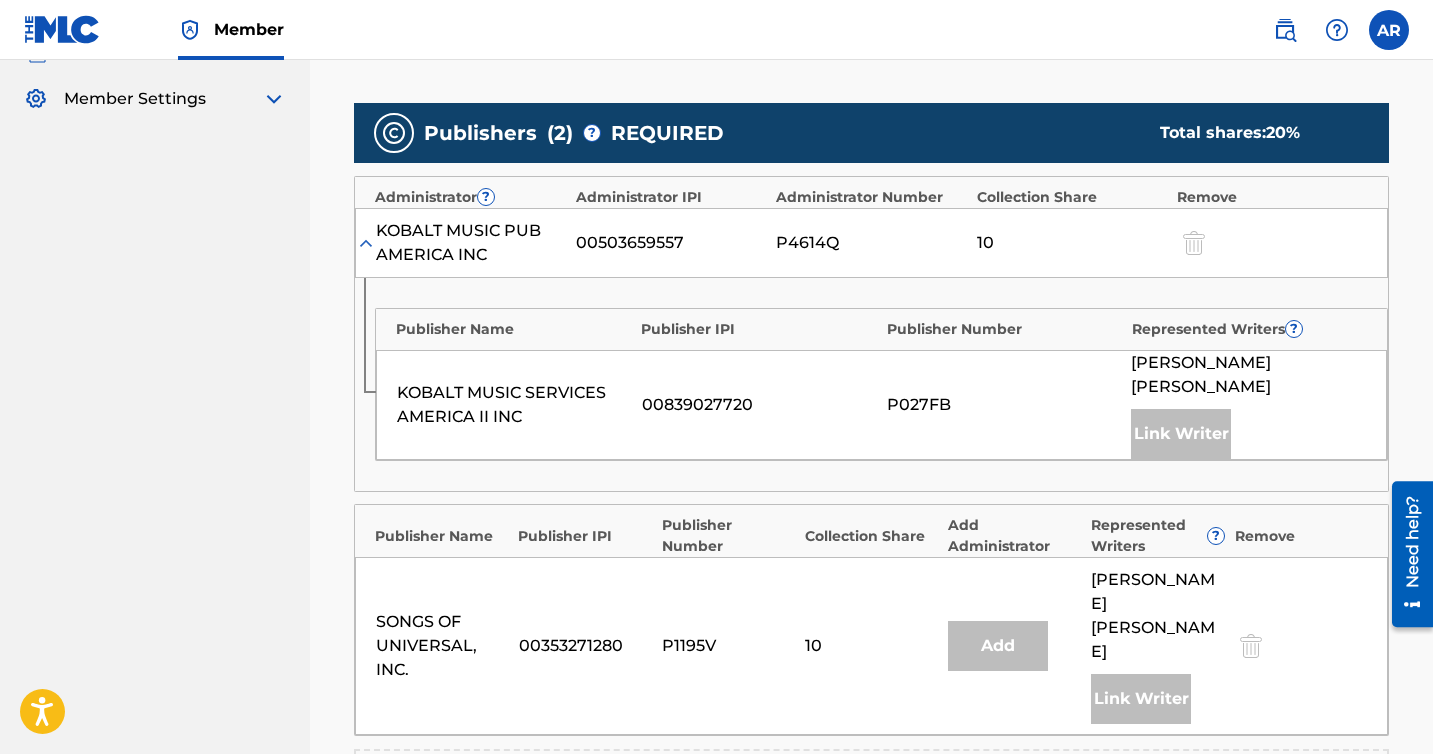 scroll, scrollTop: 489, scrollLeft: 0, axis: vertical 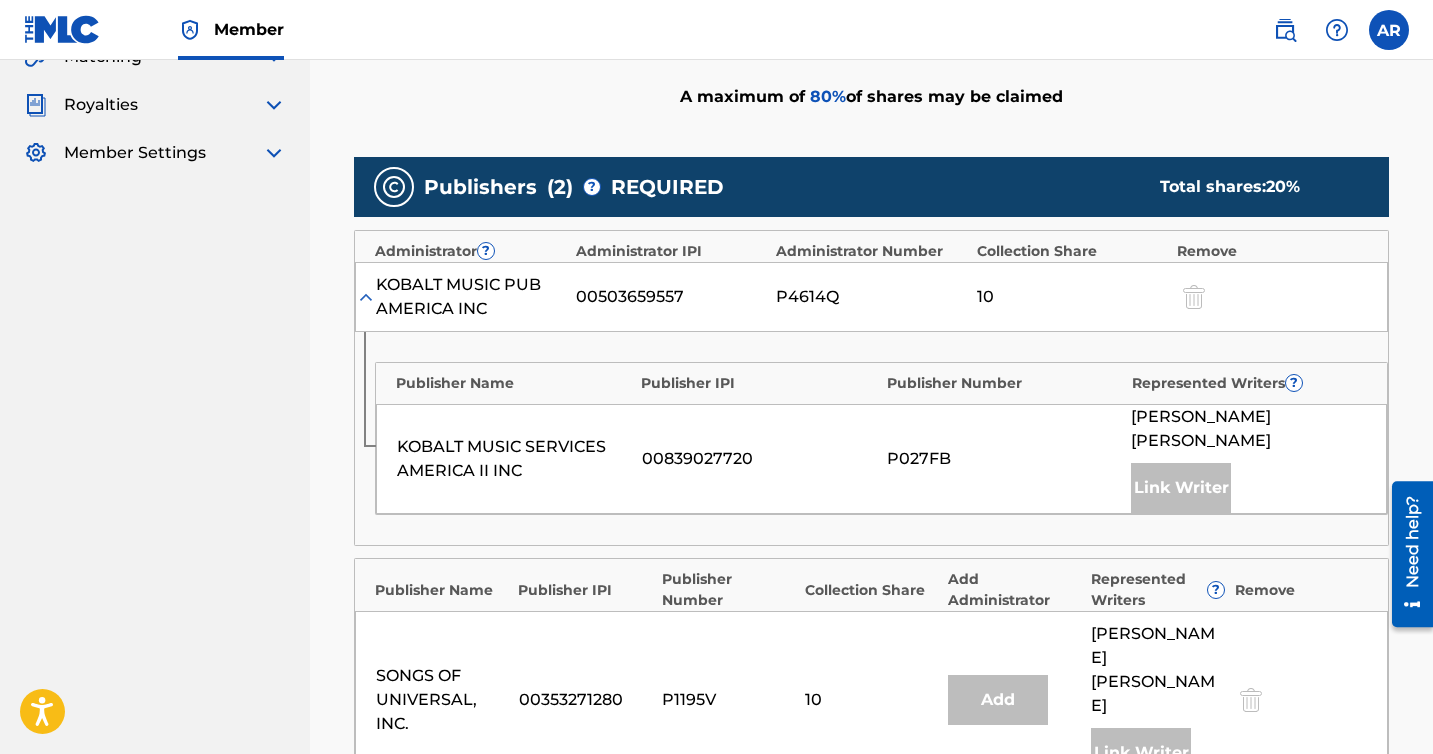 click on "Claiming Tool Search Add Publishers & Shares Review Submit Add Publishers & Shares Enter your publisher(s)/administrator(s). LOVE WON'T CHANGE A maximum of   80 %  of shares may be claimed Publishers ( 2 ) ? REQUIRED Total shares:  20 % Administrator ? Administrator IPI Administrator Number Collection Share Remove KOBALT MUSIC PUB AMERICA INC 00503659557 P4614Q 10 Publisher Name Publisher IPI Publisher Number Represented Writers ? KOBALT MUSIC SERVICES AMERICA II INC 00839027720 P027FB [PERSON_NAME] Link Writer Publisher Name Publisher IPI Publisher Number Collection Share Add Administrator Represented Writers ? Remove SONGS OF UNIVERSAL, INC. 00353271280 P1195V 10 Add [PERSON_NAME] Link Writer Add Publisher Back Next" at bounding box center [871, 409] 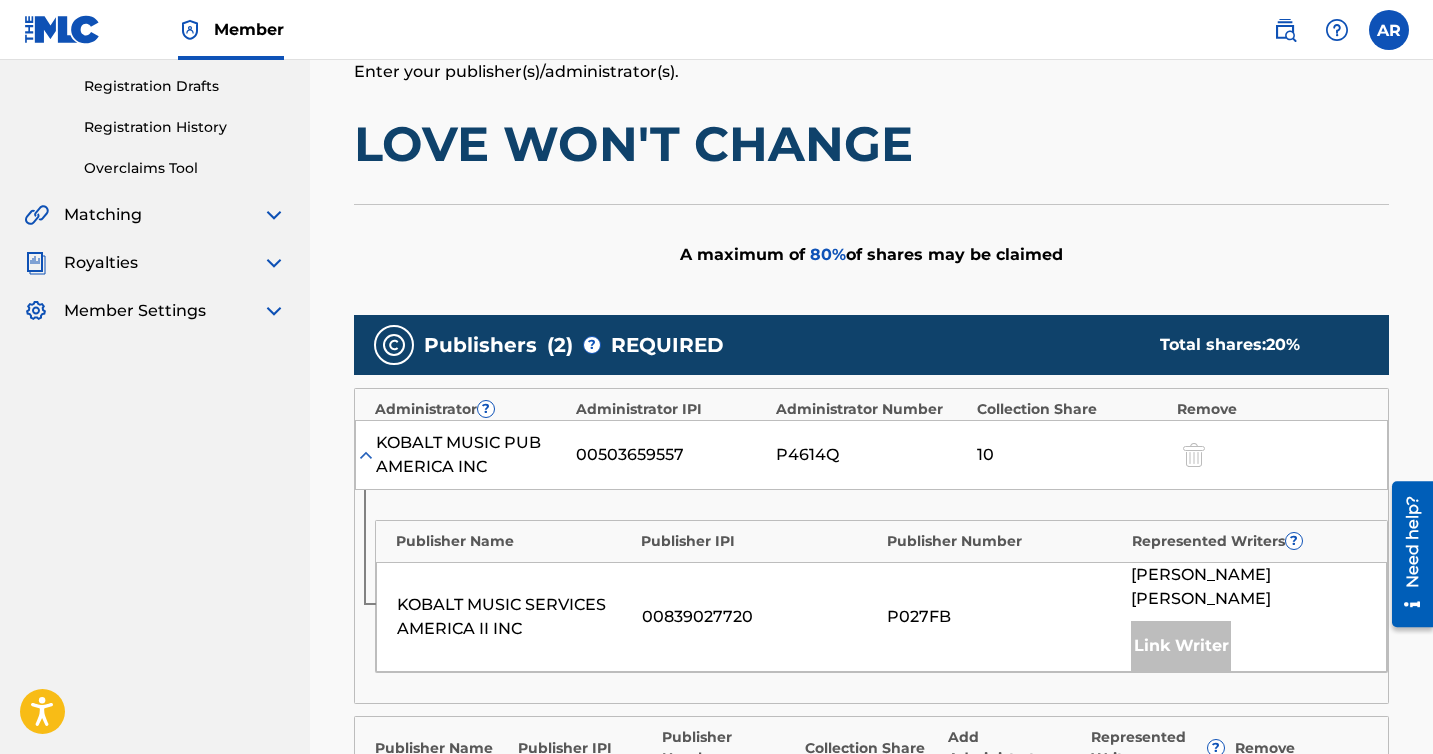 scroll, scrollTop: 791, scrollLeft: 0, axis: vertical 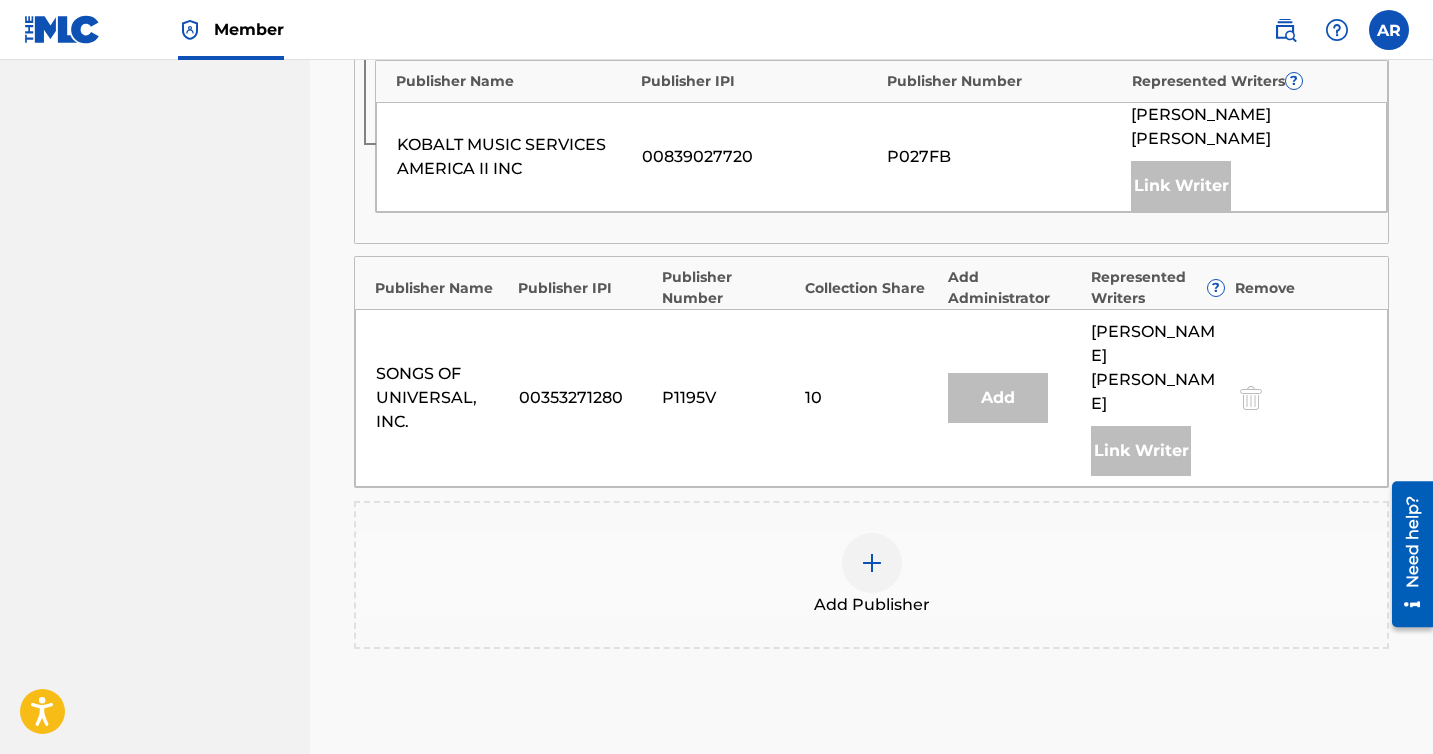 click at bounding box center (872, 563) 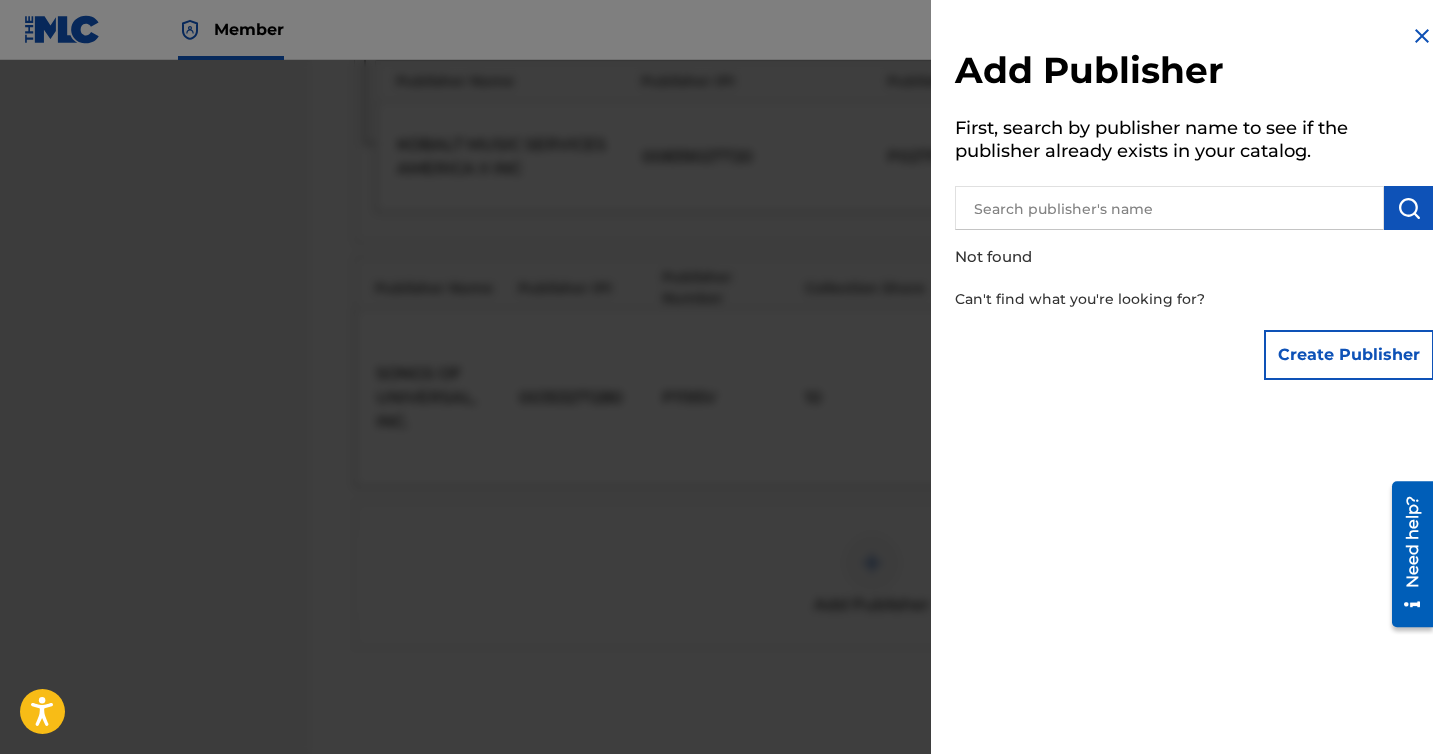 click at bounding box center (1169, 208) 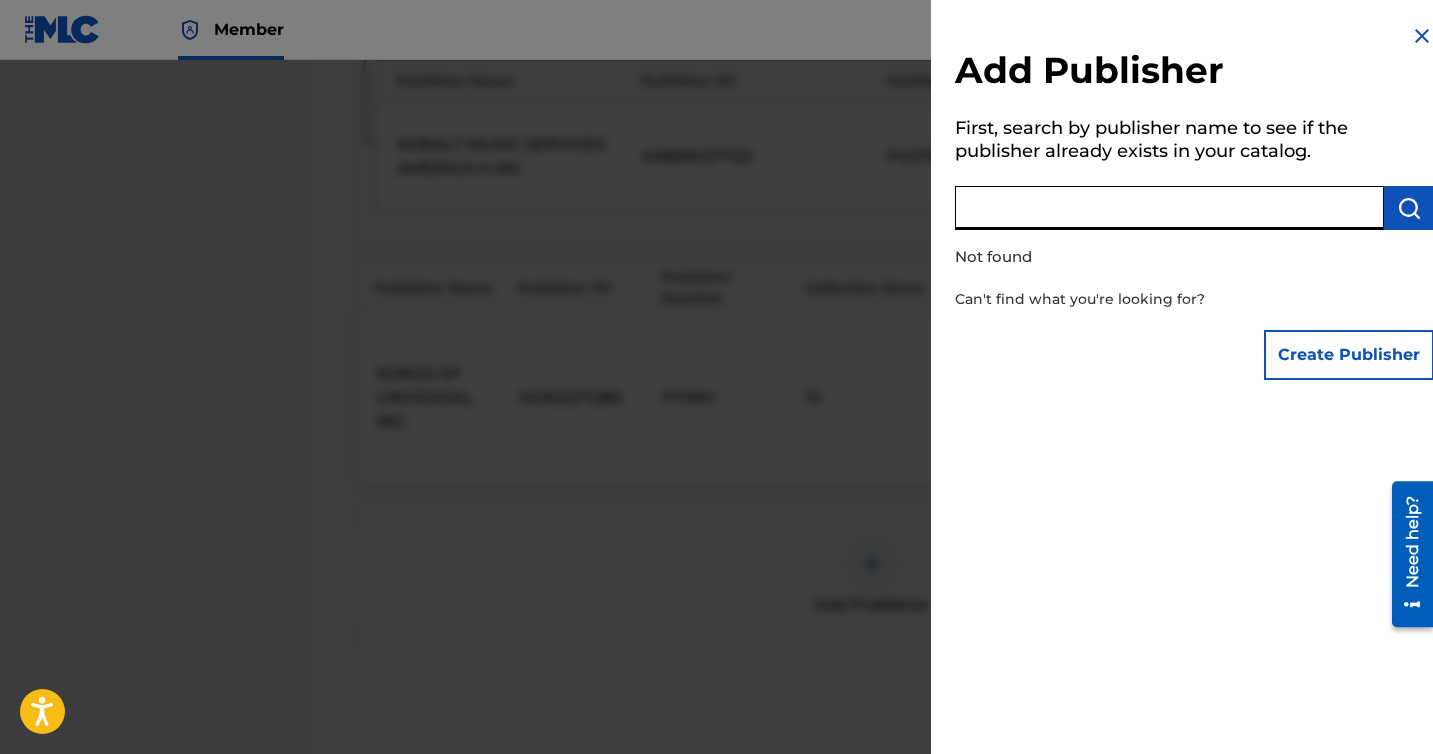 click at bounding box center (1169, 208) 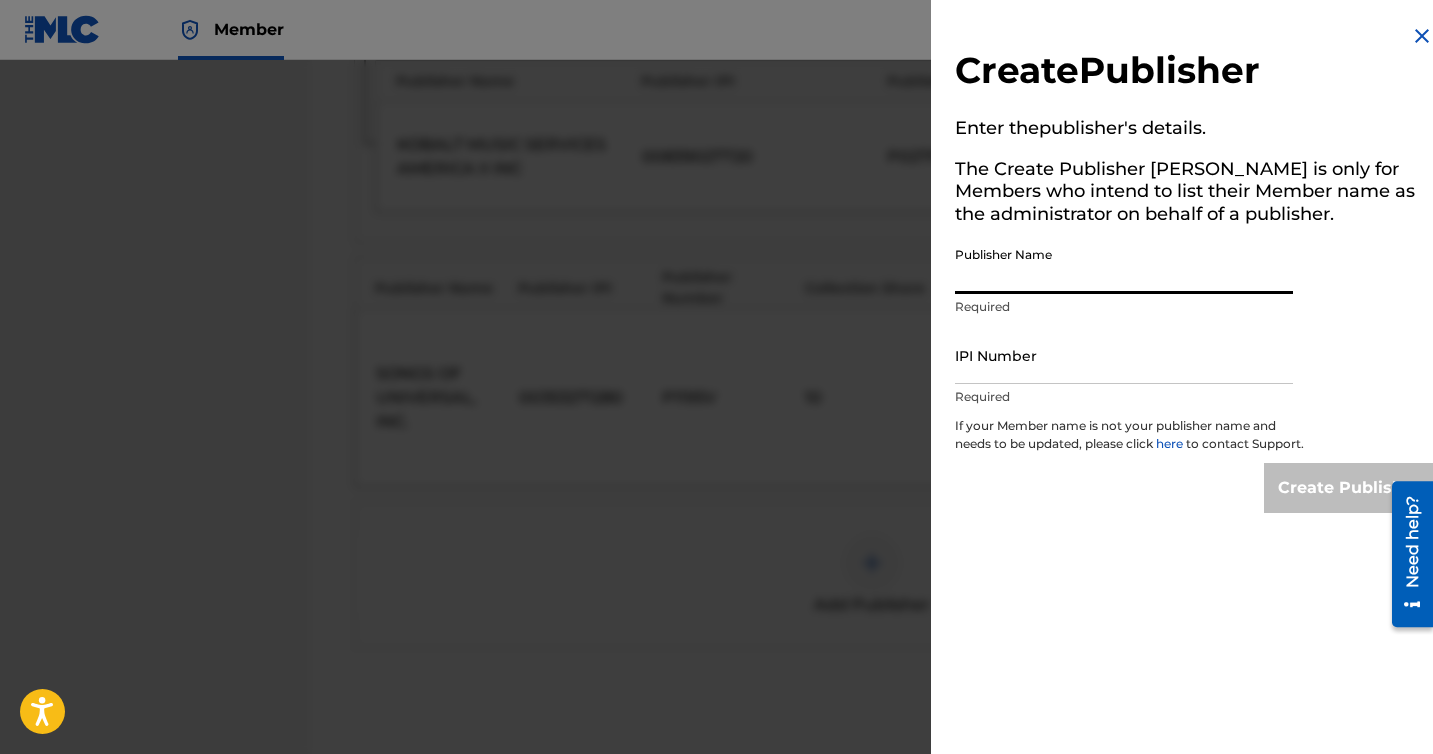 click on "Publisher Name" at bounding box center (1124, 265) 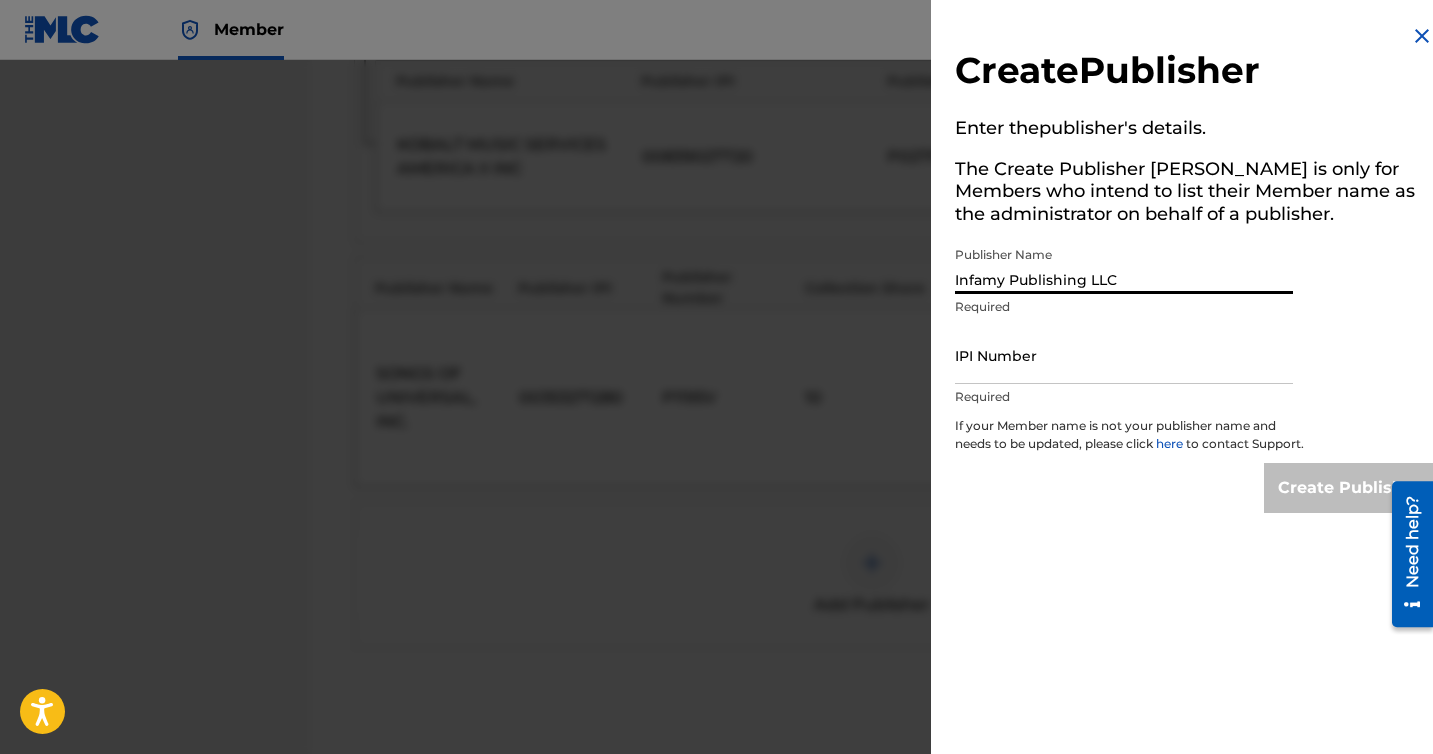 type on "Infamy Publishing LLC" 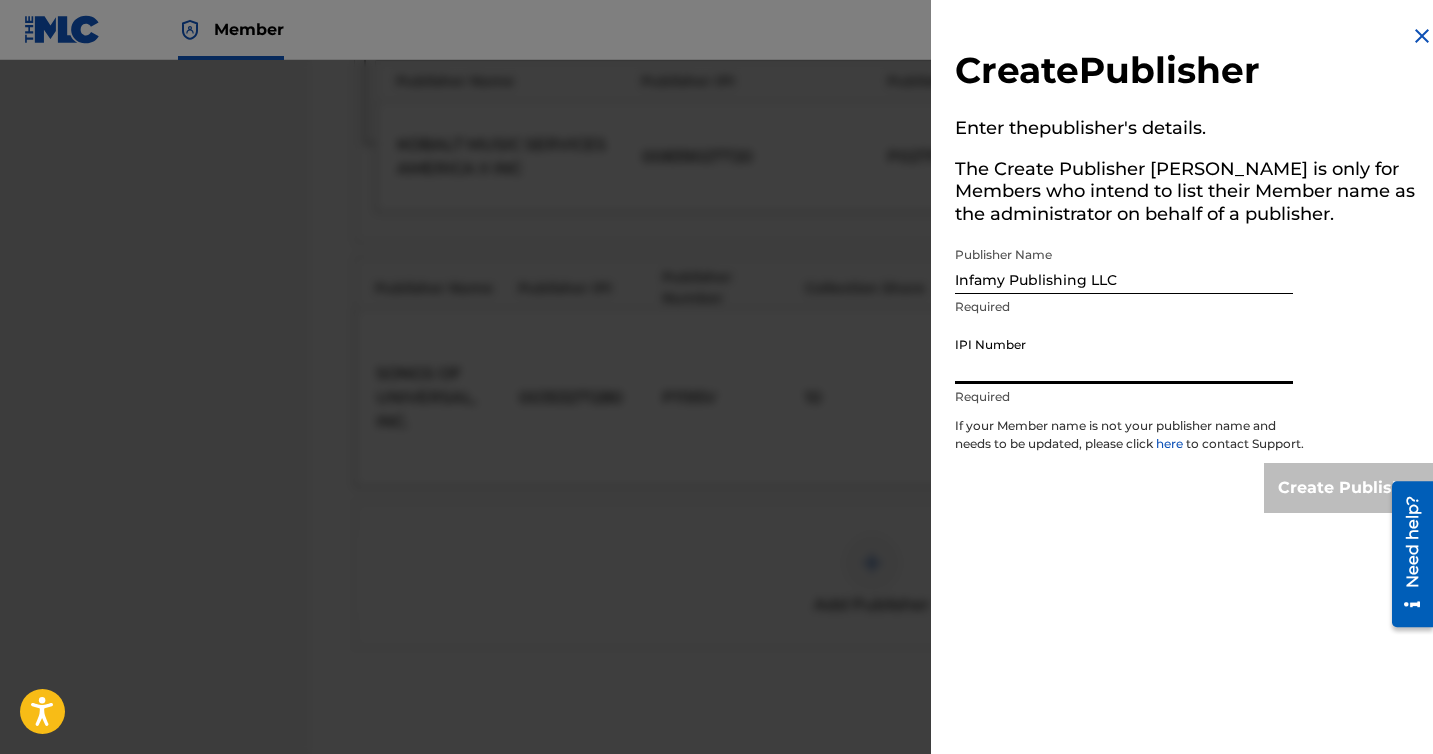 click on "IPI Number" at bounding box center (1124, 355) 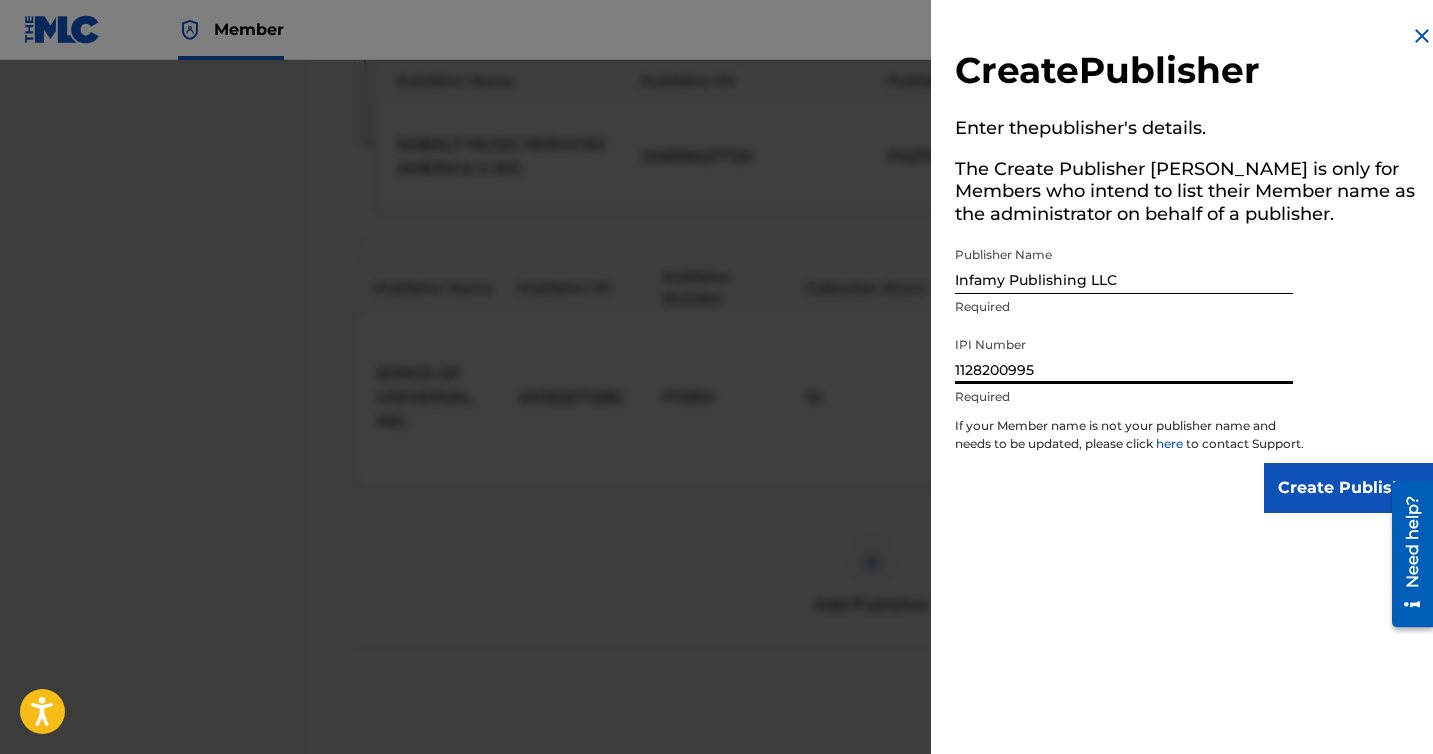 type on "1128200995" 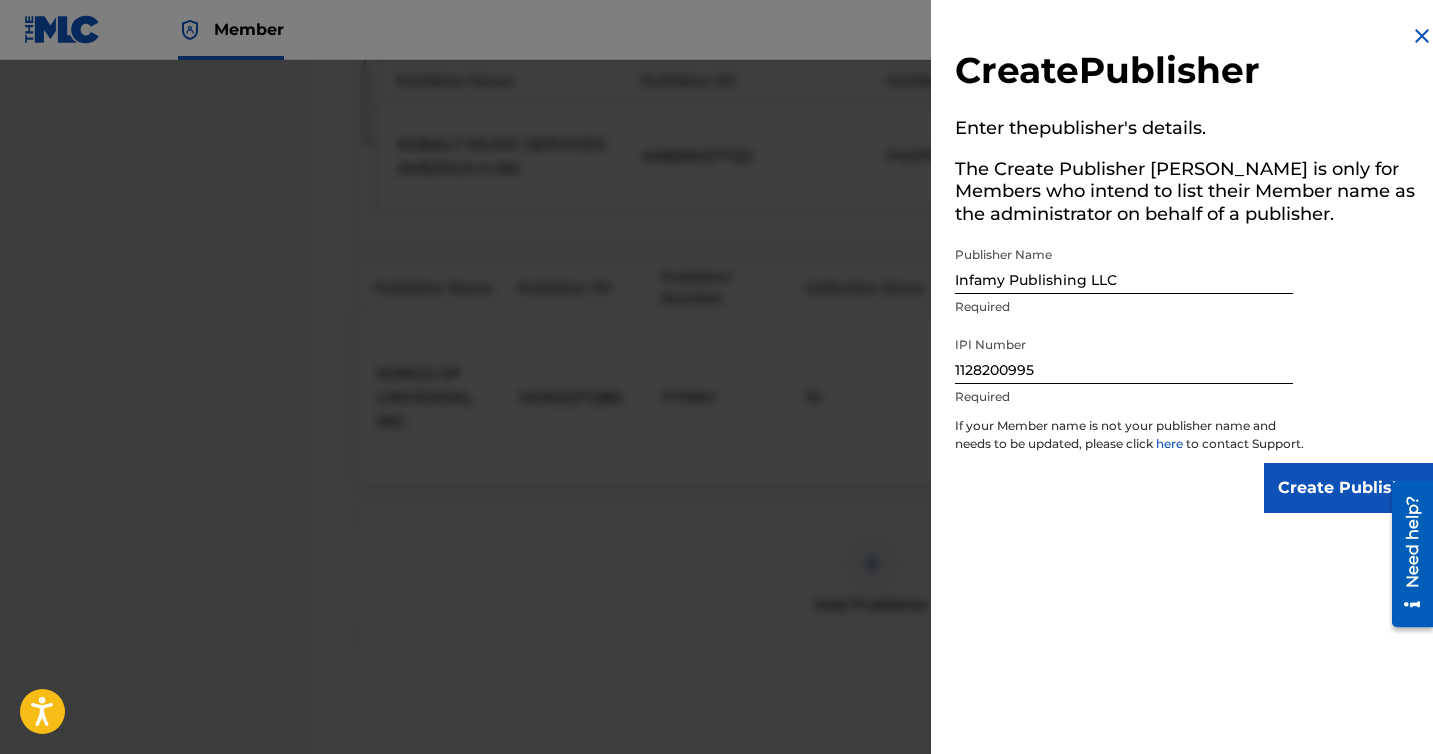 click on "Create Publisher" at bounding box center (1349, 488) 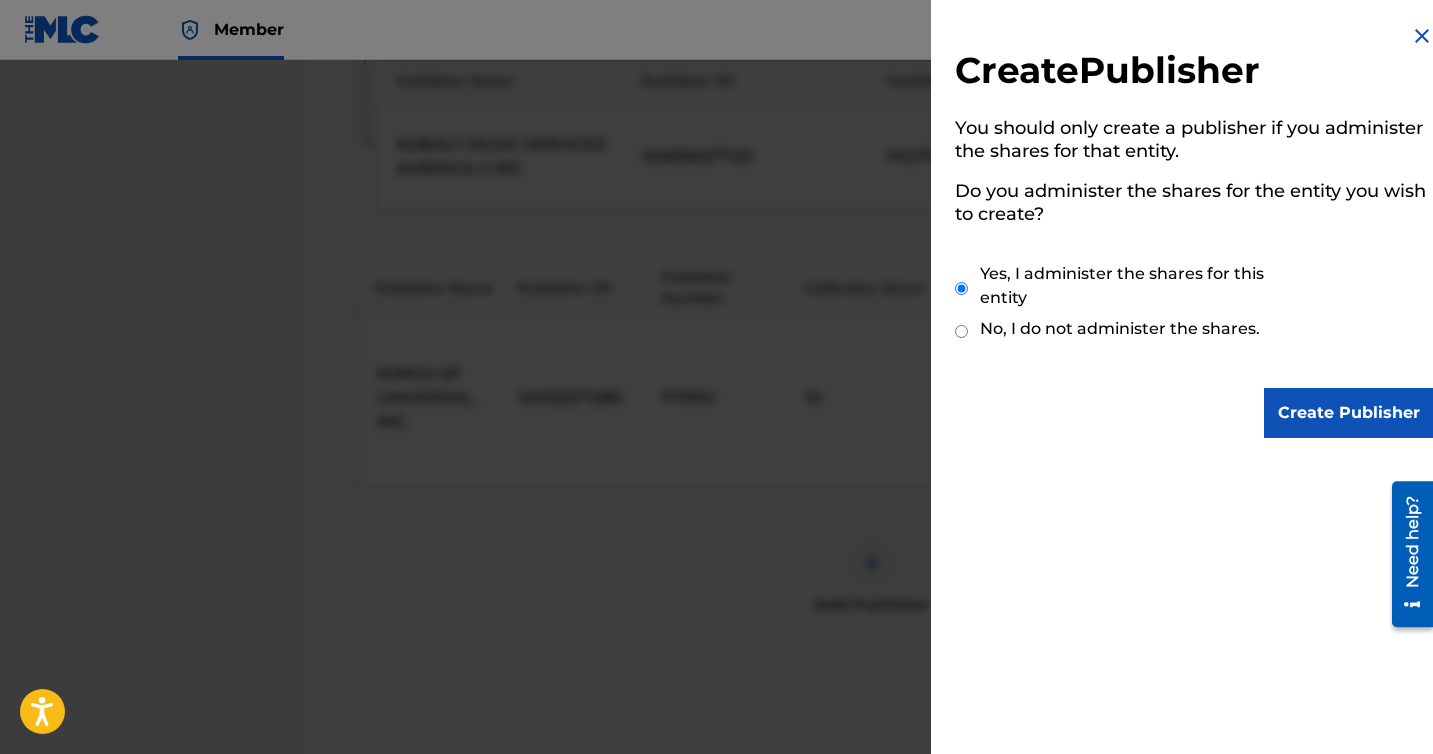 click on "Create Publisher" at bounding box center [1349, 413] 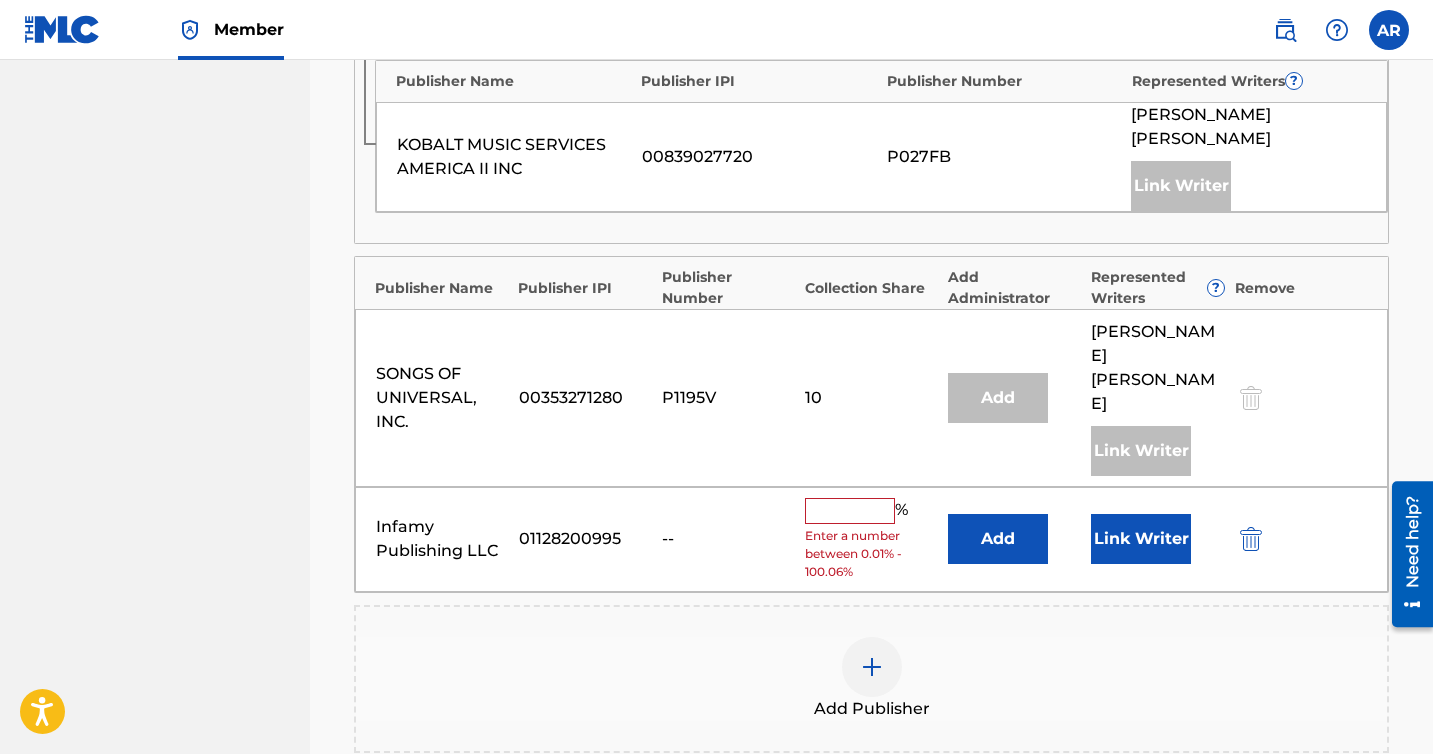 click at bounding box center (850, 511) 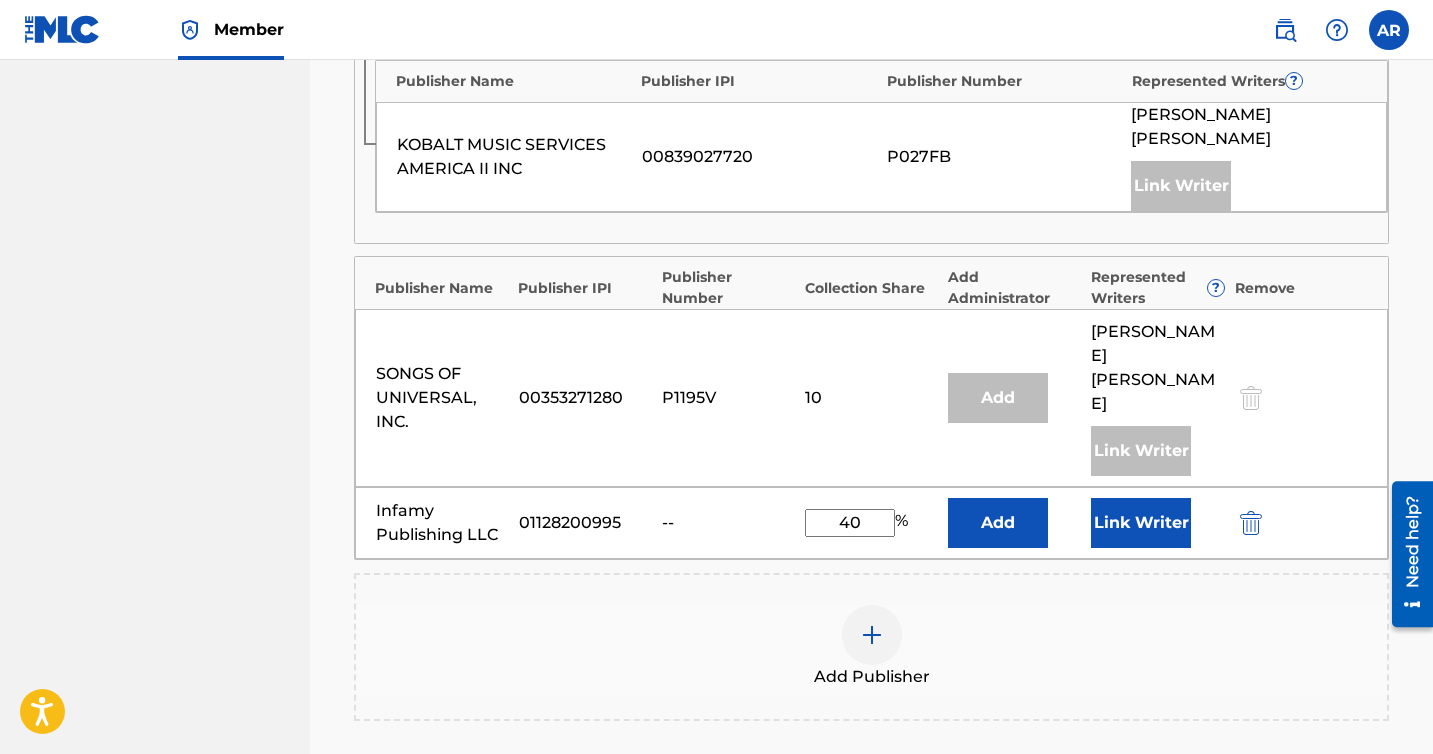 type on "40" 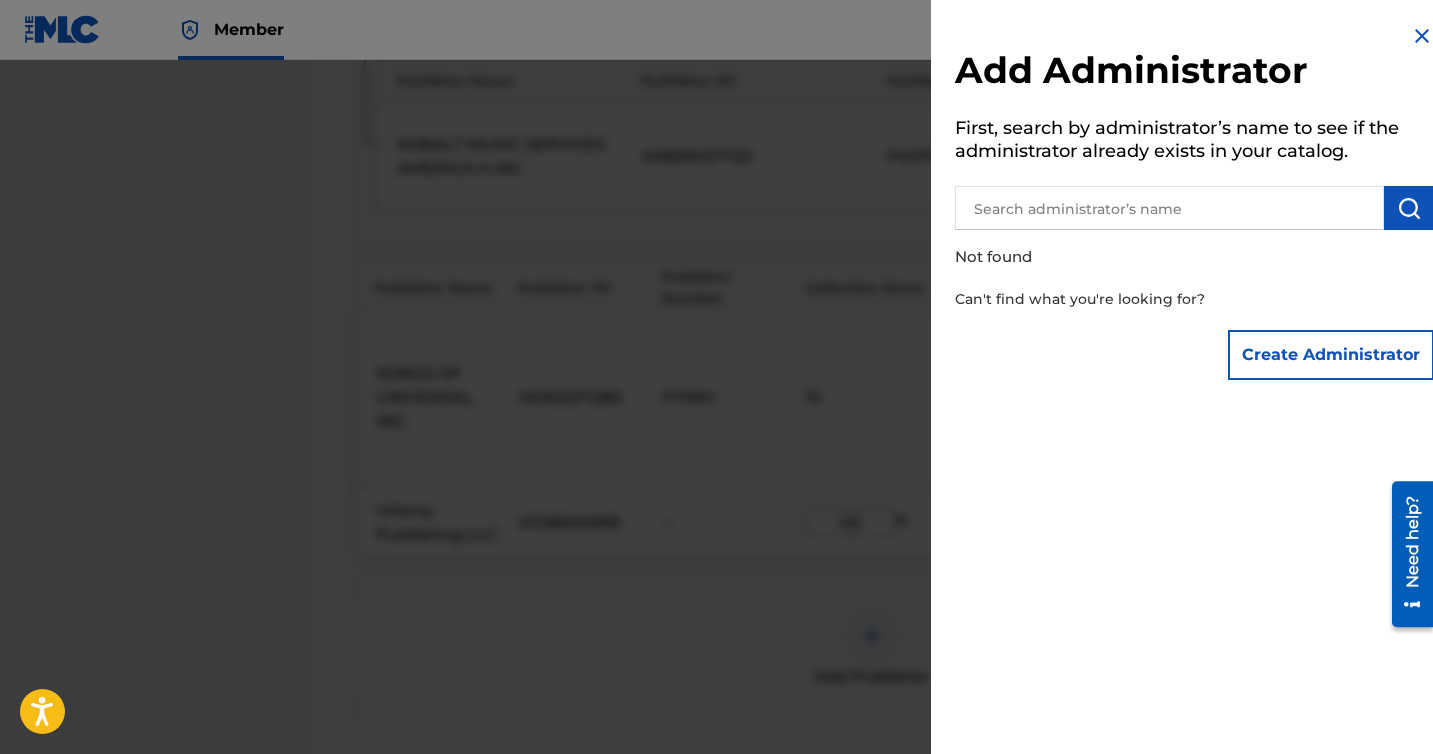 click at bounding box center (1169, 208) 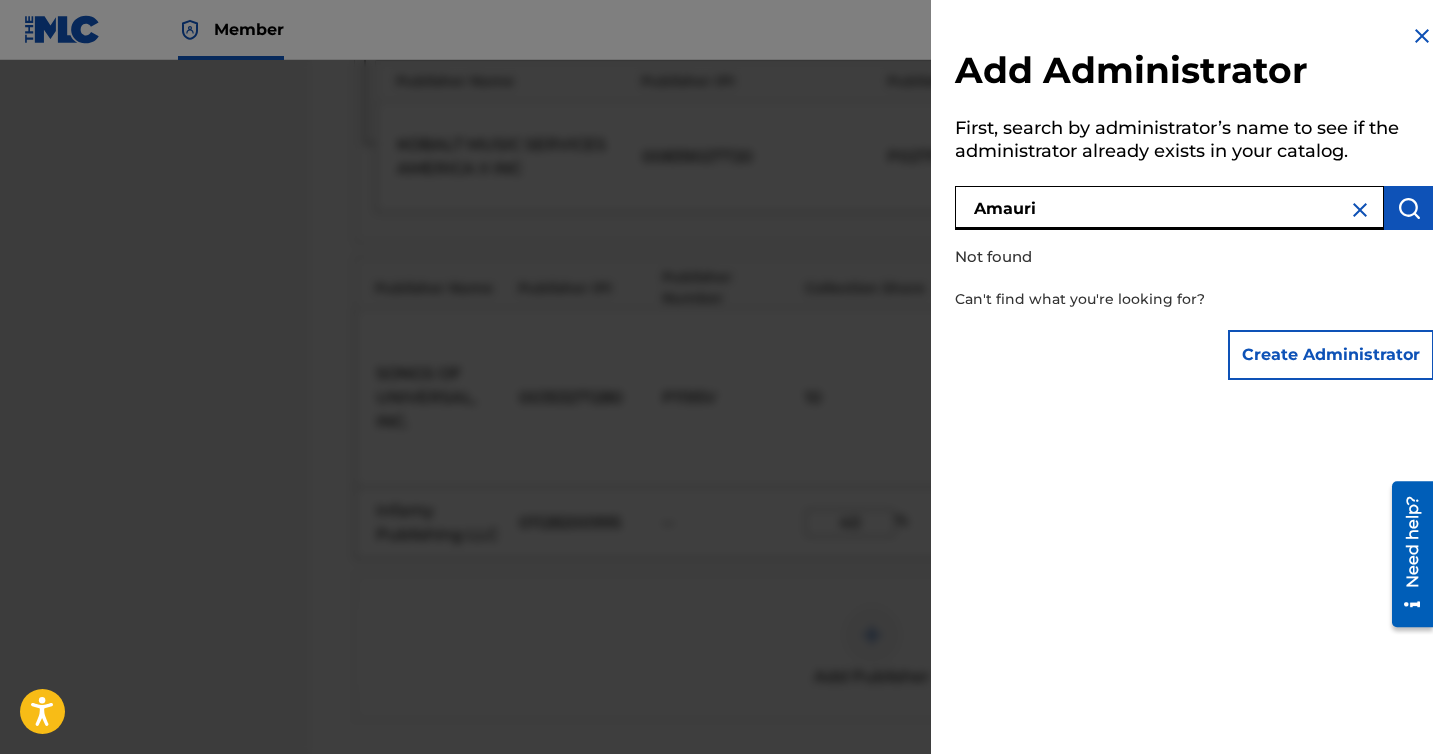 type on "Amauri" 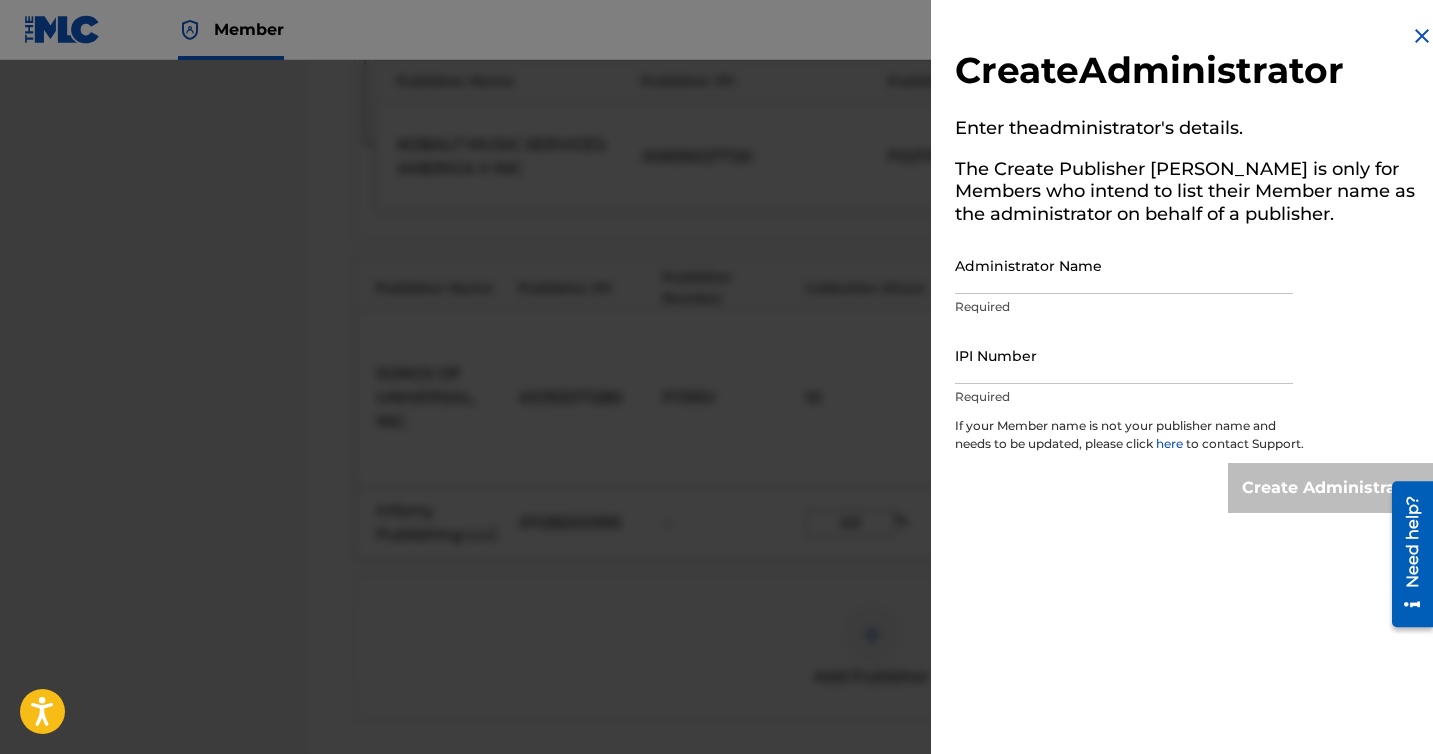 click on "Administrator Name" at bounding box center [1124, 265] 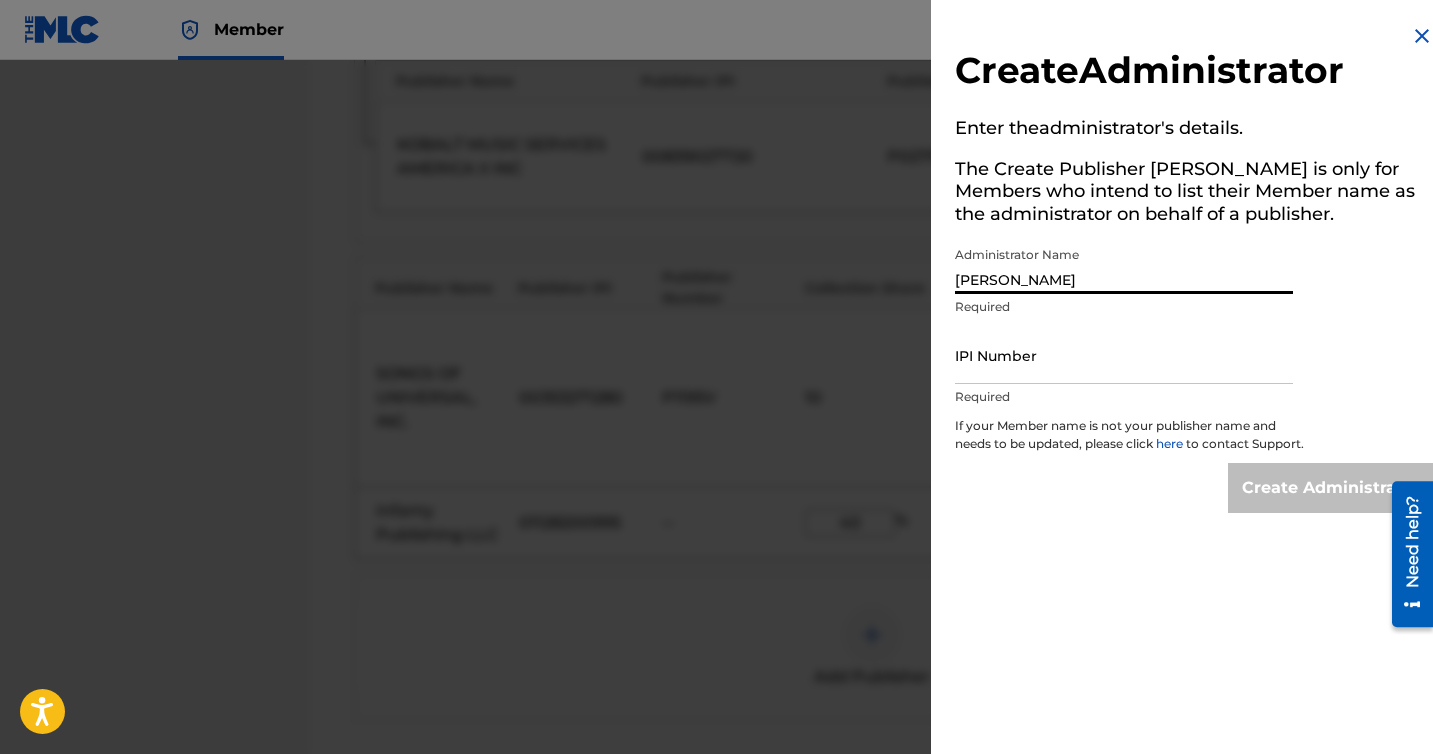 type on "[PERSON_NAME]" 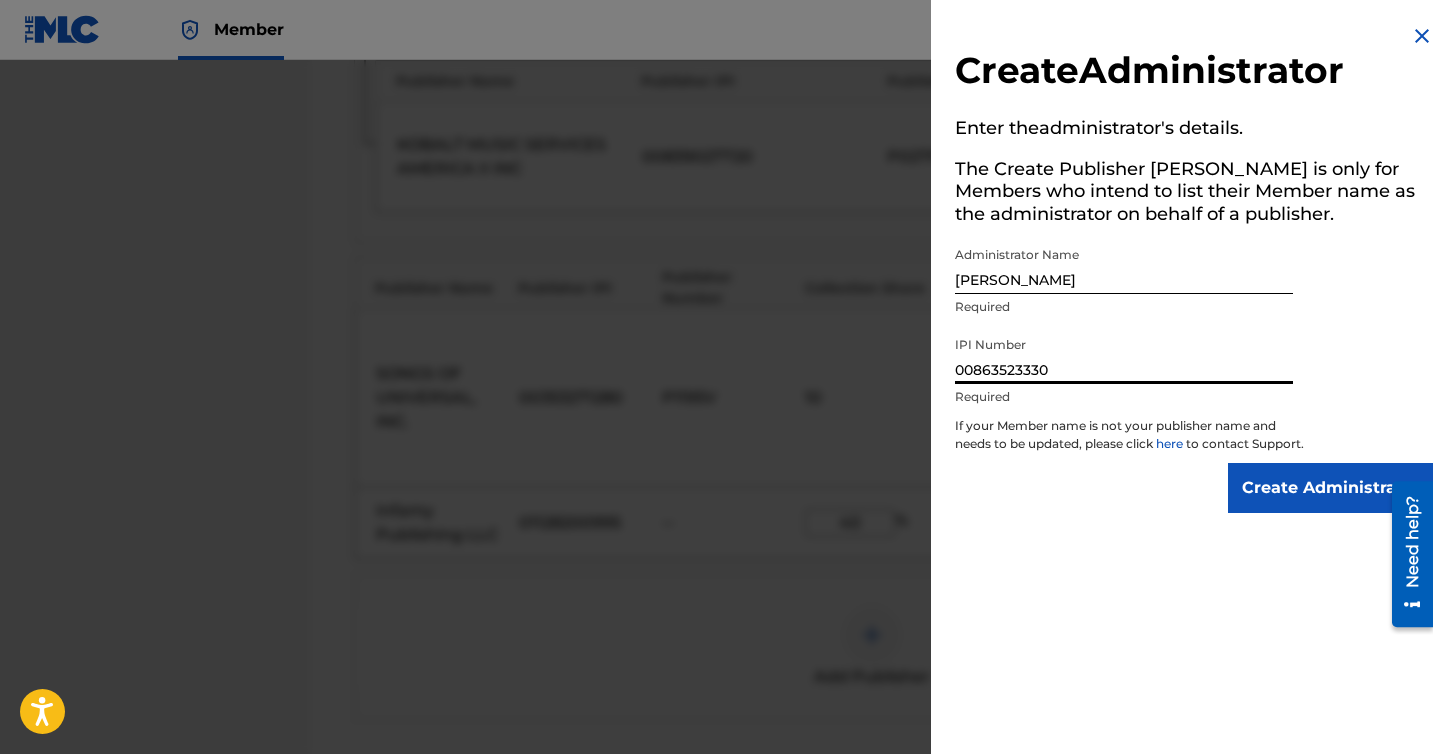 type on "00863523330" 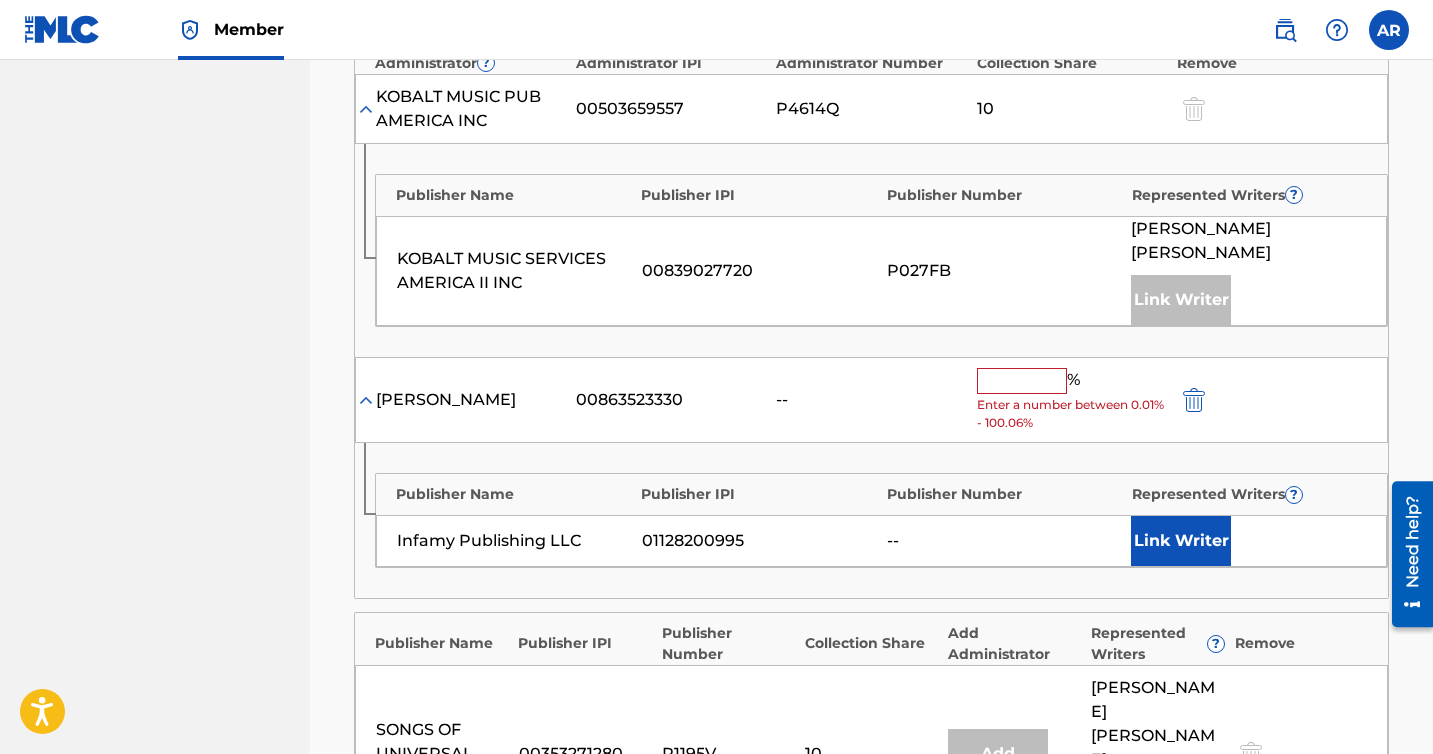 scroll, scrollTop: 624, scrollLeft: 0, axis: vertical 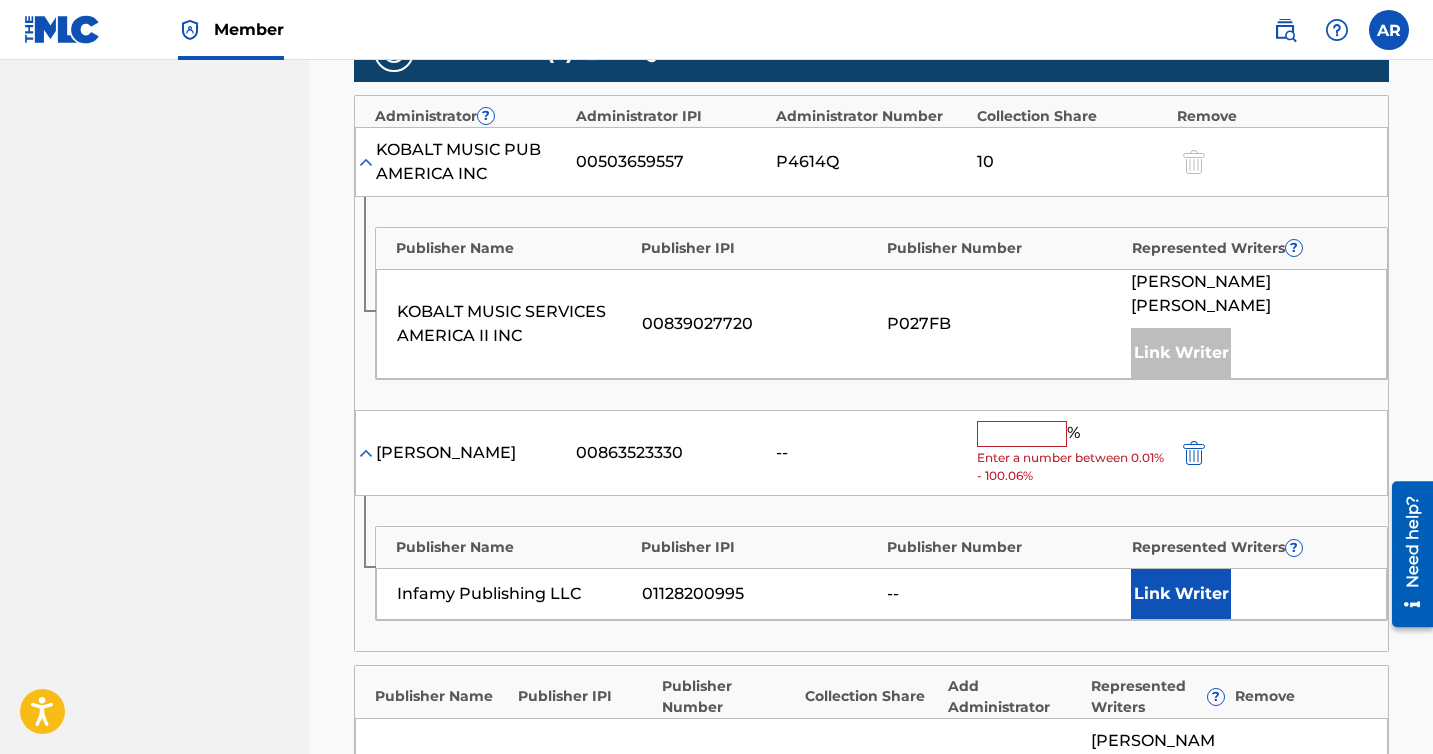 click at bounding box center [1022, 434] 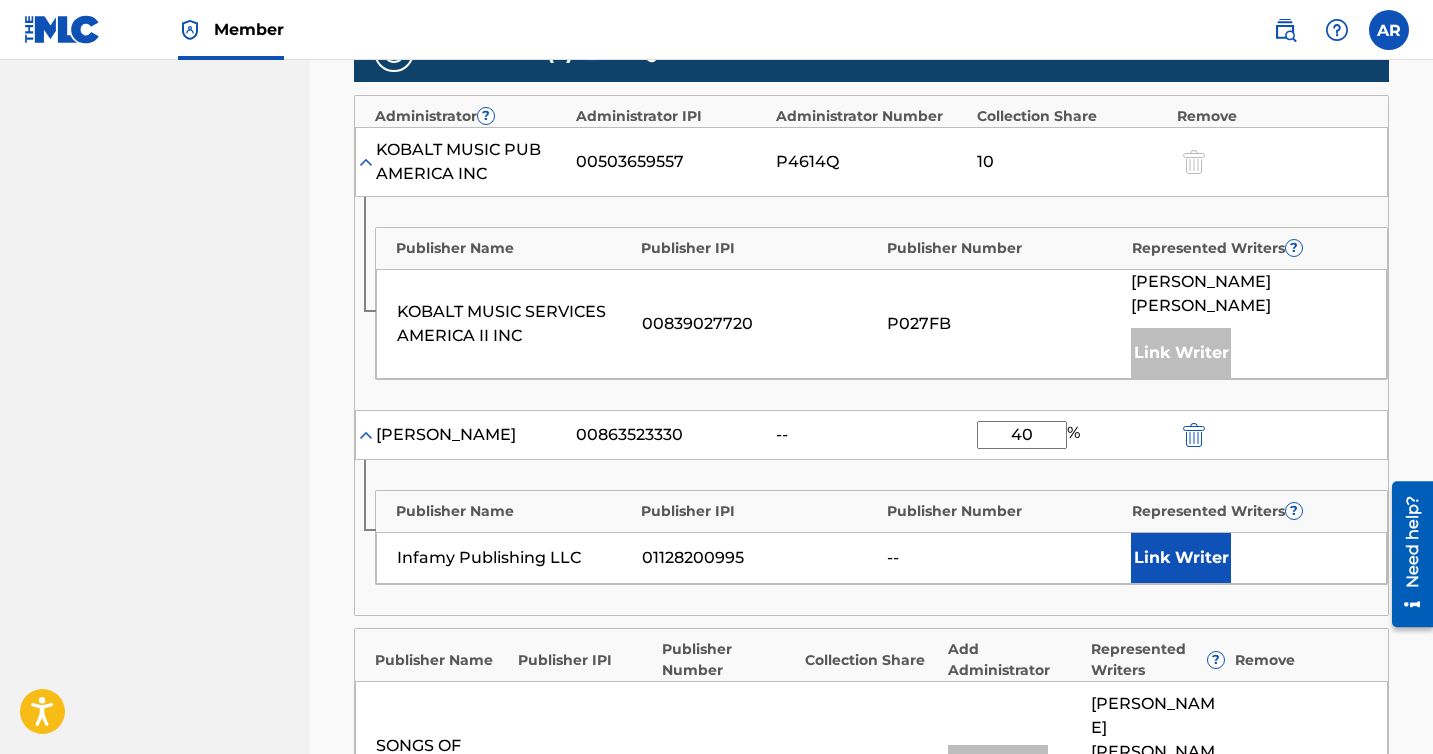 type on "40" 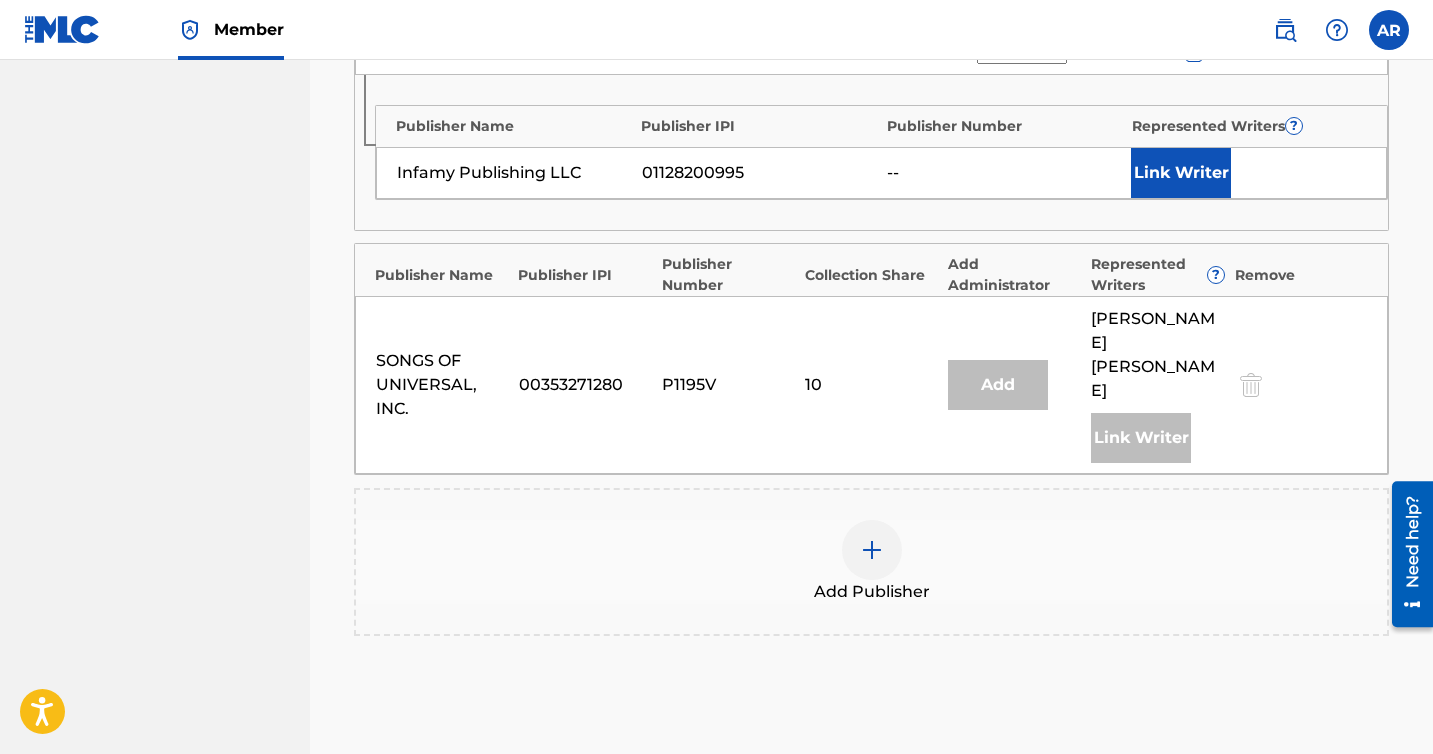 scroll, scrollTop: 1137, scrollLeft: 0, axis: vertical 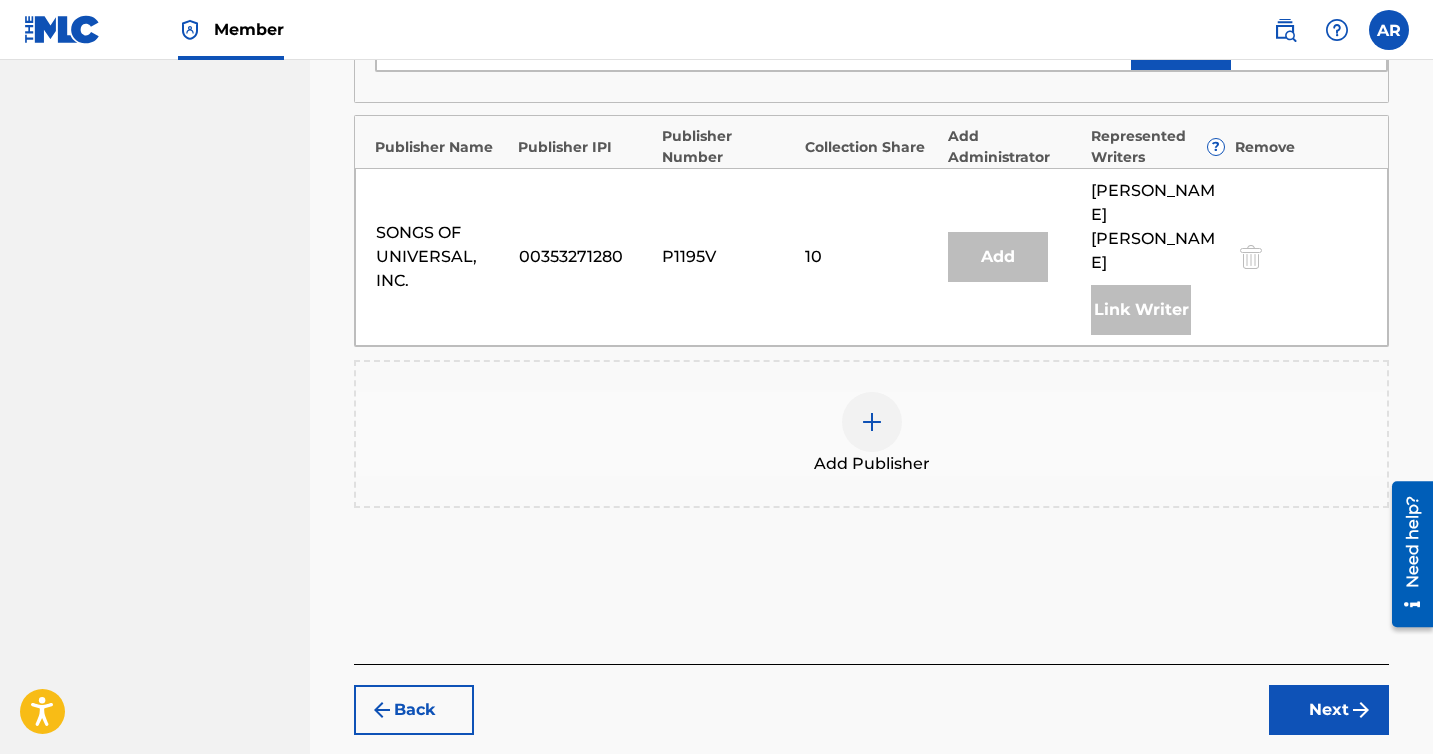 click at bounding box center (1361, 710) 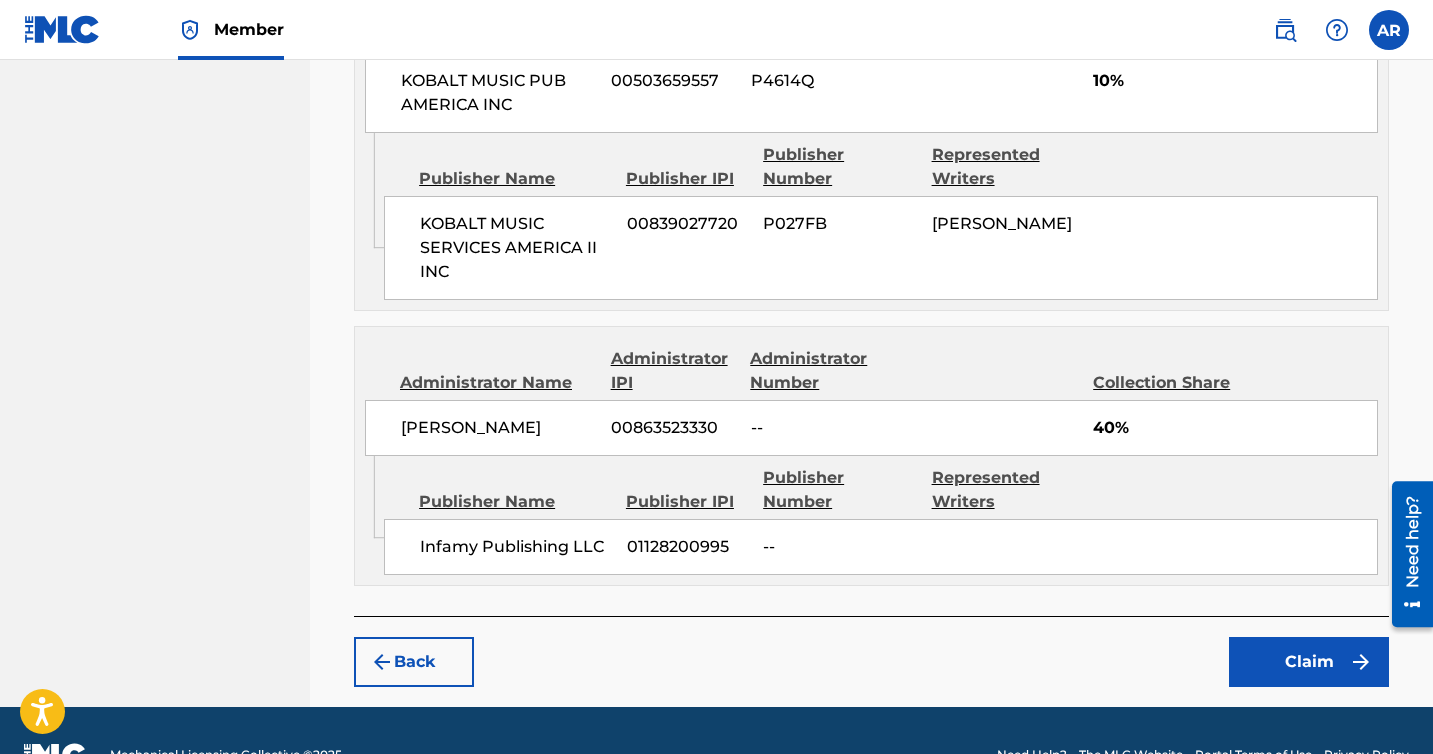 scroll, scrollTop: 1166, scrollLeft: 0, axis: vertical 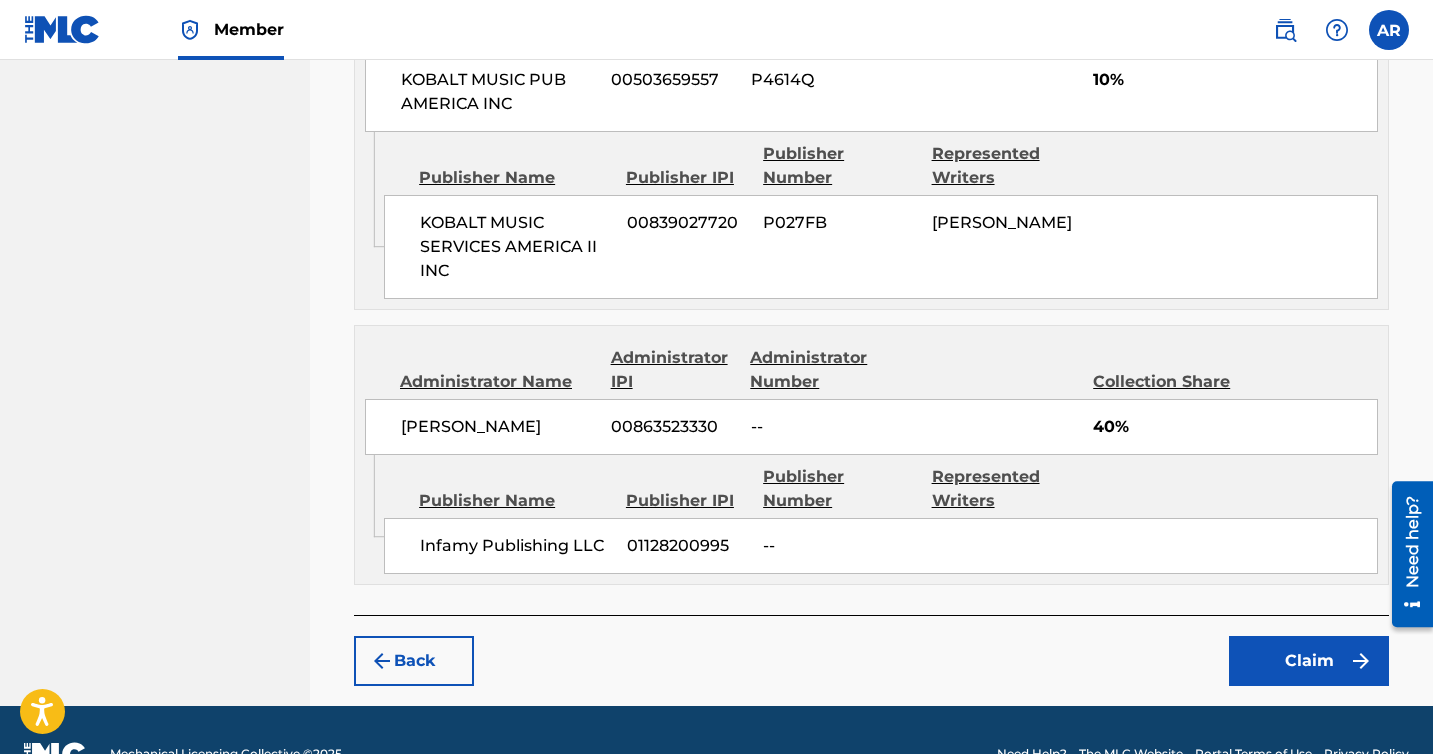 click on "Claim" at bounding box center (1309, 661) 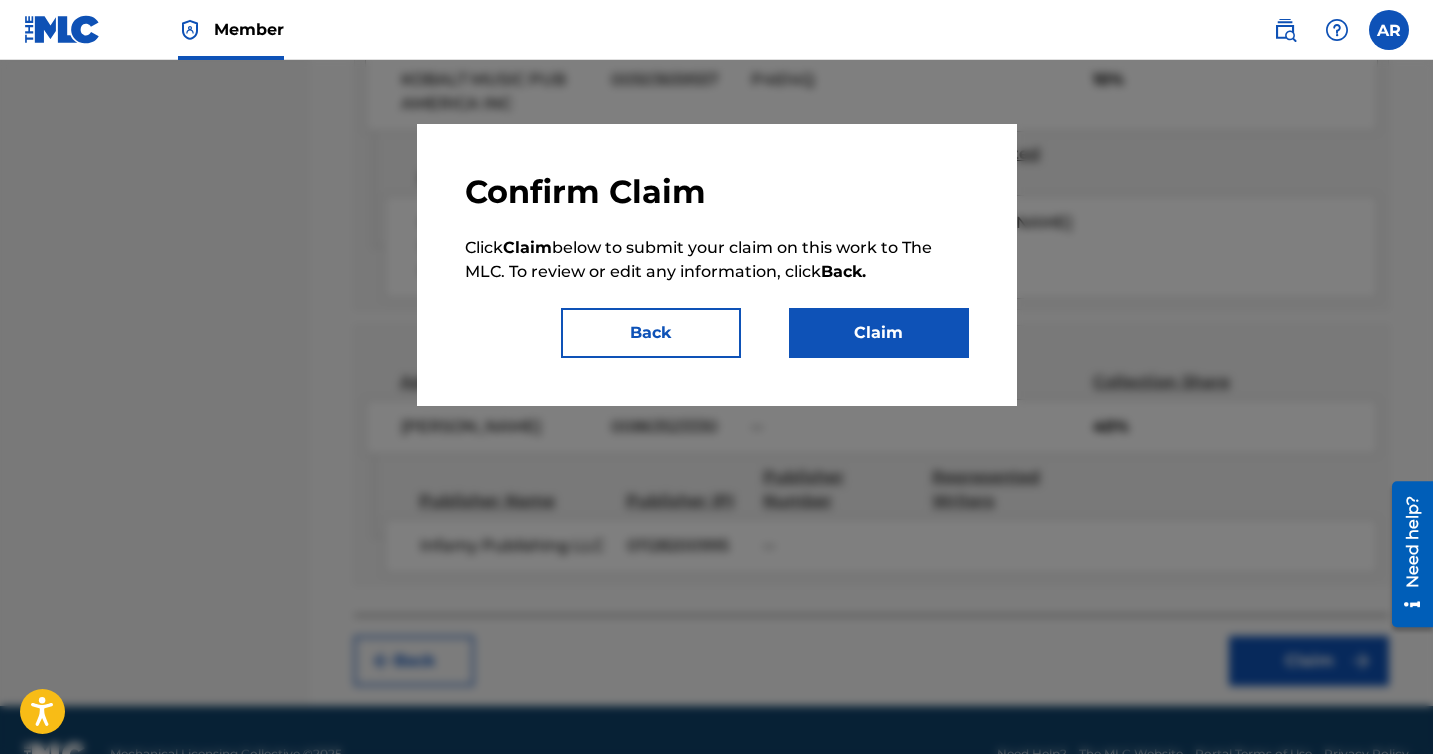 click on "Back" at bounding box center (651, 333) 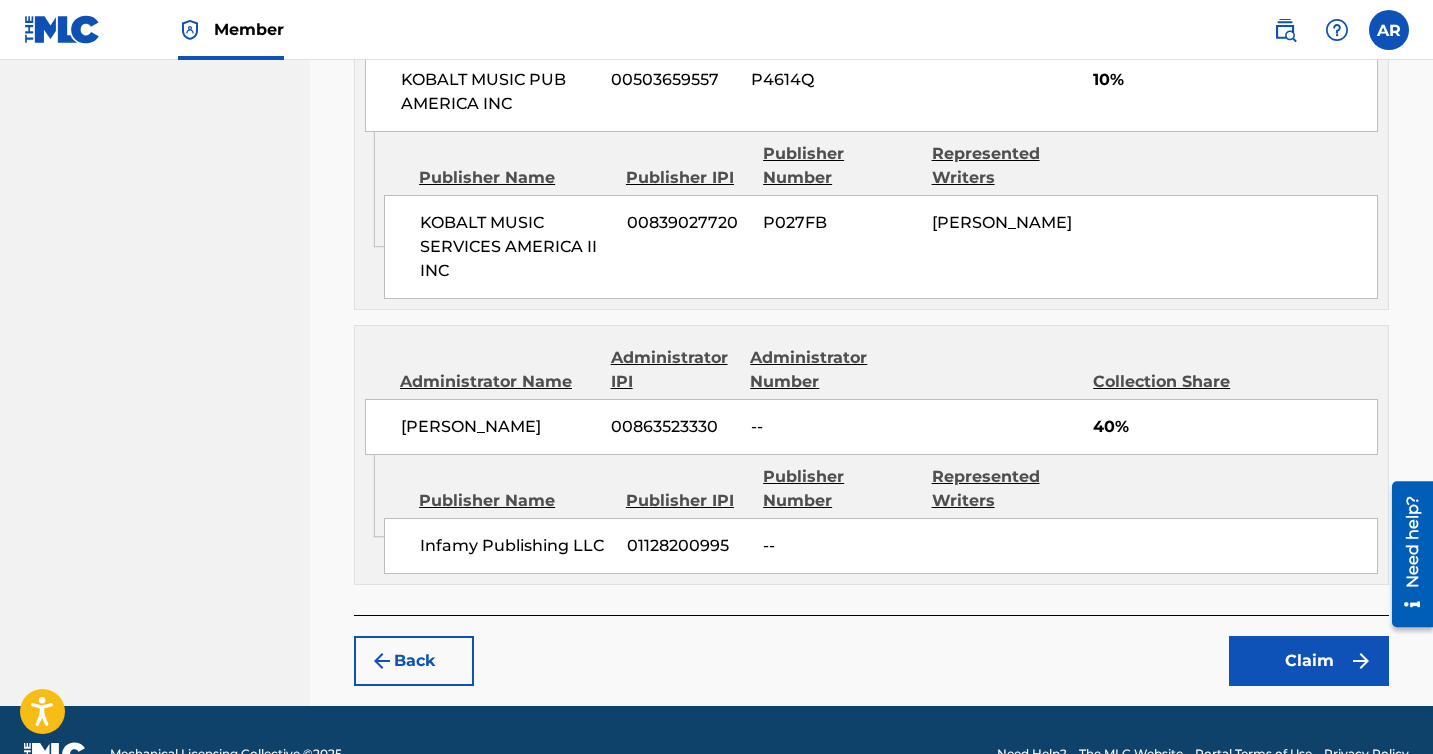 click on "Claim" at bounding box center (1309, 661) 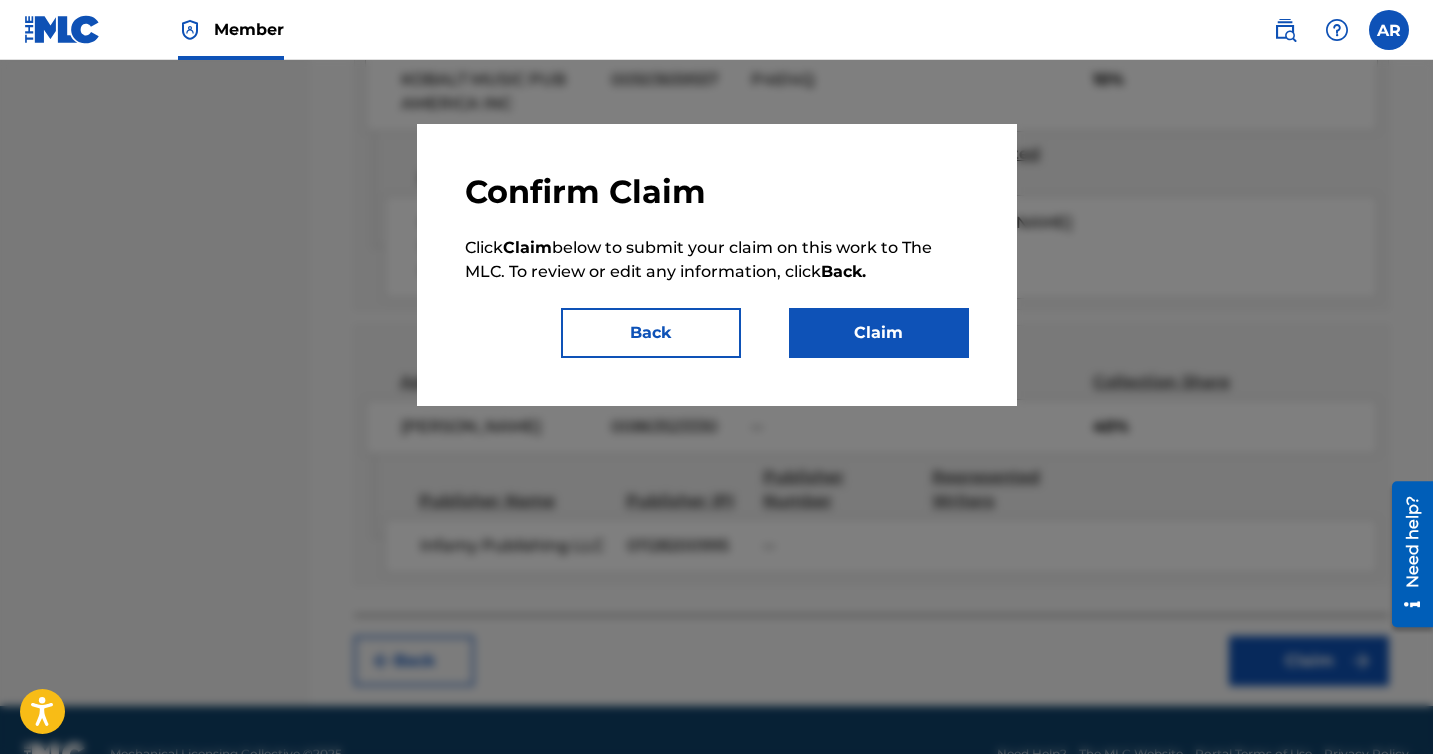 click on "Claim" at bounding box center (879, 333) 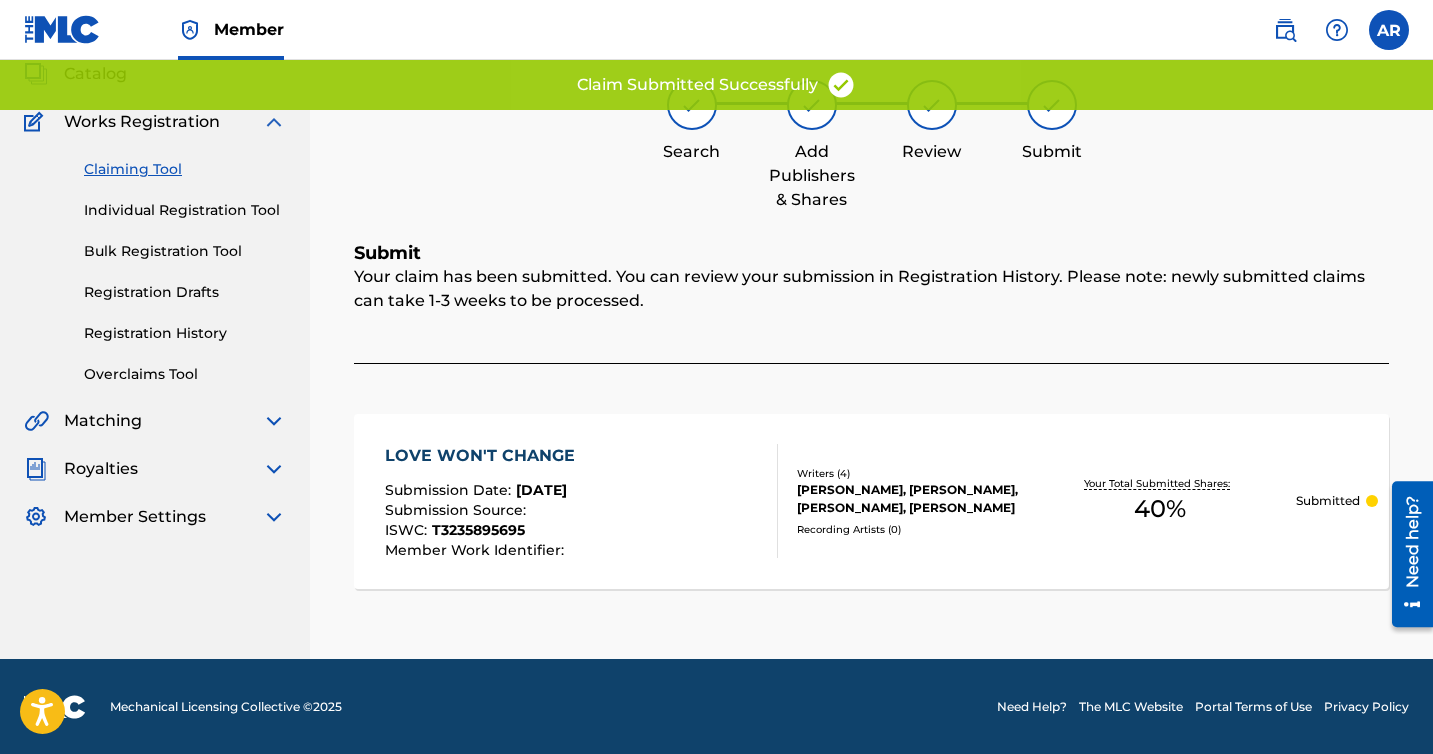 scroll, scrollTop: 0, scrollLeft: 0, axis: both 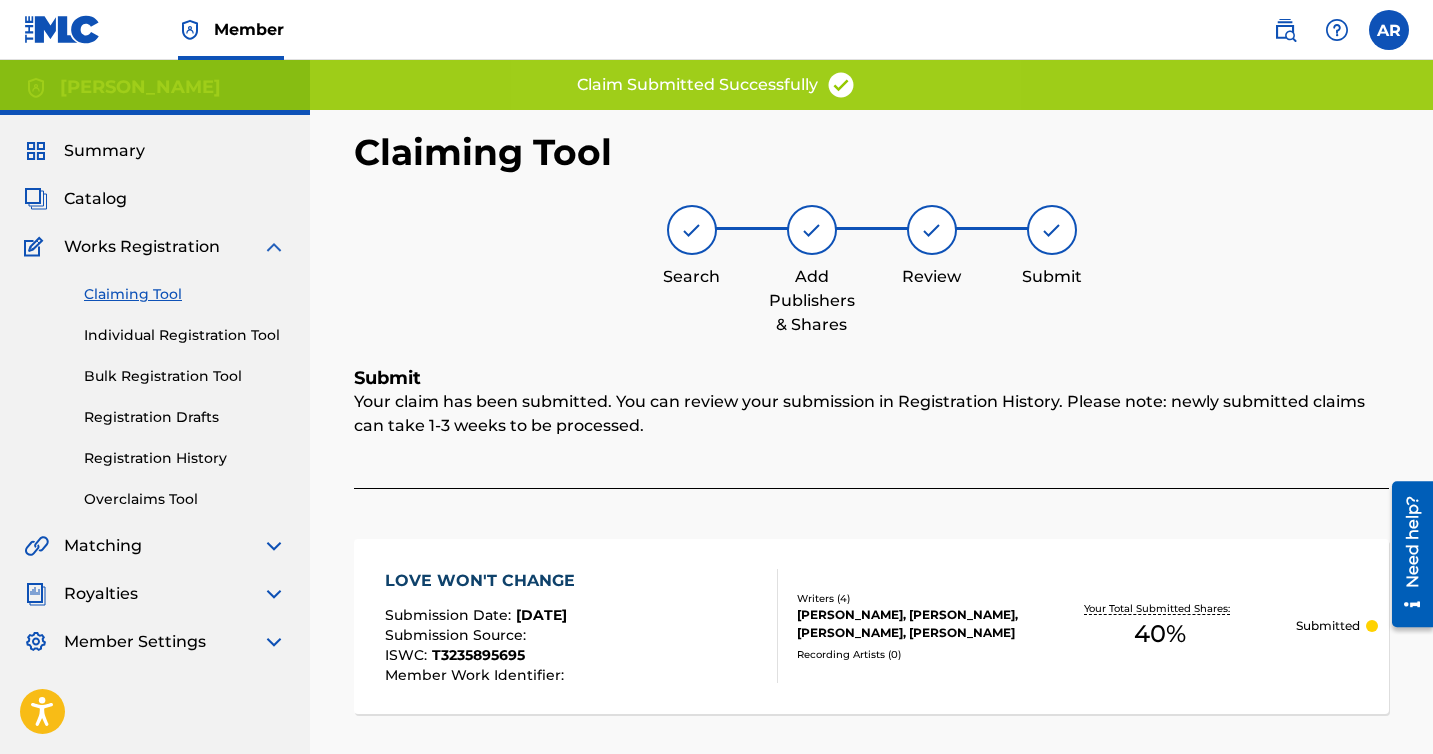 click on "Claiming Tool Individual Registration Tool Bulk Registration Tool Registration Drafts Registration History Overclaims Tool" at bounding box center [155, 384] 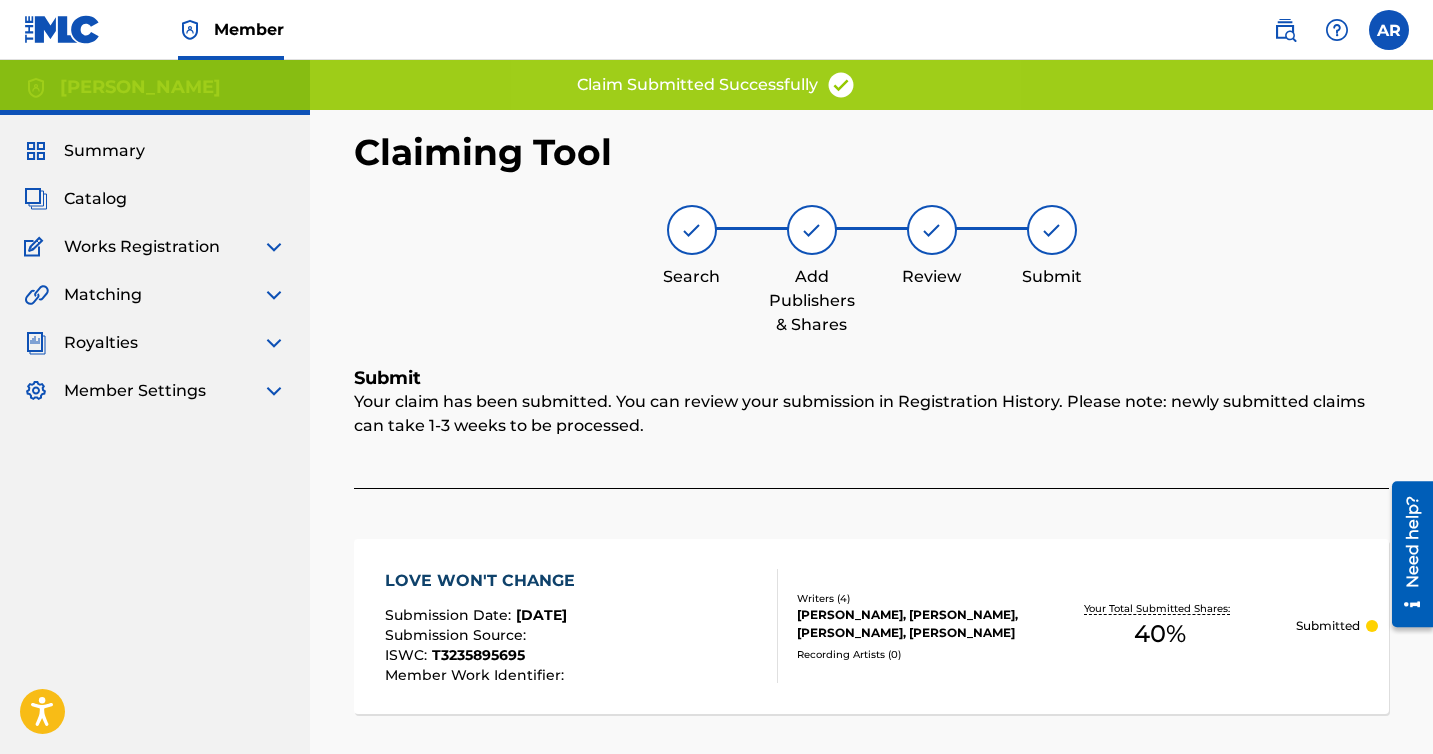 click on "Summary Catalog Works Registration Claiming Tool Individual Registration Tool Bulk Registration Tool Registration Drafts Registration History Overclaims Tool Matching Matching Tool Match History Royalties Summary Statements Annual Statements Rate Sheets Member Settings Banking Information Member Information User Permissions Contact Information Member Benefits" at bounding box center [155, 271] 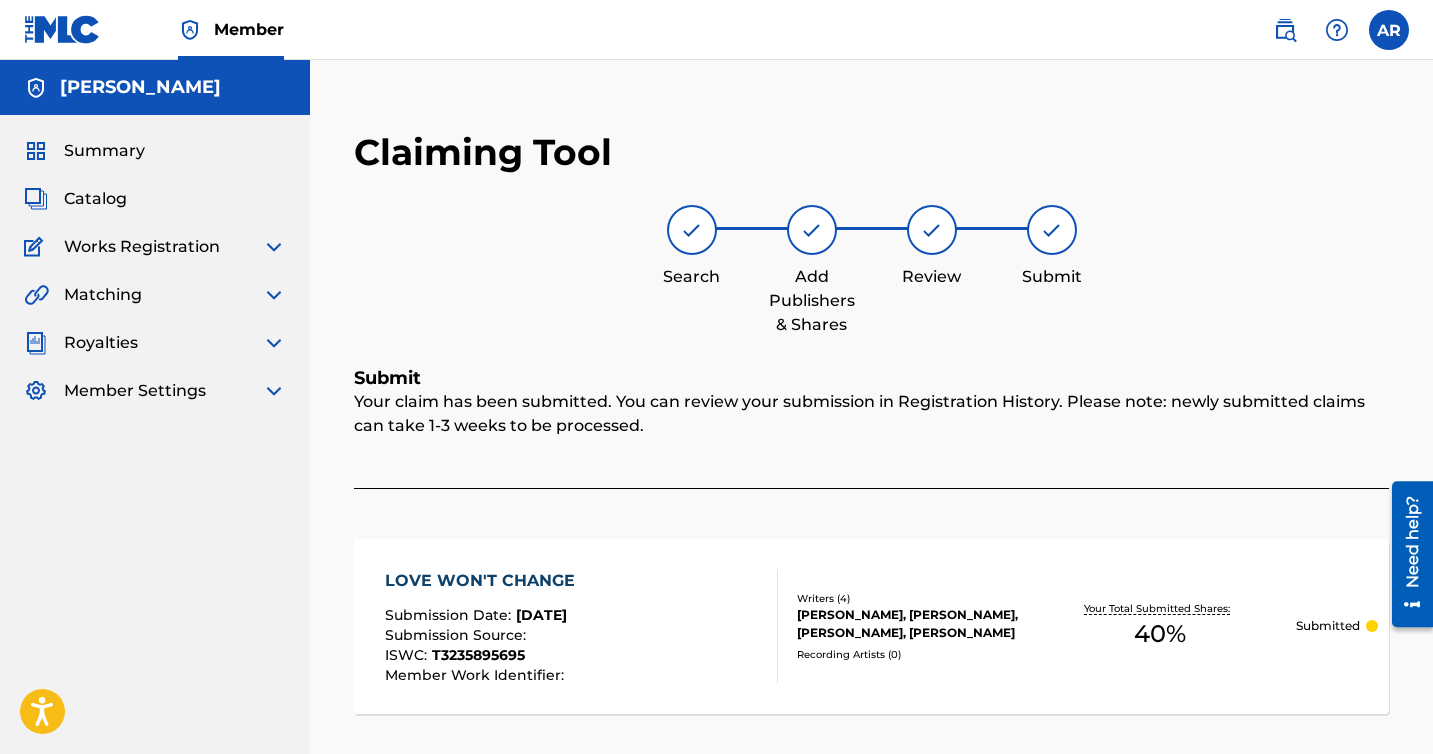 click on "Summary" at bounding box center [104, 151] 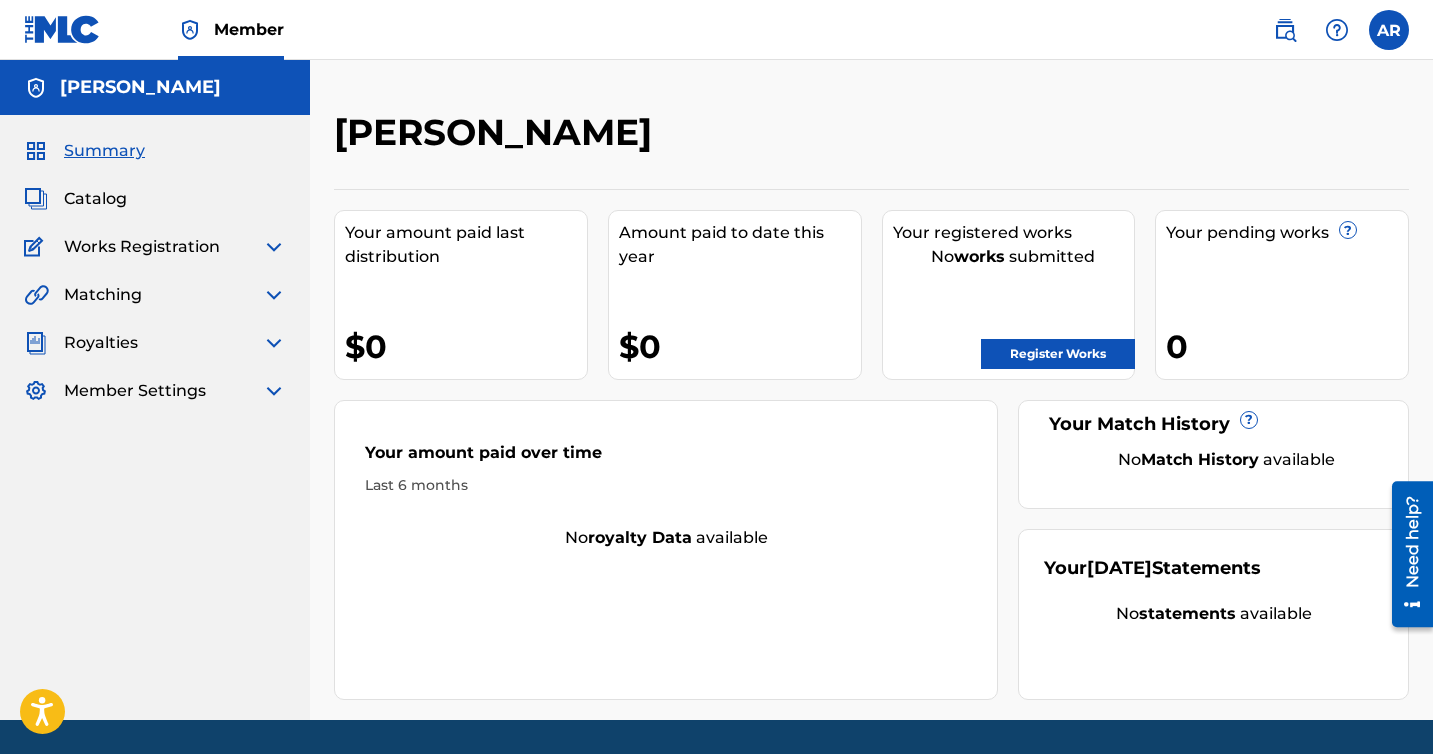 click on "Register Works" at bounding box center [1058, 354] 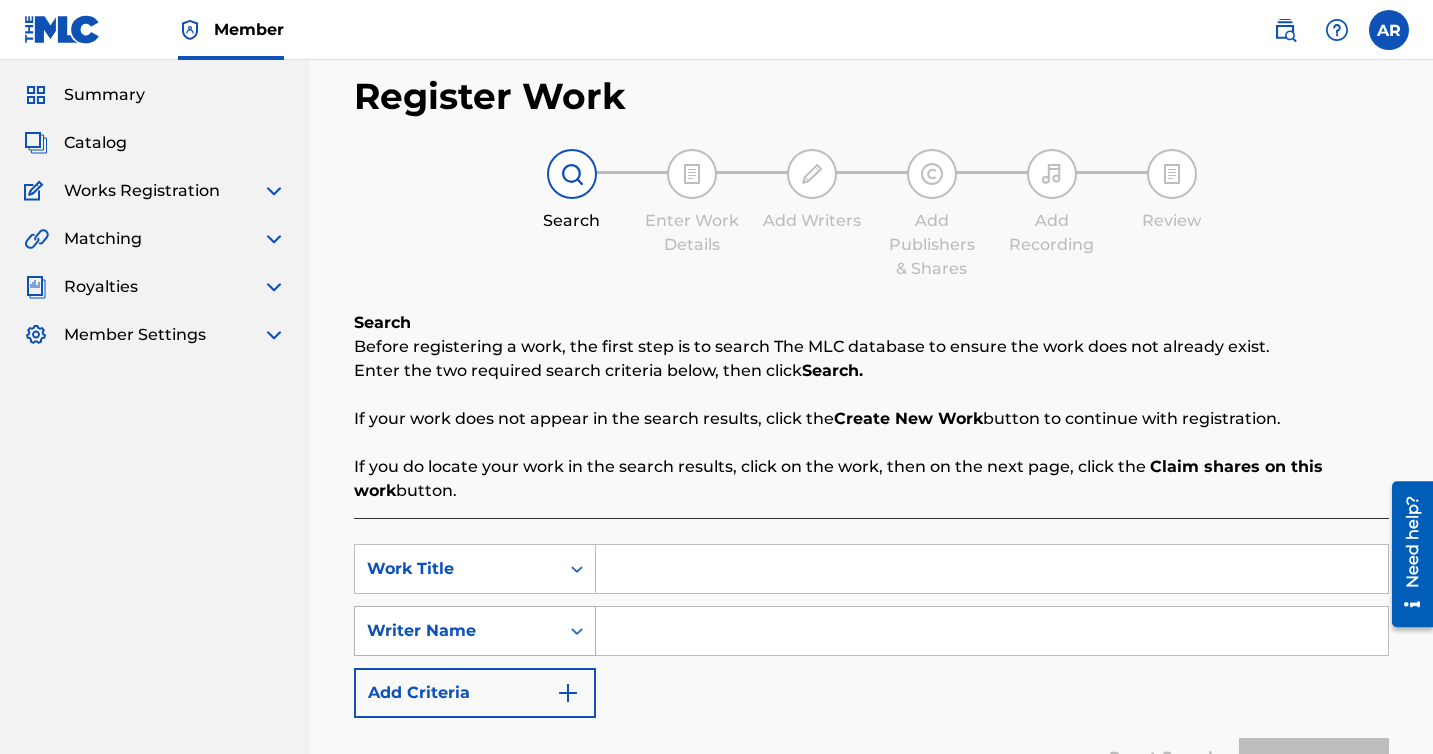 scroll, scrollTop: 80, scrollLeft: 0, axis: vertical 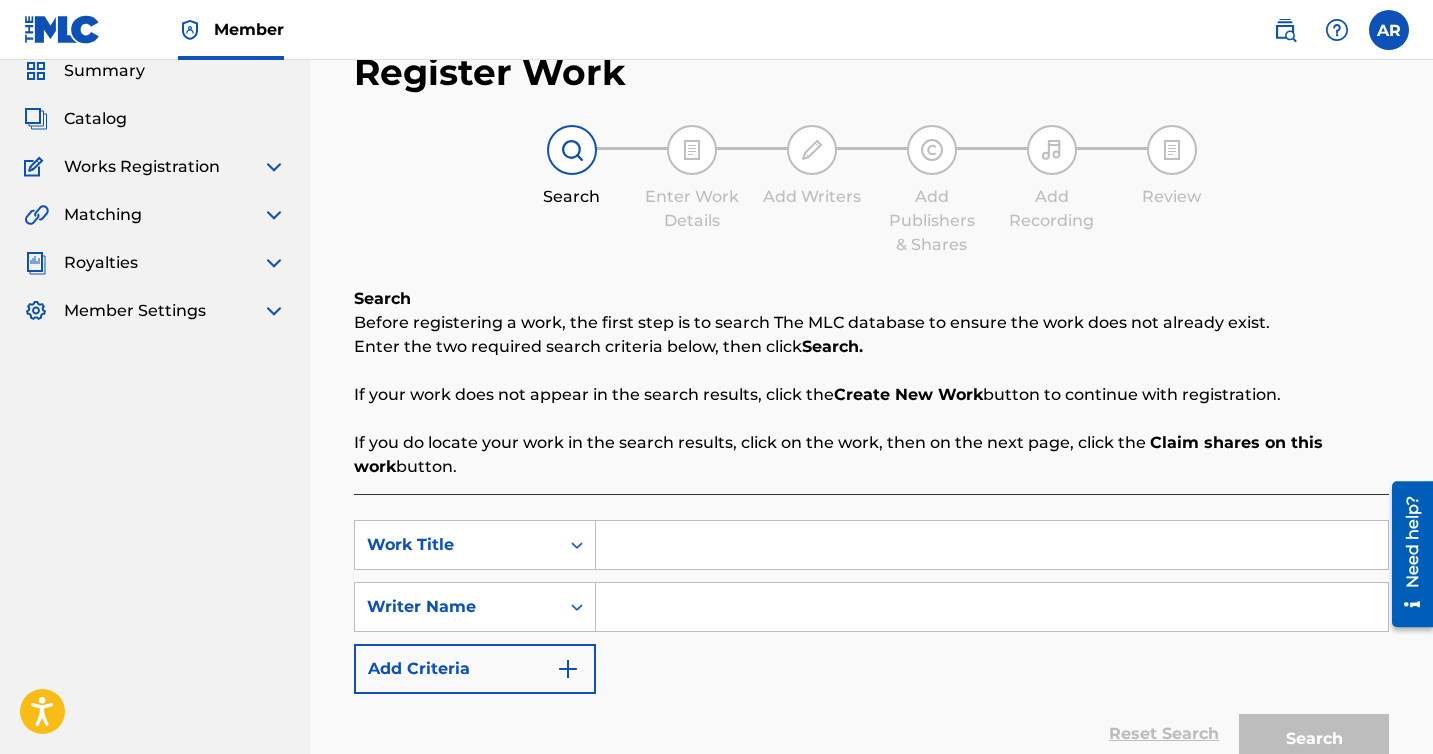 click at bounding box center (992, 545) 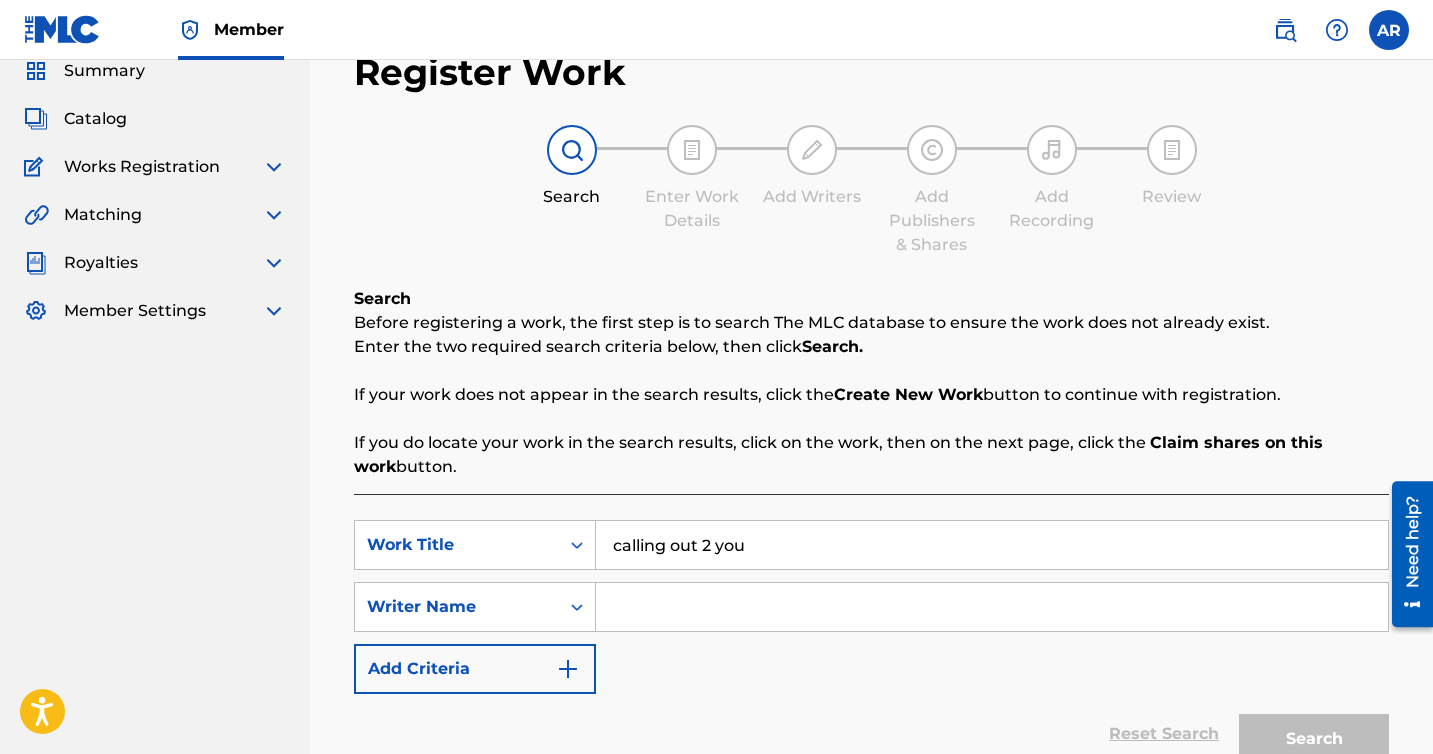type on "calling out 2 you" 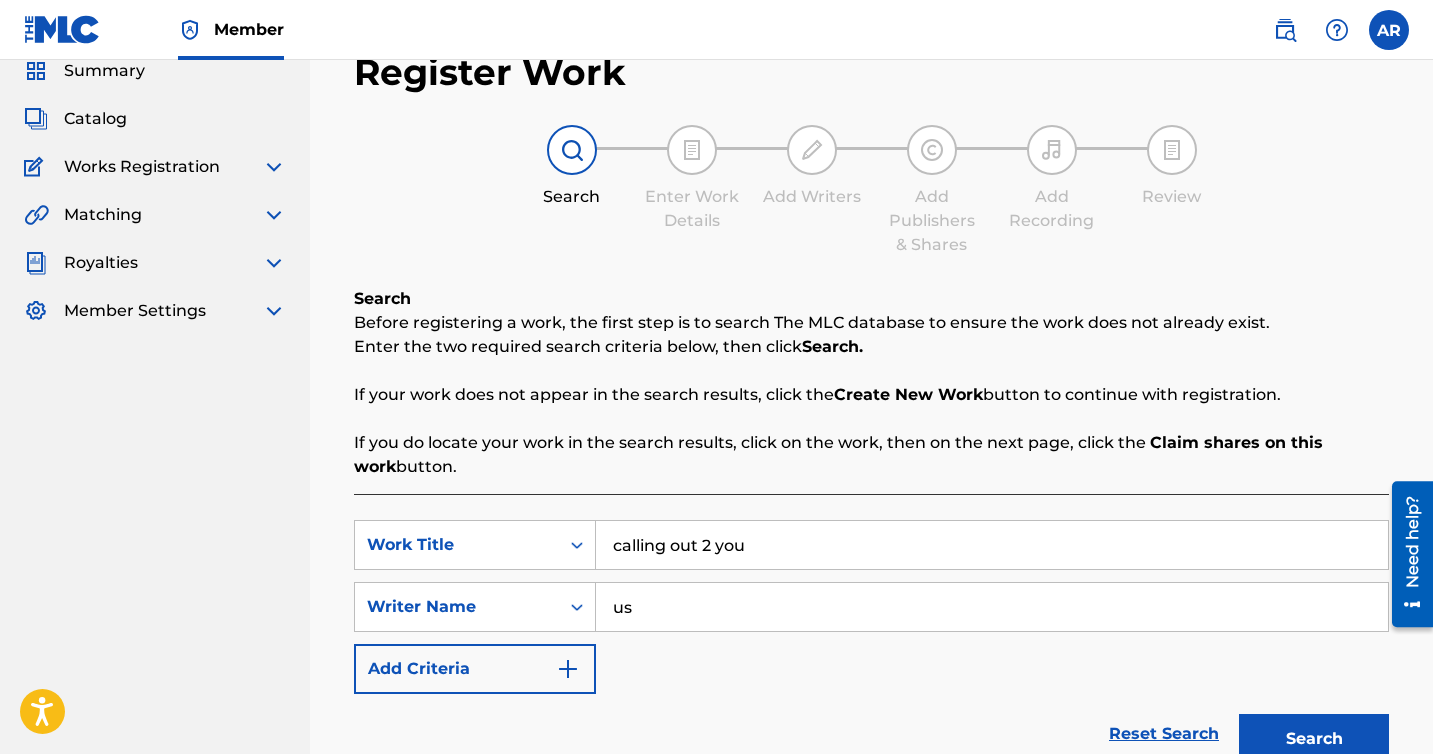 type on "u" 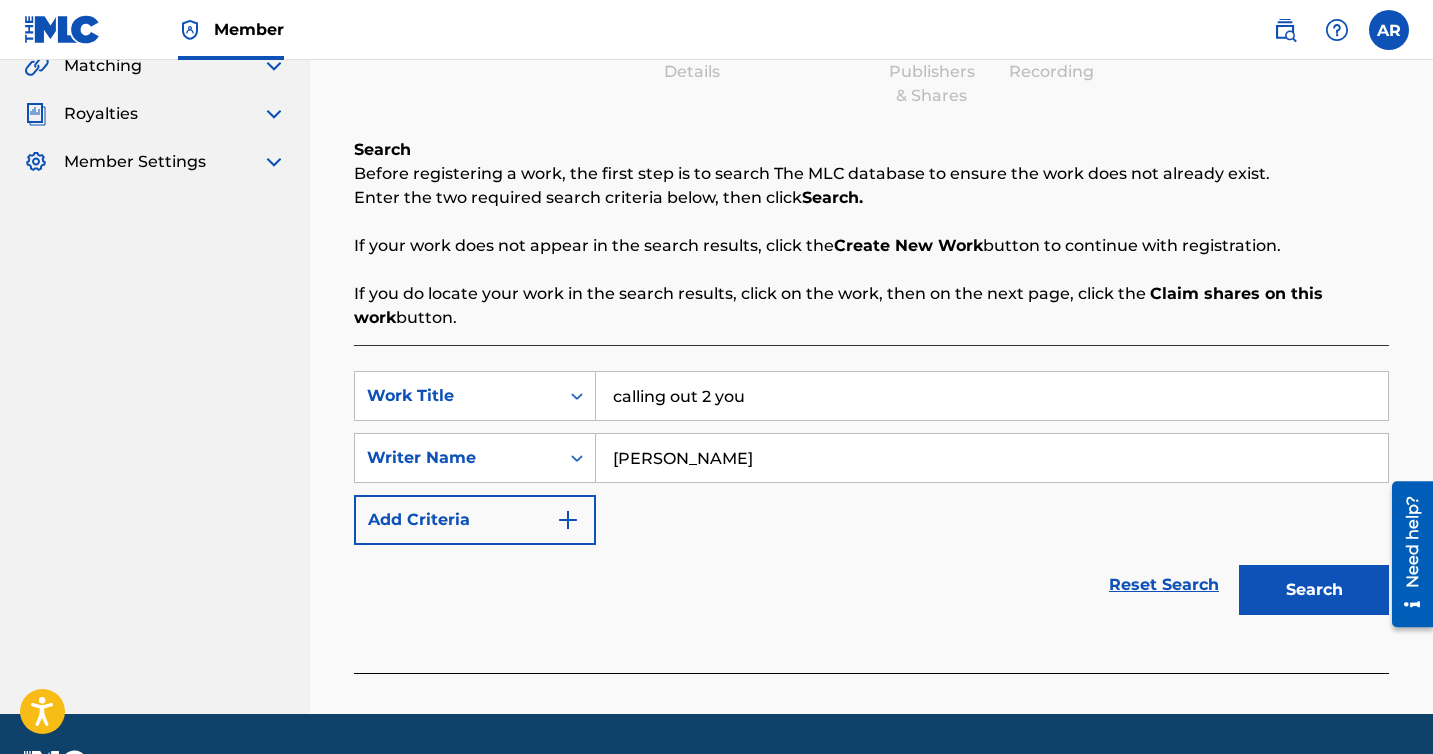 scroll, scrollTop: 285, scrollLeft: 0, axis: vertical 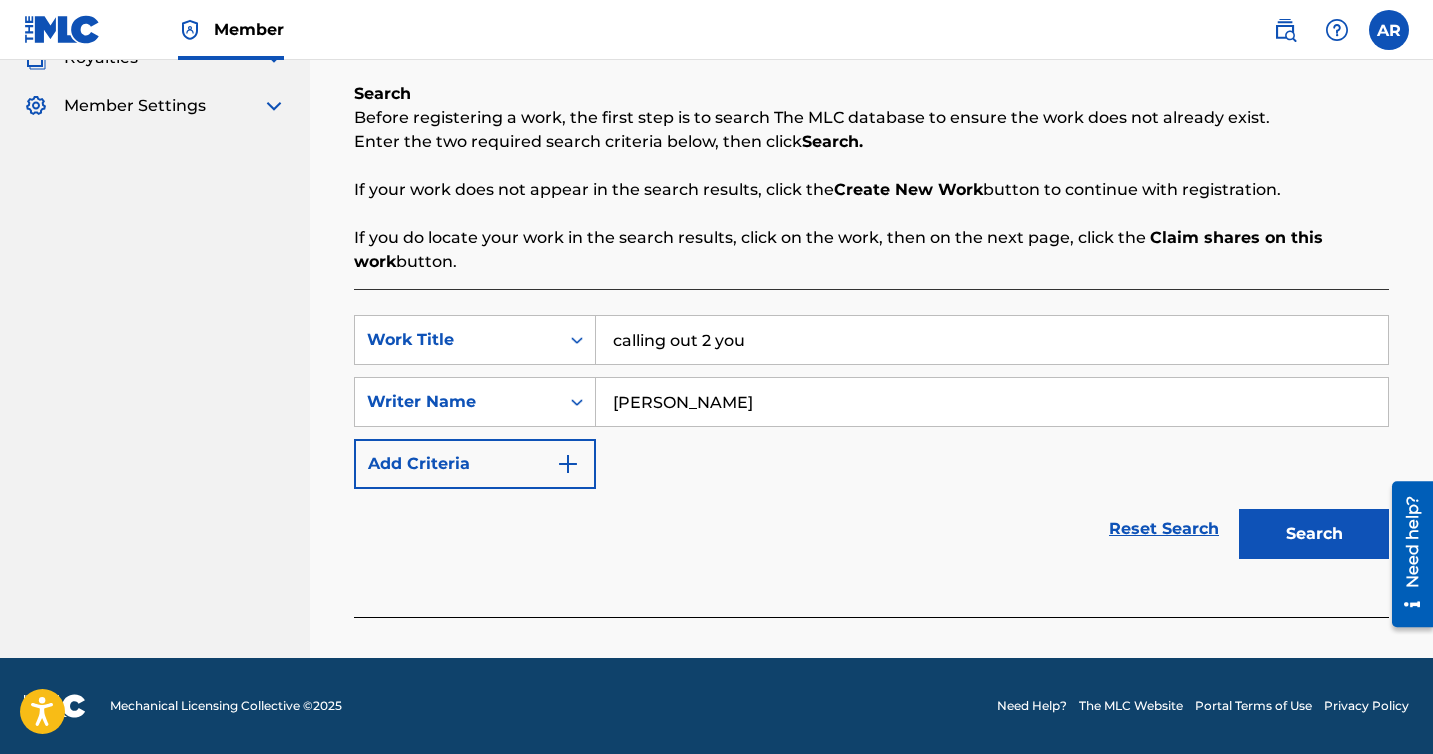 type on "[PERSON_NAME]" 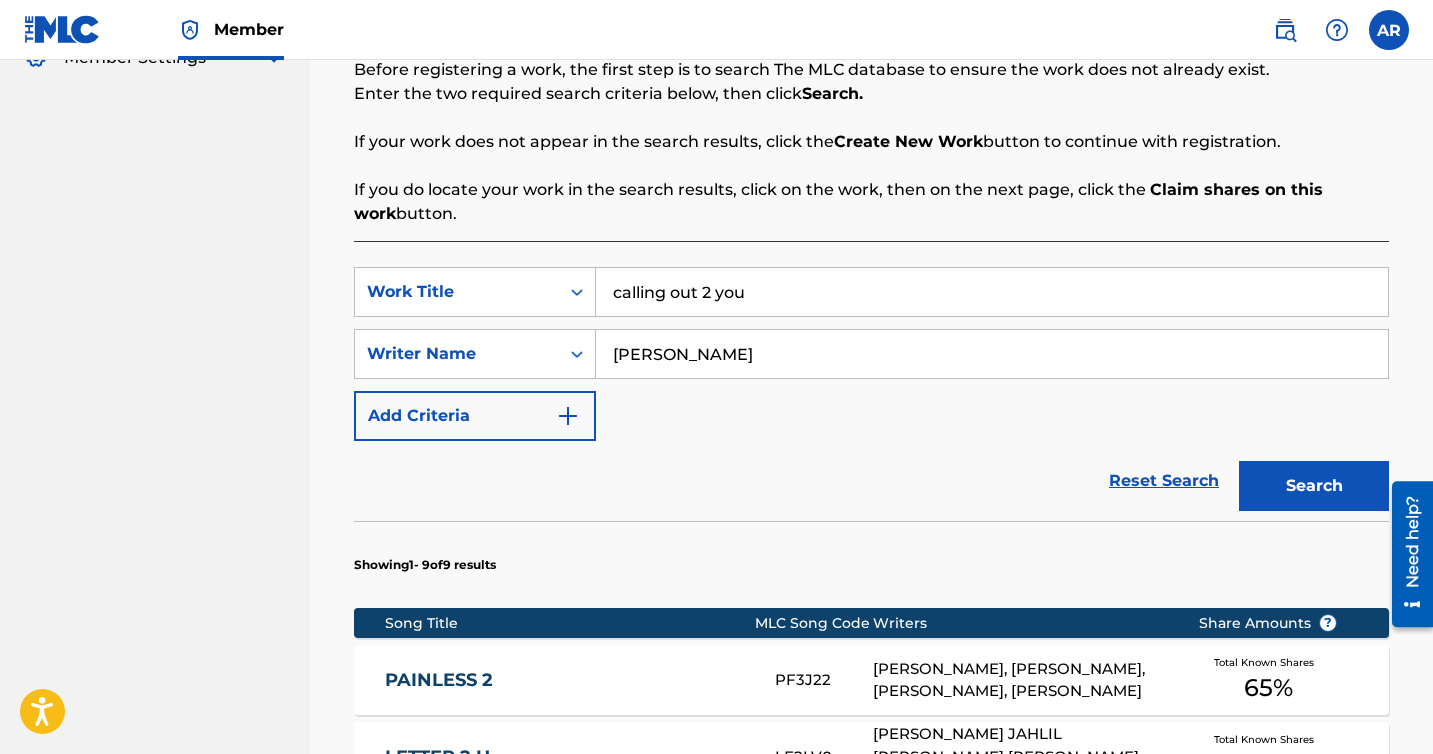 scroll, scrollTop: 260, scrollLeft: 0, axis: vertical 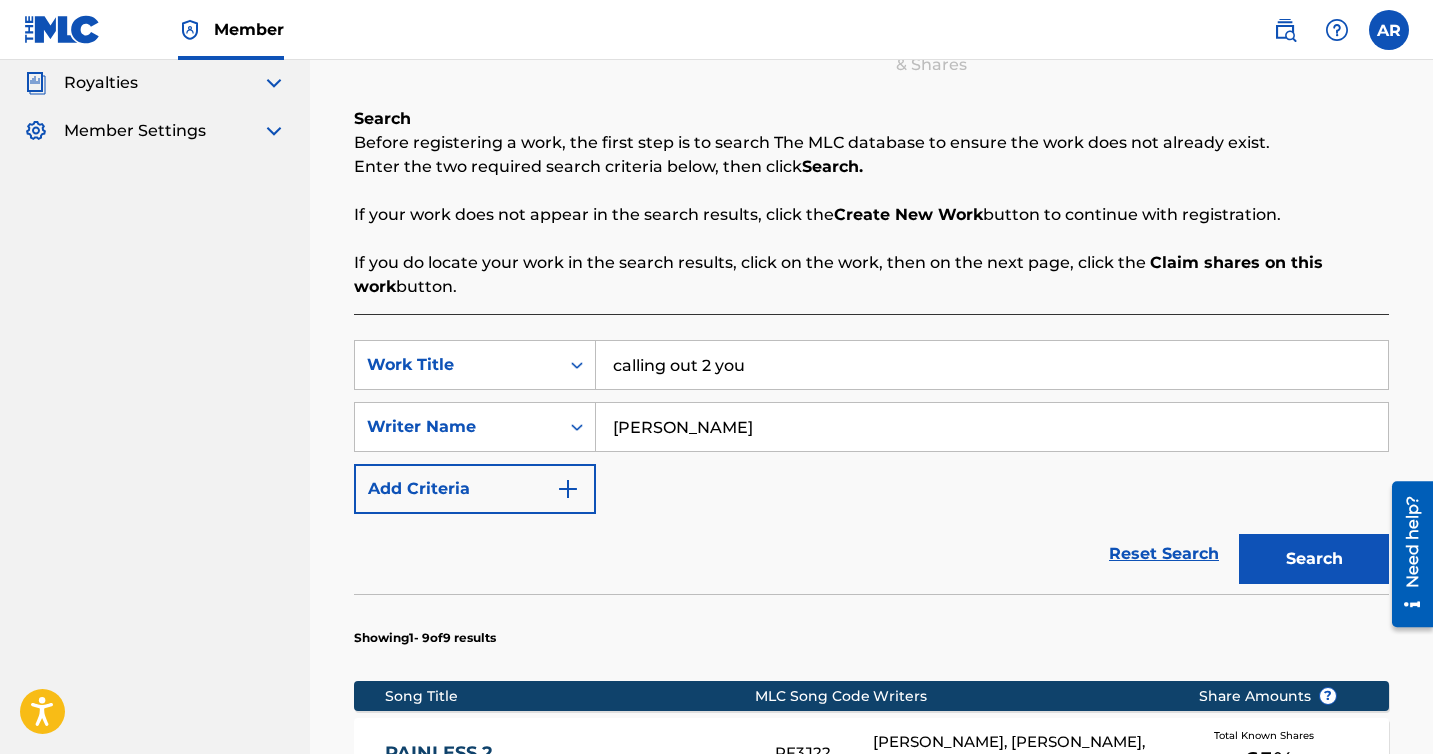 click on "[PERSON_NAME]" at bounding box center [992, 427] 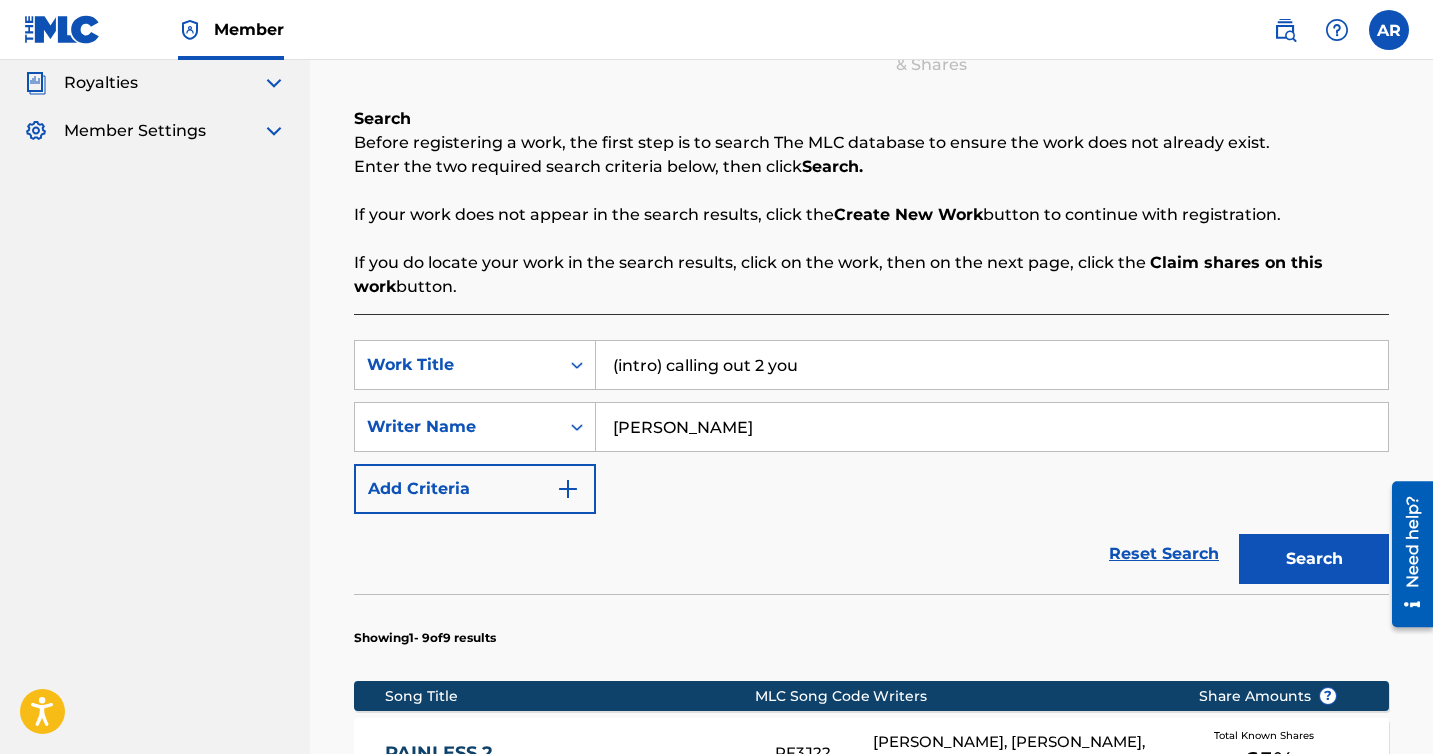 type on "(intro) calling out 2 you" 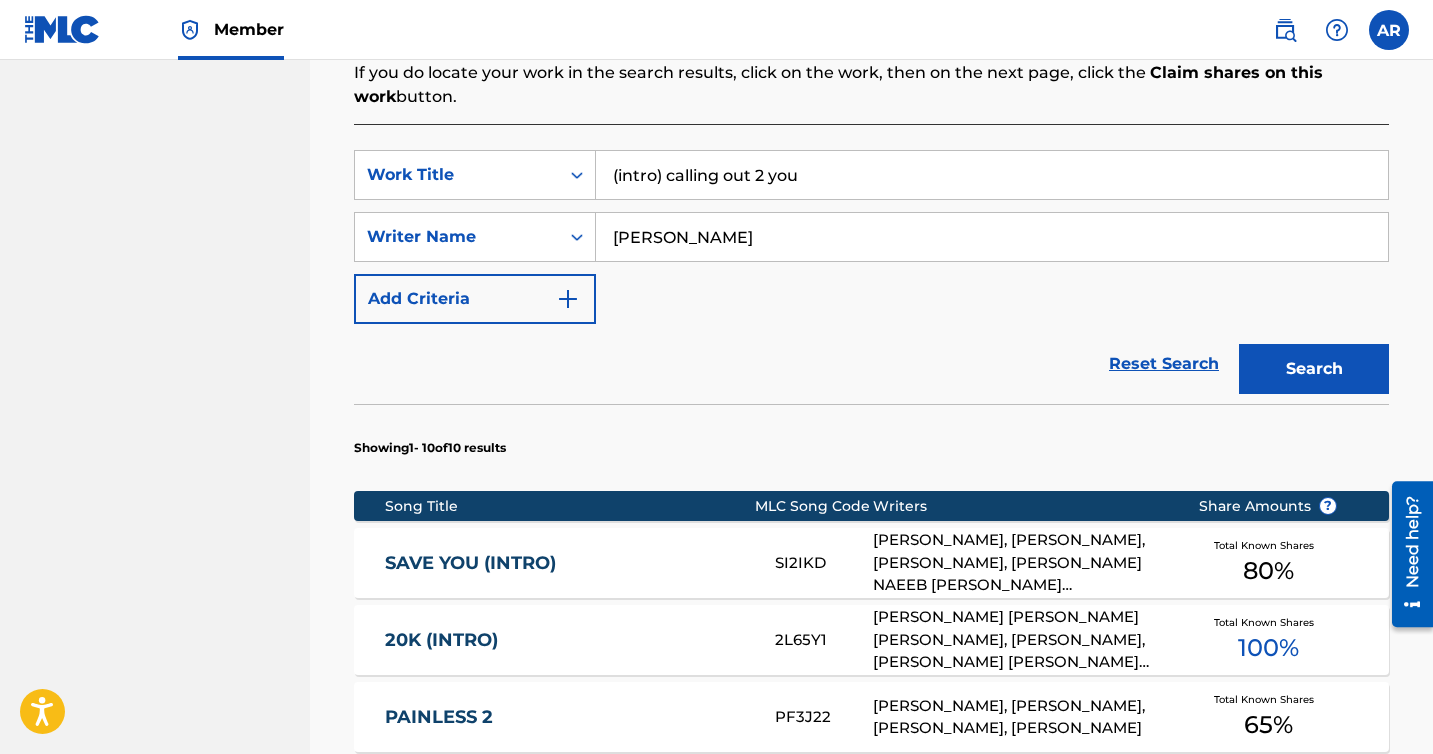 scroll, scrollTop: 446, scrollLeft: 0, axis: vertical 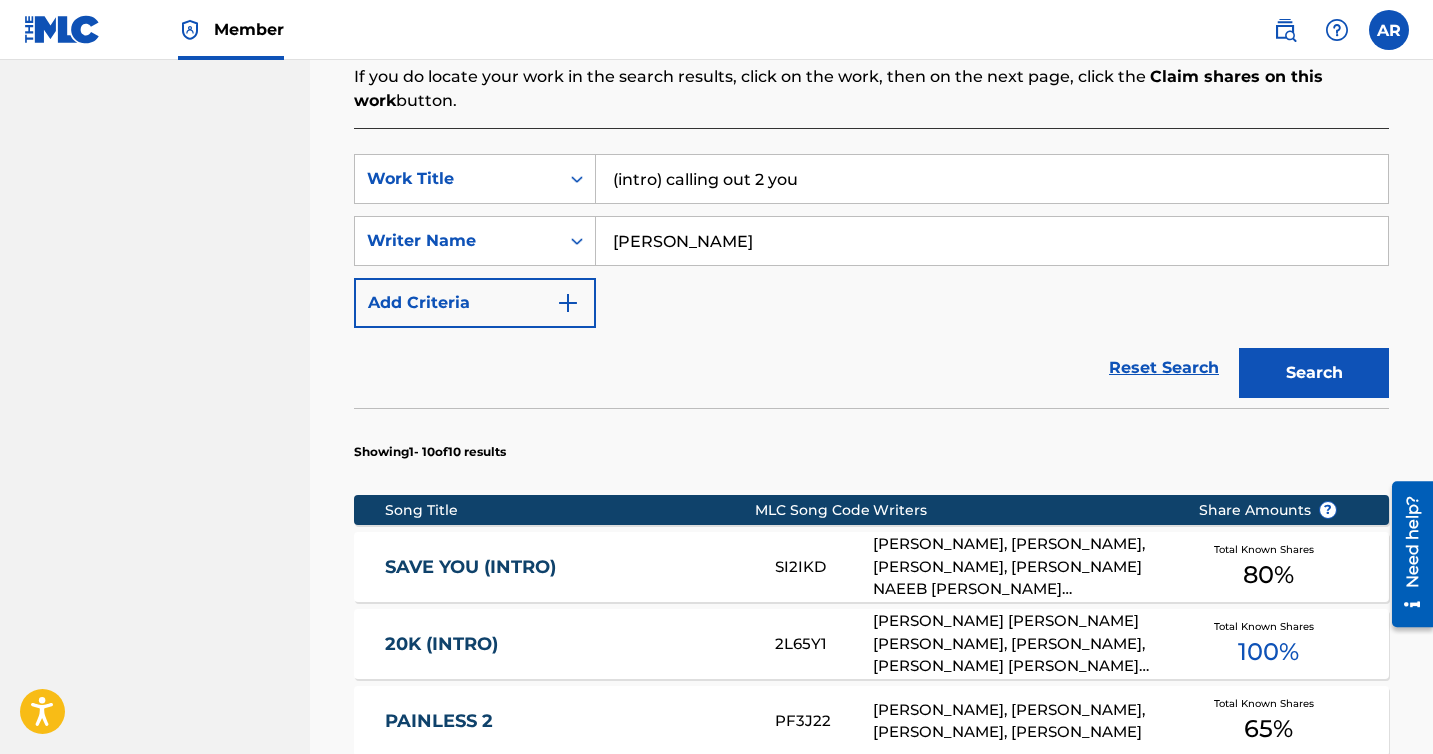 click on "[PERSON_NAME]" at bounding box center [992, 241] 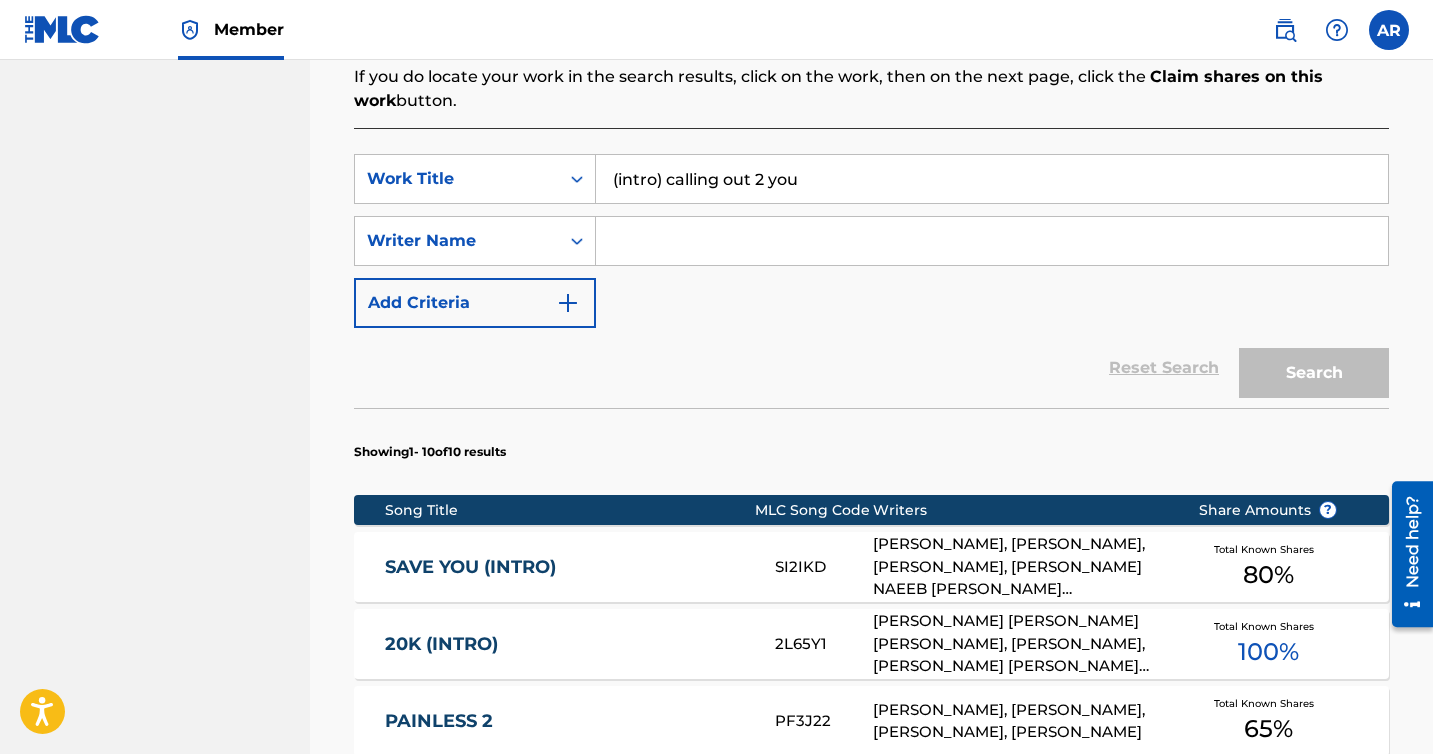 type 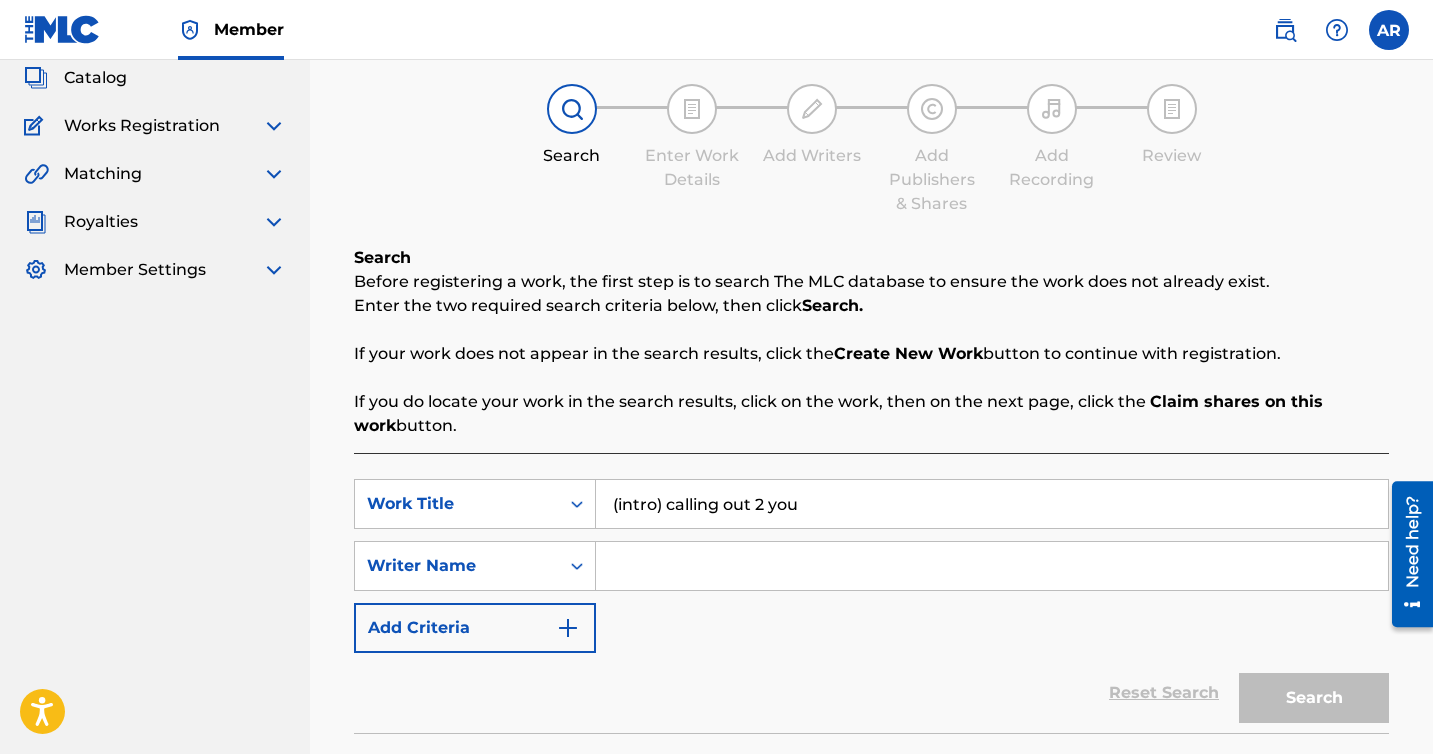 scroll, scrollTop: 0, scrollLeft: 0, axis: both 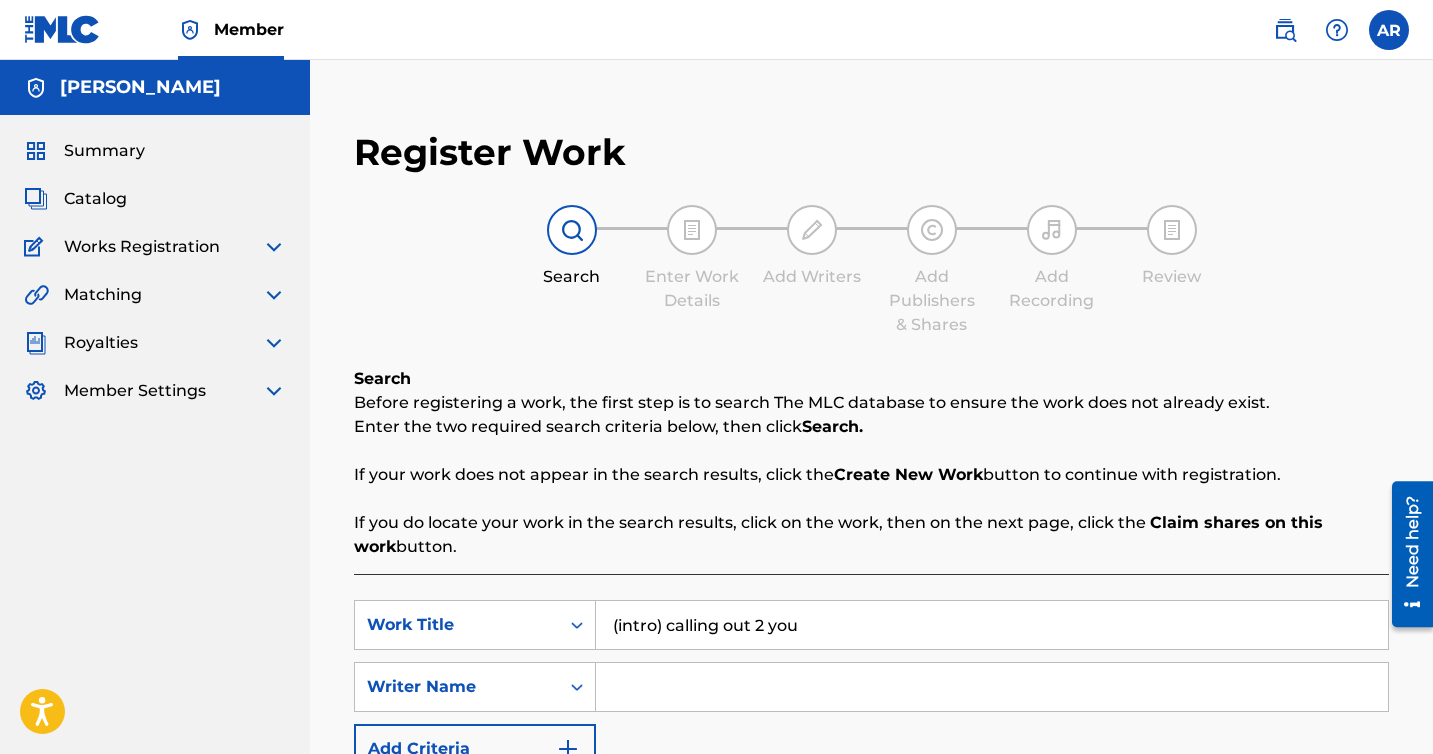 click on "Summary" at bounding box center [104, 151] 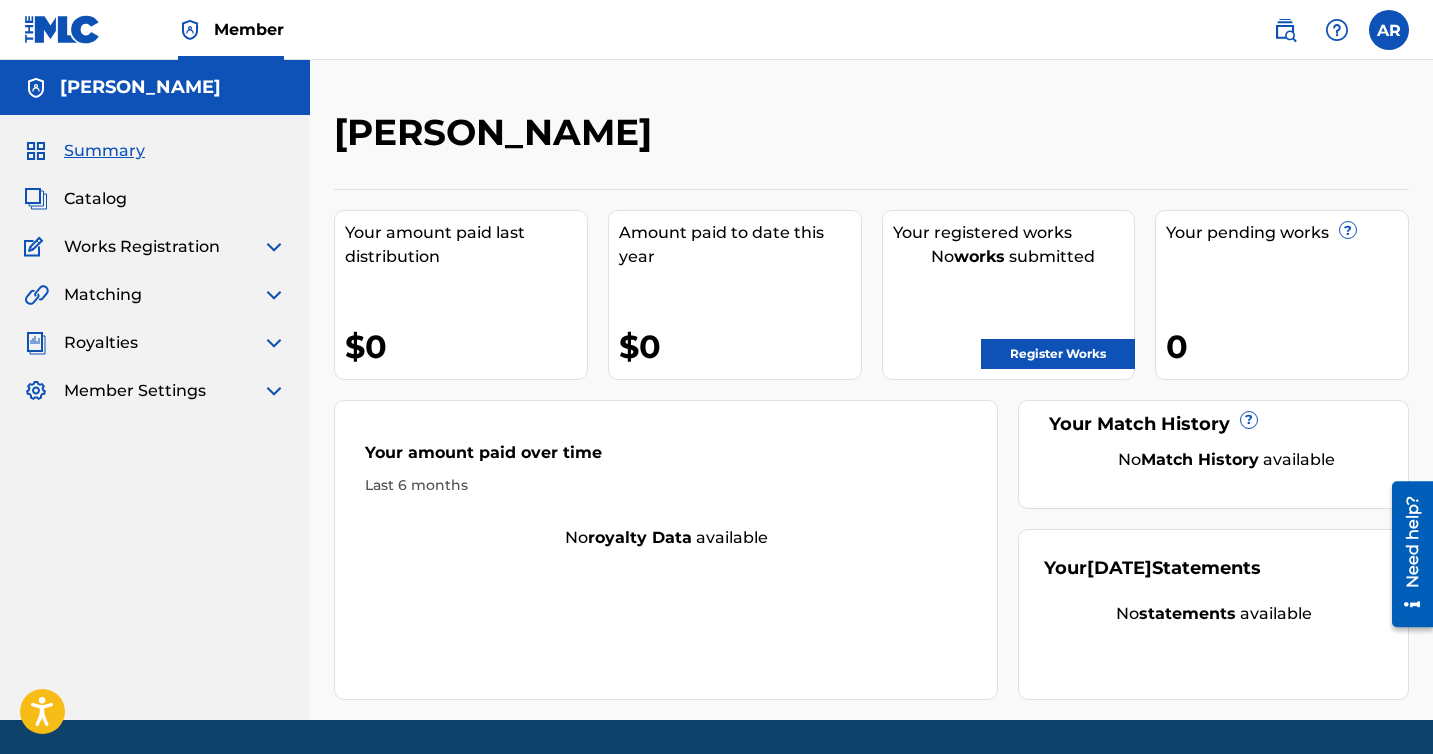 click on "Register Works" at bounding box center [1058, 354] 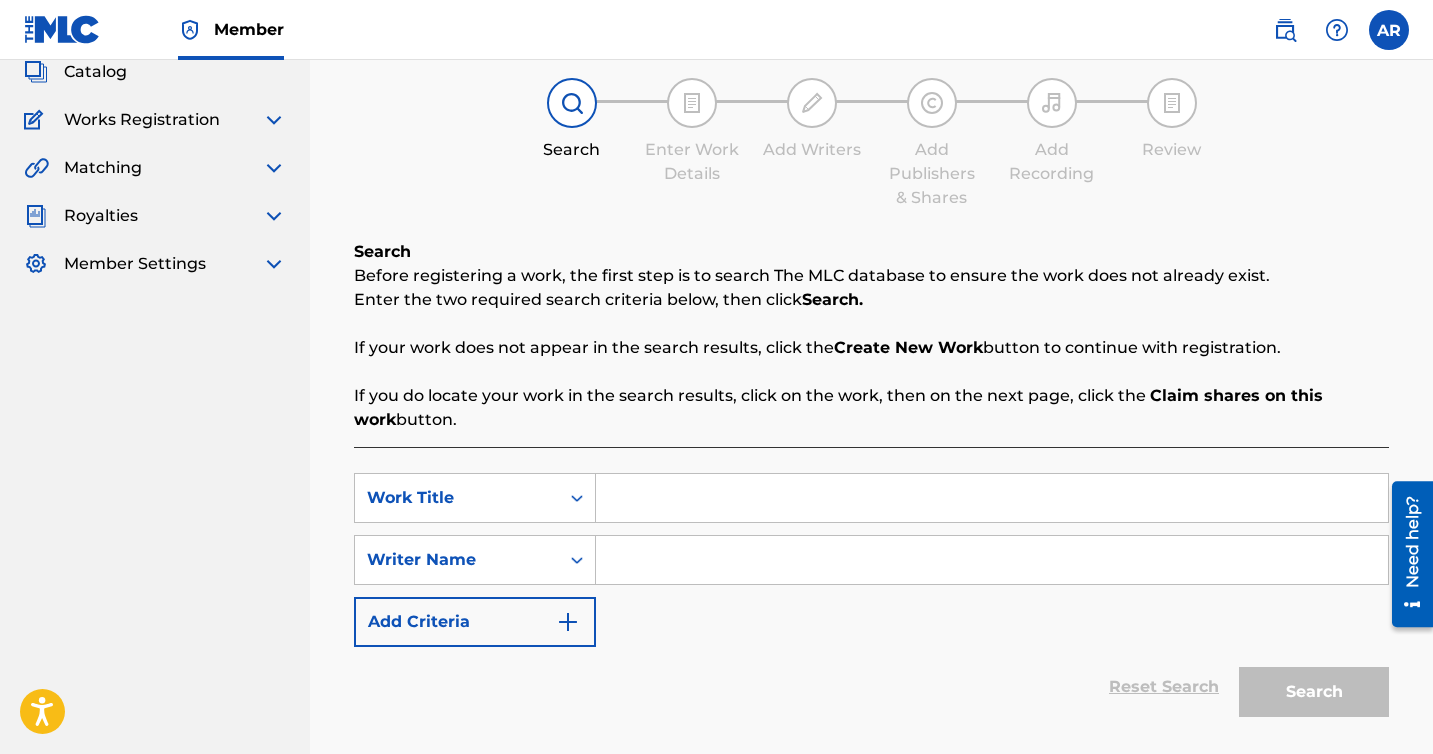 scroll, scrollTop: 139, scrollLeft: 0, axis: vertical 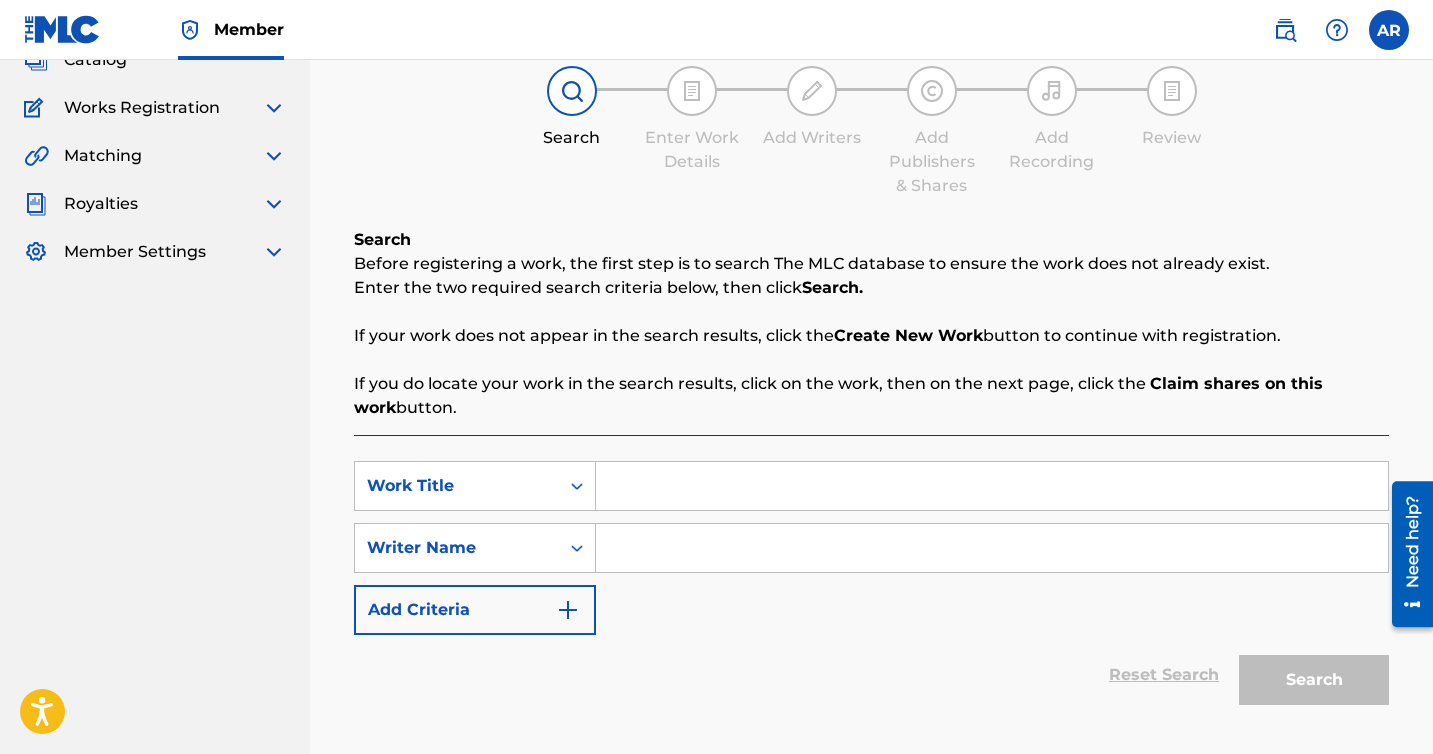 click at bounding box center [992, 486] 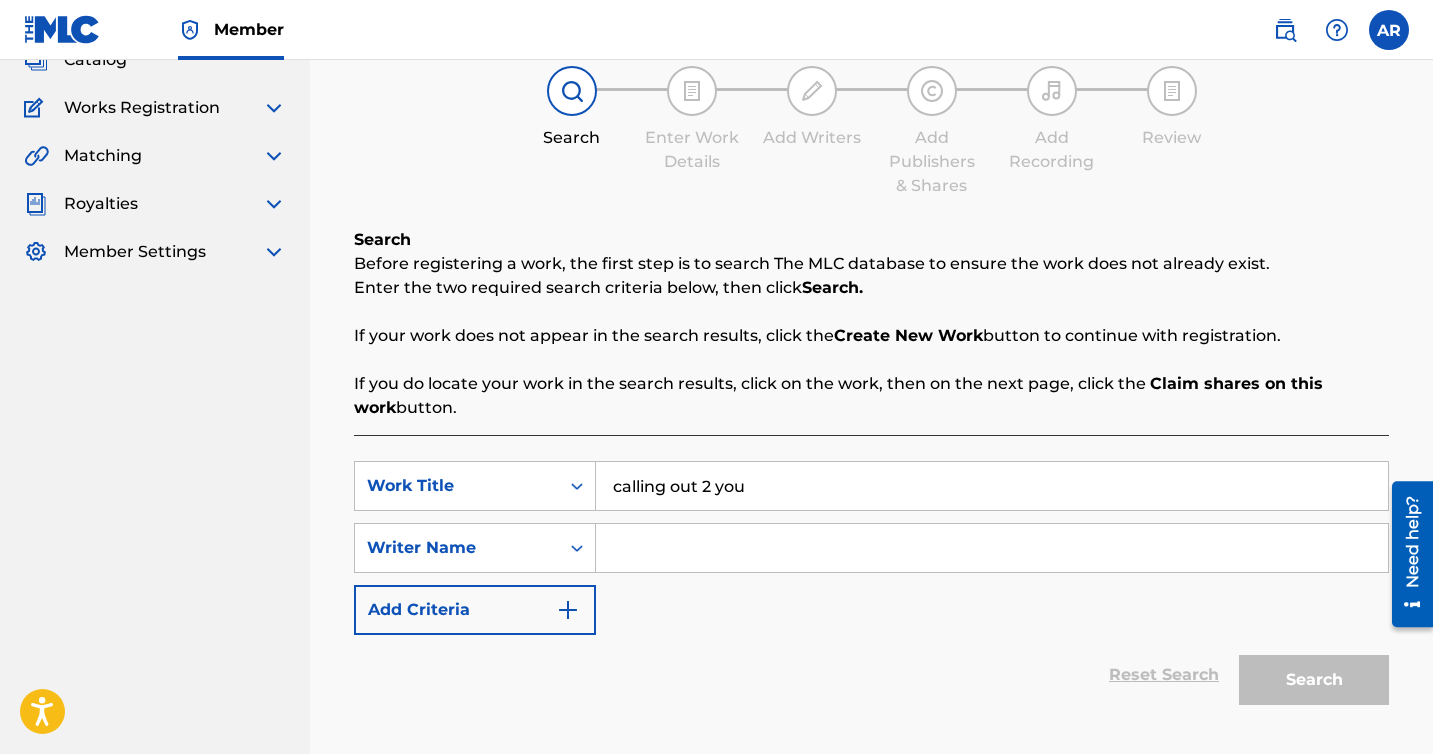 type on "calling out 2 you" 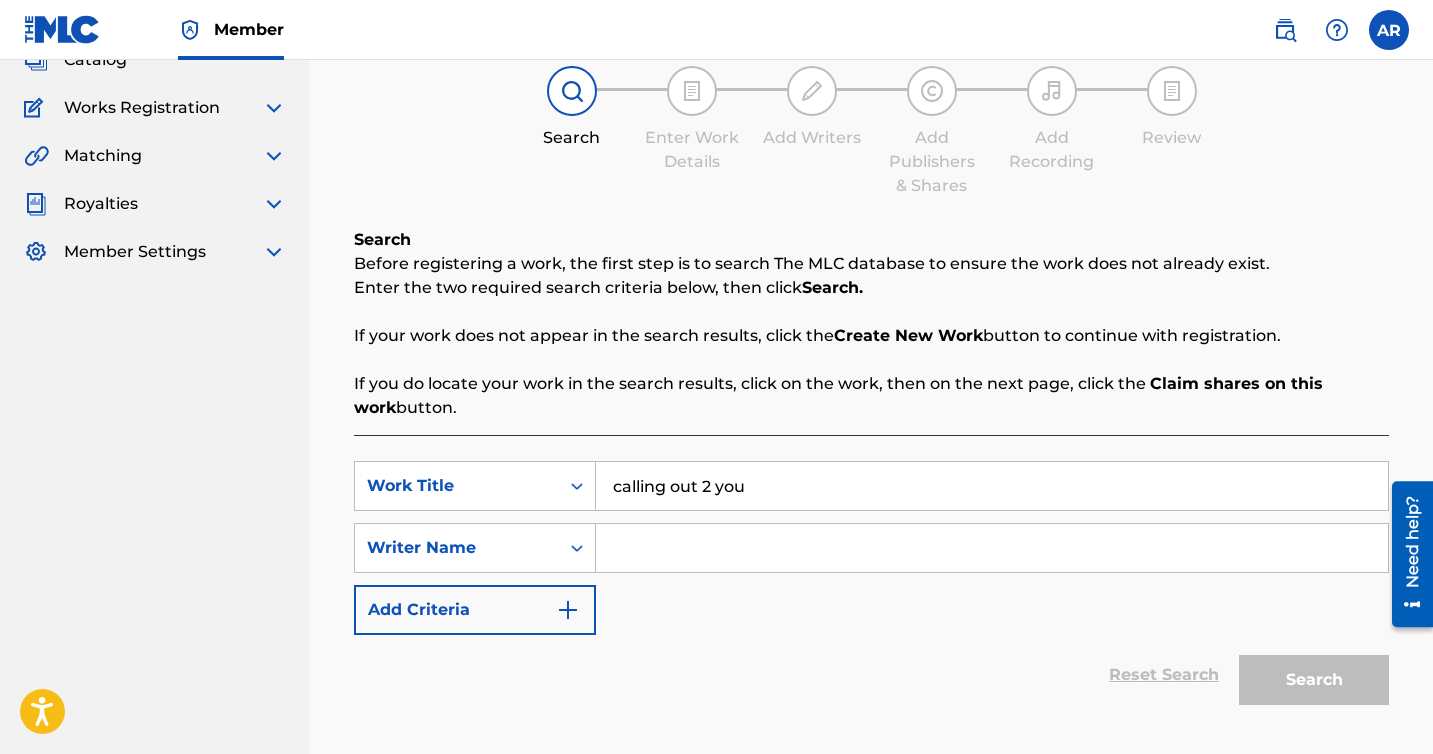 click at bounding box center (992, 548) 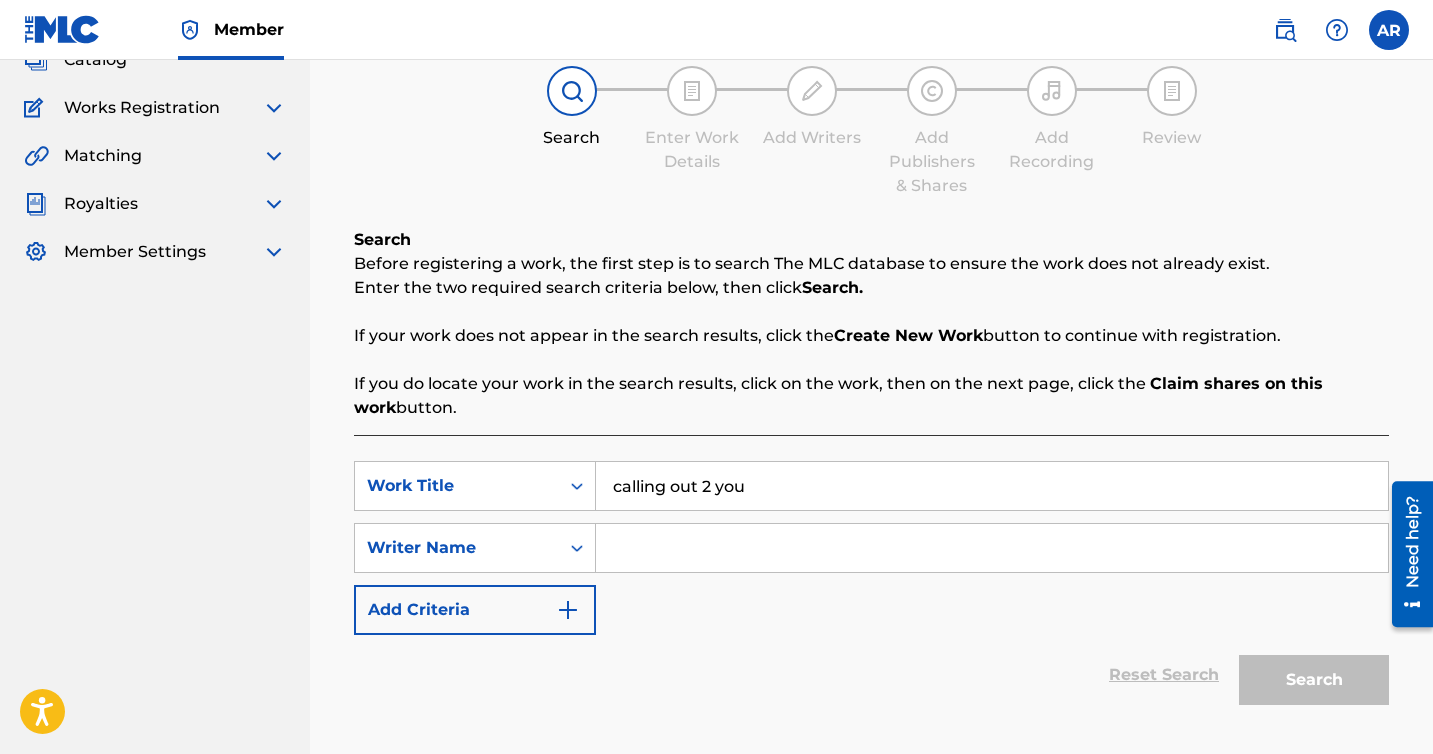 type on "[PERSON_NAME]" 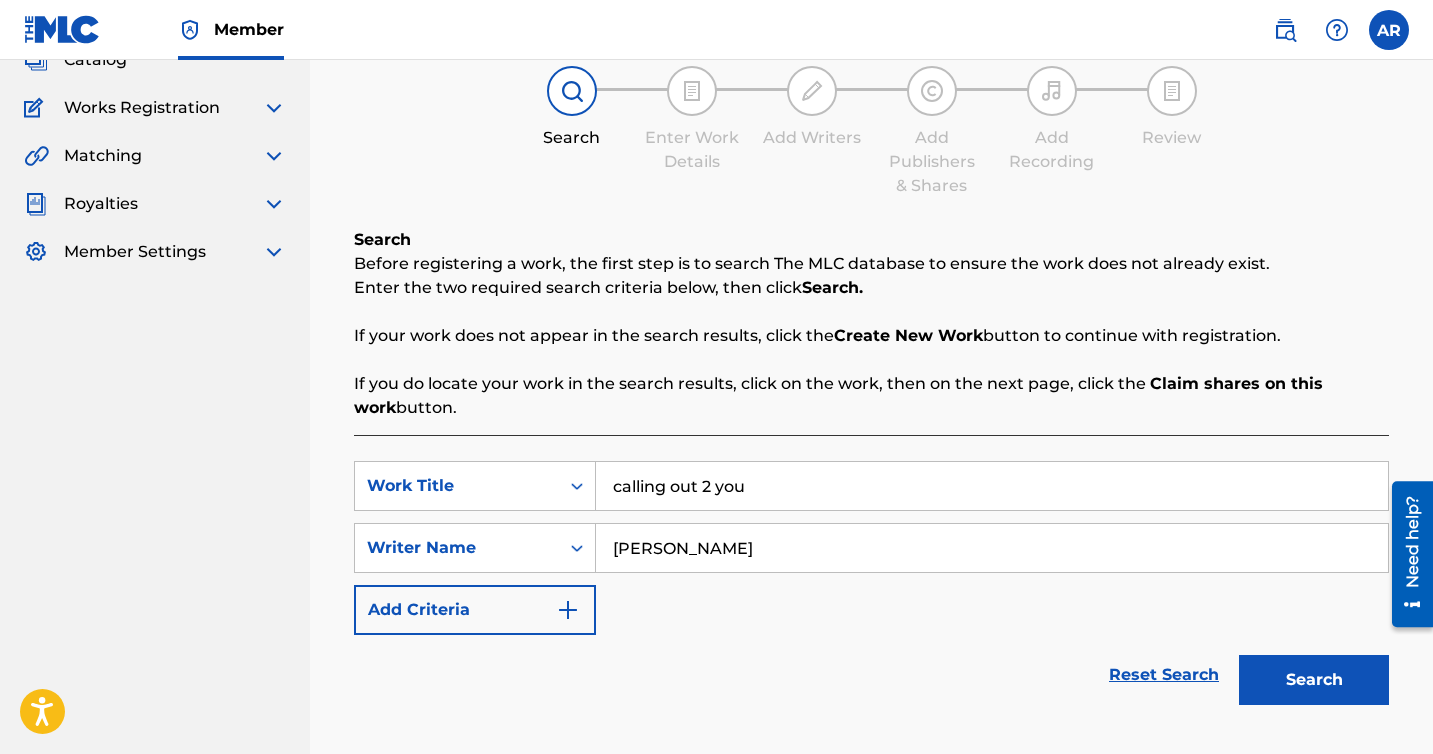 click on "Add Criteria" at bounding box center (475, 610) 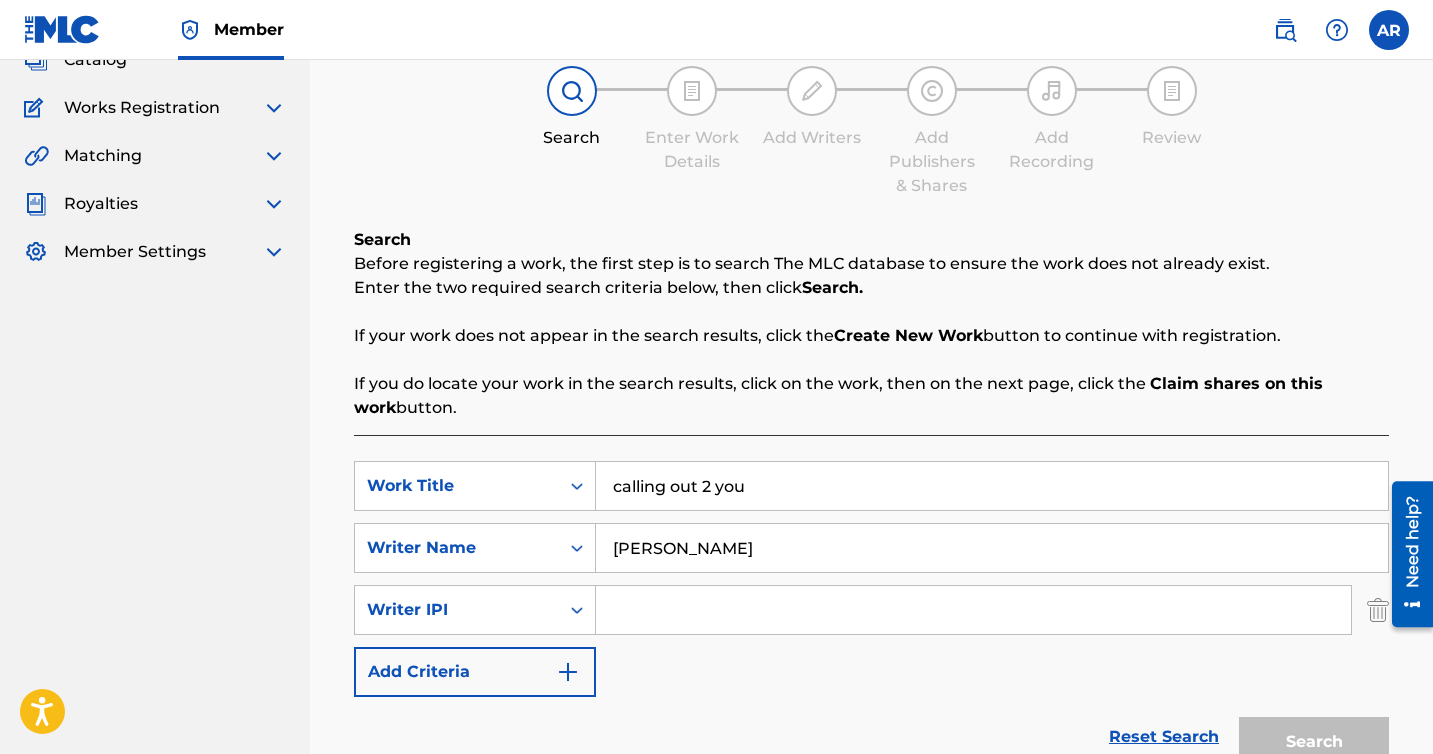 click at bounding box center [1405, 553] 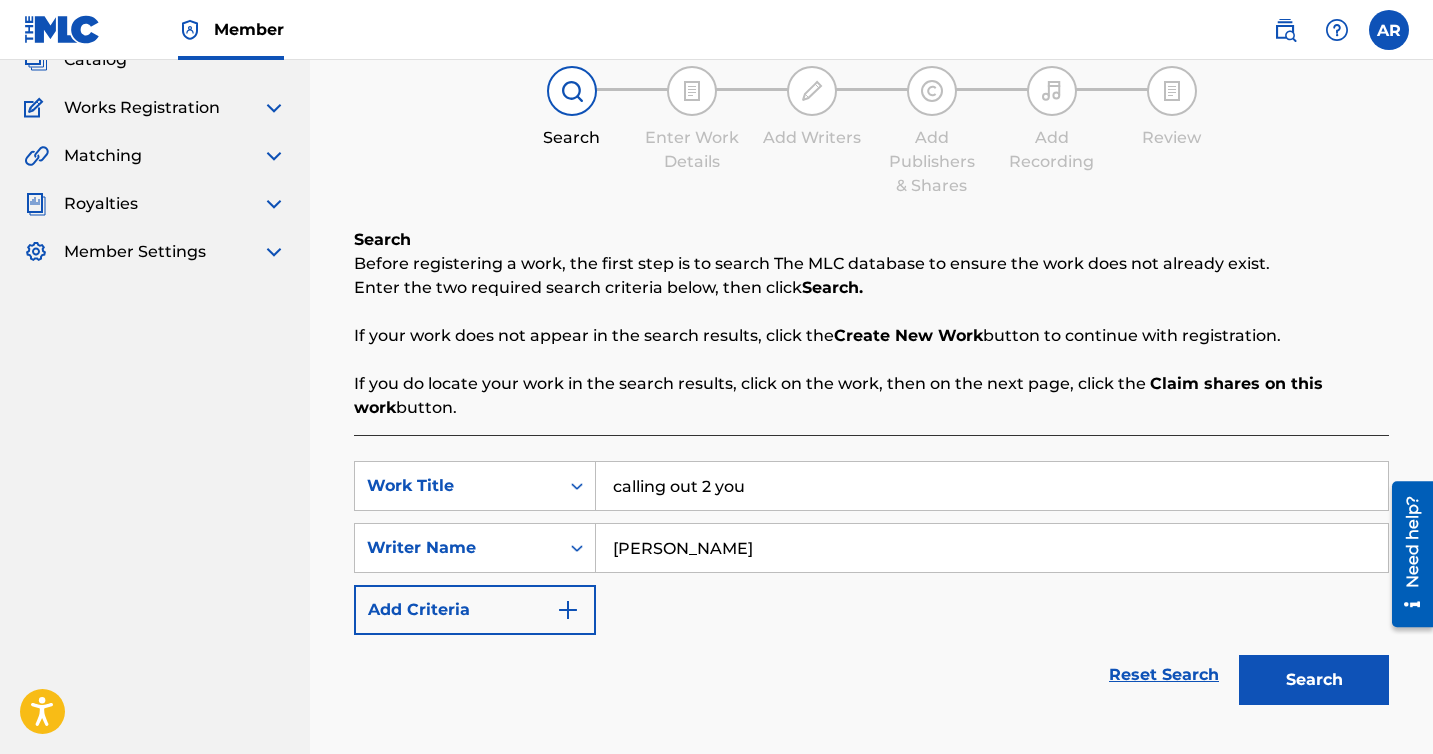 click on "Reset Search" at bounding box center [1164, 675] 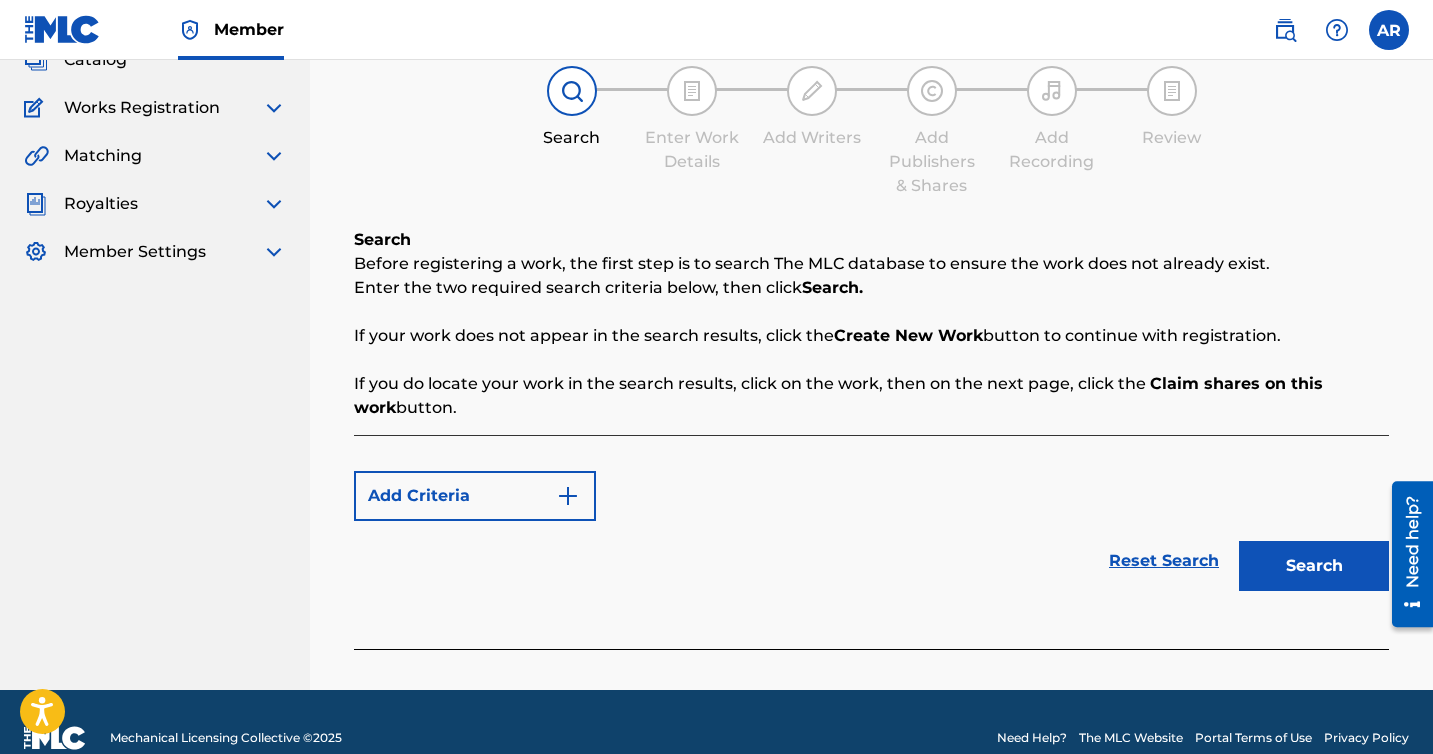 click at bounding box center [871, 659] 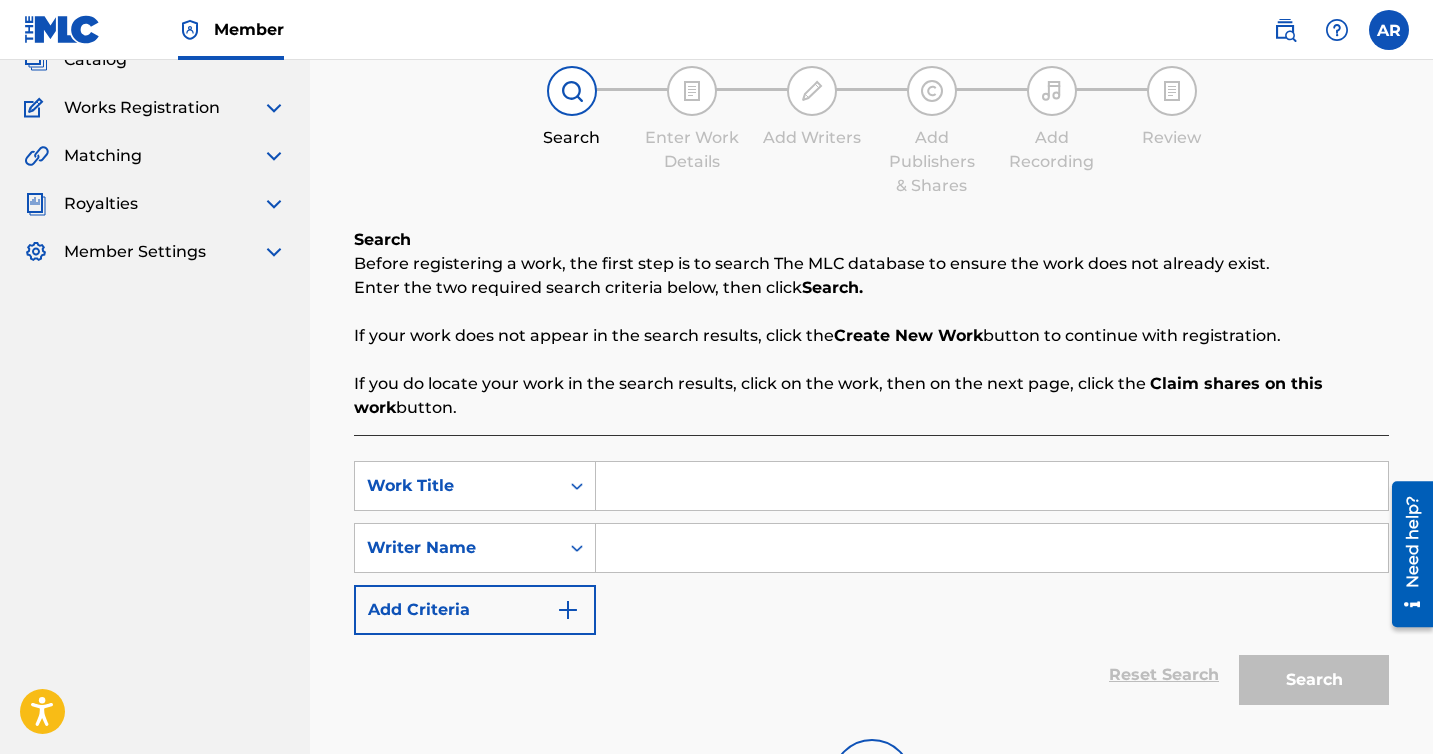 click at bounding box center (992, 486) 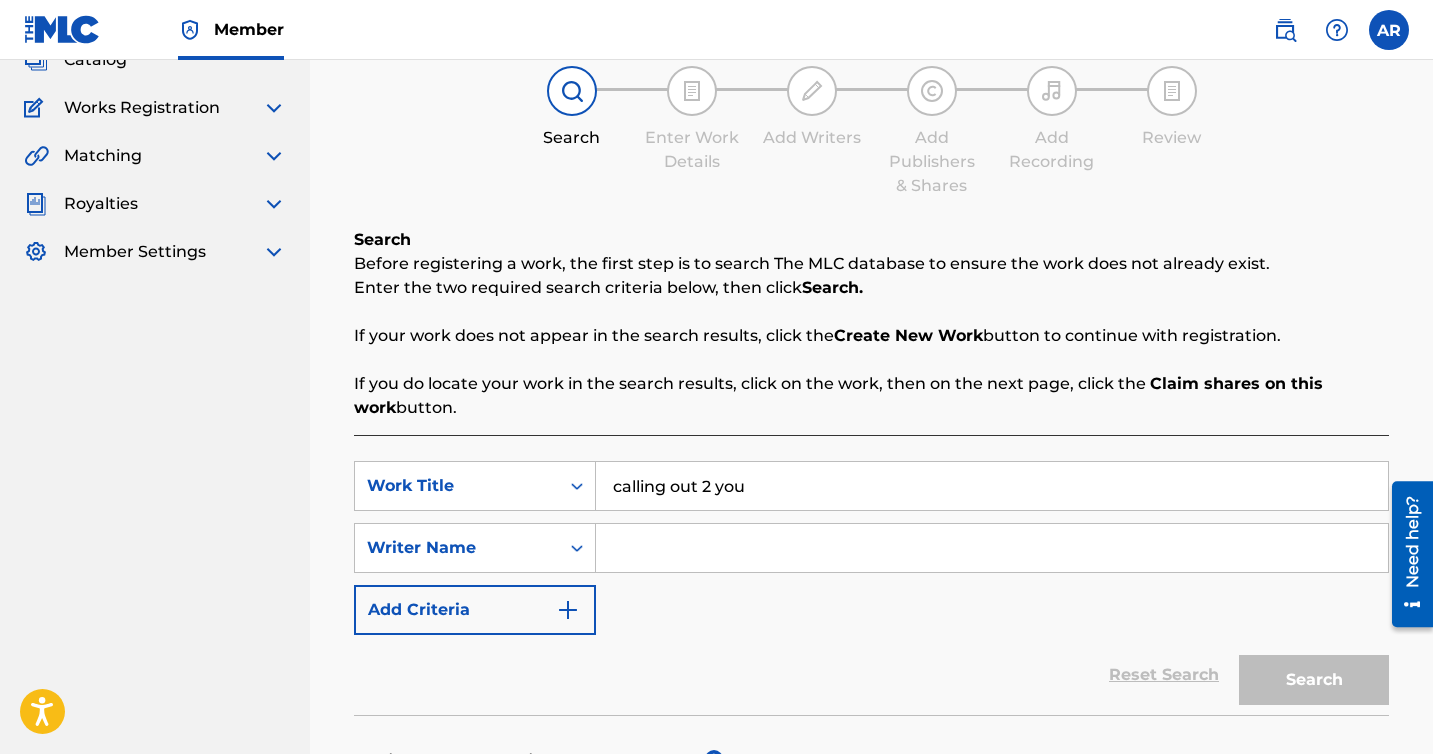 type on "calling out 2 you" 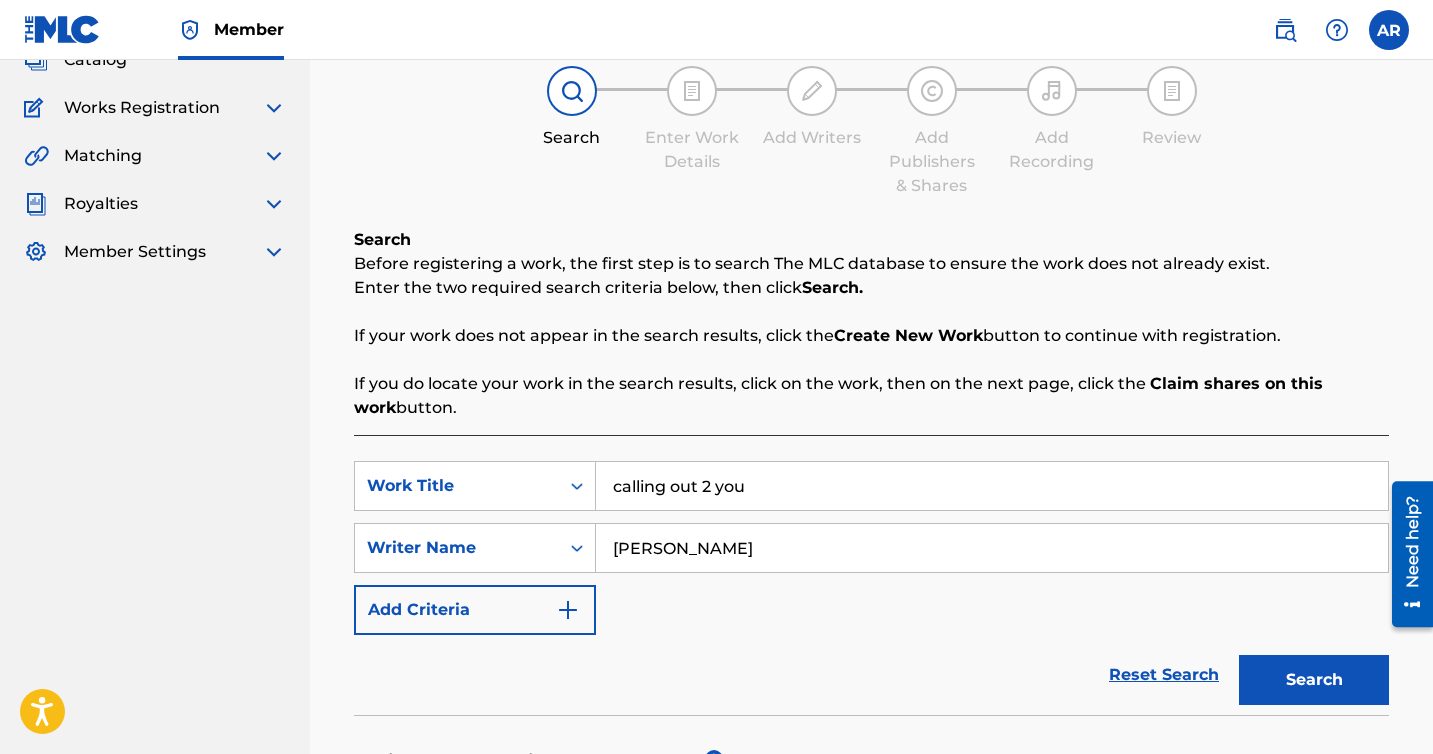 click on "Search" at bounding box center (1314, 680) 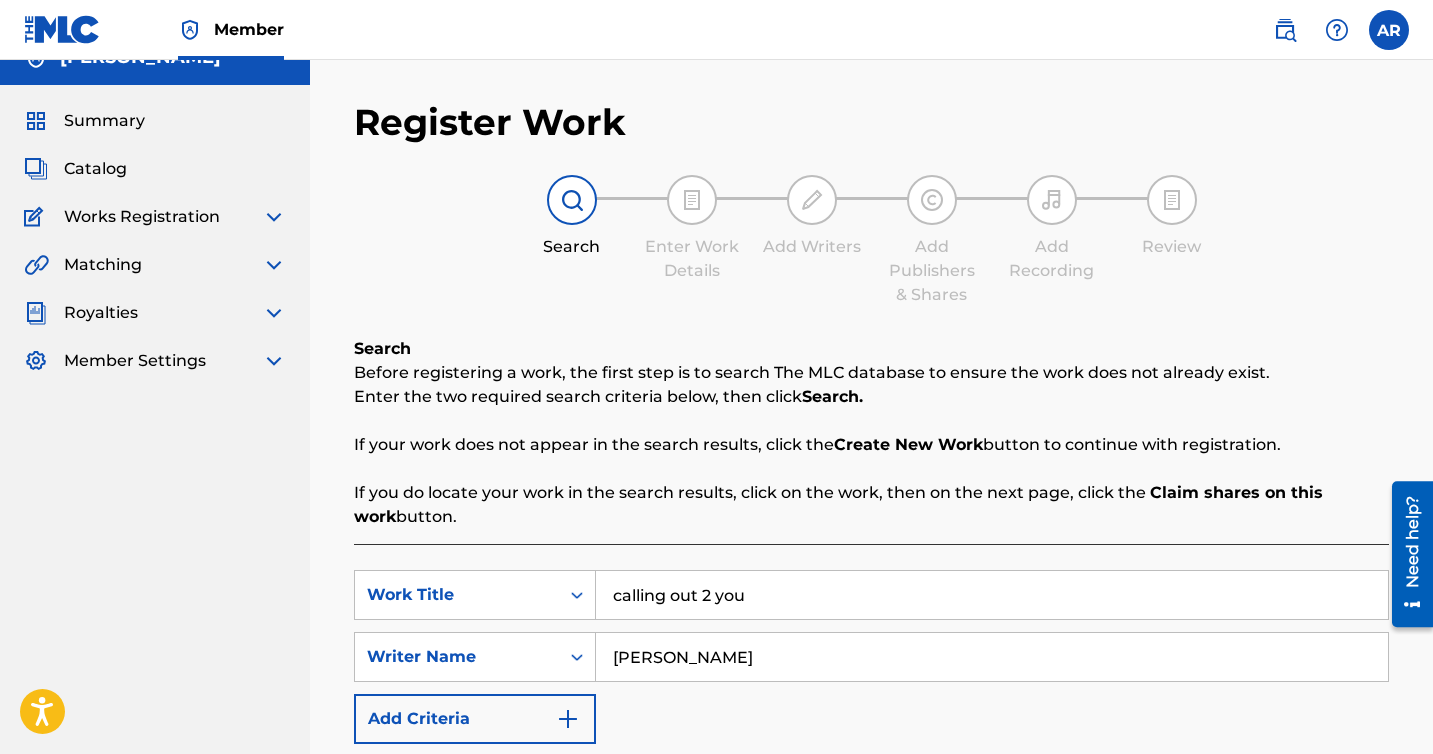 scroll, scrollTop: 67, scrollLeft: 0, axis: vertical 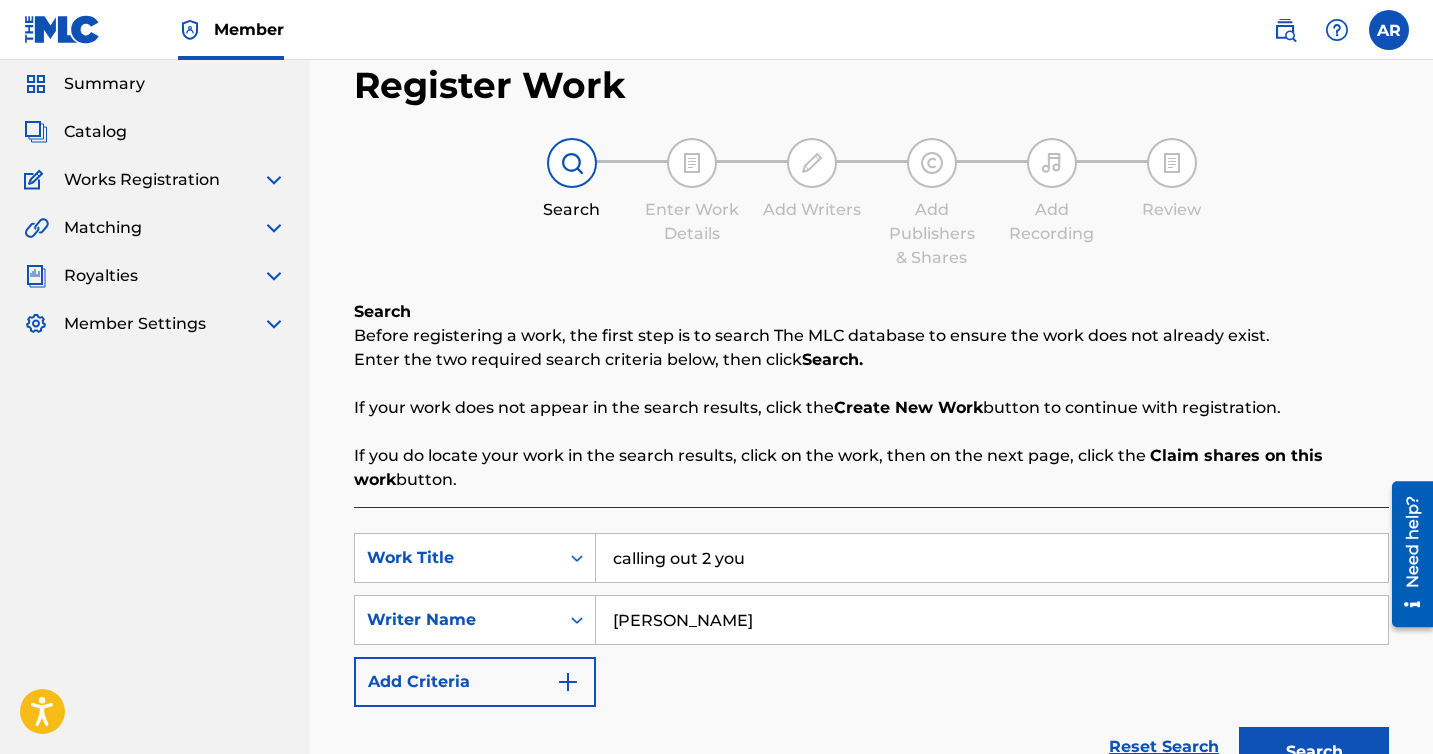 click on "calling out 2 you" at bounding box center (992, 558) 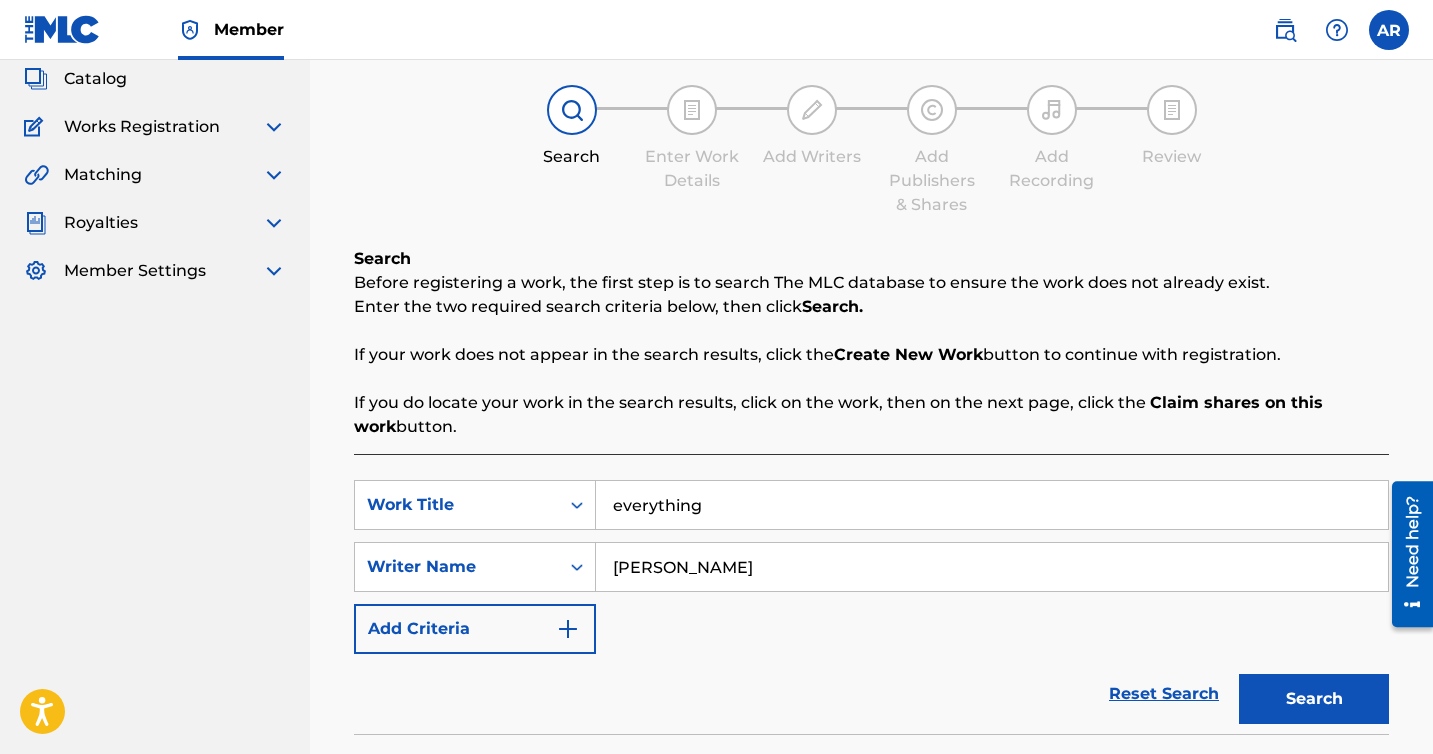 scroll, scrollTop: 141, scrollLeft: 0, axis: vertical 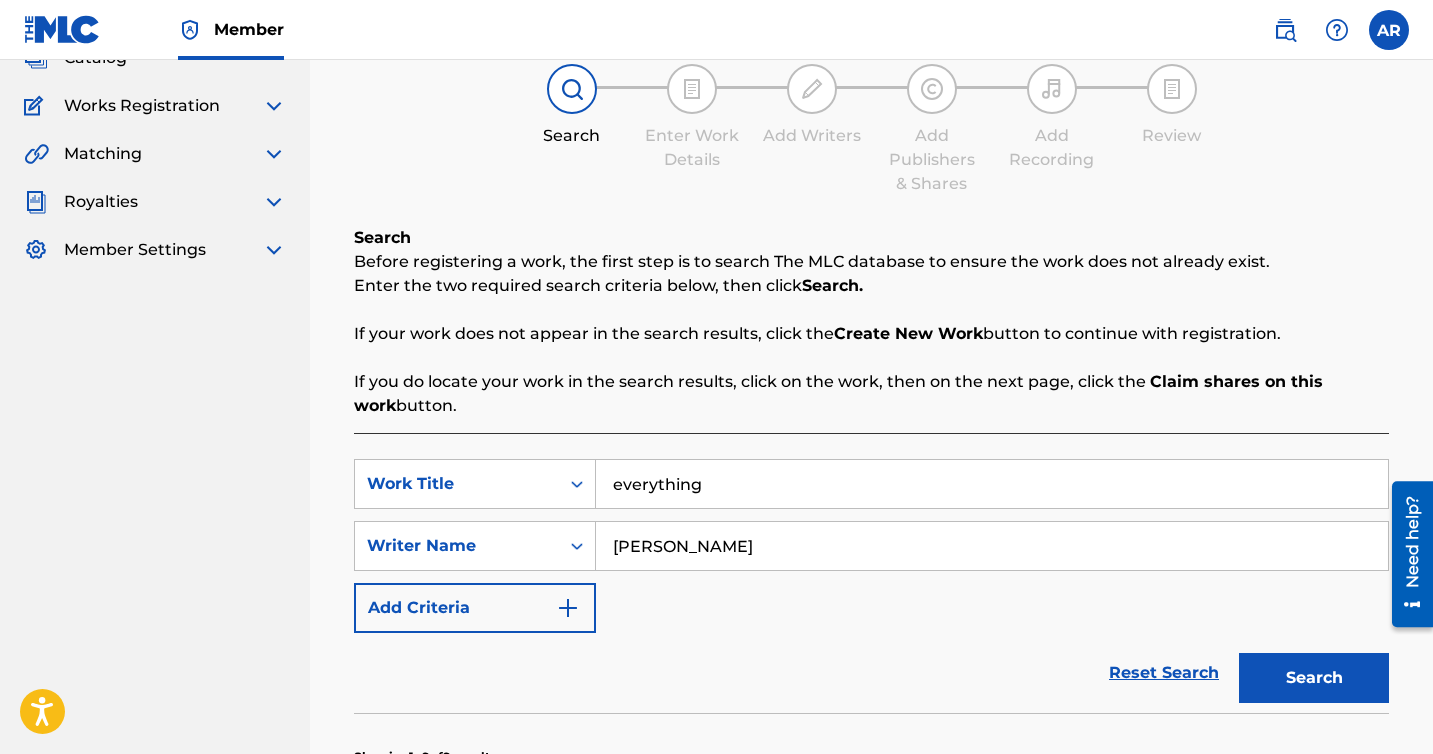 click on "Search" at bounding box center [1314, 678] 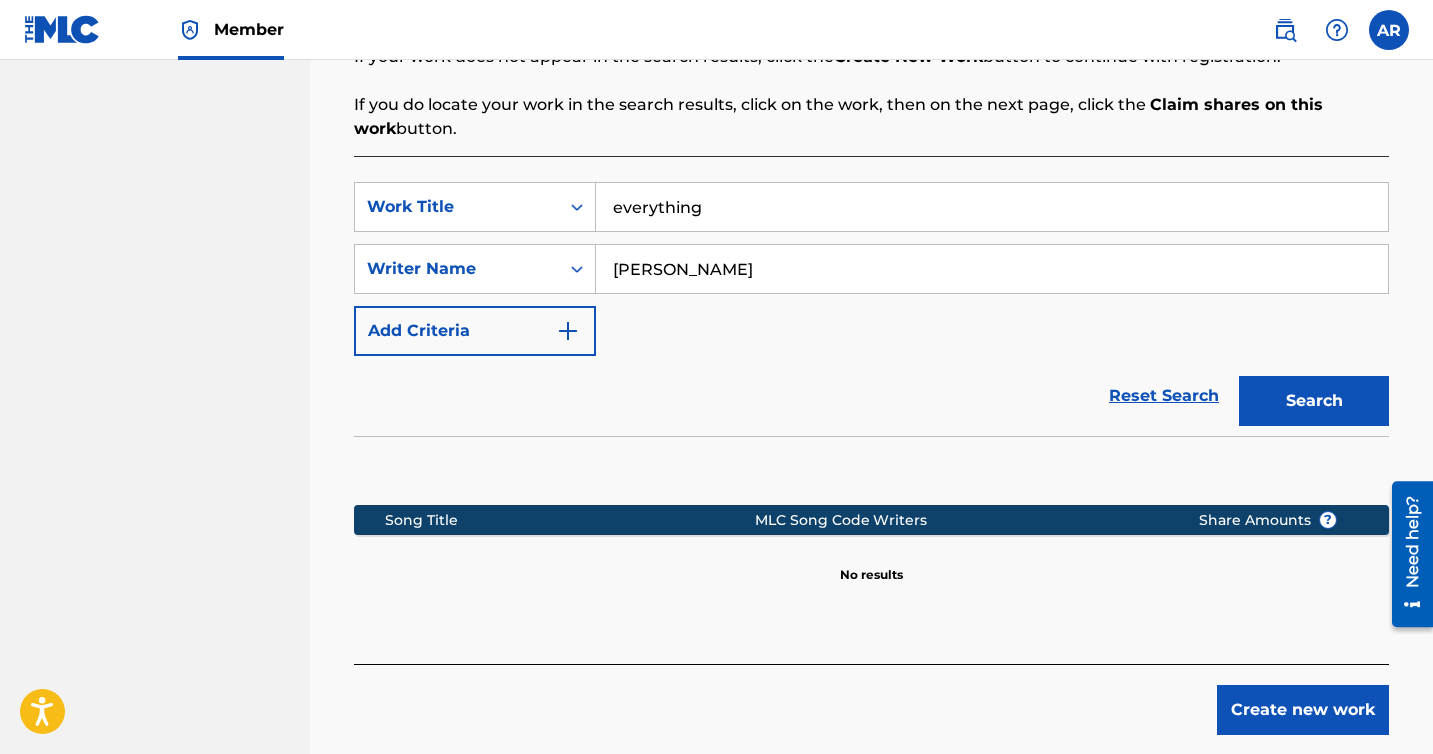 scroll, scrollTop: 419, scrollLeft: 0, axis: vertical 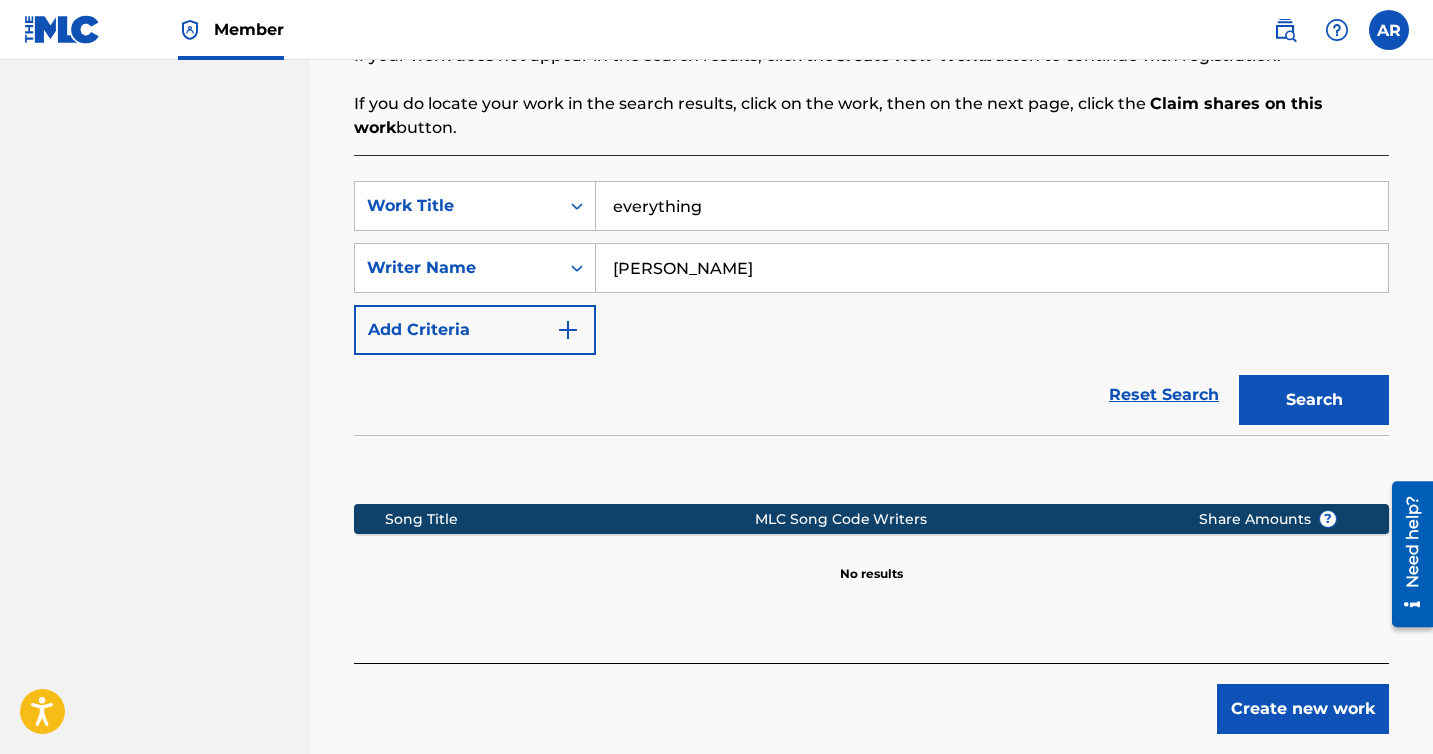 click on "[PERSON_NAME]" at bounding box center [992, 268] 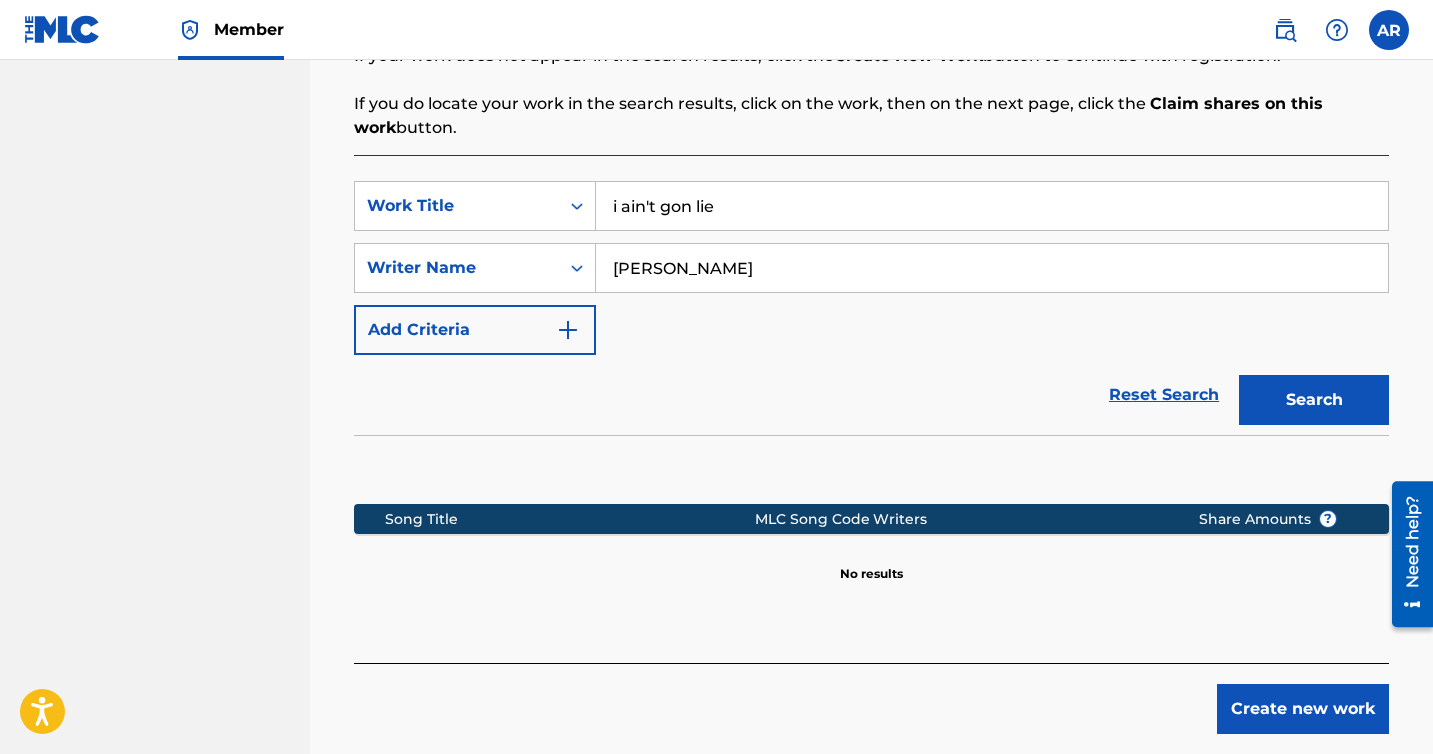 type on "i ain't gon lie" 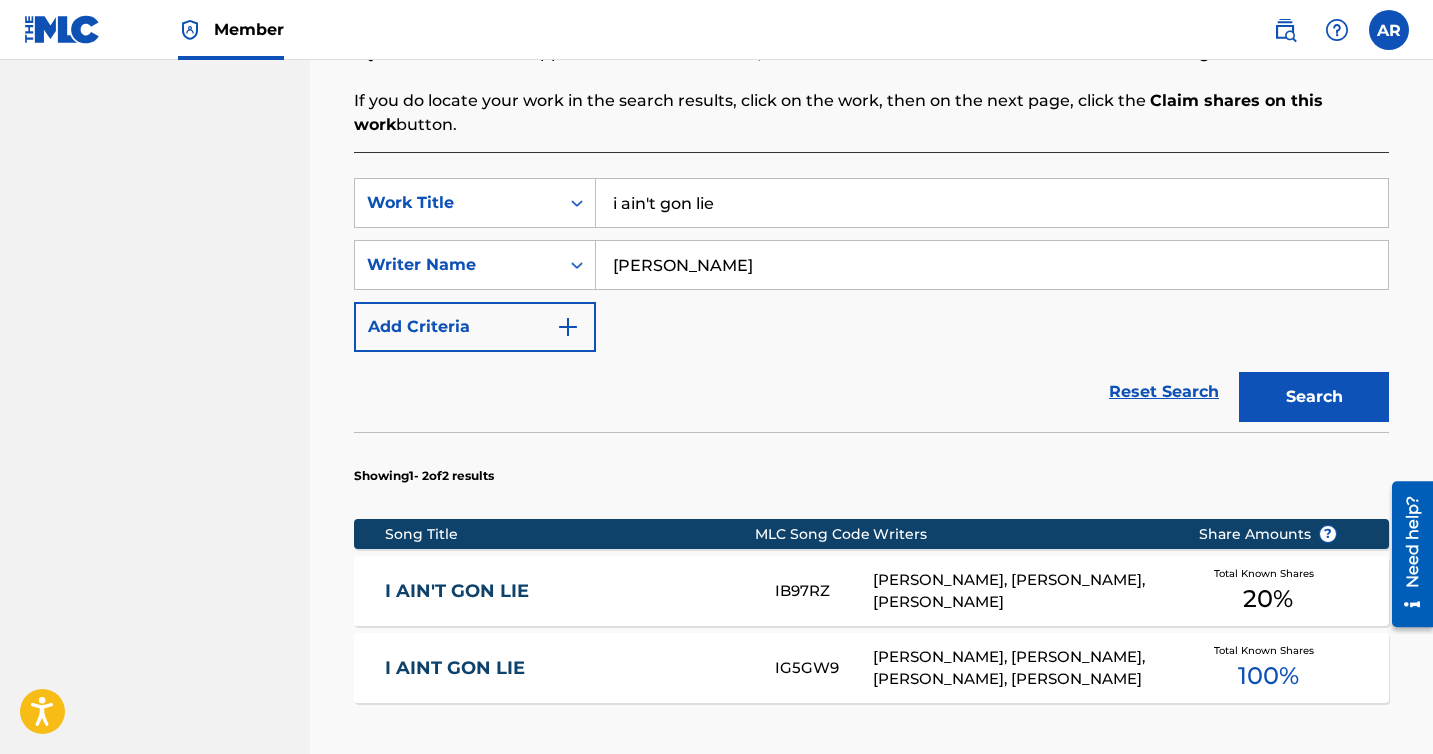 scroll, scrollTop: 423, scrollLeft: 0, axis: vertical 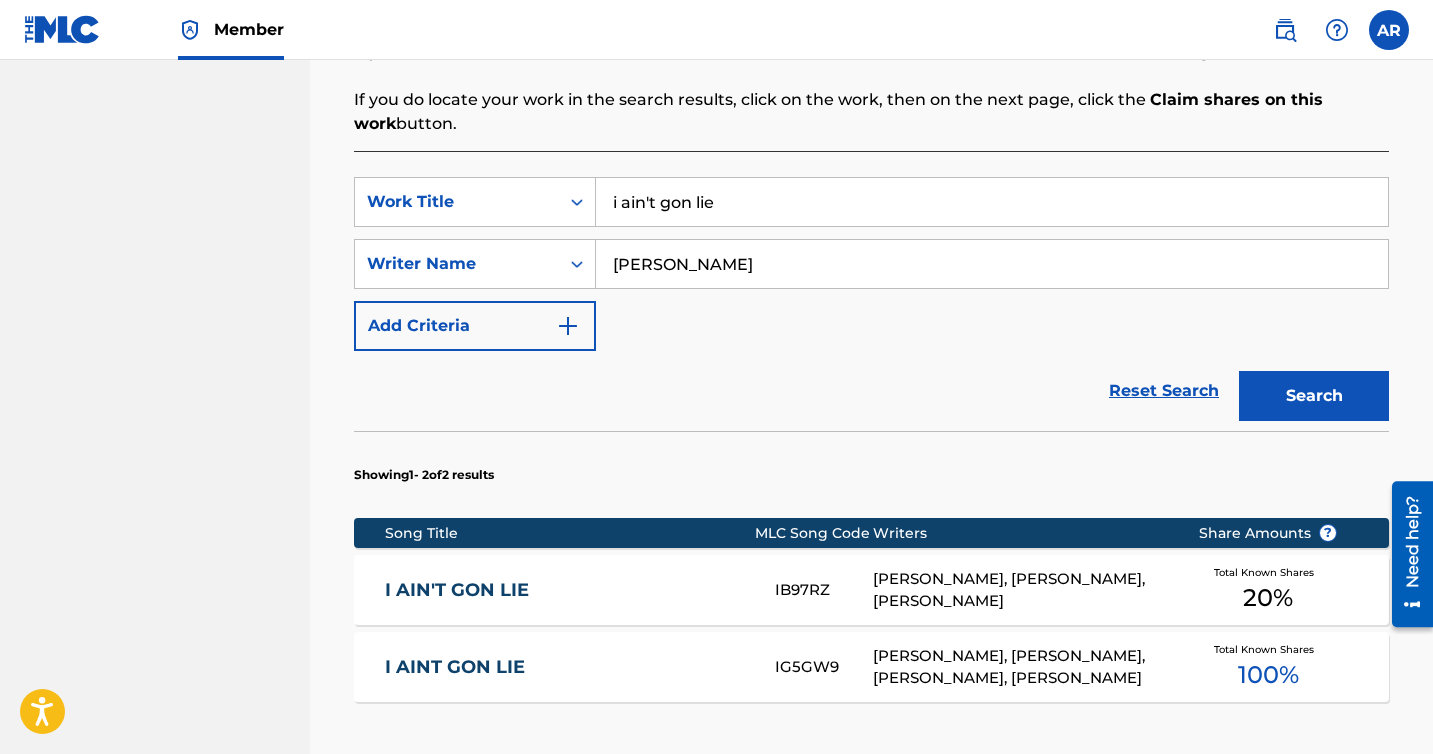 click on "[PERSON_NAME], [PERSON_NAME], [PERSON_NAME]" at bounding box center [1020, 590] 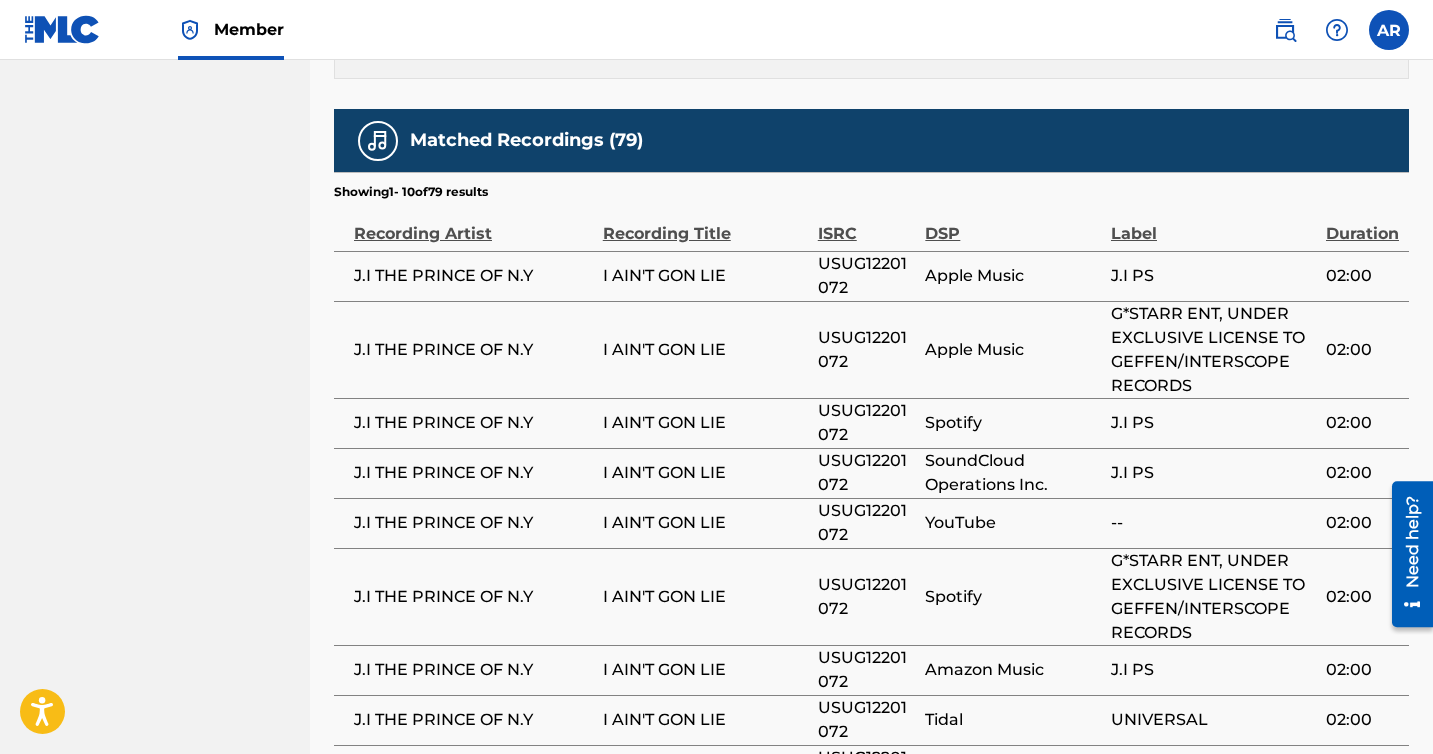 scroll, scrollTop: 0, scrollLeft: 0, axis: both 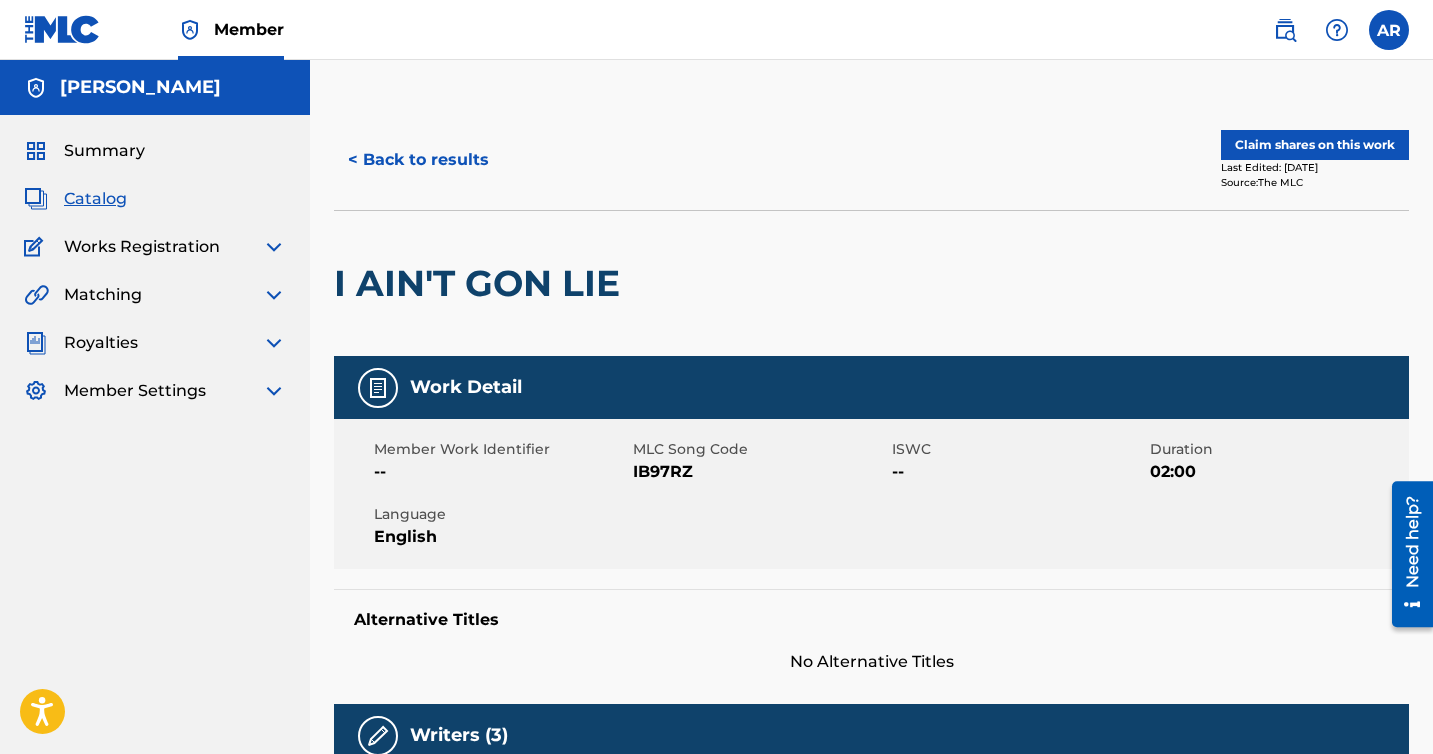 click on "Claim shares on this work" at bounding box center (1315, 145) 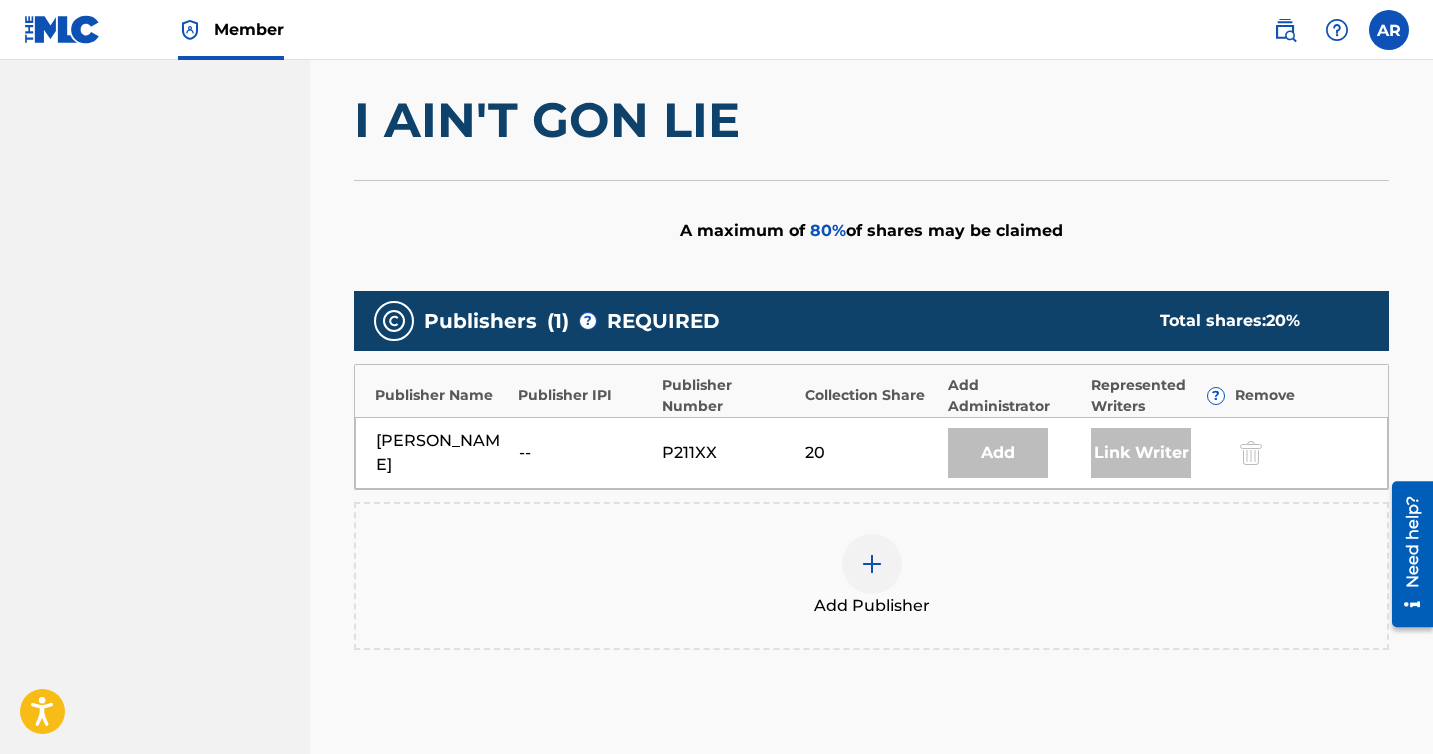 scroll, scrollTop: 385, scrollLeft: 0, axis: vertical 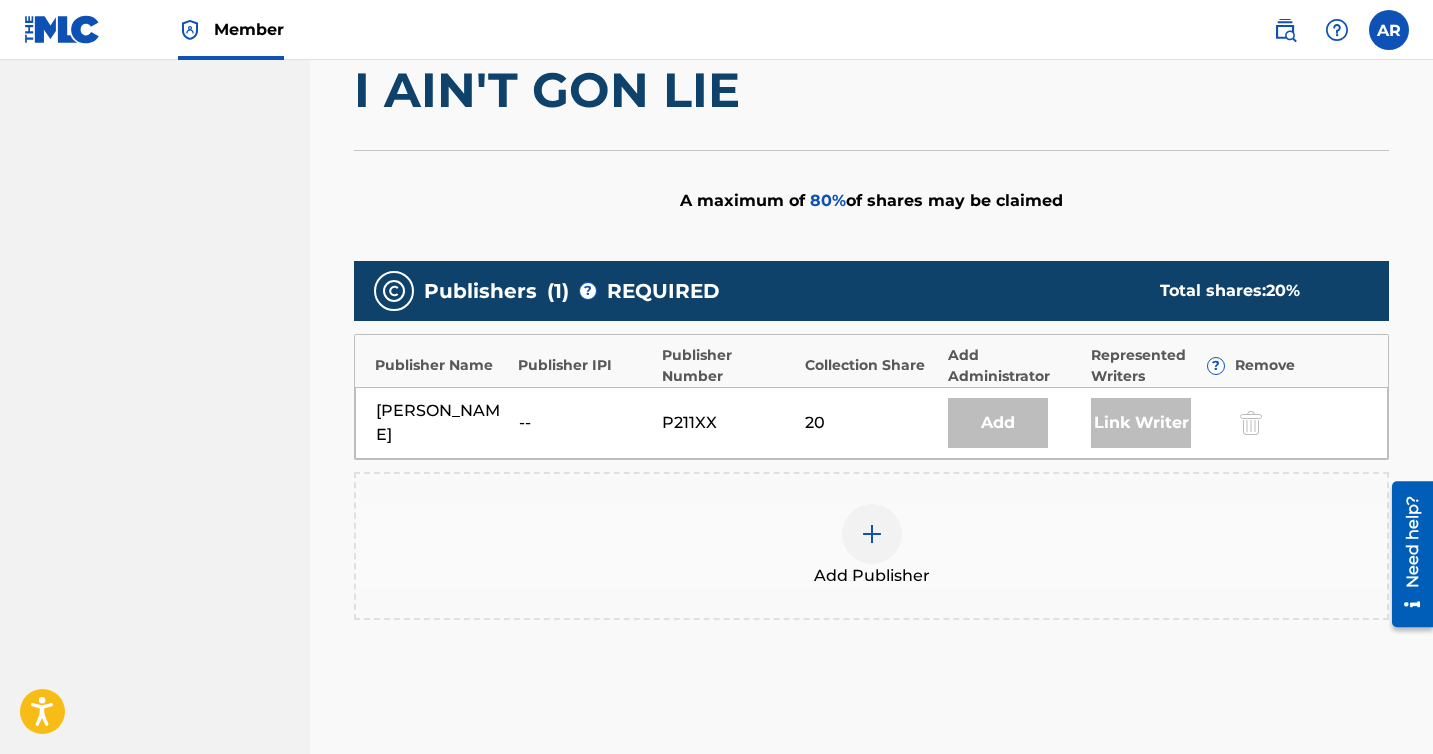 click at bounding box center (872, 534) 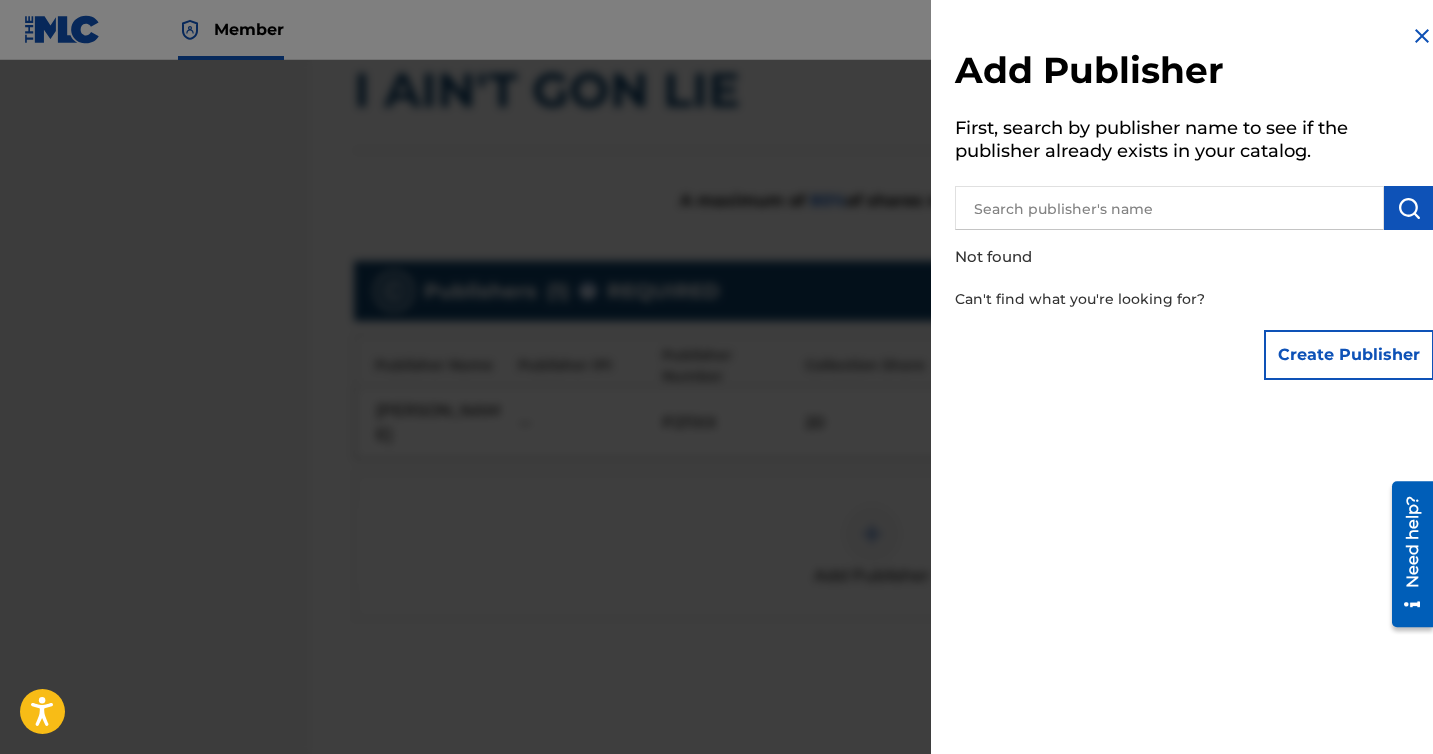 click at bounding box center (1169, 208) 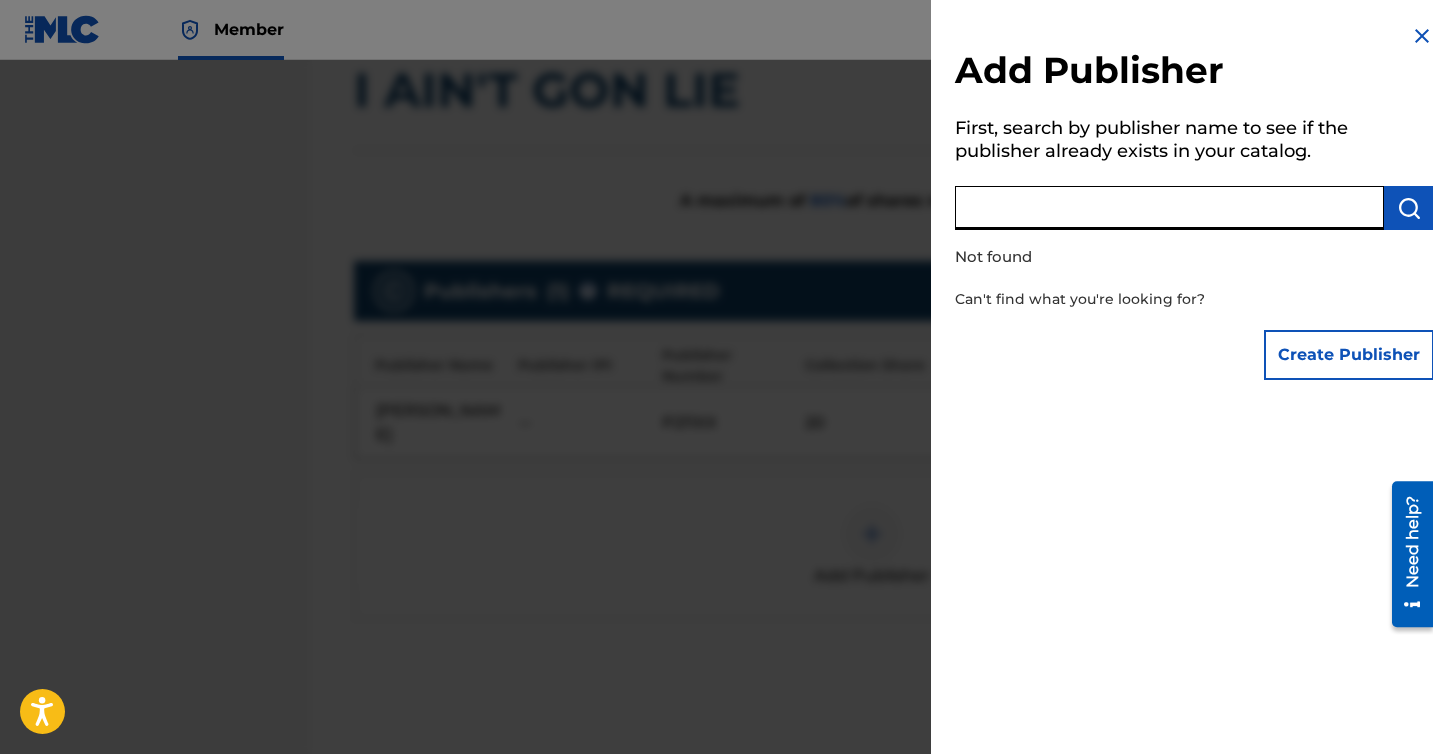 click at bounding box center [1169, 208] 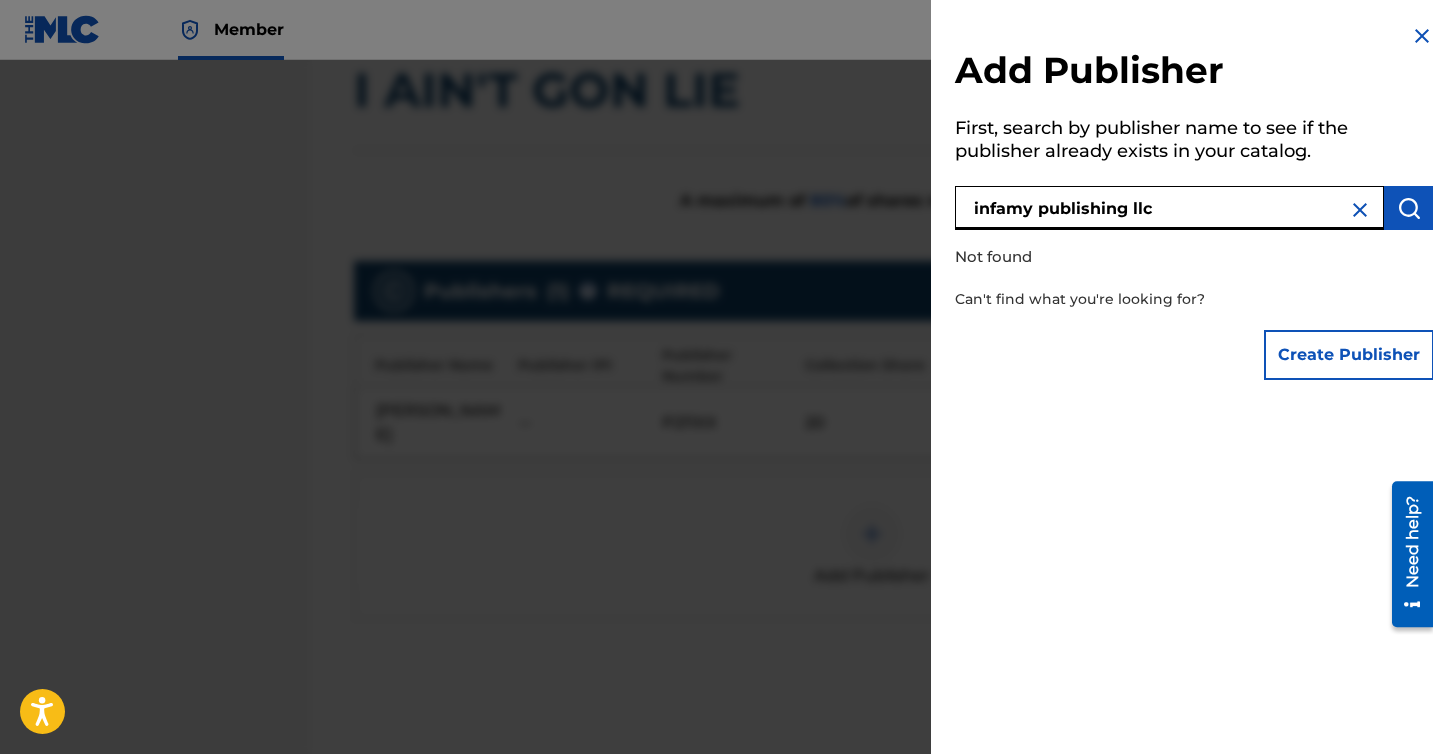 type on "infamy publishing llc" 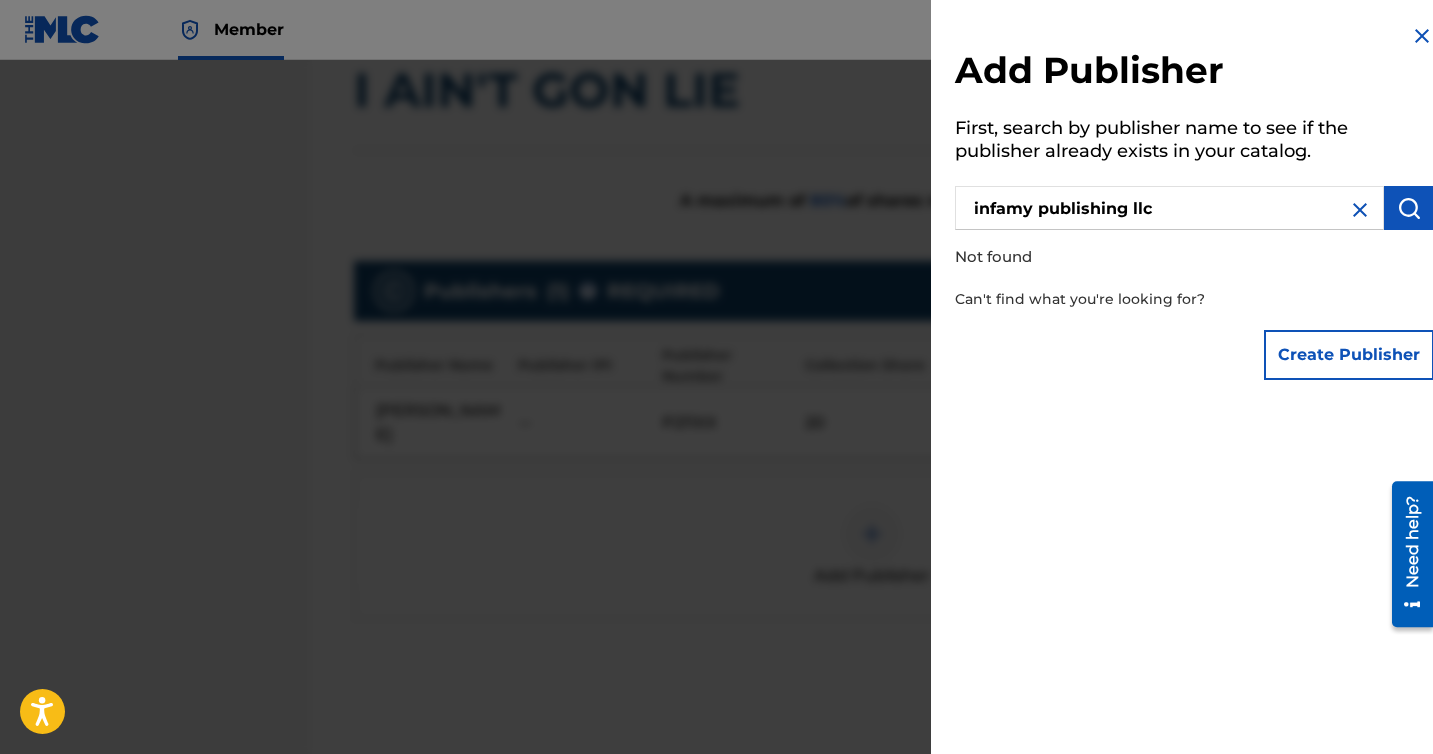 click on "Create Publisher" at bounding box center [1349, 355] 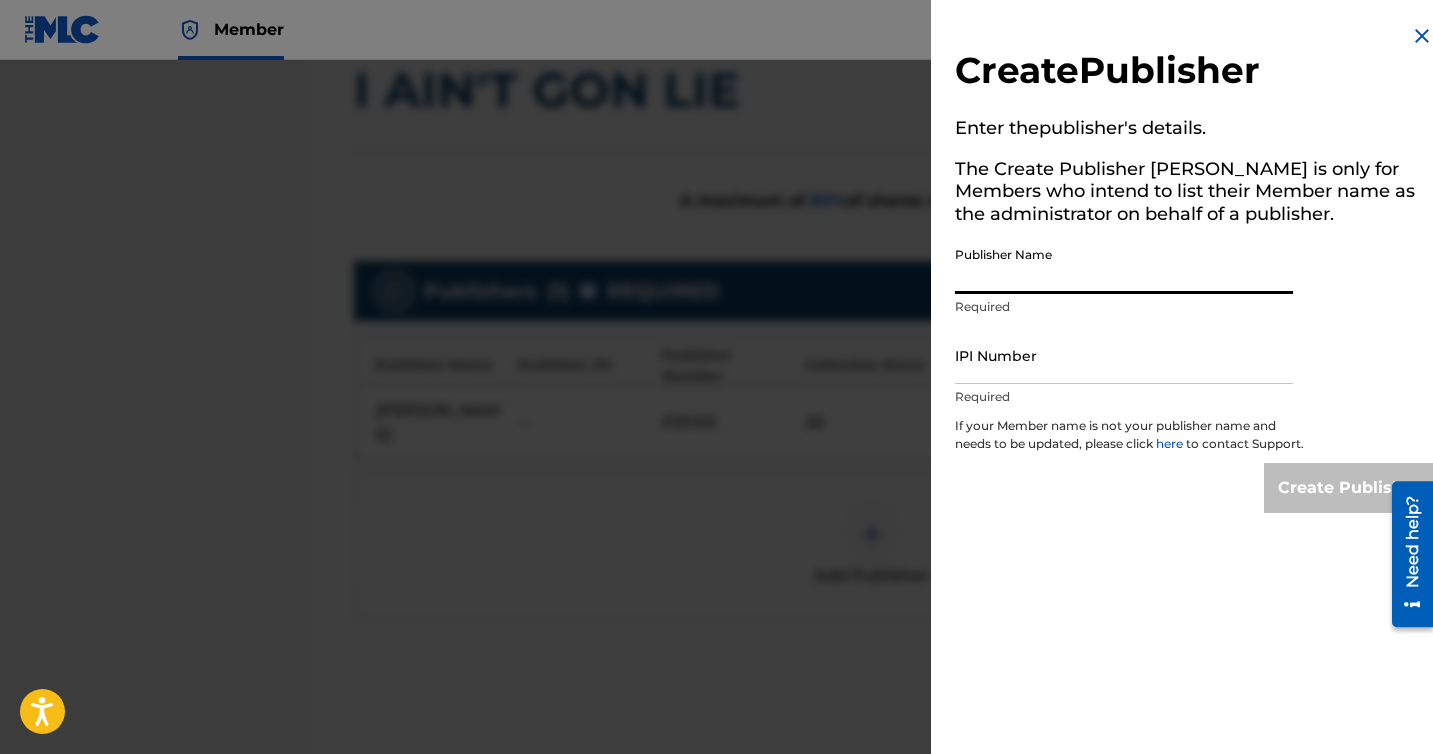 click on "Publisher Name" at bounding box center (1124, 265) 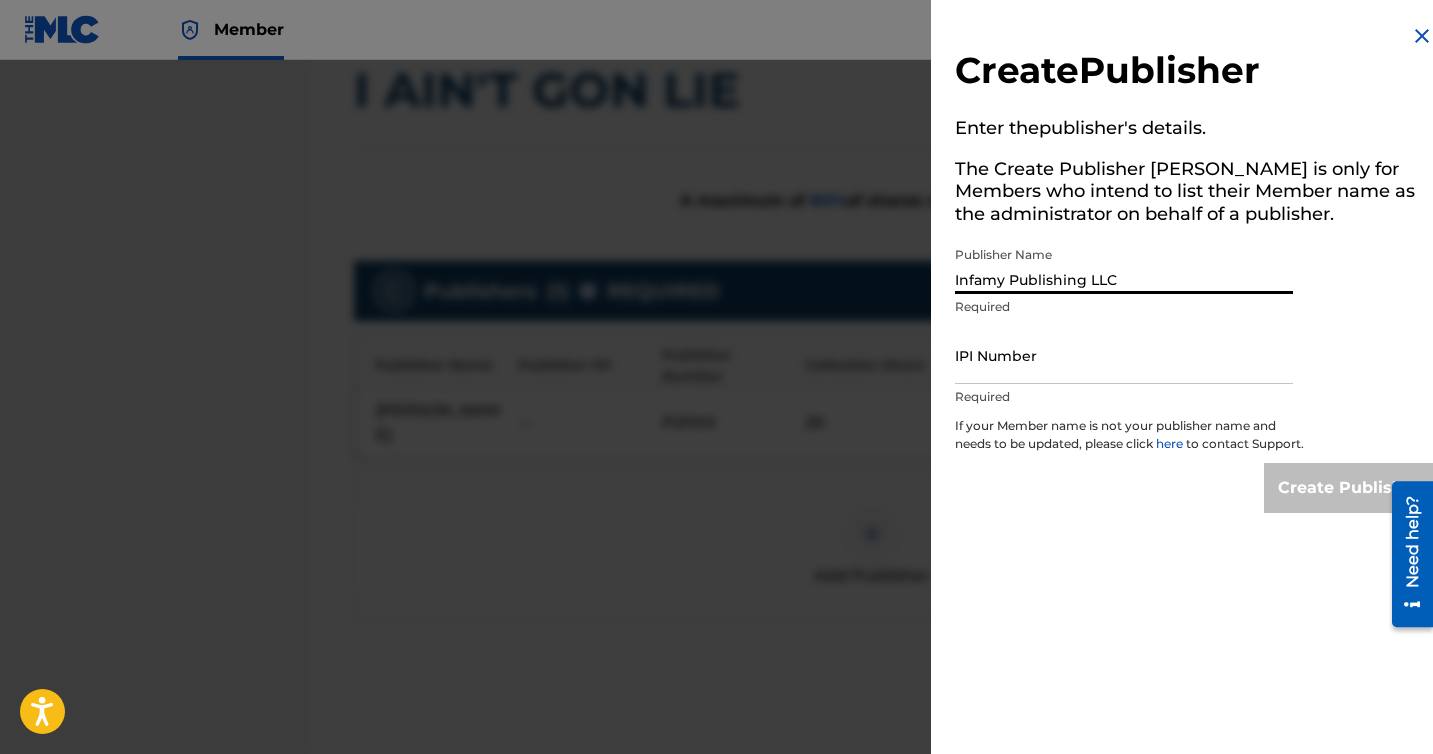 click on "IPI Number" at bounding box center (1124, 355) 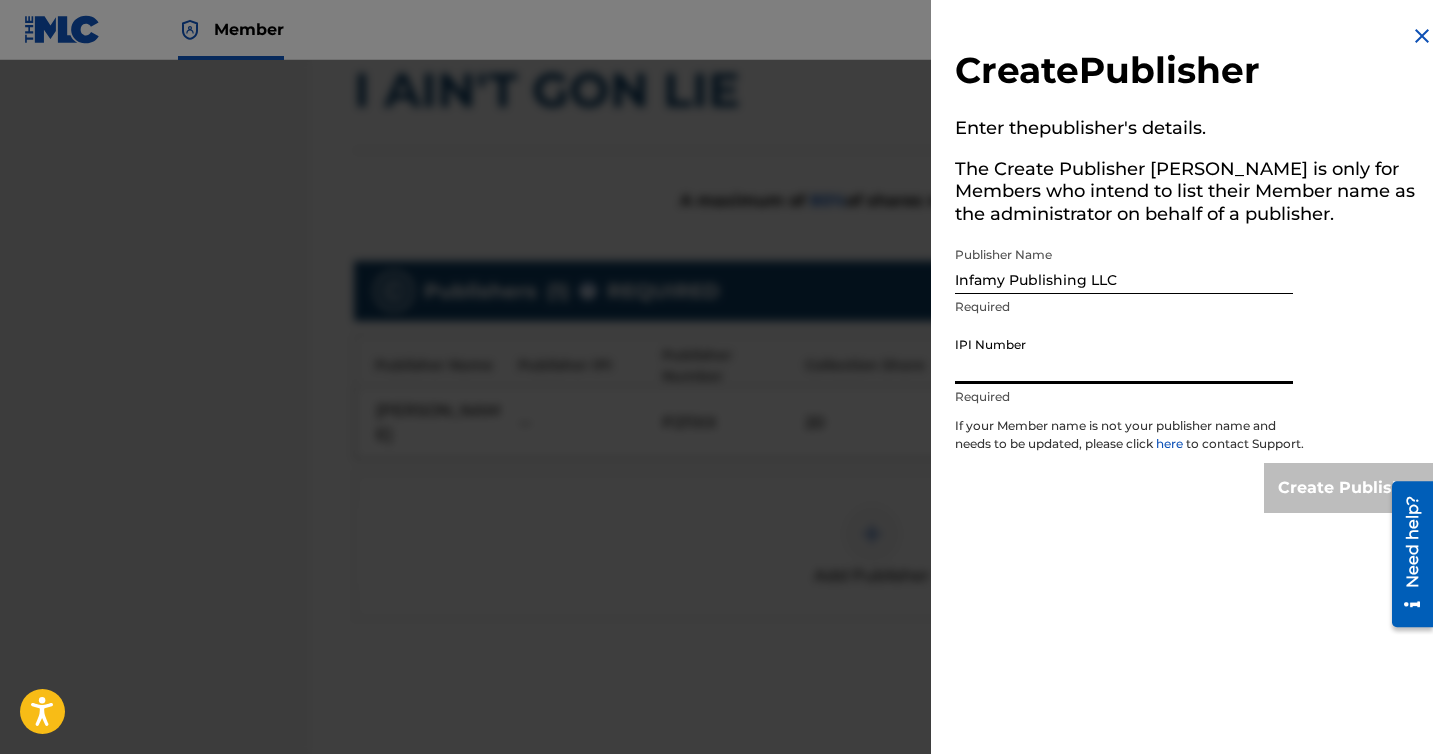 type on "1128200995" 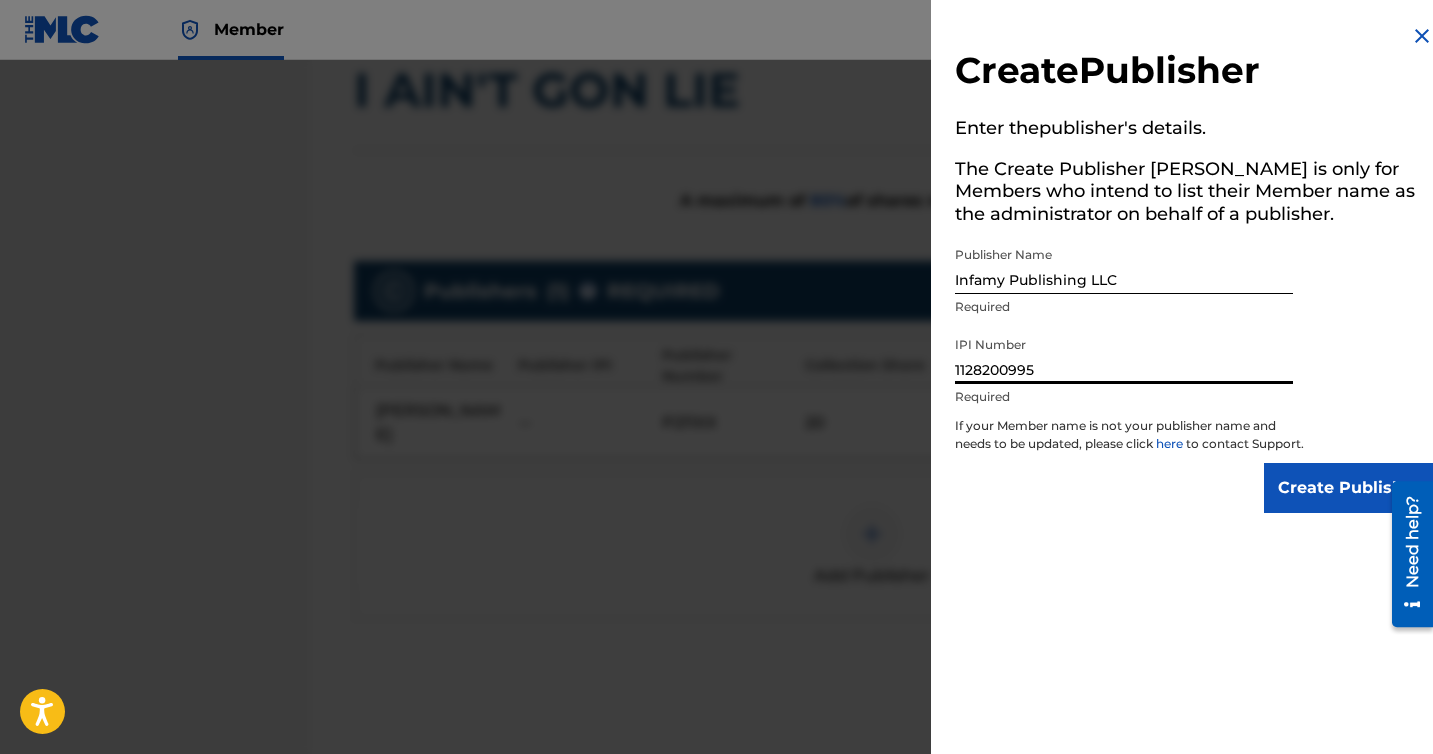 click on "Create Publisher" at bounding box center [1349, 488] 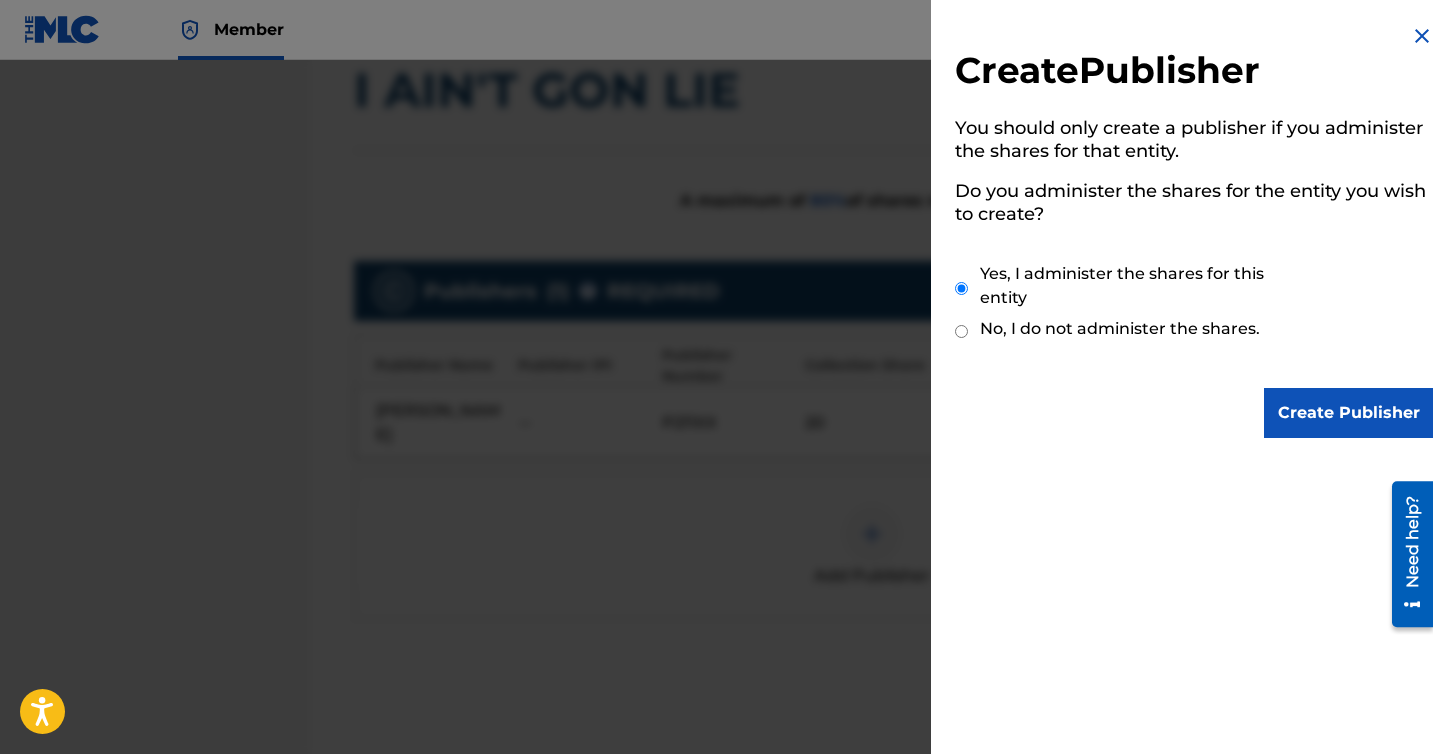click on "Create Publisher" at bounding box center (1349, 413) 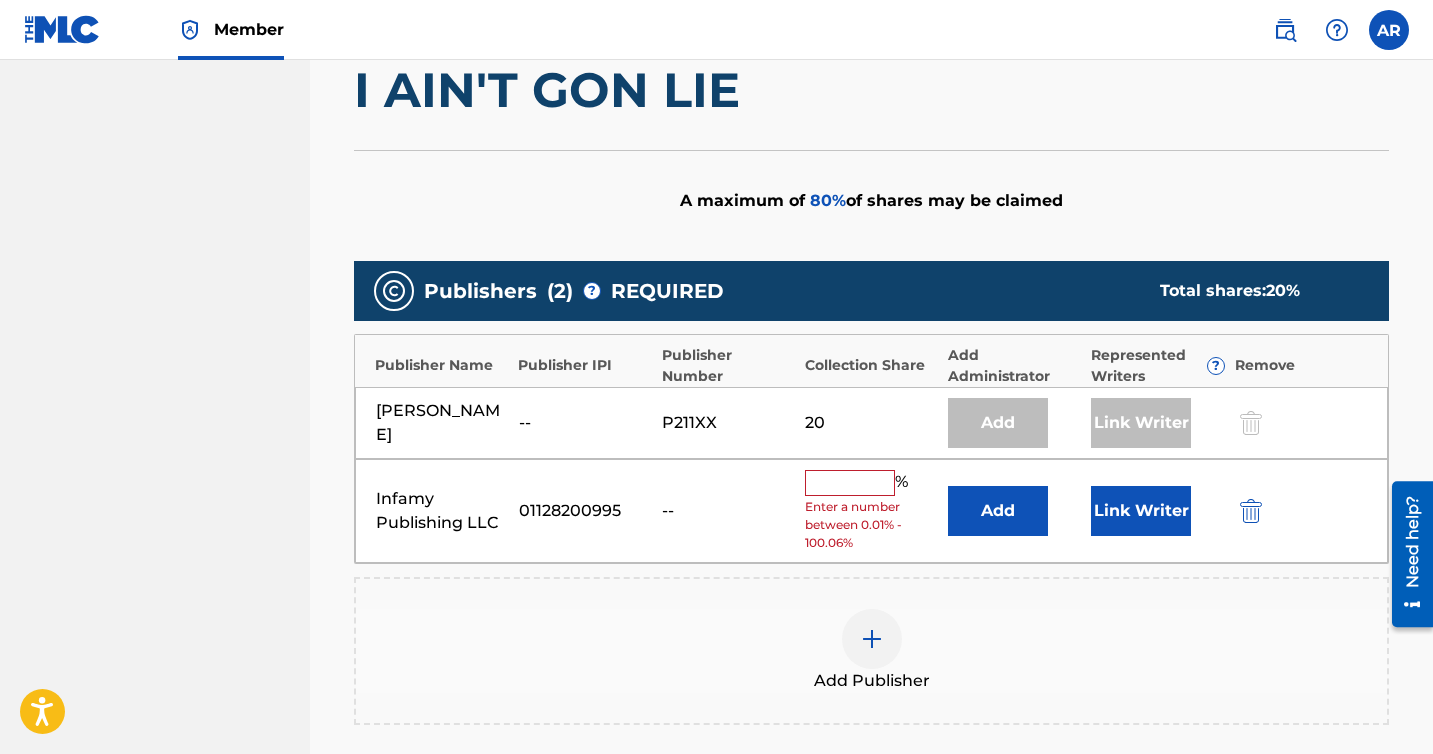 click at bounding box center [850, 483] 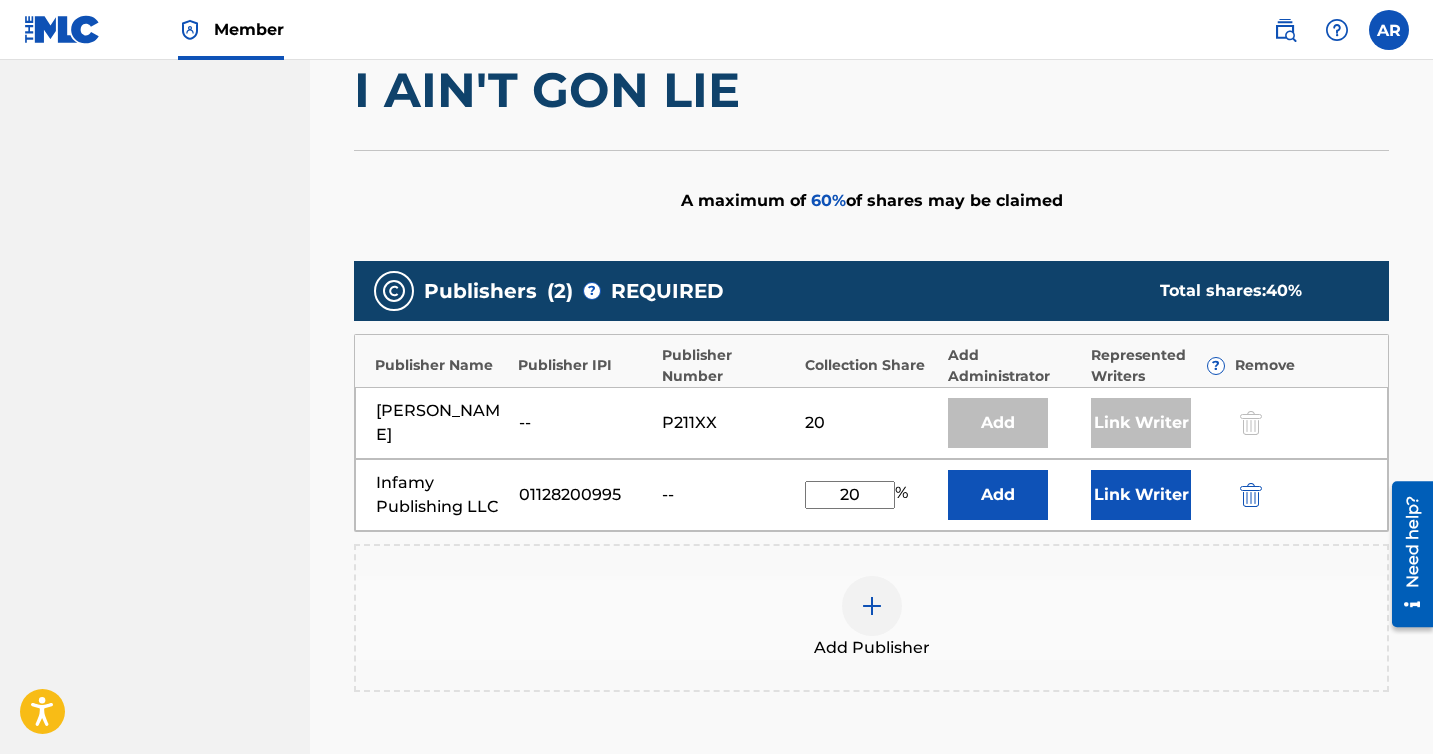 type on "20" 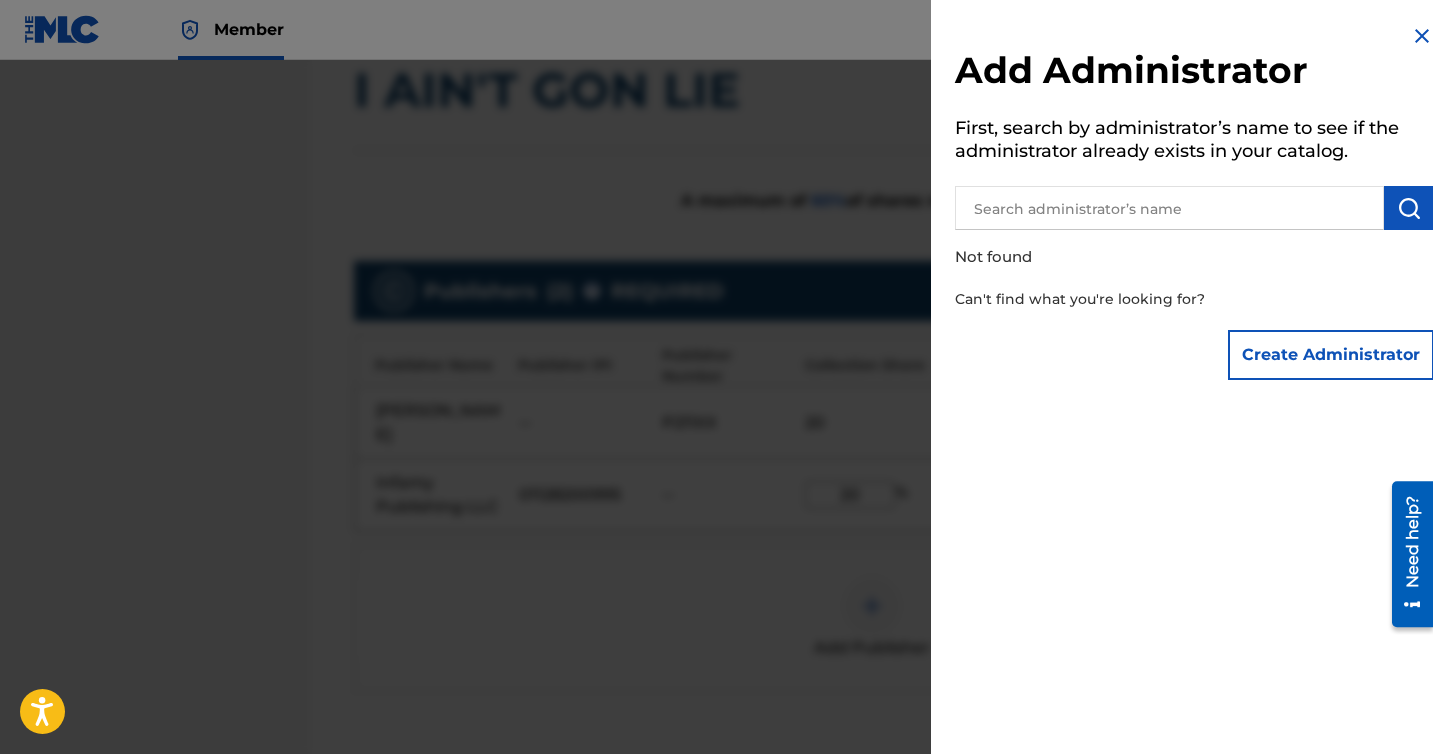 click at bounding box center [1169, 208] 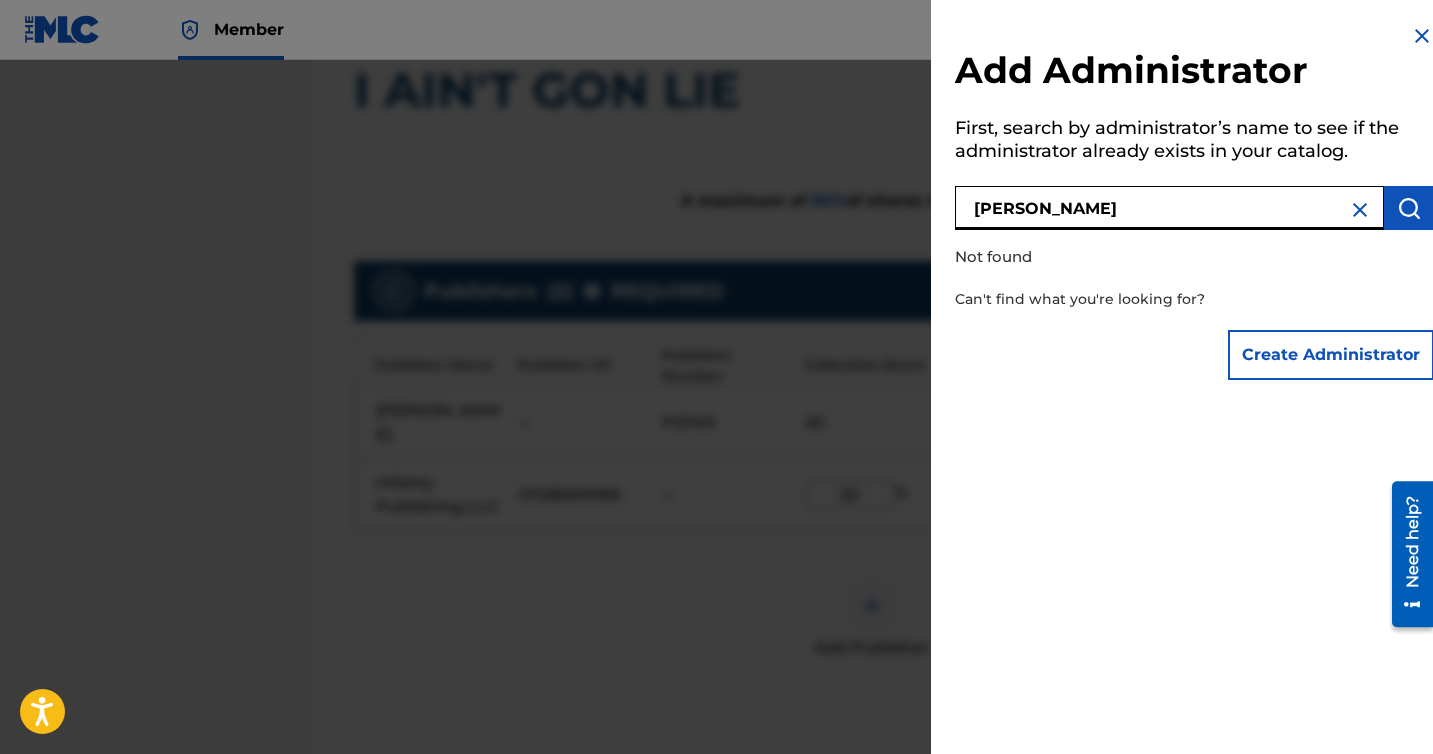 type on "[PERSON_NAME]" 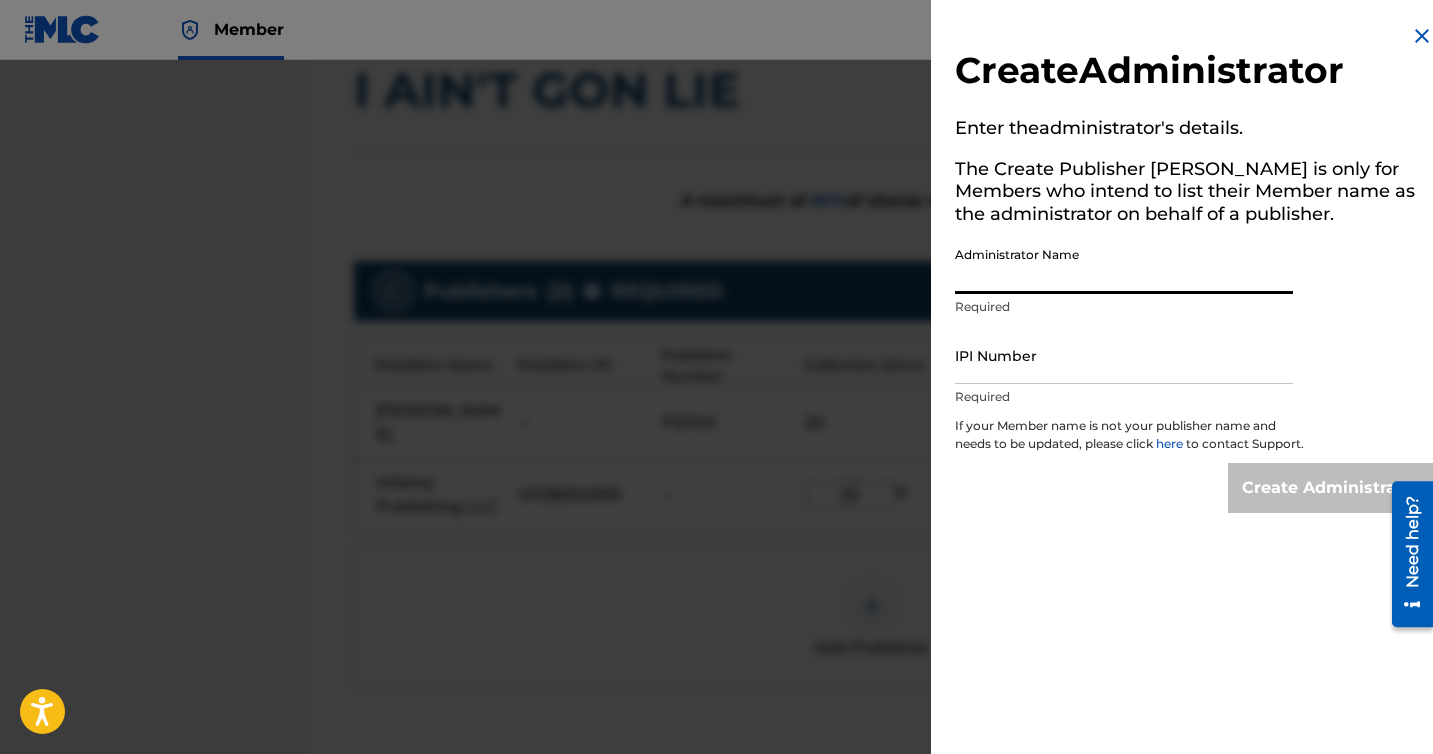 click on "Administrator Name" at bounding box center (1124, 265) 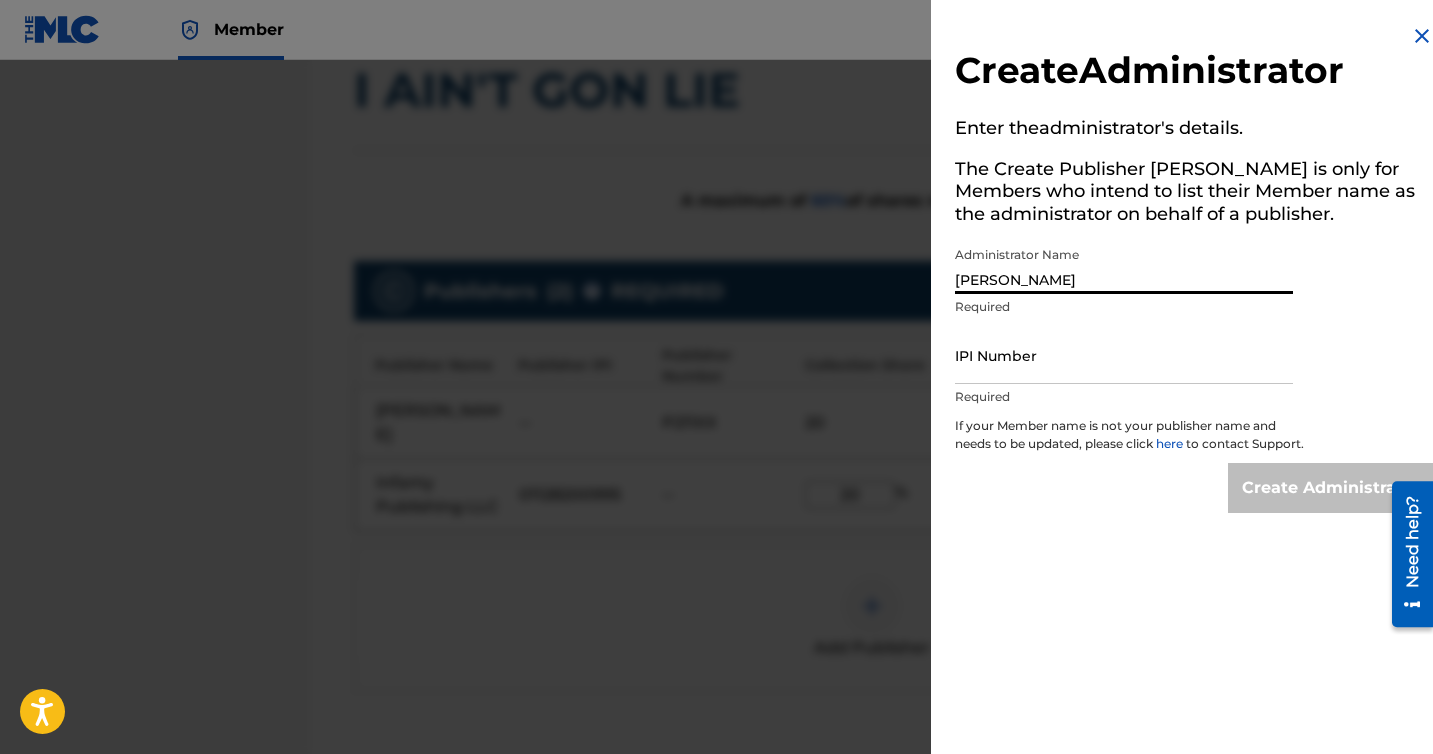 type on "[PERSON_NAME]" 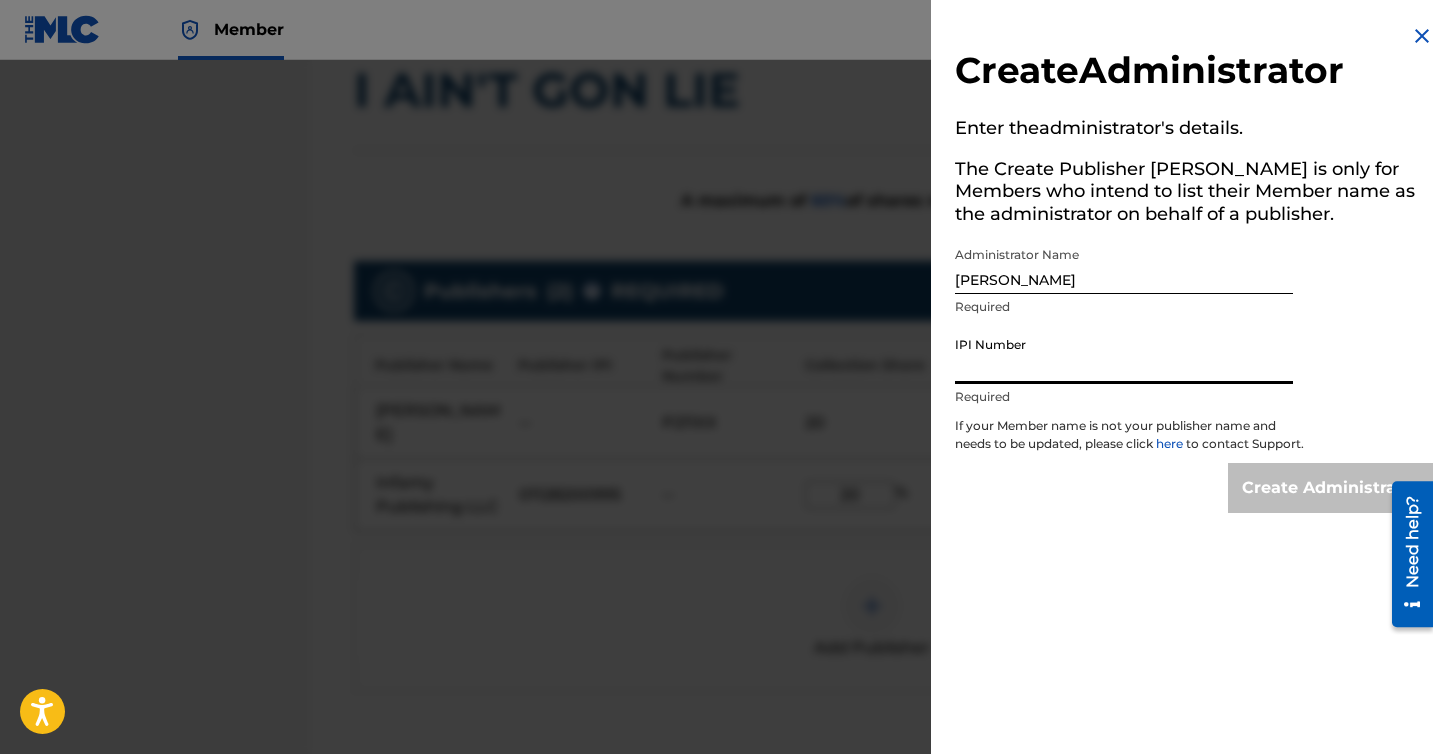 drag, startPoint x: 1049, startPoint y: 341, endPoint x: 1044, endPoint y: 362, distance: 21.587032 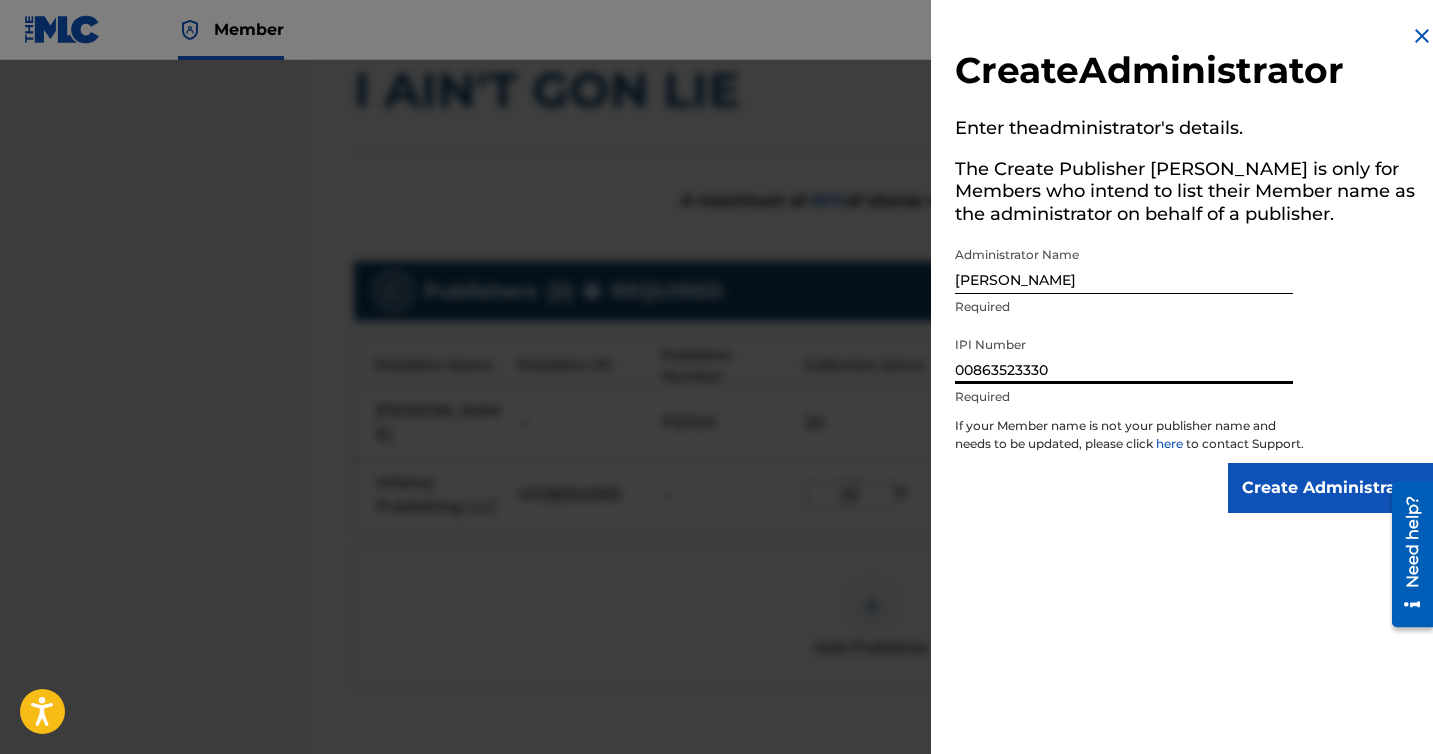 click on "Create Administrator" at bounding box center [1331, 488] 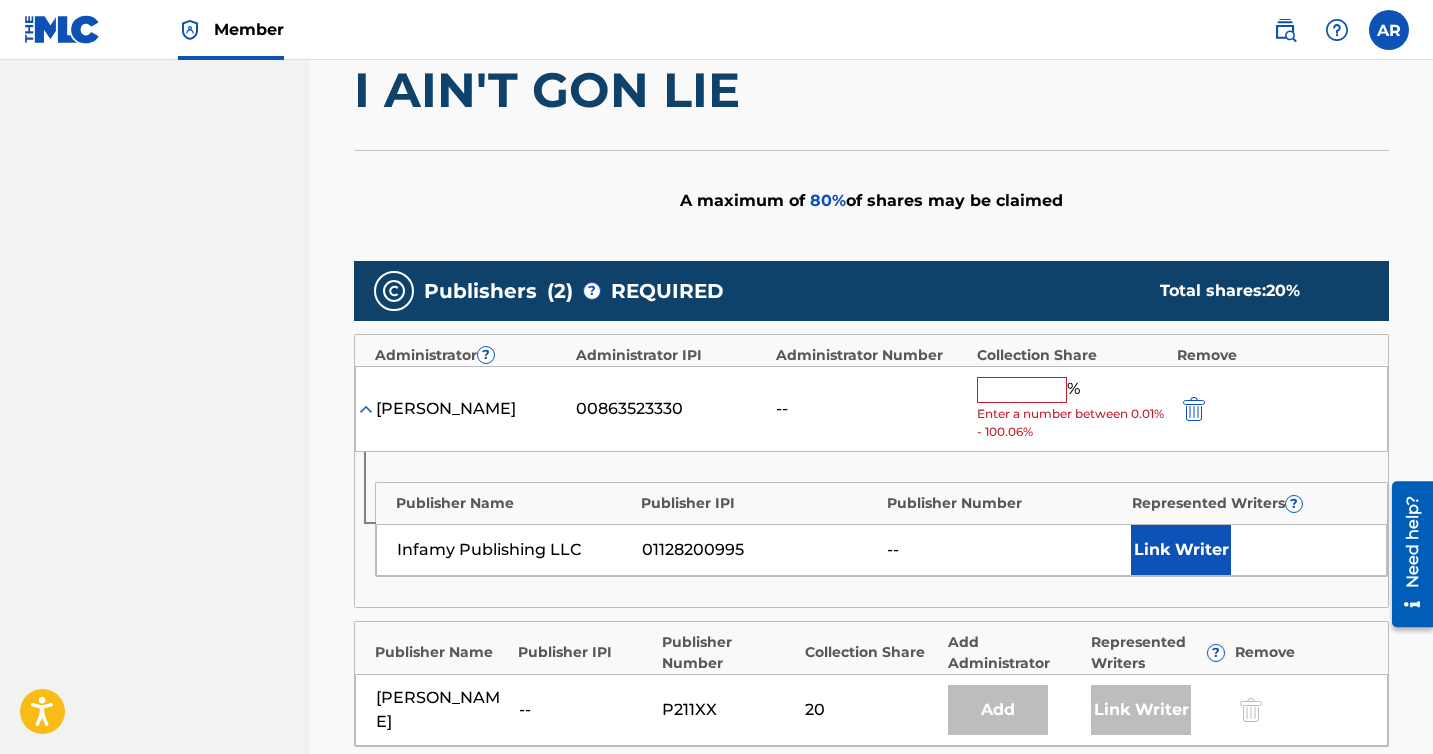 click at bounding box center (1022, 390) 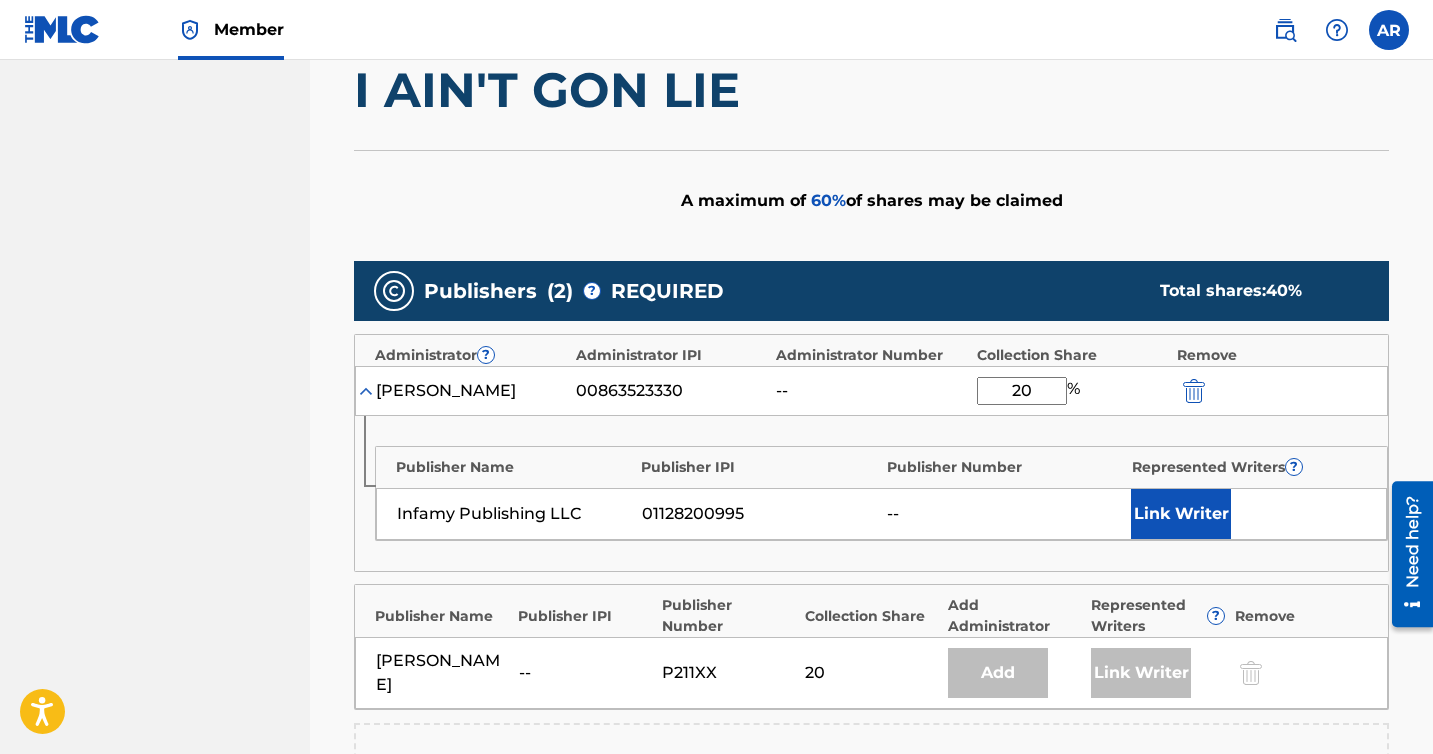 type on "20" 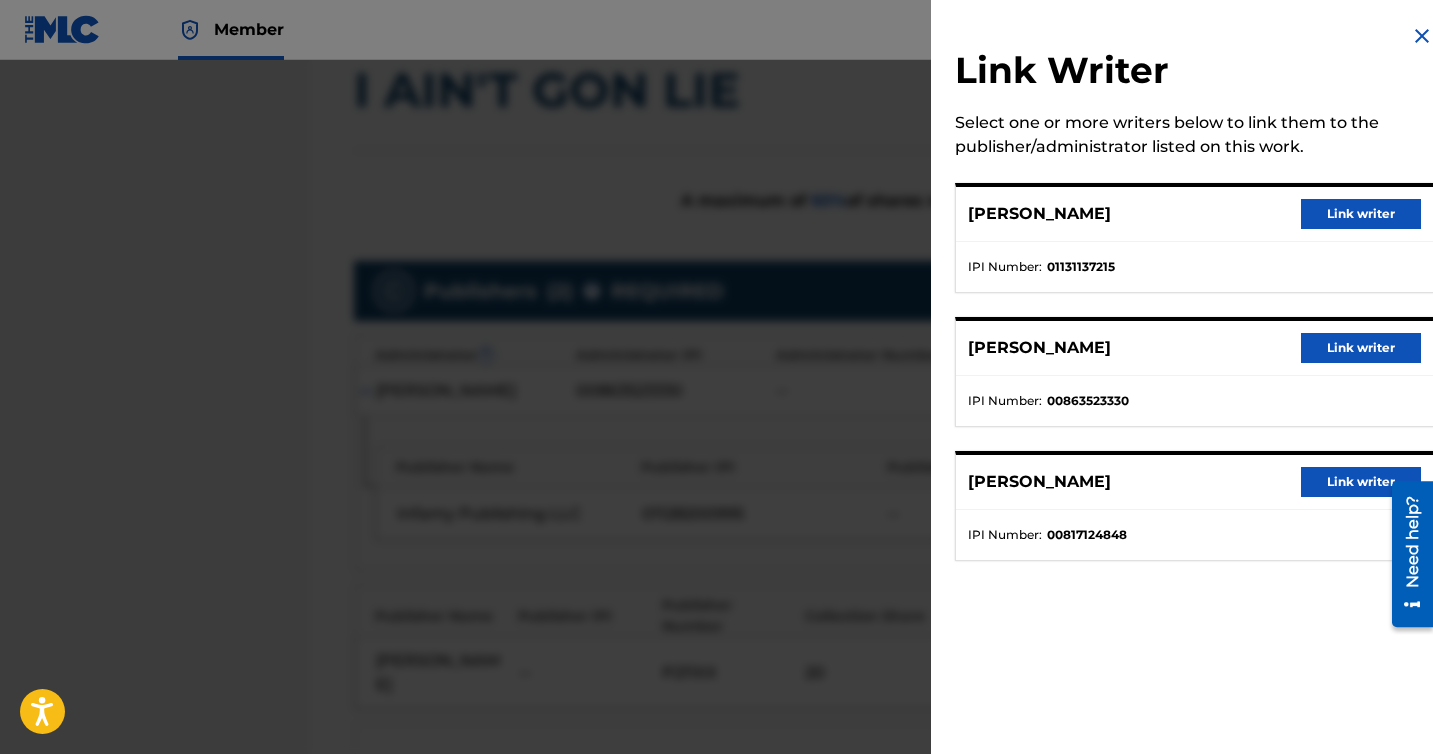 click on "Link writer" at bounding box center [1361, 348] 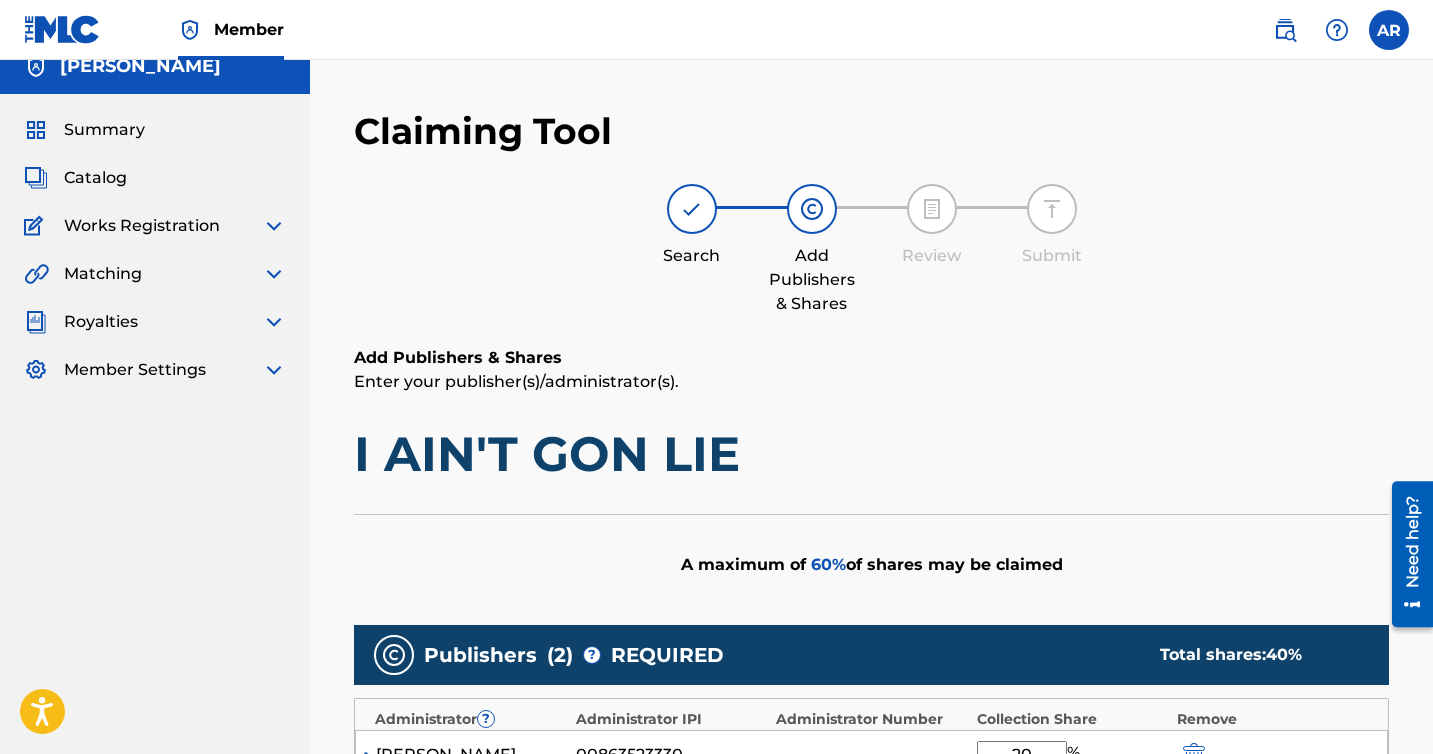 scroll, scrollTop: 0, scrollLeft: 0, axis: both 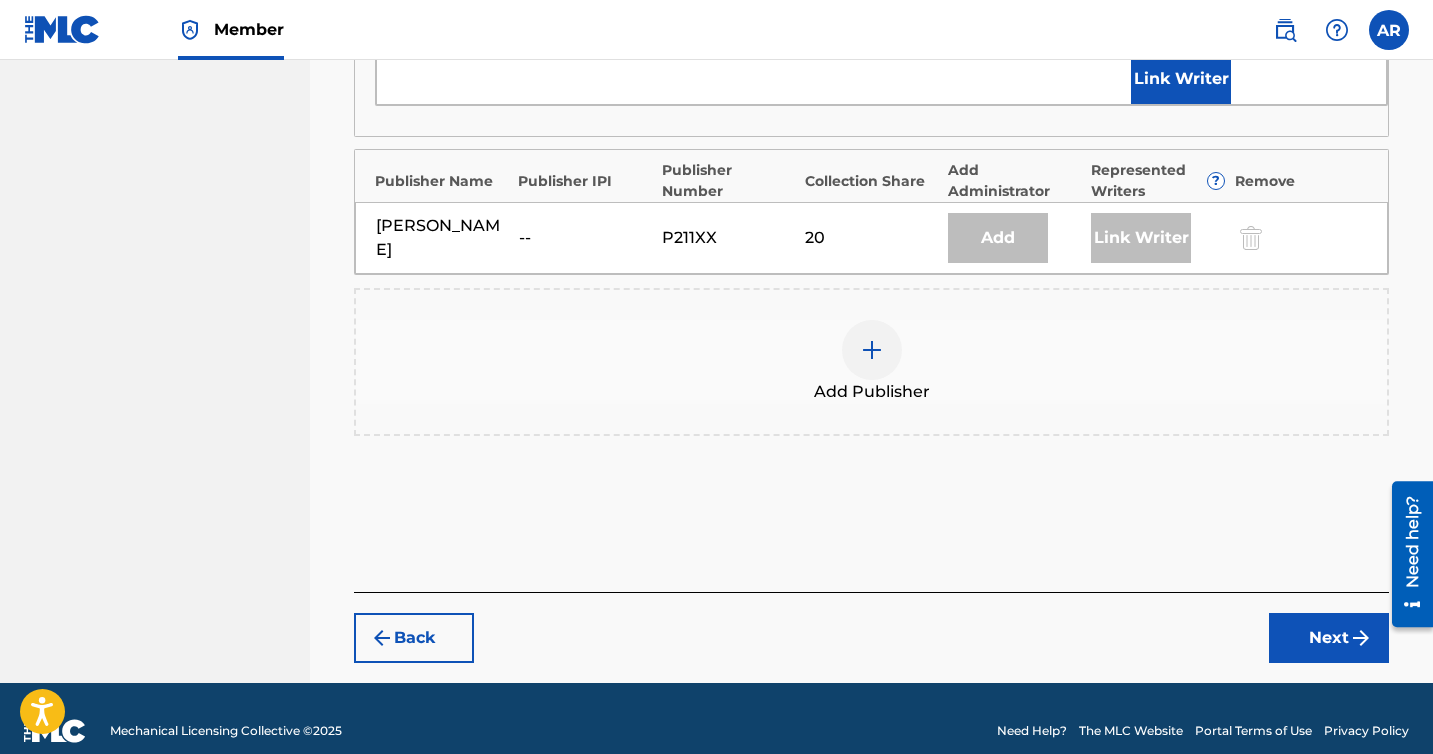 click on "Next" at bounding box center [1329, 638] 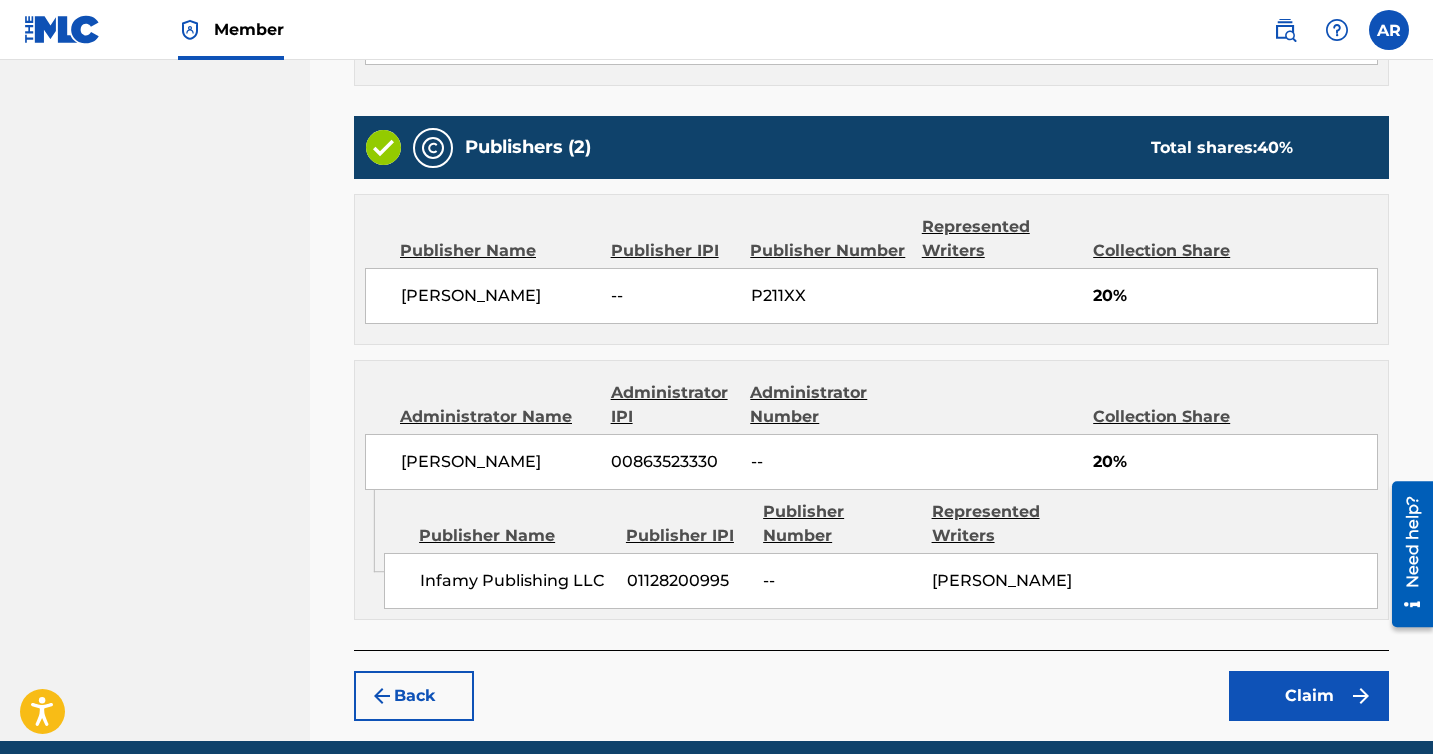 scroll, scrollTop: 834, scrollLeft: 0, axis: vertical 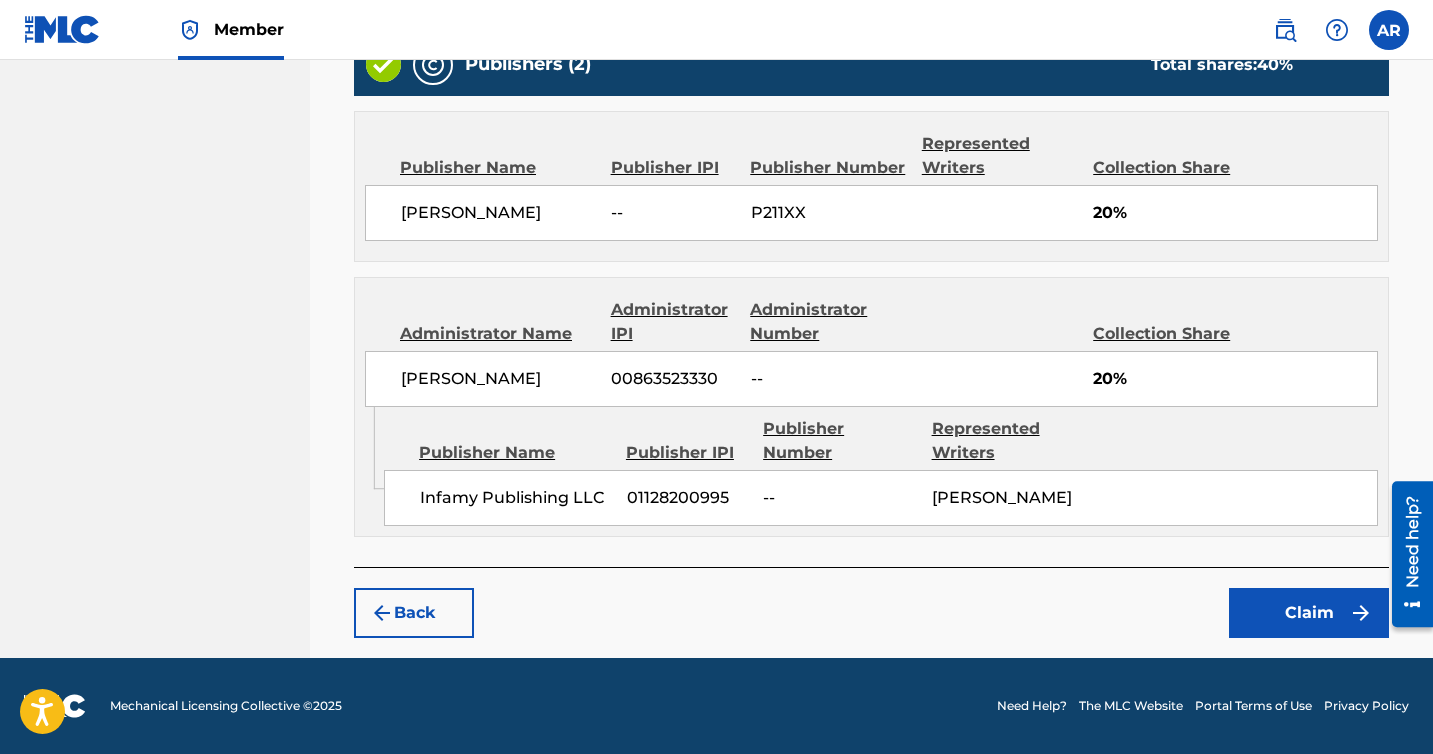 click on "Claim" at bounding box center [1309, 613] 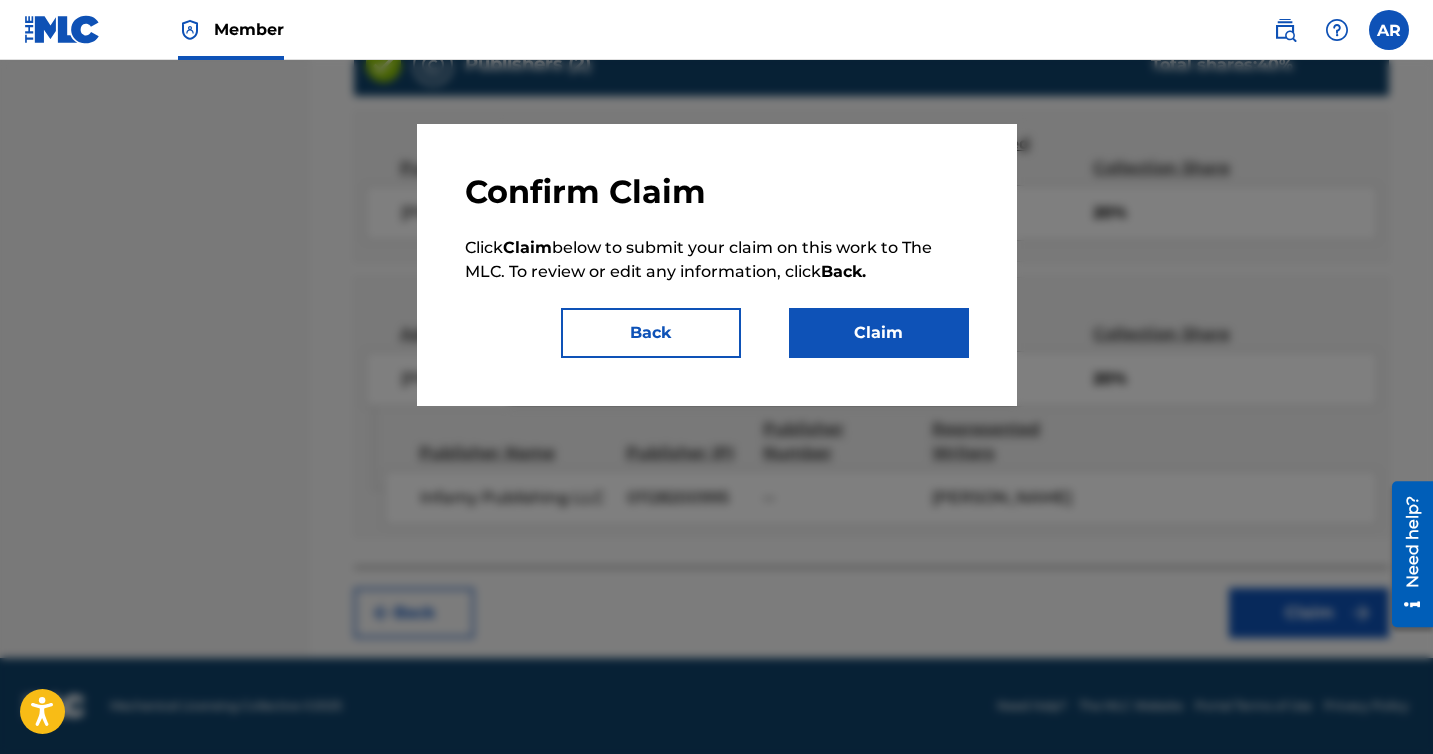click on "Claim" at bounding box center [879, 333] 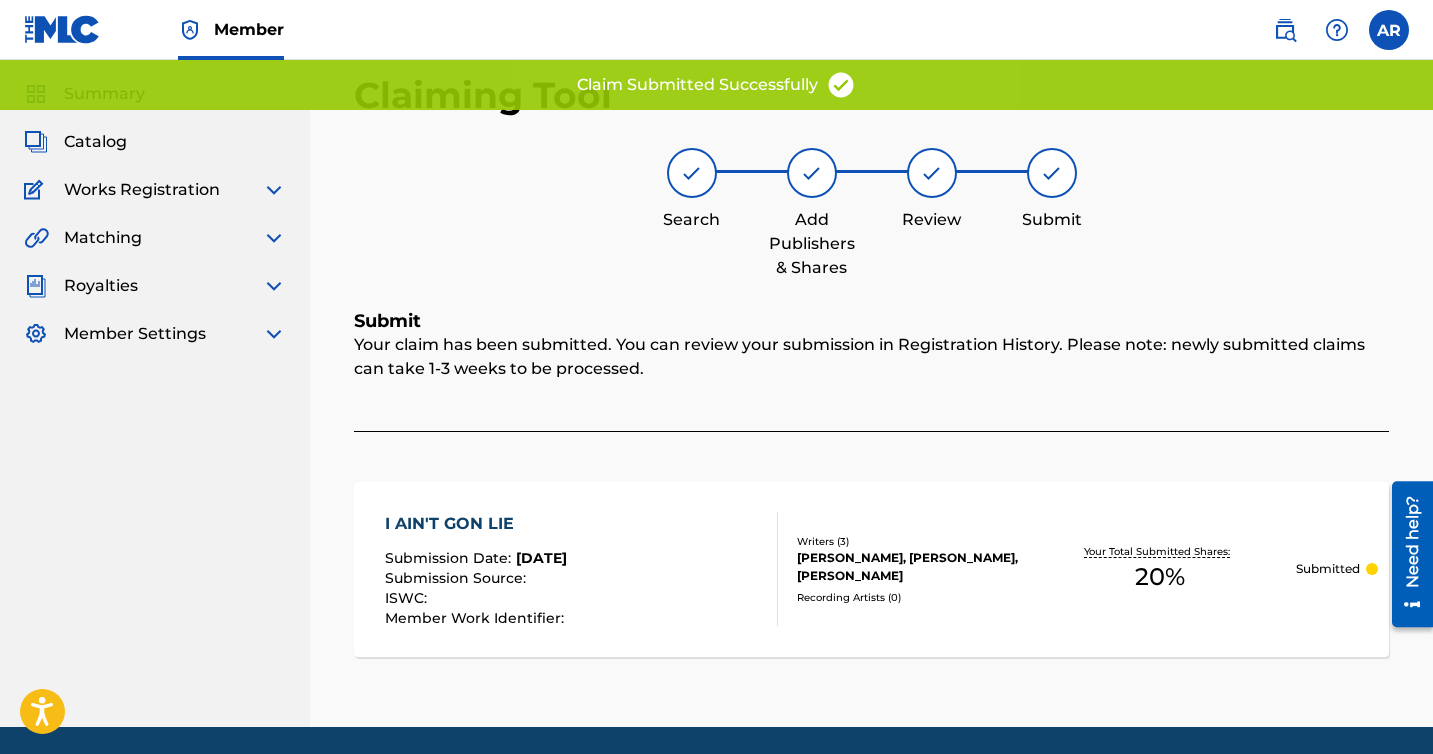 scroll, scrollTop: 0, scrollLeft: 0, axis: both 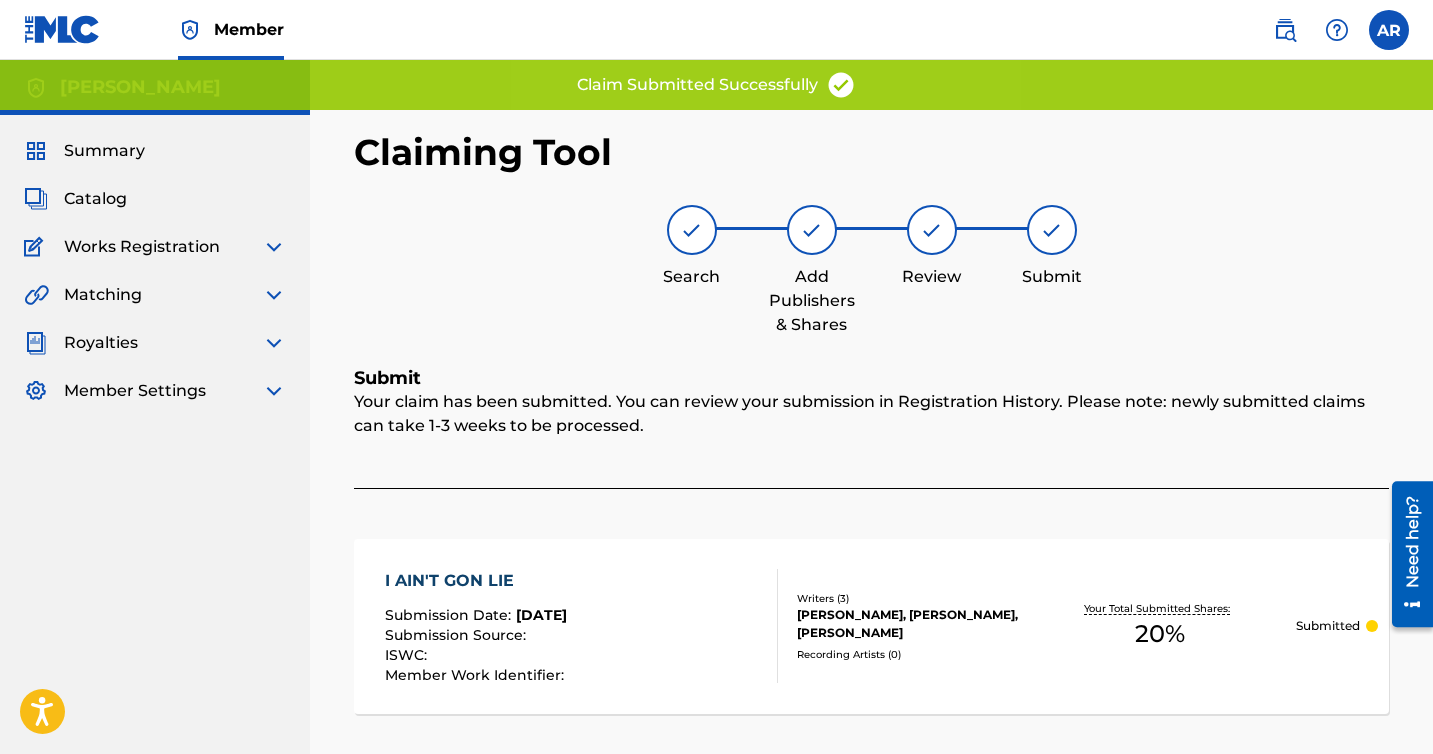 click on "Summary" at bounding box center [104, 151] 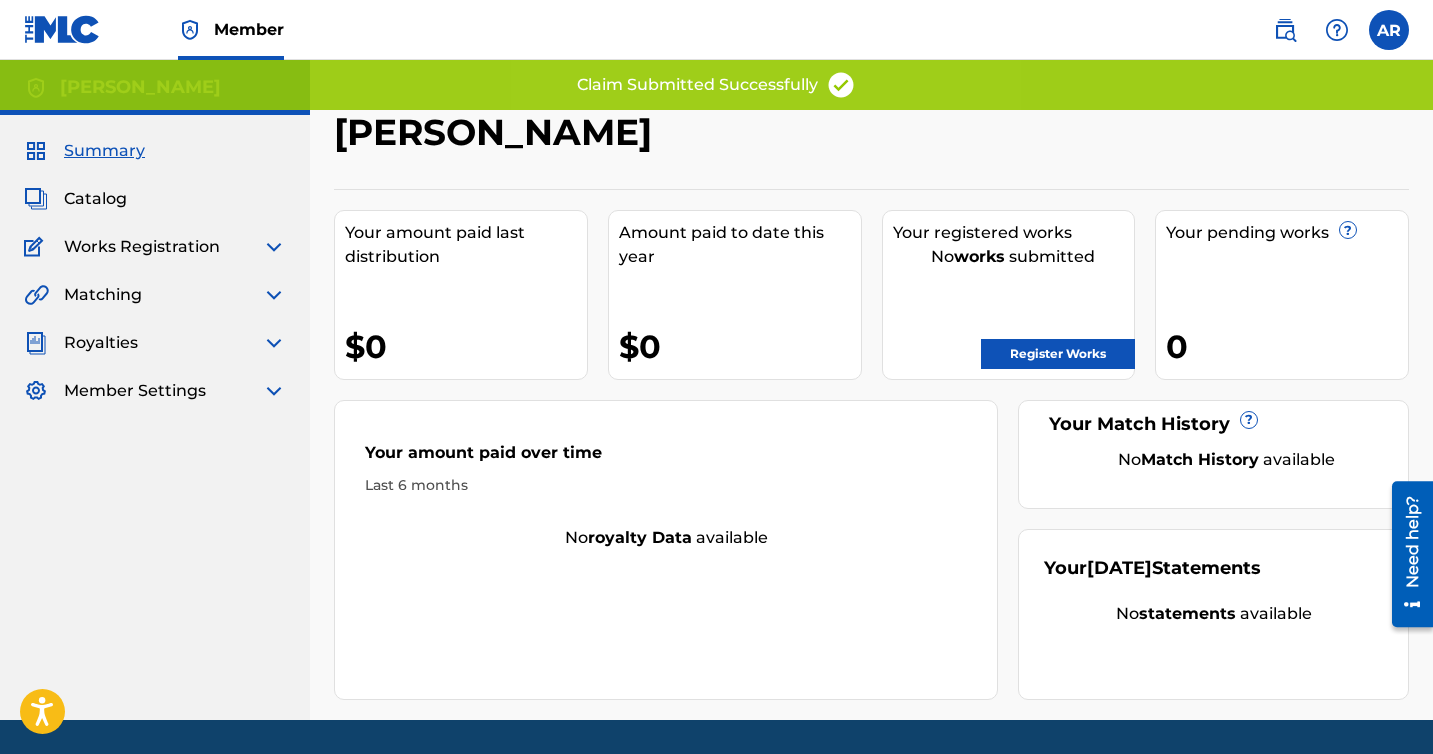 click on "Your registered works   No  works   submitted Register Works" at bounding box center [1009, 295] 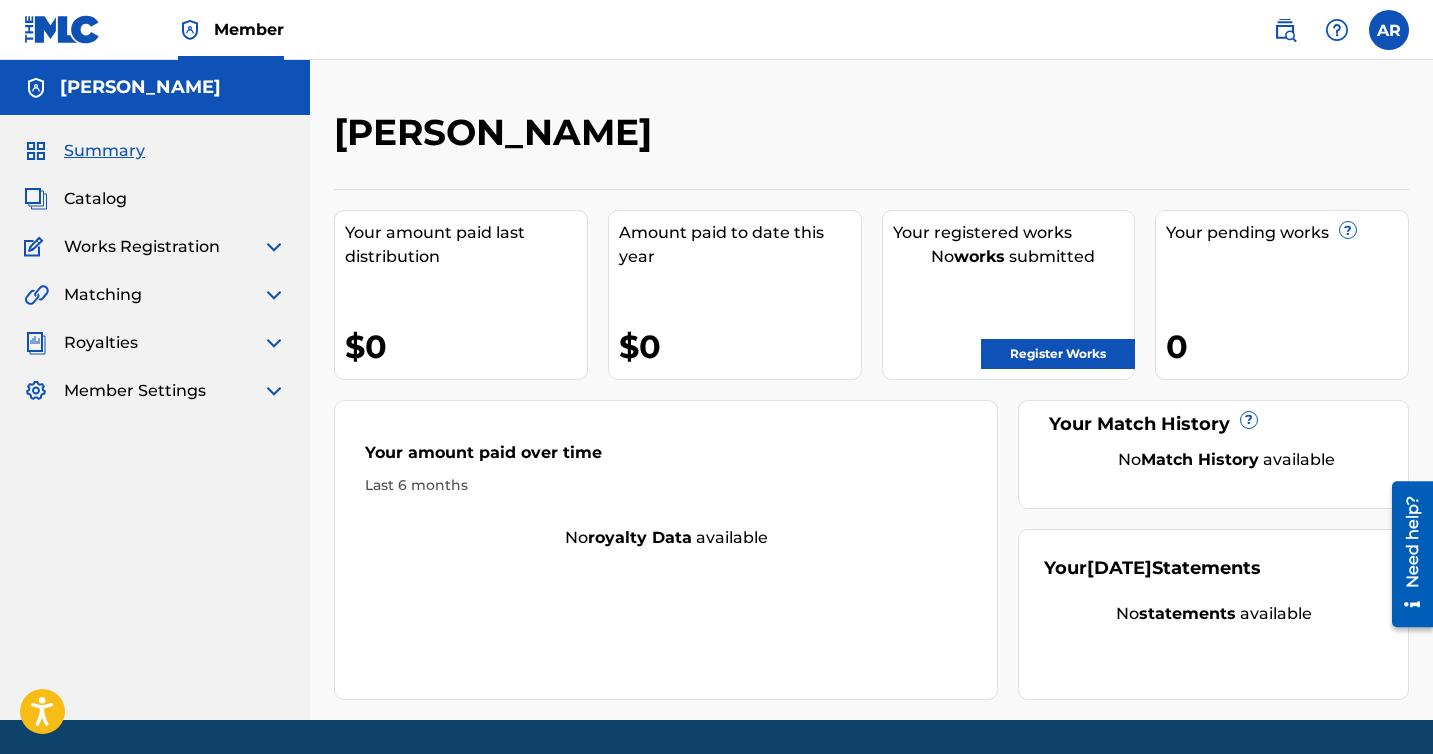 click on "Register Works" at bounding box center (1058, 354) 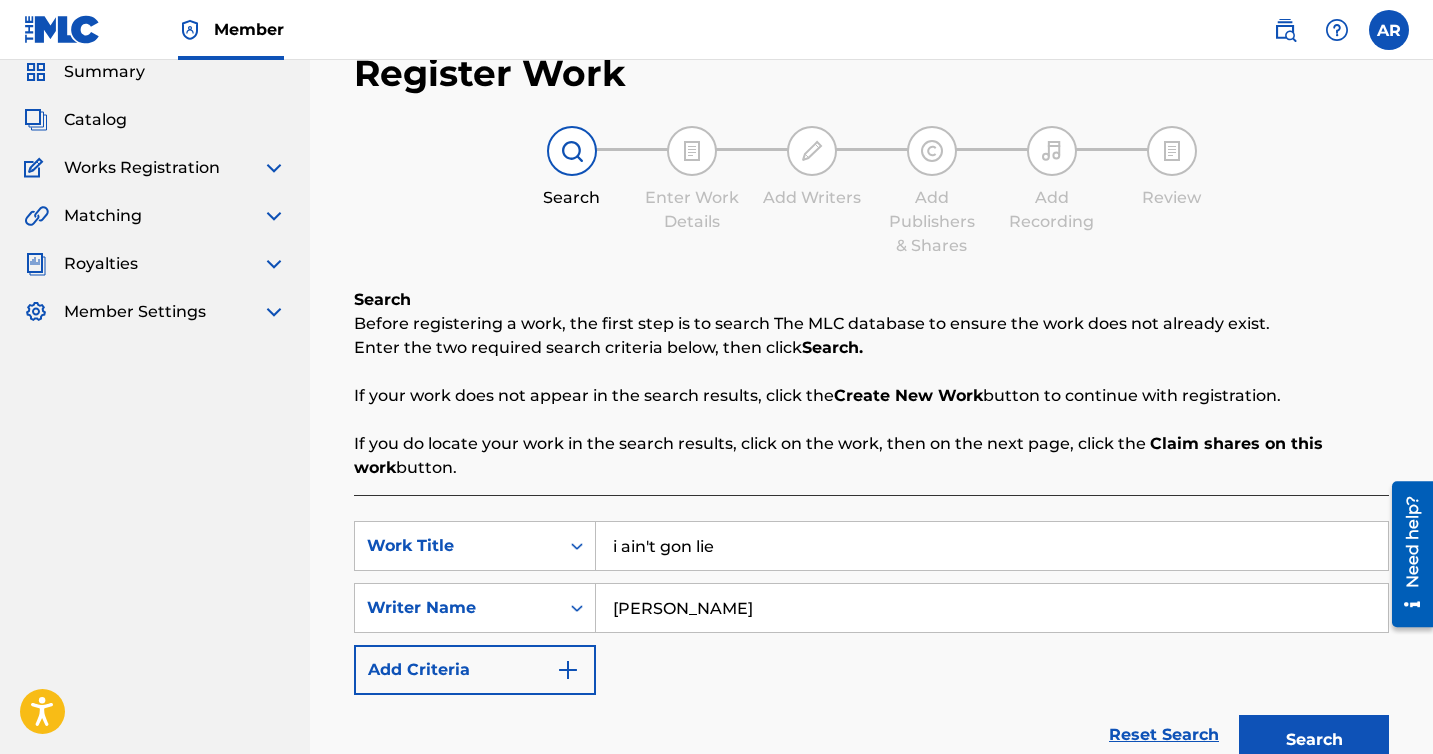 scroll, scrollTop: 80, scrollLeft: 0, axis: vertical 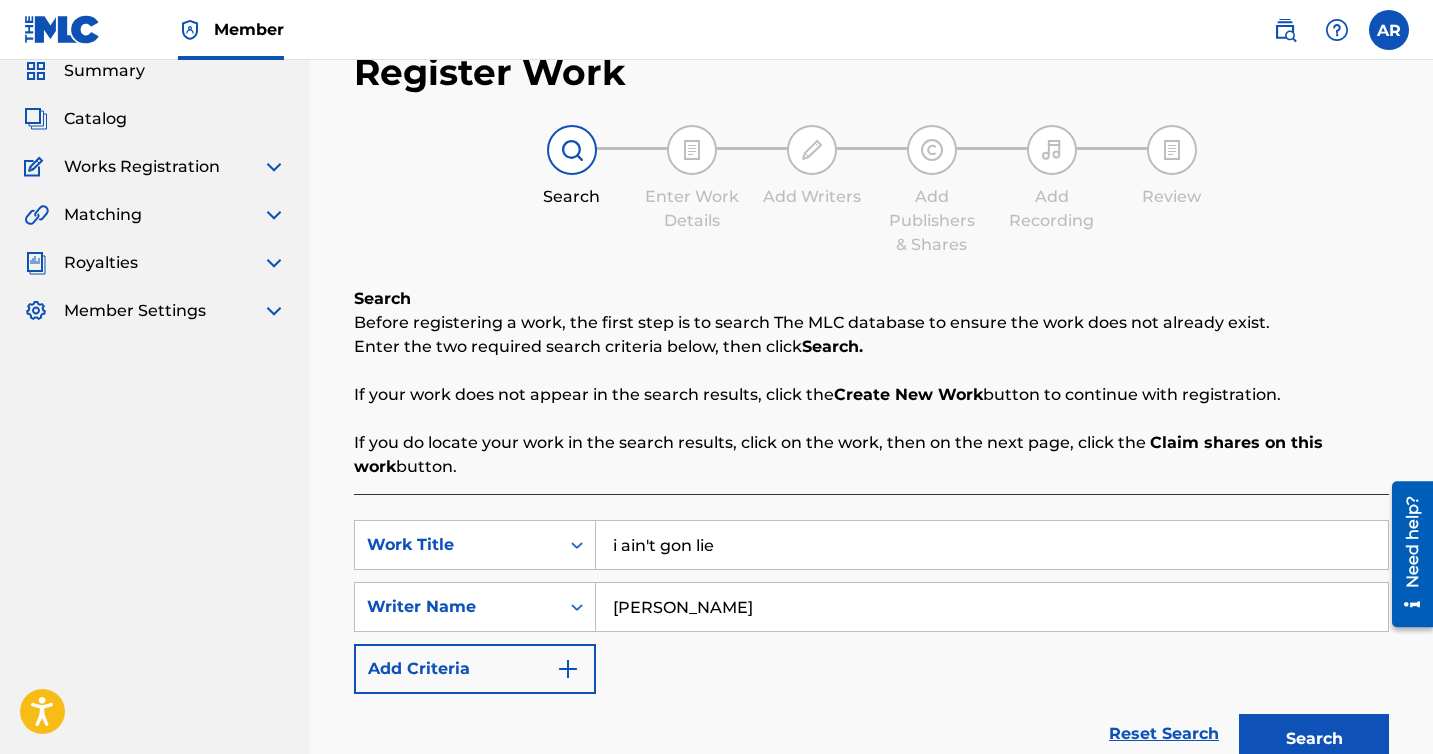 click on "i ain't gon lie" at bounding box center (992, 545) 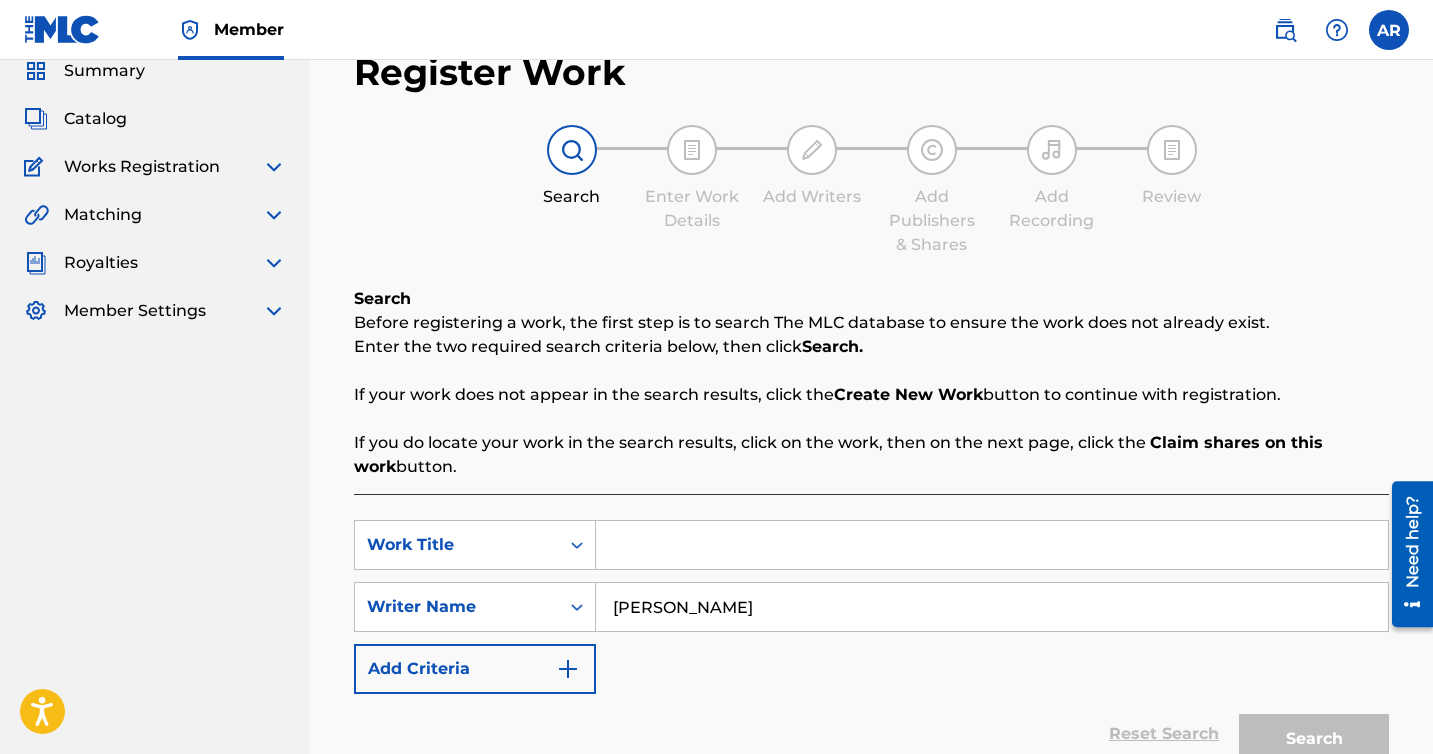 click at bounding box center (992, 545) 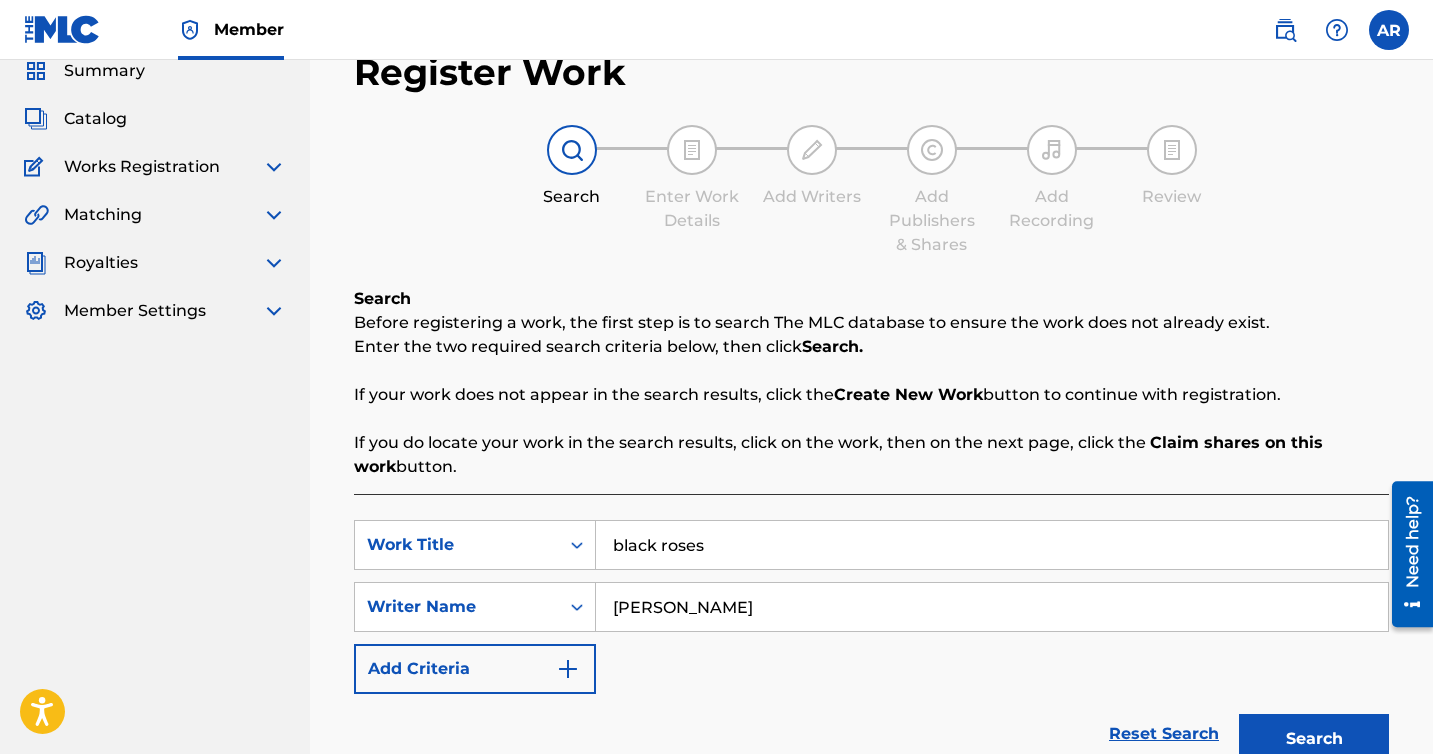 scroll, scrollTop: 732, scrollLeft: 0, axis: vertical 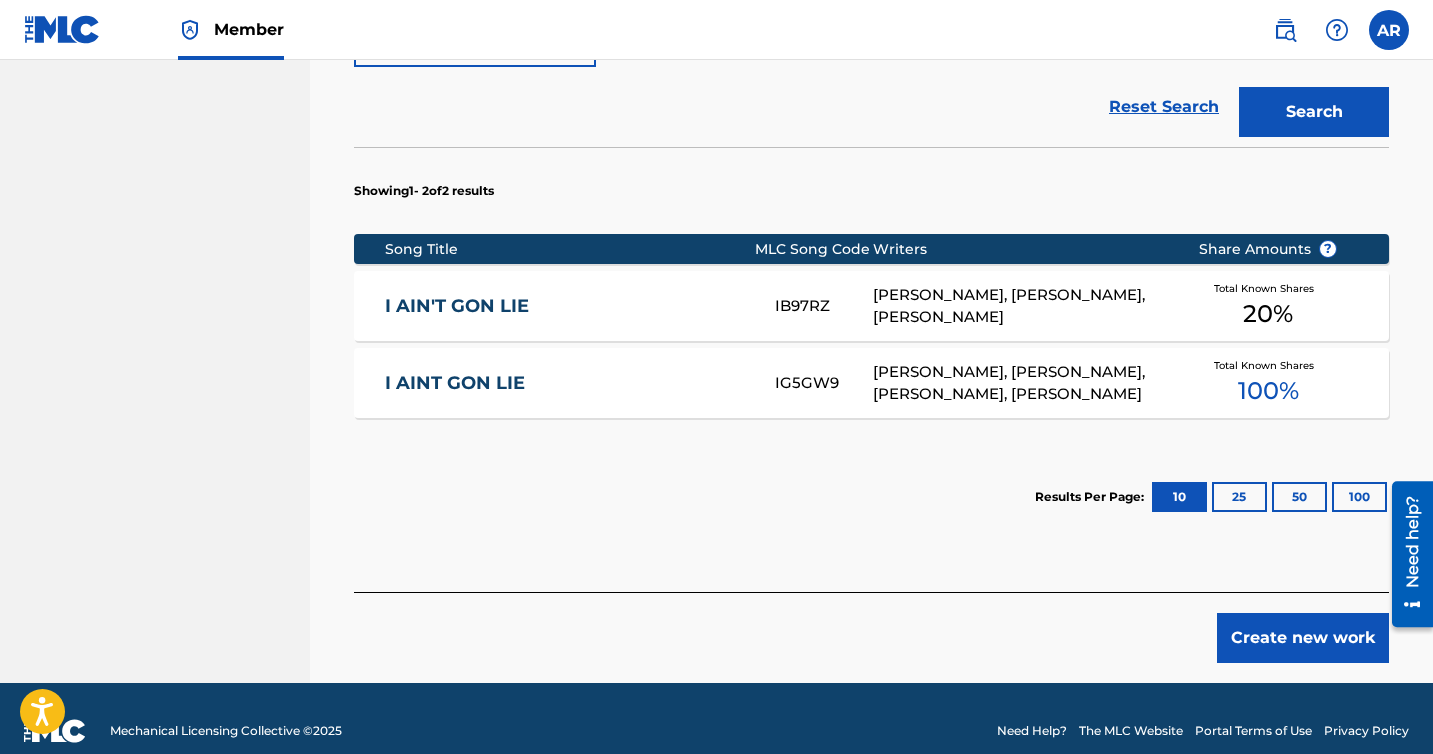 type on "black roses" 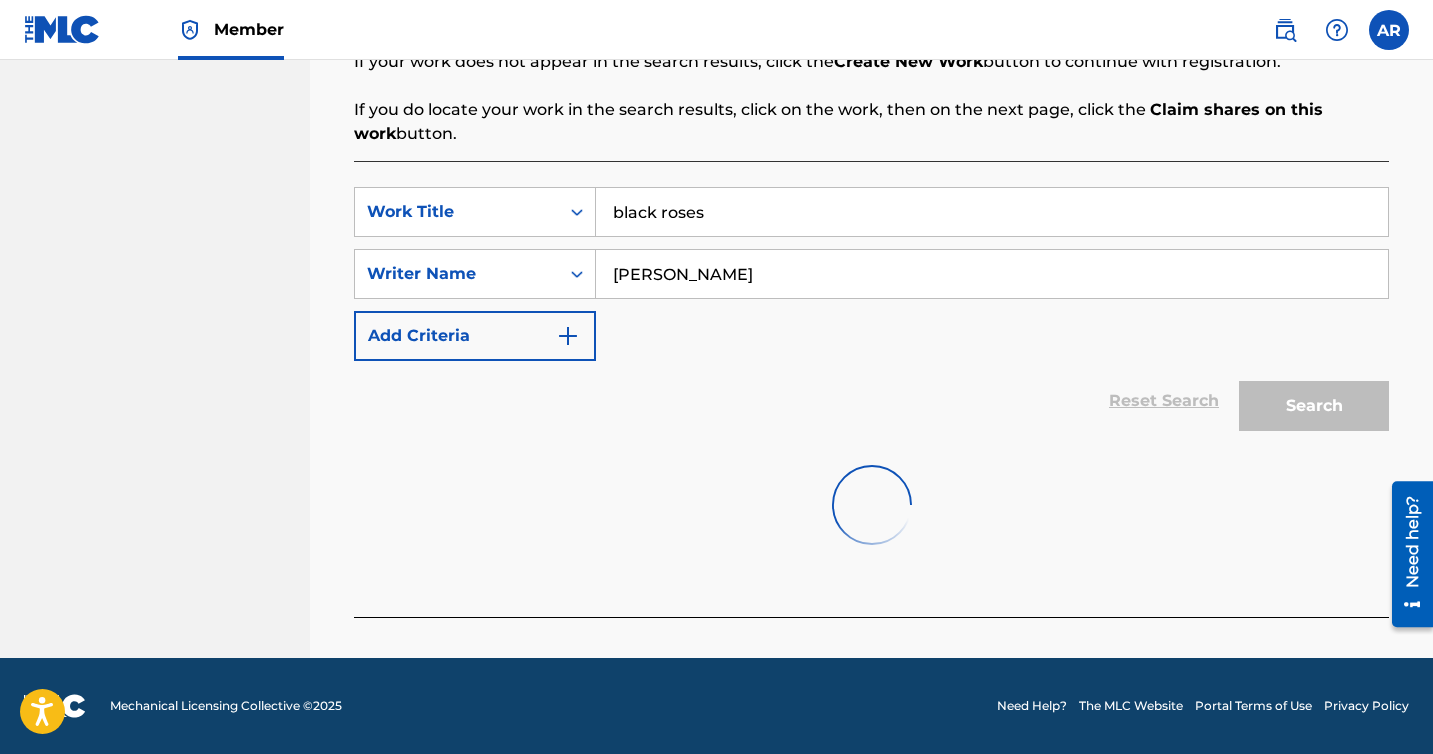 scroll, scrollTop: 655, scrollLeft: 0, axis: vertical 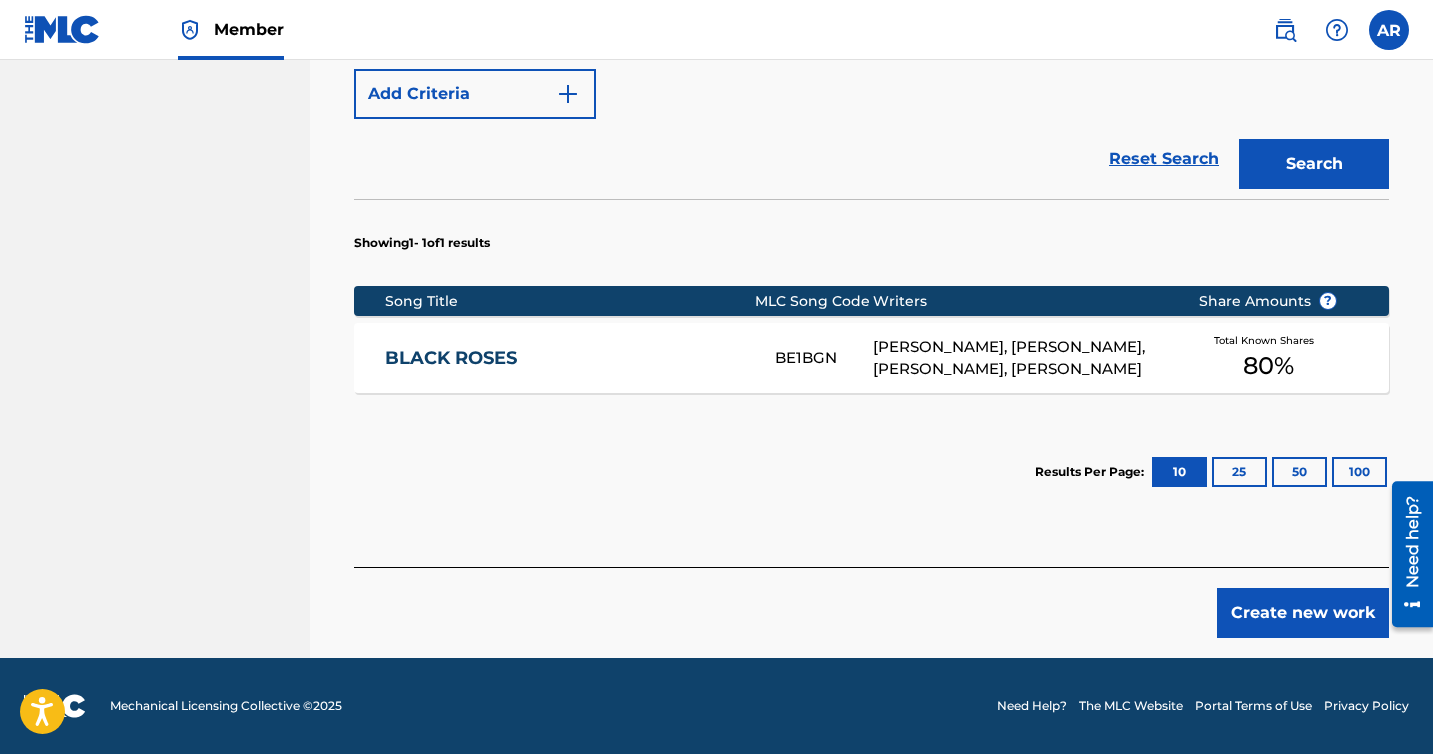 click on "[PERSON_NAME], [PERSON_NAME], [PERSON_NAME], [PERSON_NAME]" at bounding box center (1020, 358) 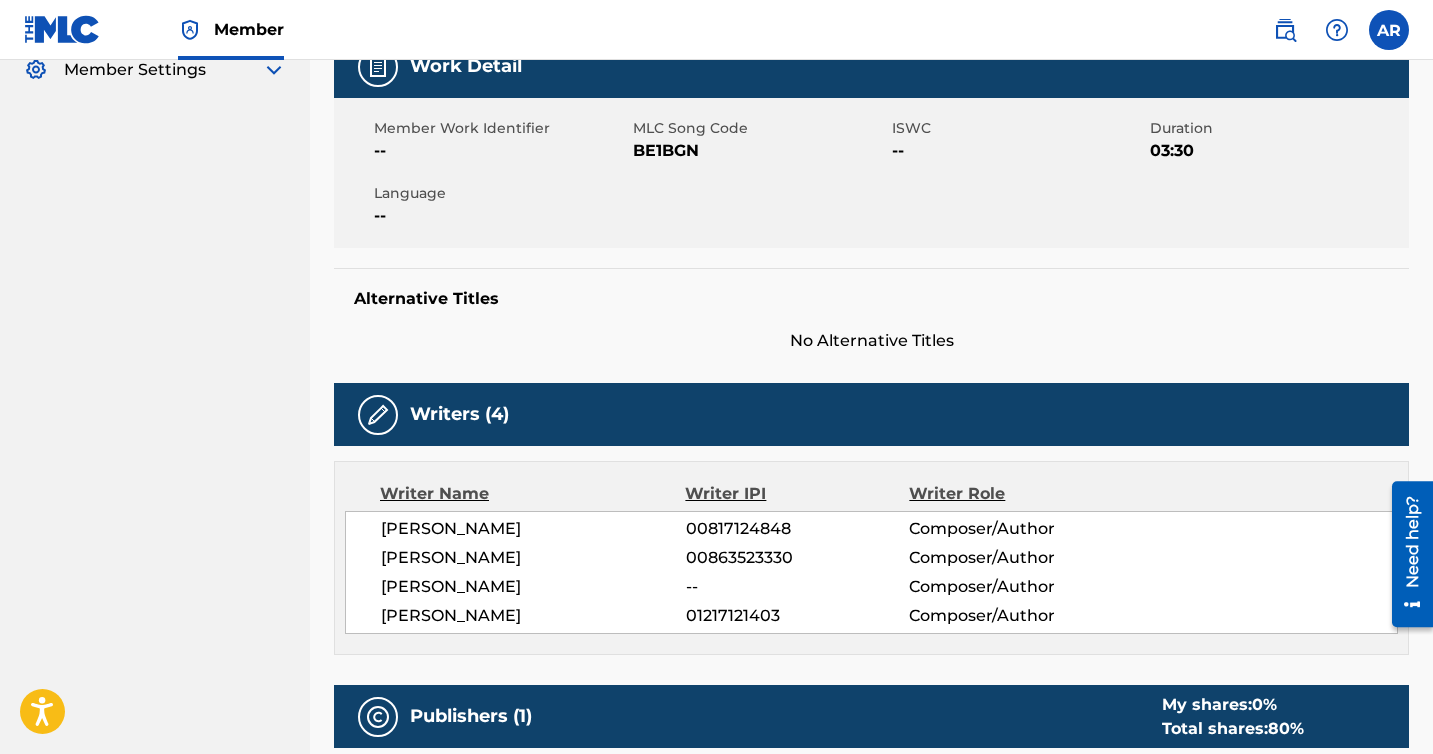 scroll, scrollTop: 0, scrollLeft: 0, axis: both 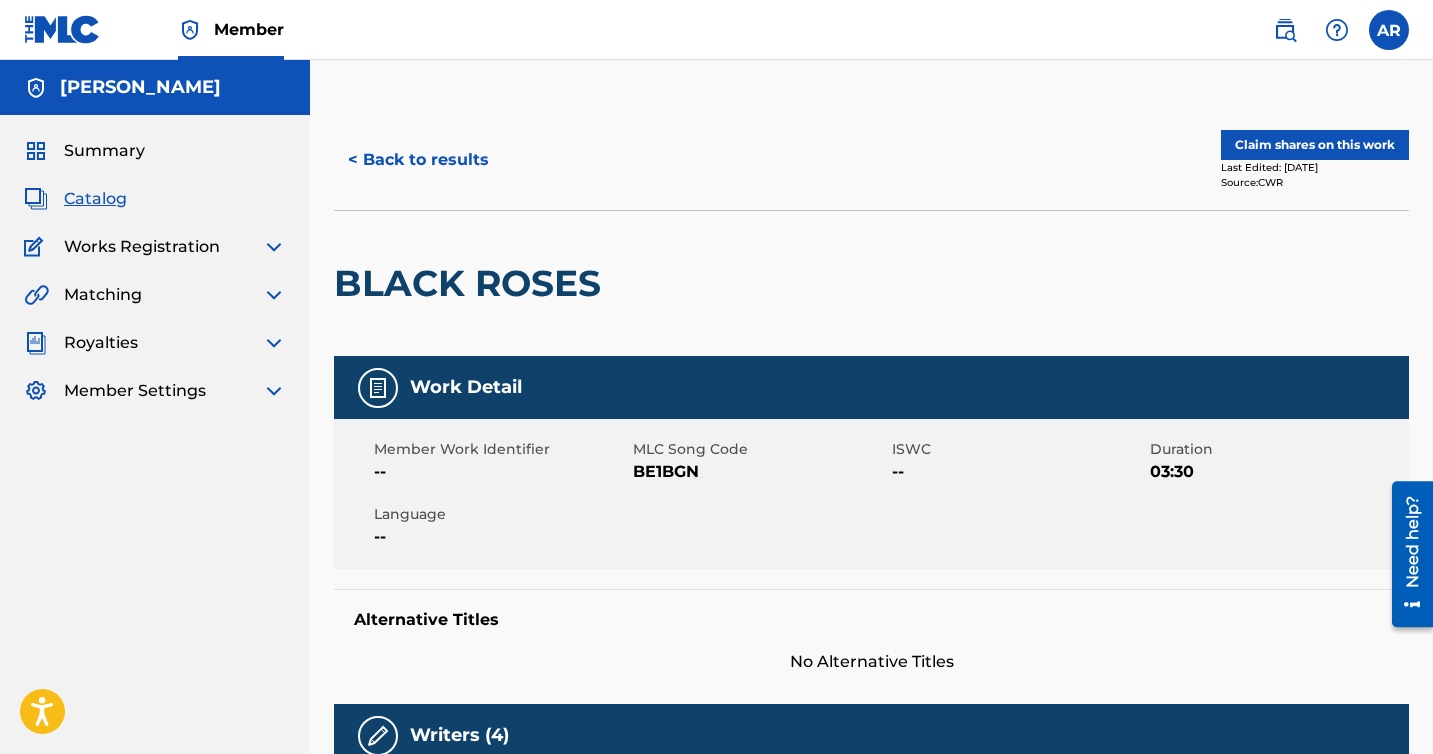 click on "Claim shares on this work" at bounding box center [1315, 145] 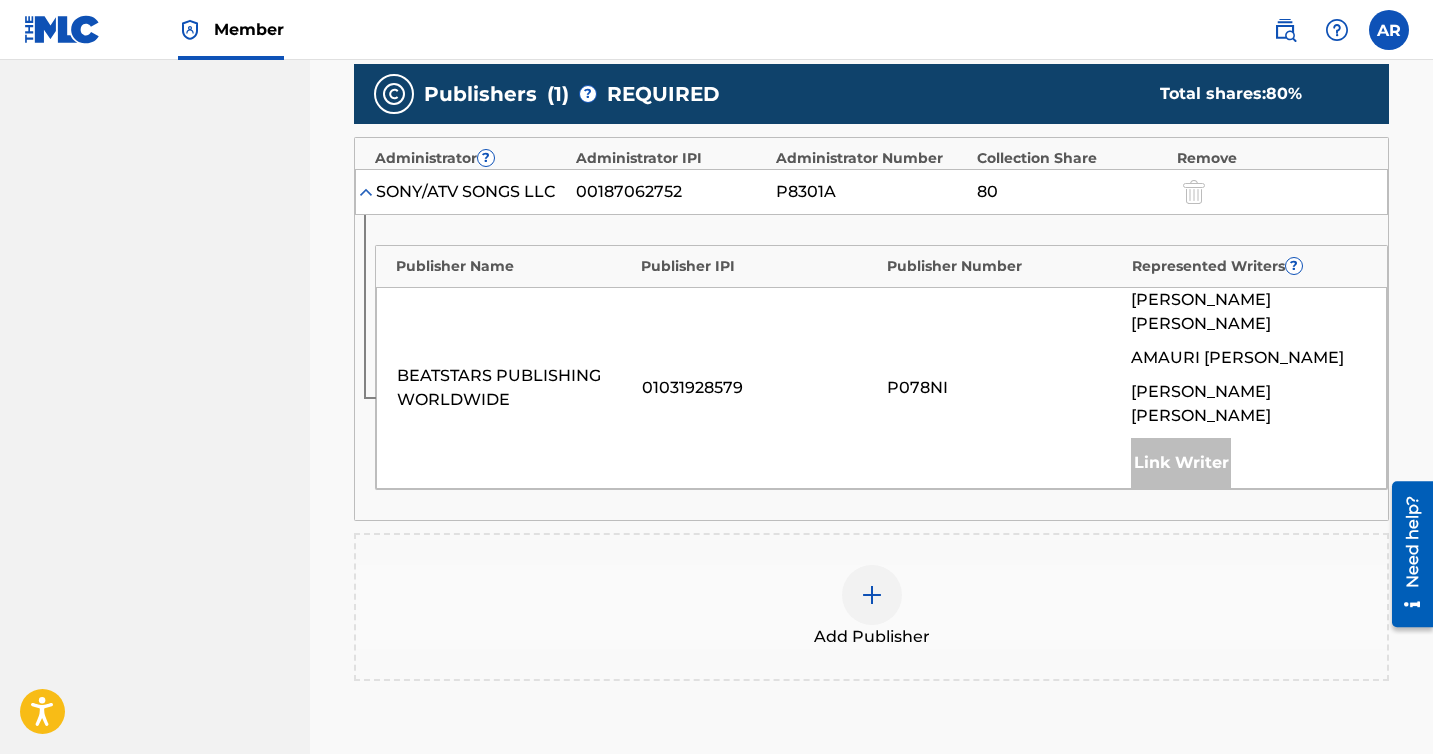 scroll, scrollTop: 502, scrollLeft: 0, axis: vertical 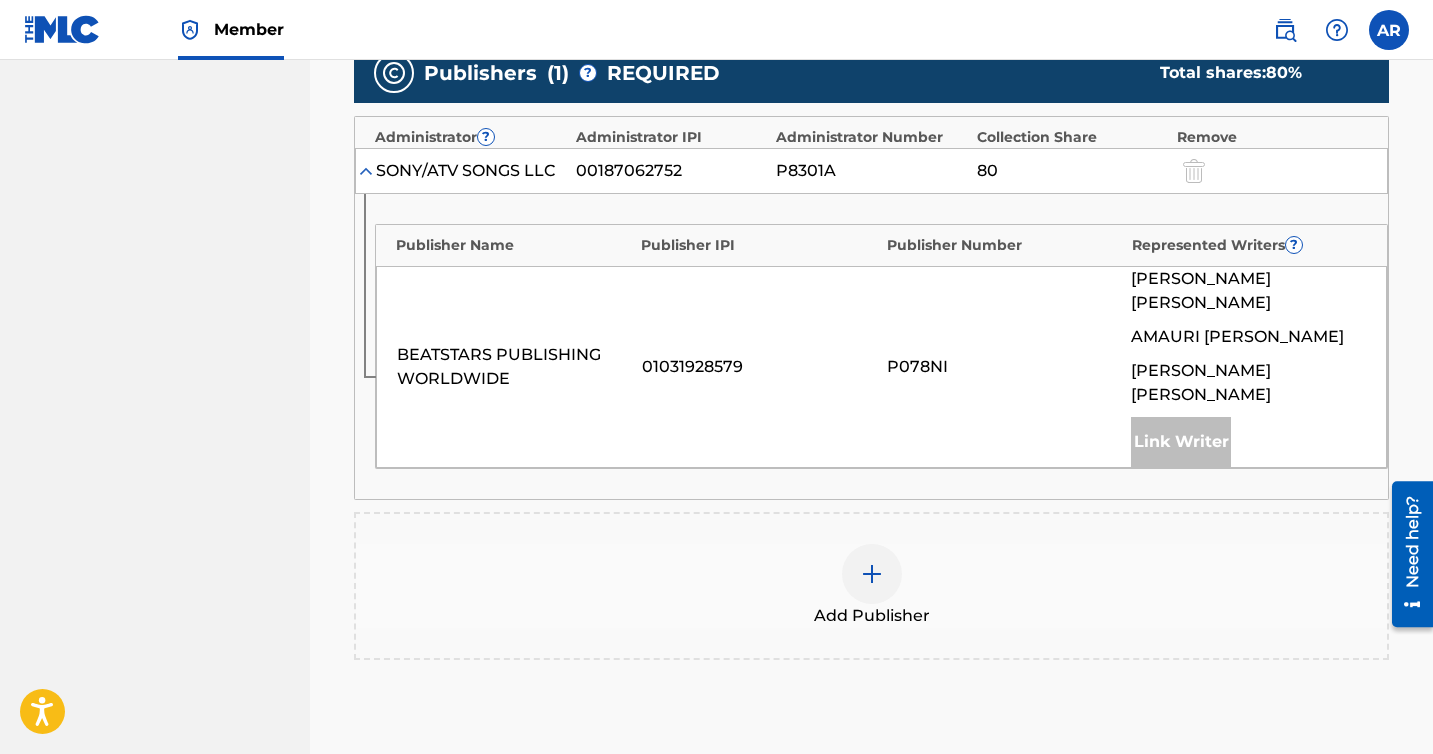 click at bounding box center [872, 574] 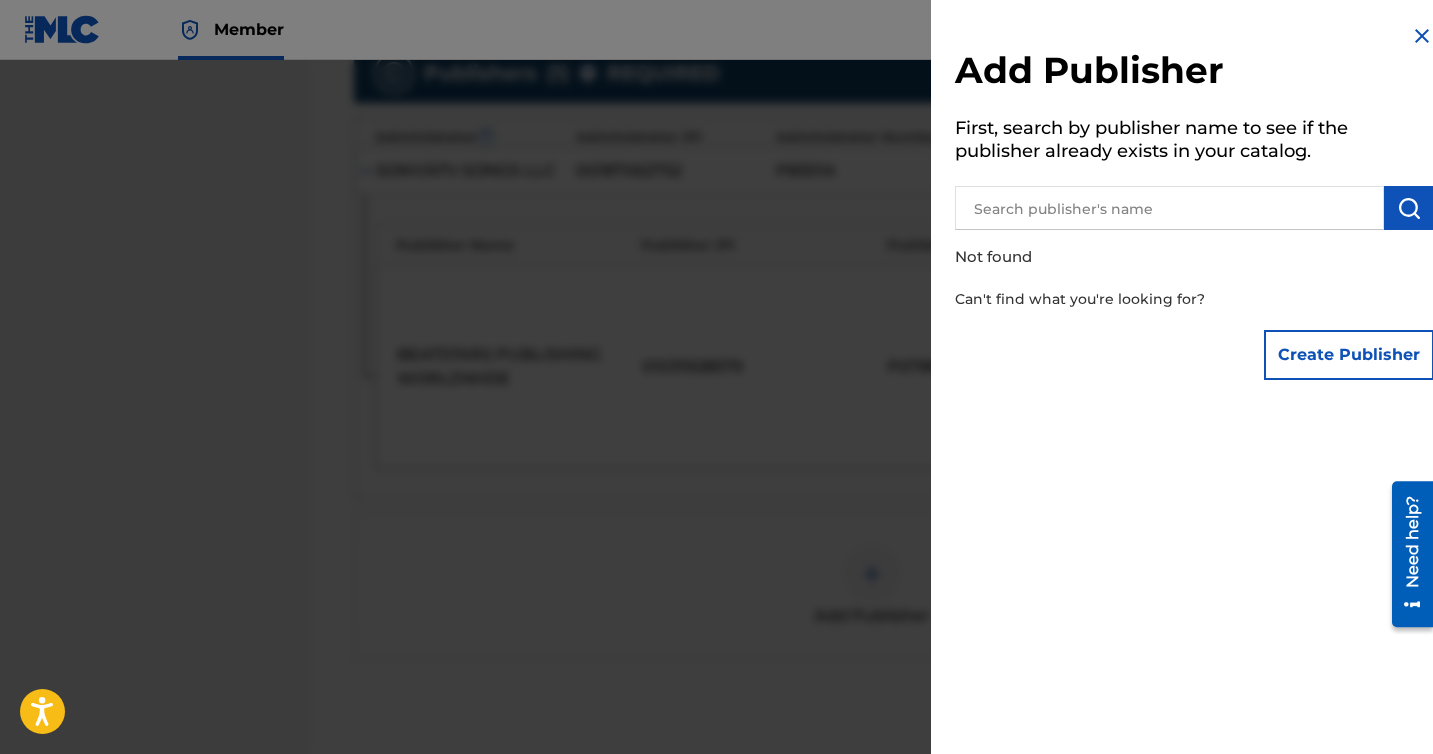 click at bounding box center [1169, 208] 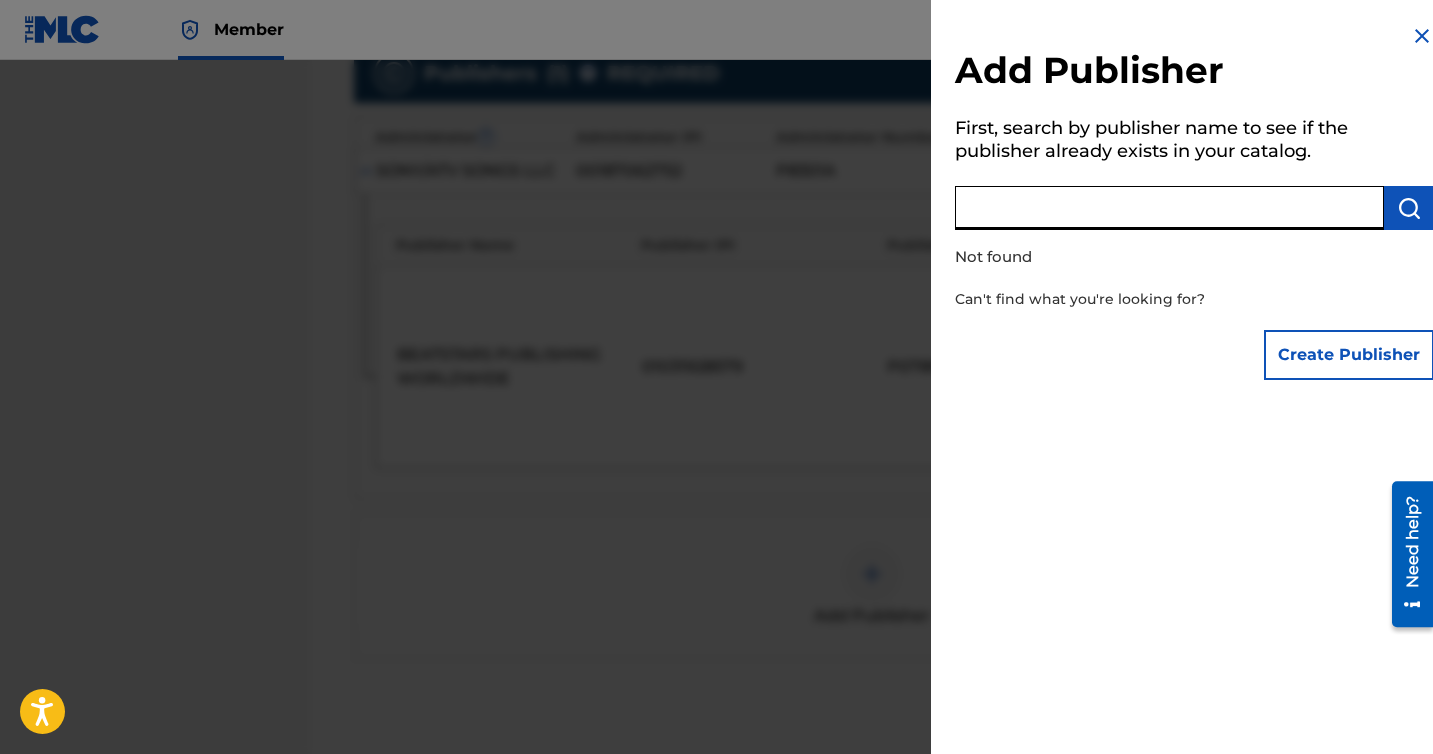 click on "Create Publisher" at bounding box center (1349, 355) 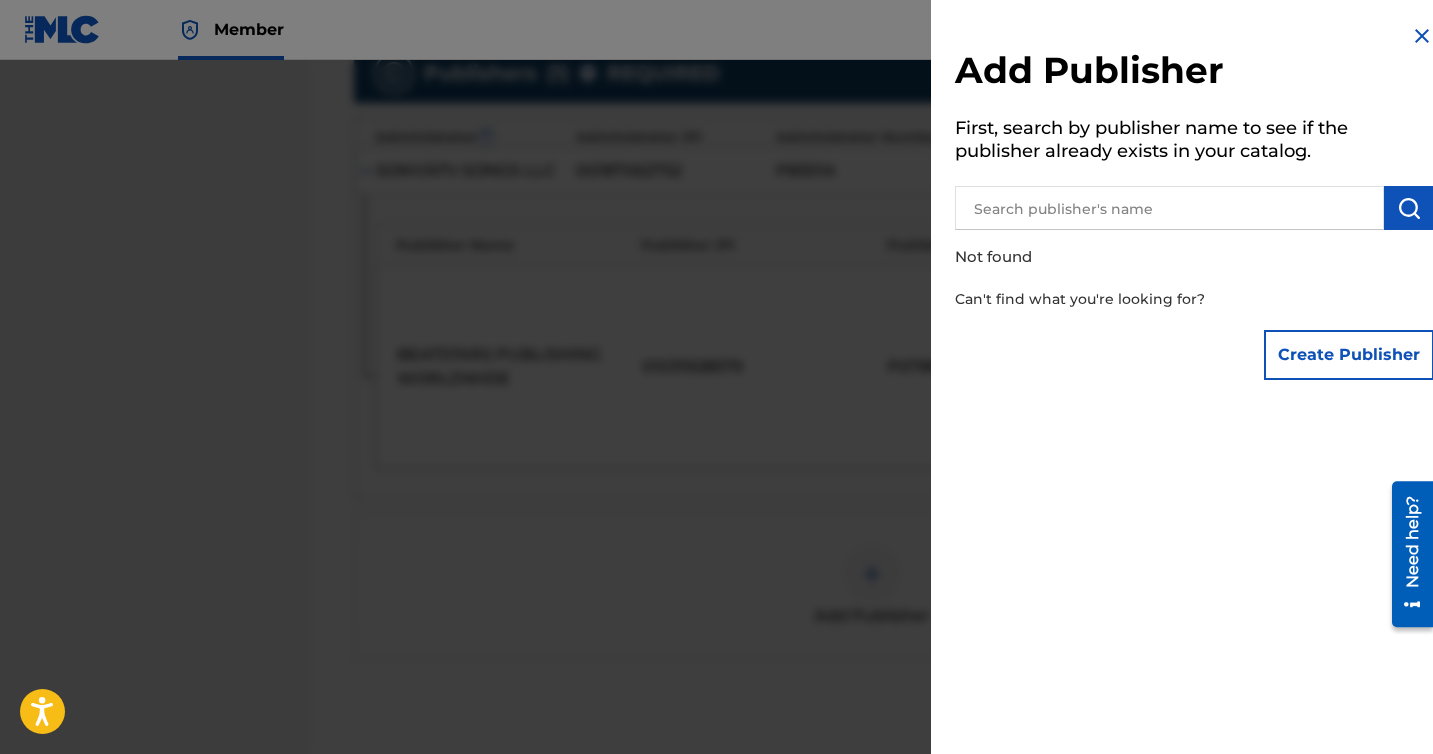 click on "Create Publisher" at bounding box center [1349, 355] 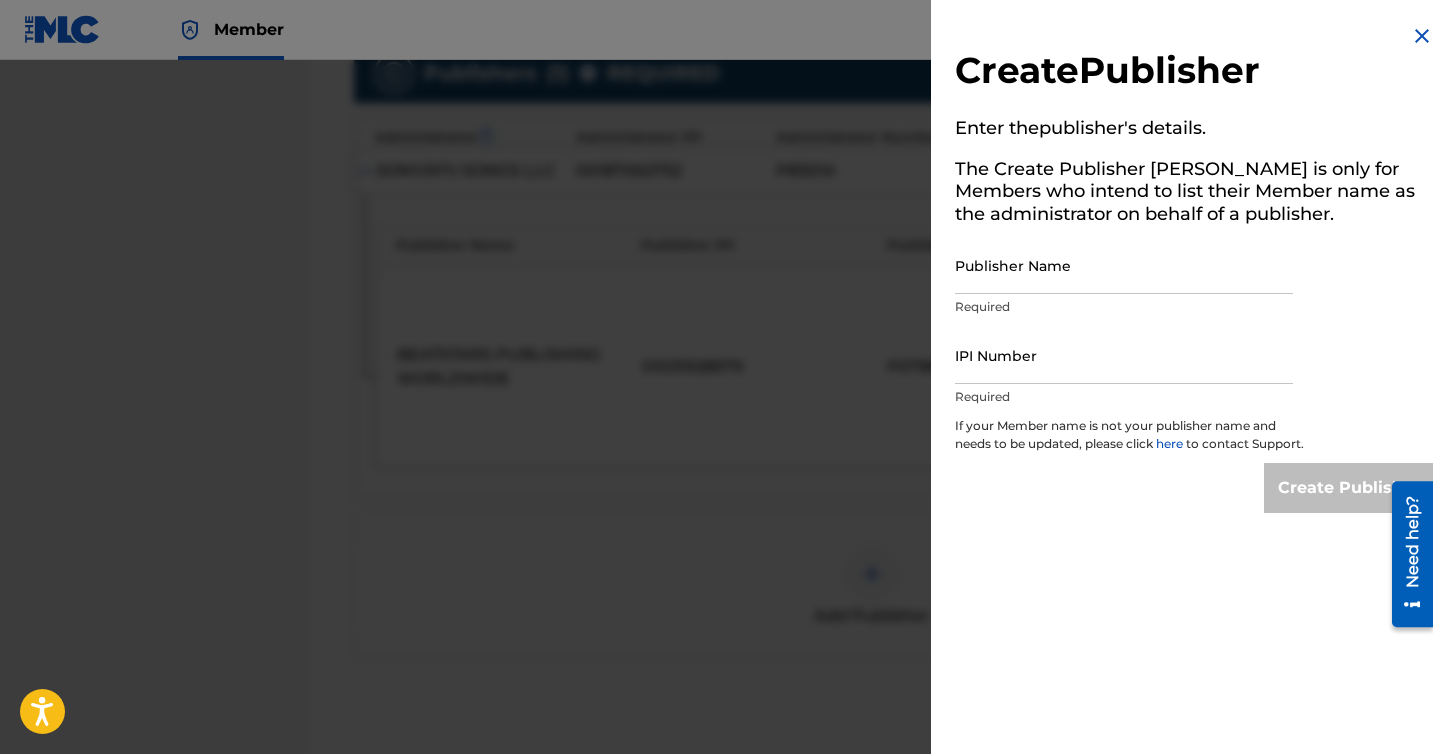 click on "IPI Number" at bounding box center (1124, 355) 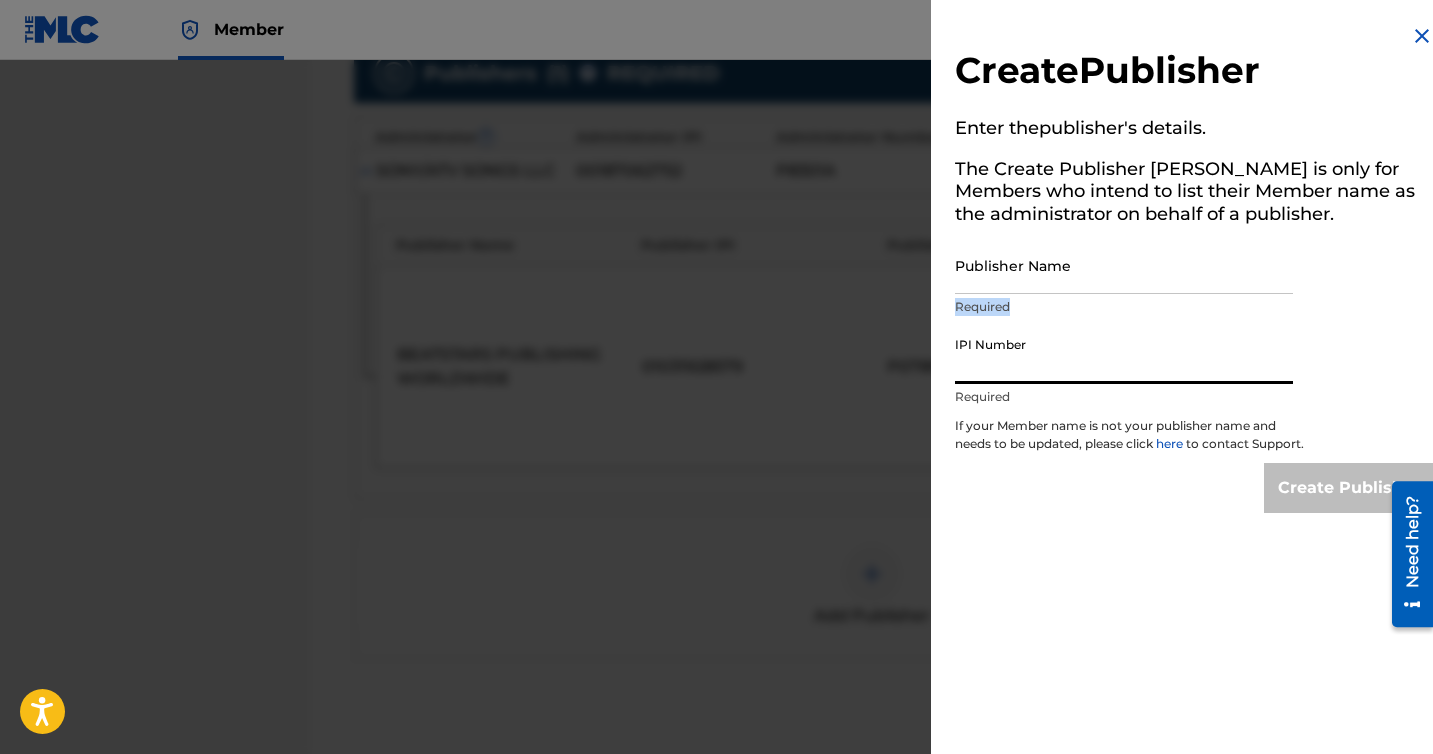 click on "Publisher Name Required" at bounding box center [1124, 282] 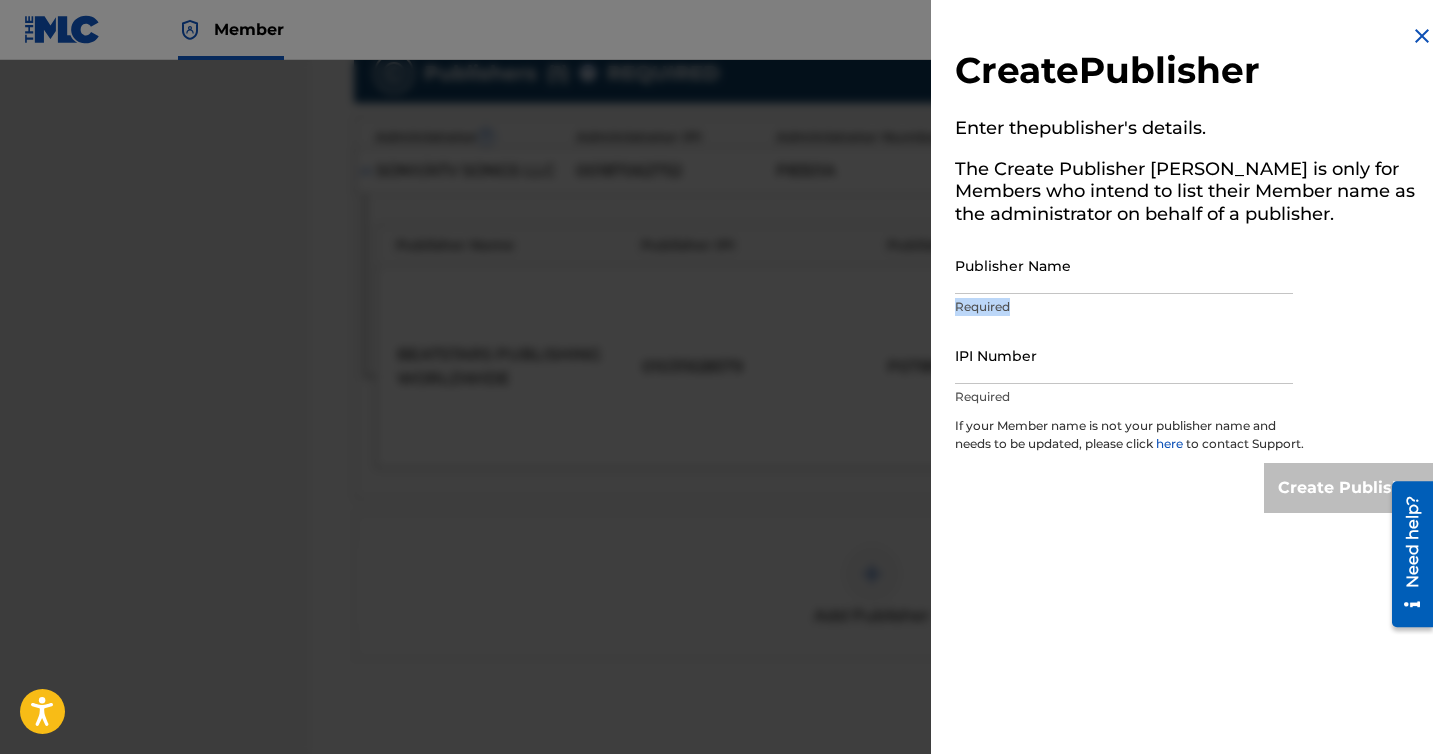 click on "Publisher Name" at bounding box center (1124, 265) 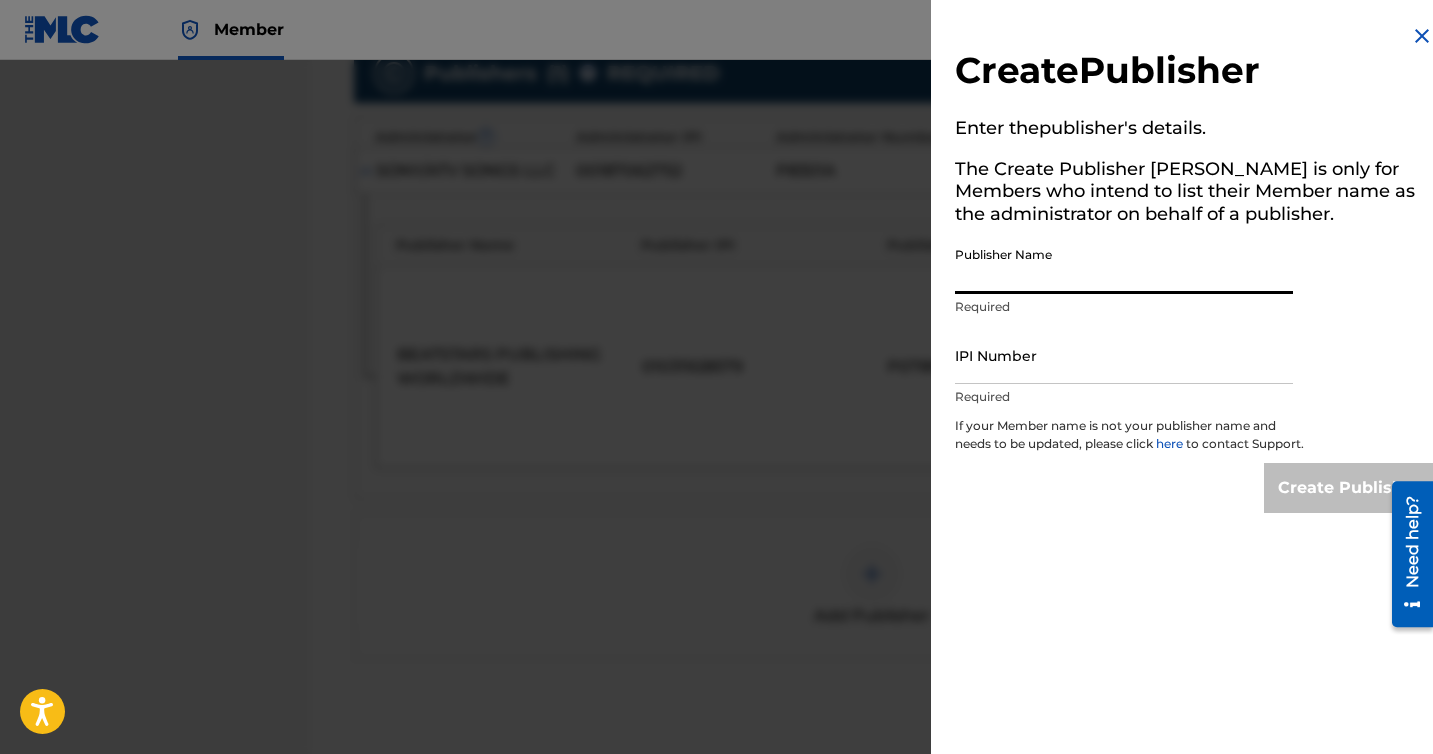 type on "Infamy Publishing LLC" 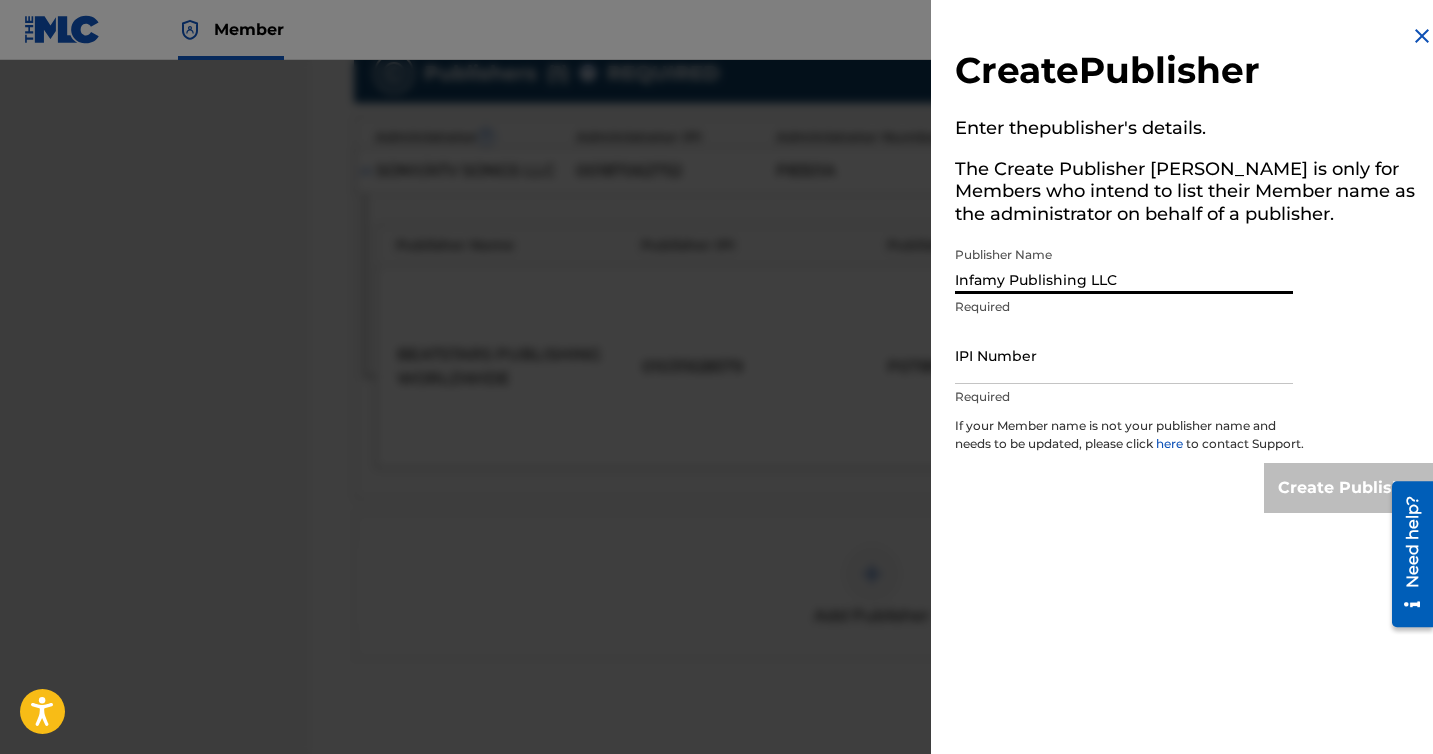 click on "IPI Number" at bounding box center [1124, 355] 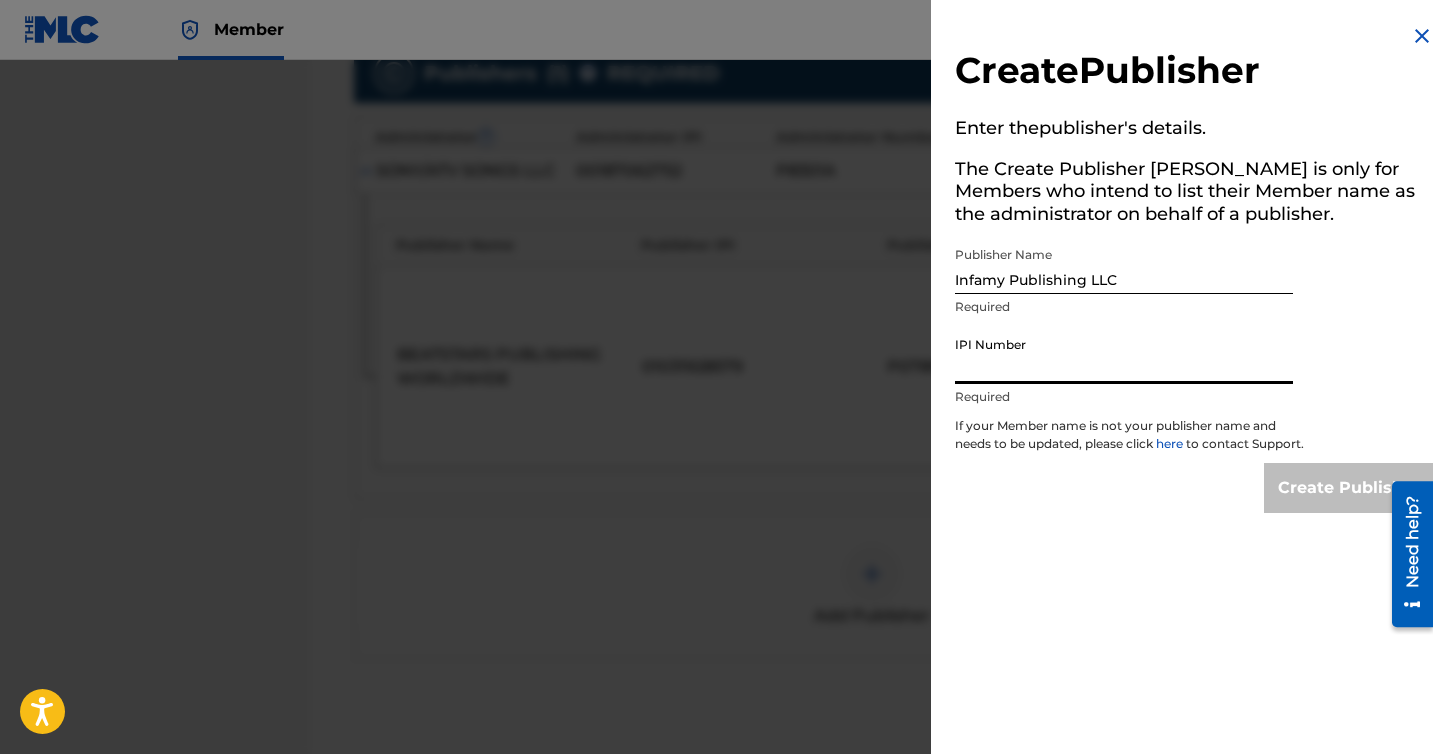 type on "1128200995" 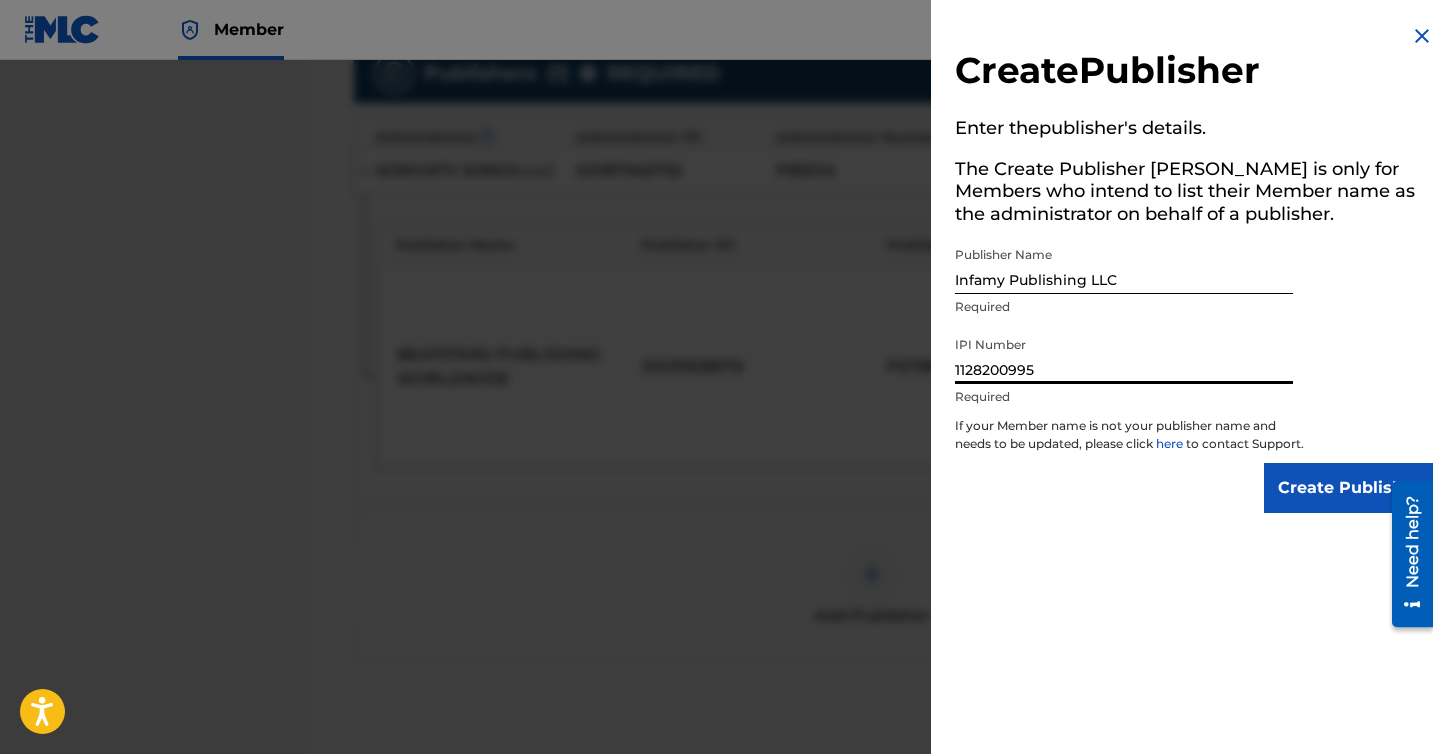 click on "Create Publisher" at bounding box center (1349, 488) 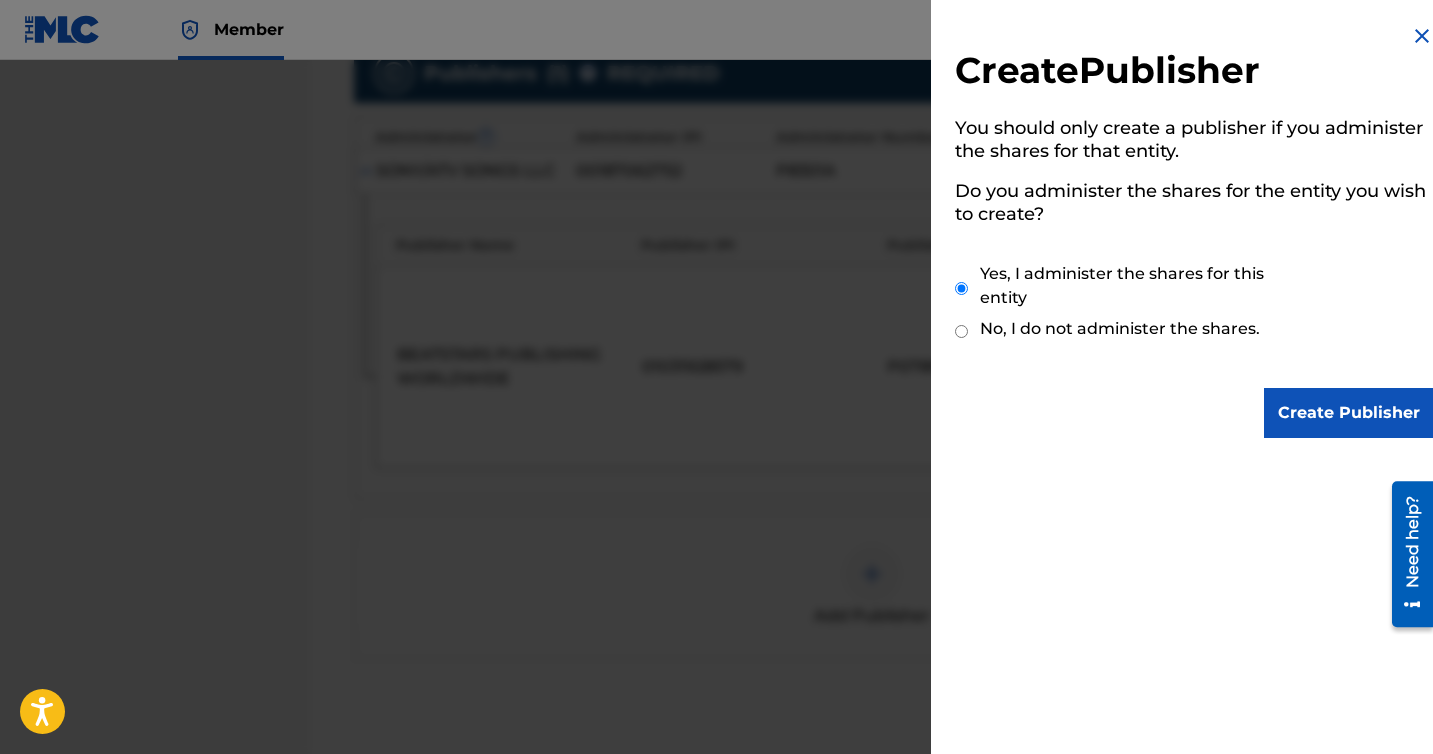click on "Create Publisher" at bounding box center (1349, 413) 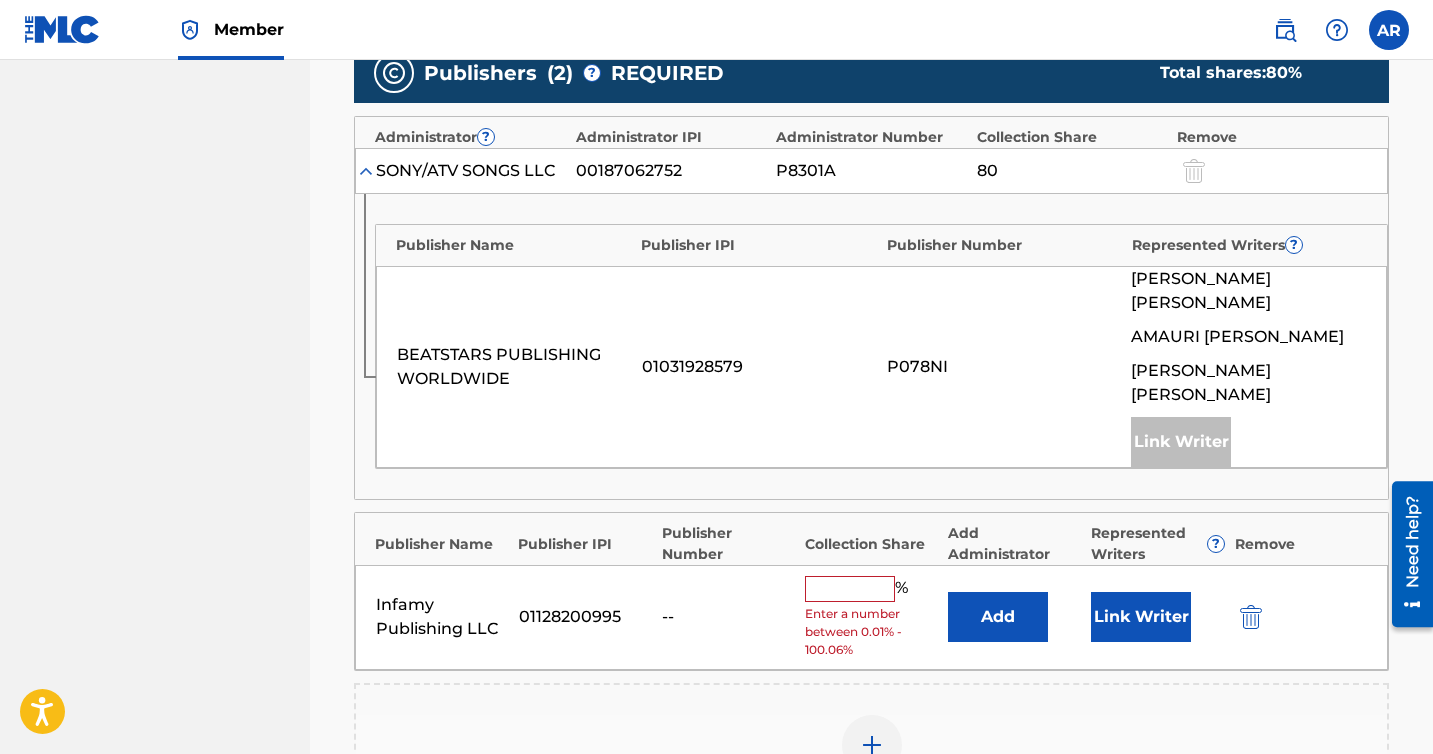 click on "Add" at bounding box center [998, 617] 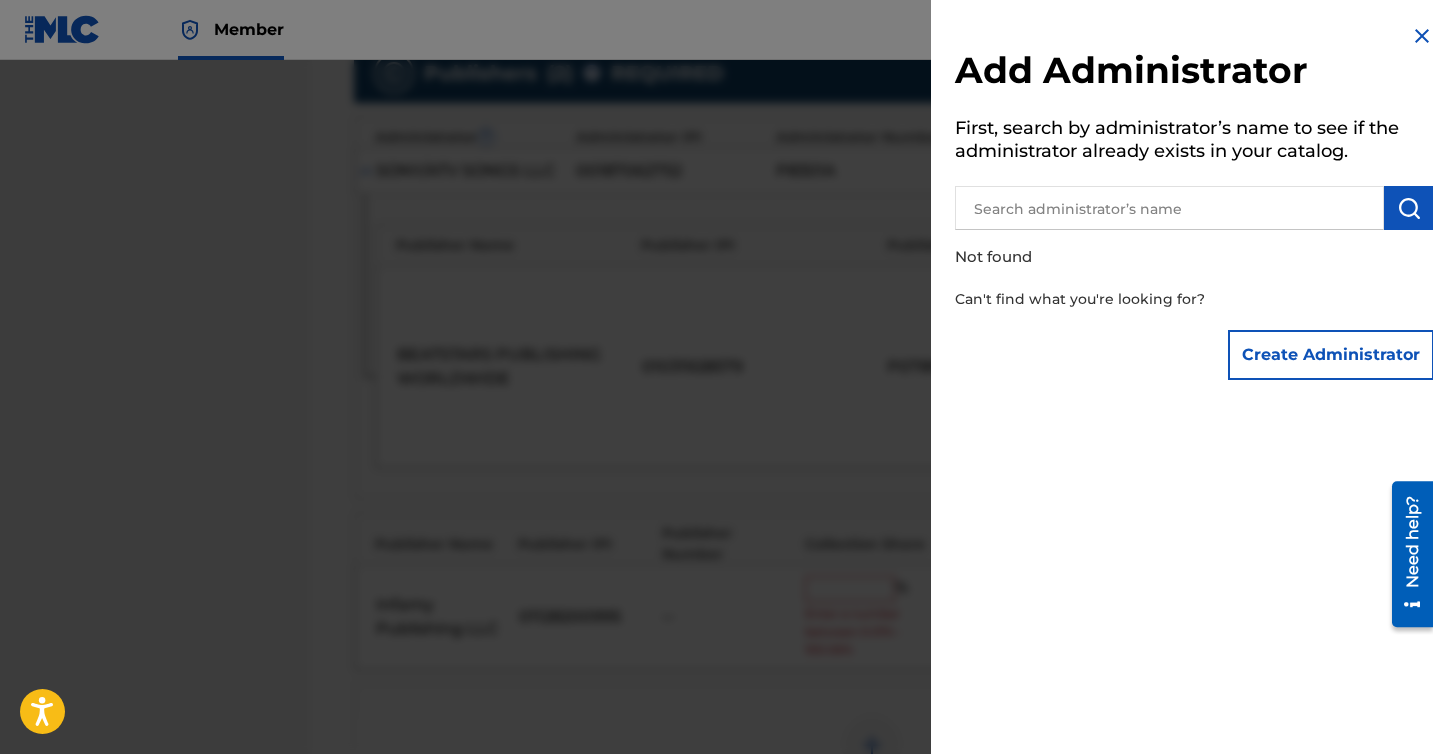 click on "Create Administrator" at bounding box center [1331, 355] 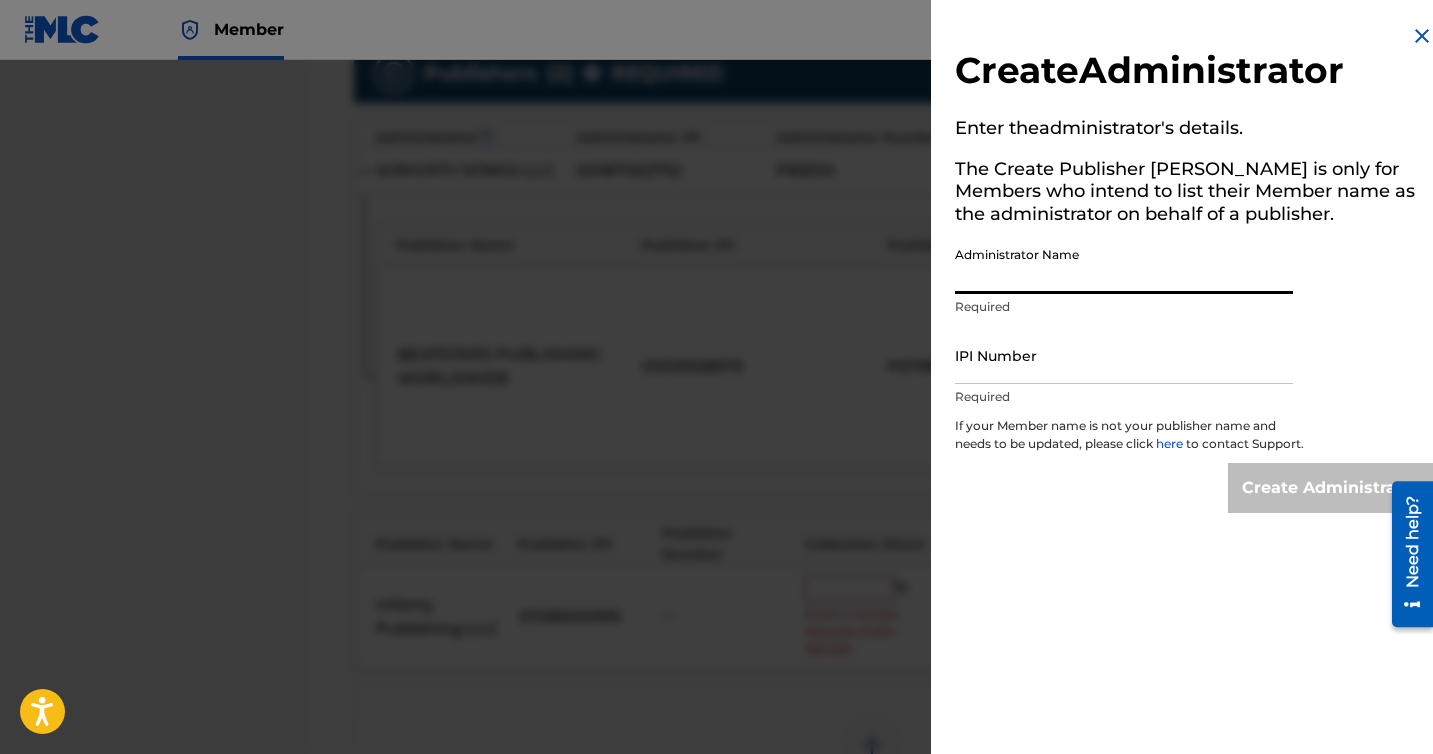 click on "Administrator Name" at bounding box center (1124, 265) 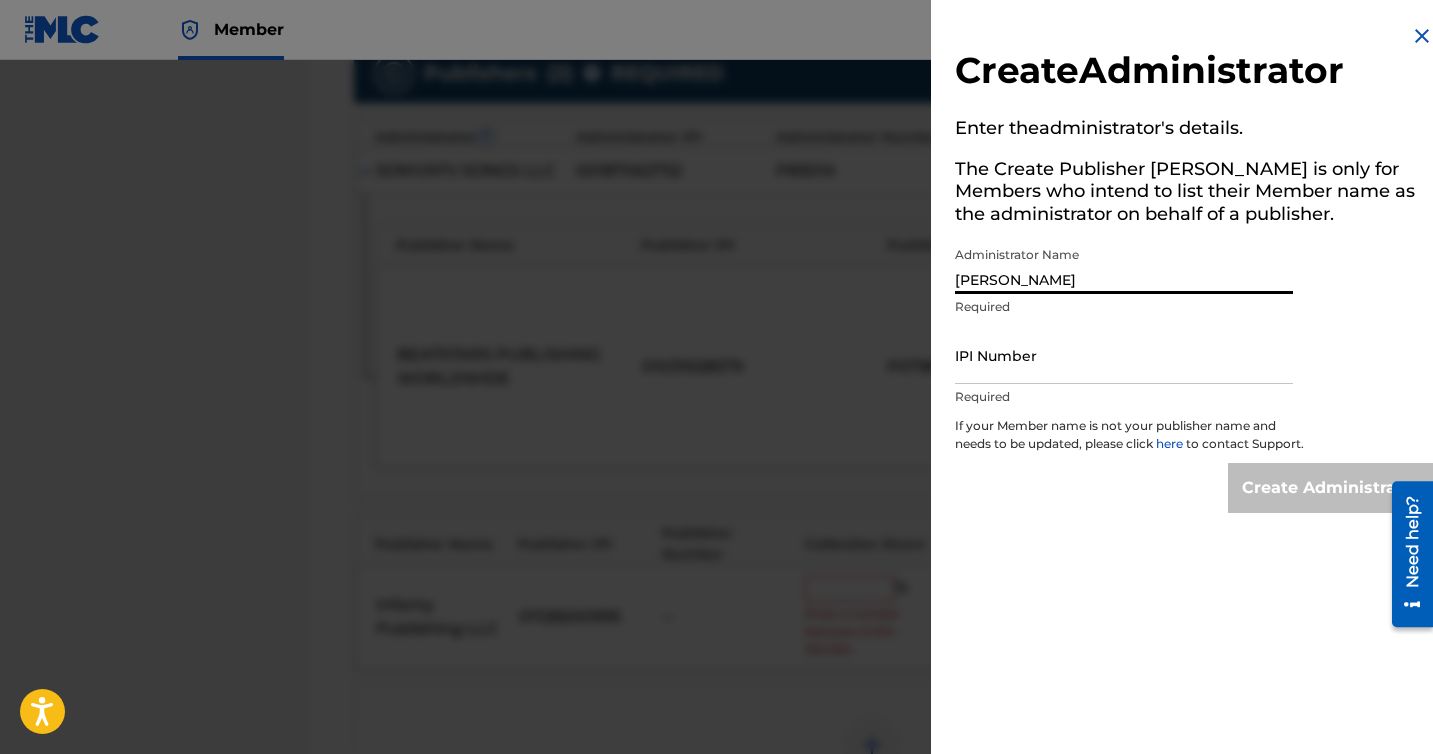 click on "IPI Number" at bounding box center [1124, 355] 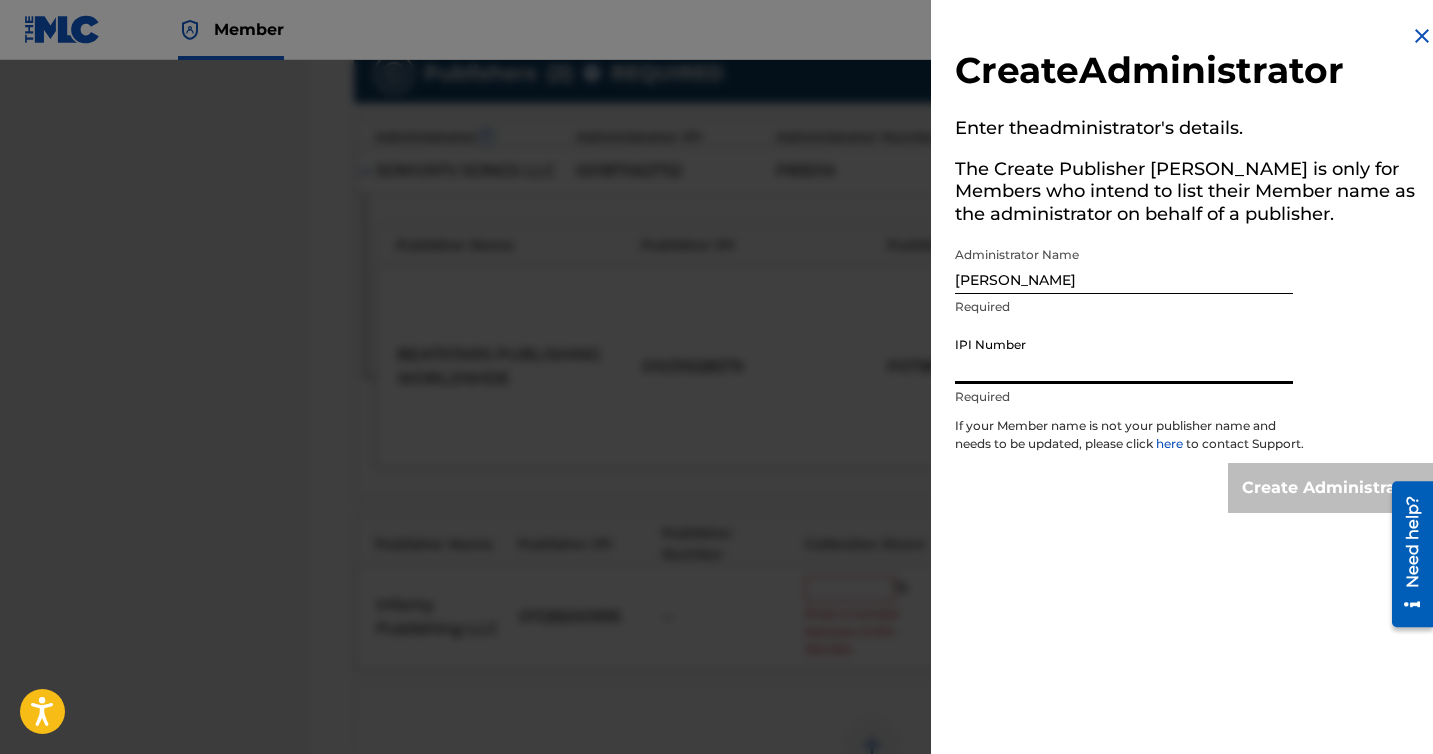 click on "IPI Number" at bounding box center (1124, 355) 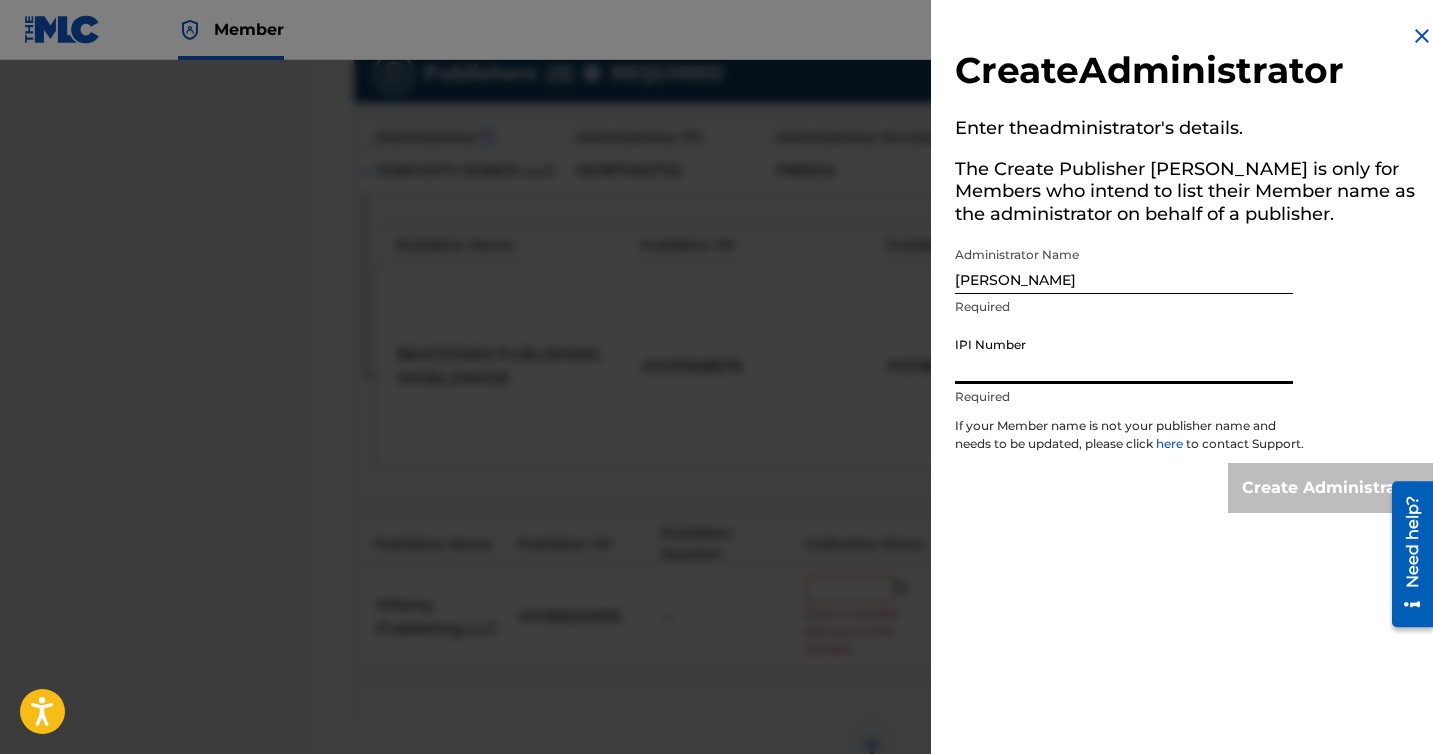 type on "00863523330" 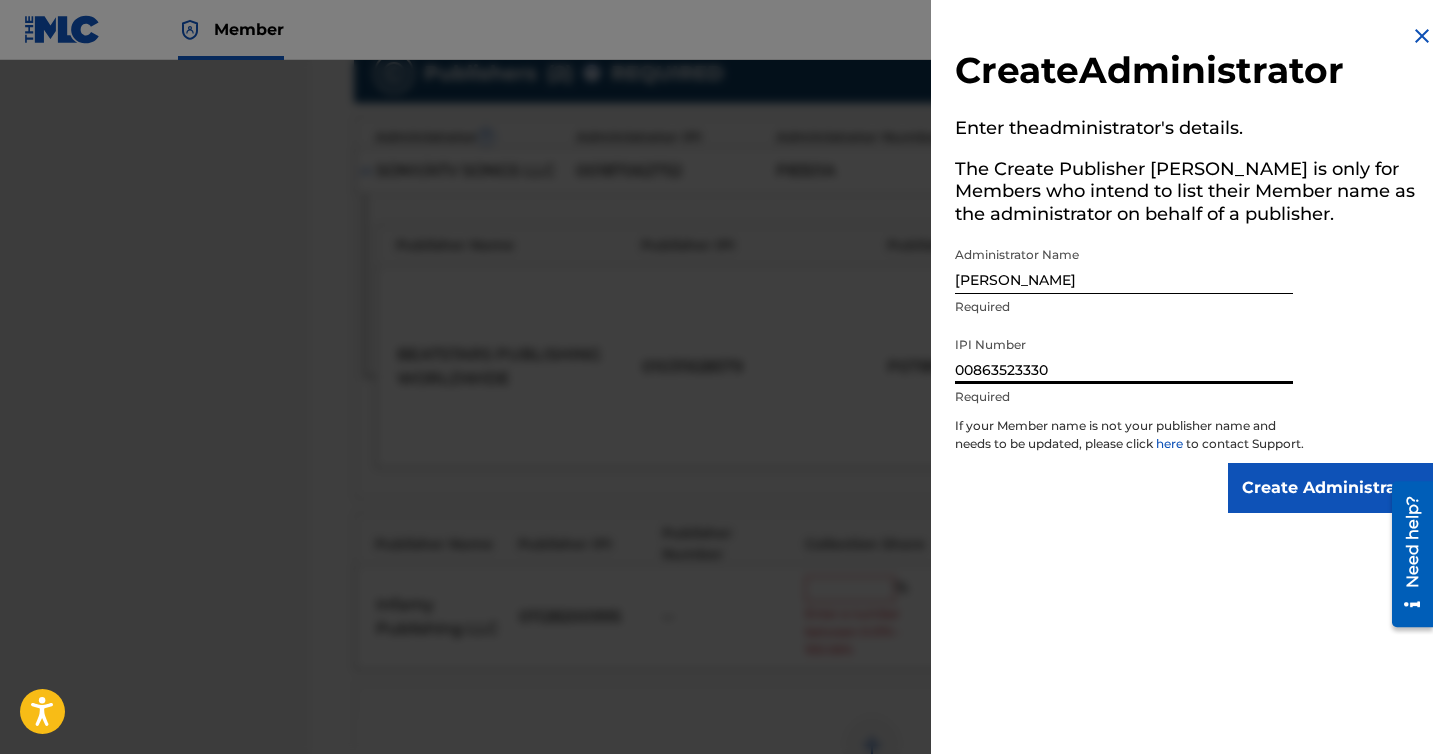 click on "Create Administrator" at bounding box center (1331, 488) 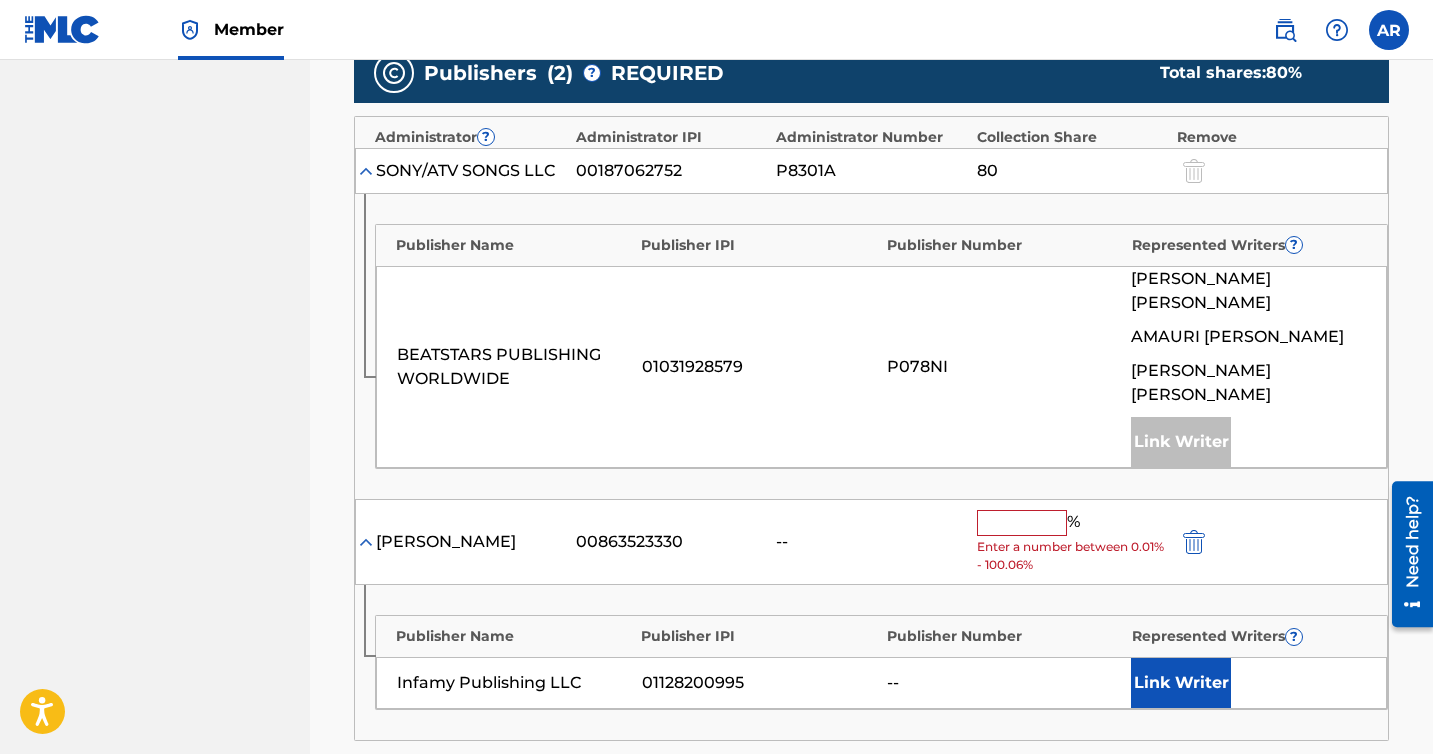 click at bounding box center (1022, 523) 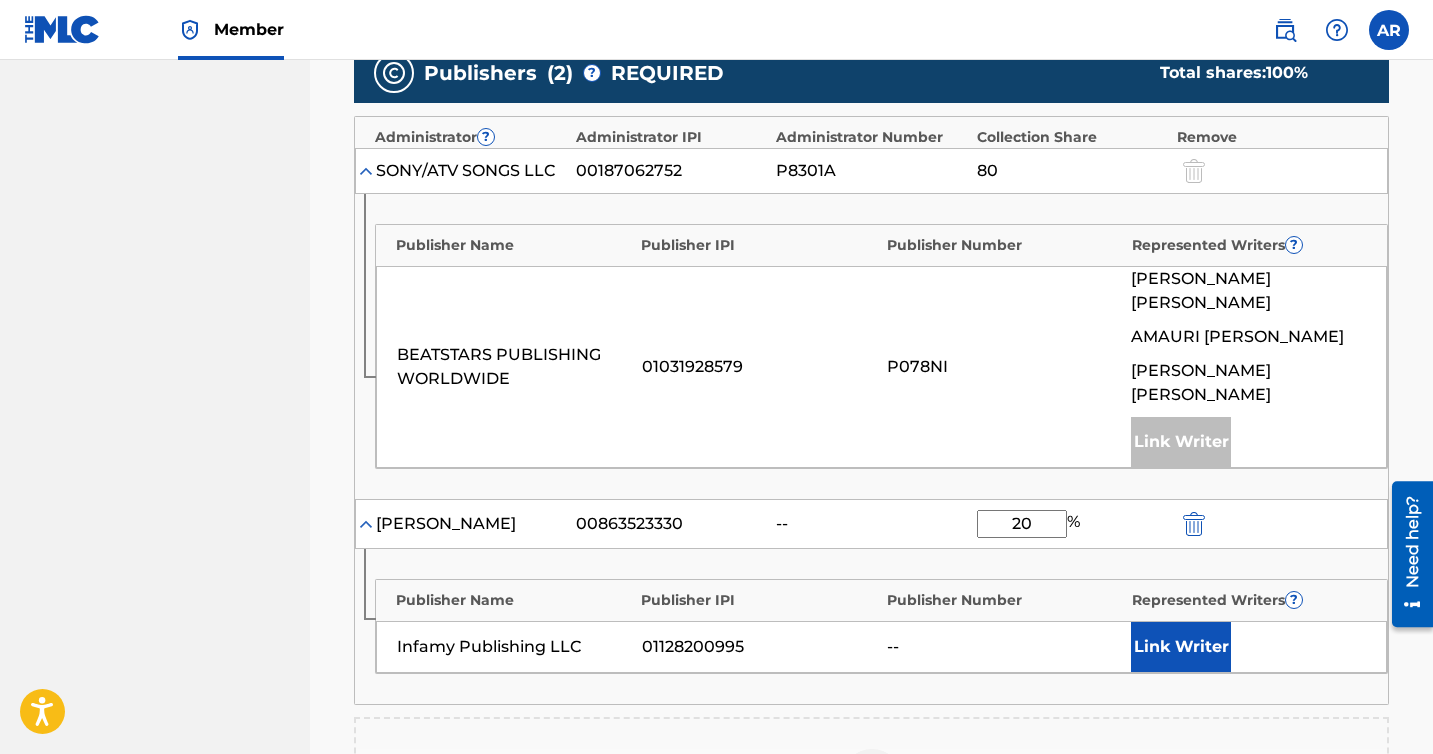 type on "20" 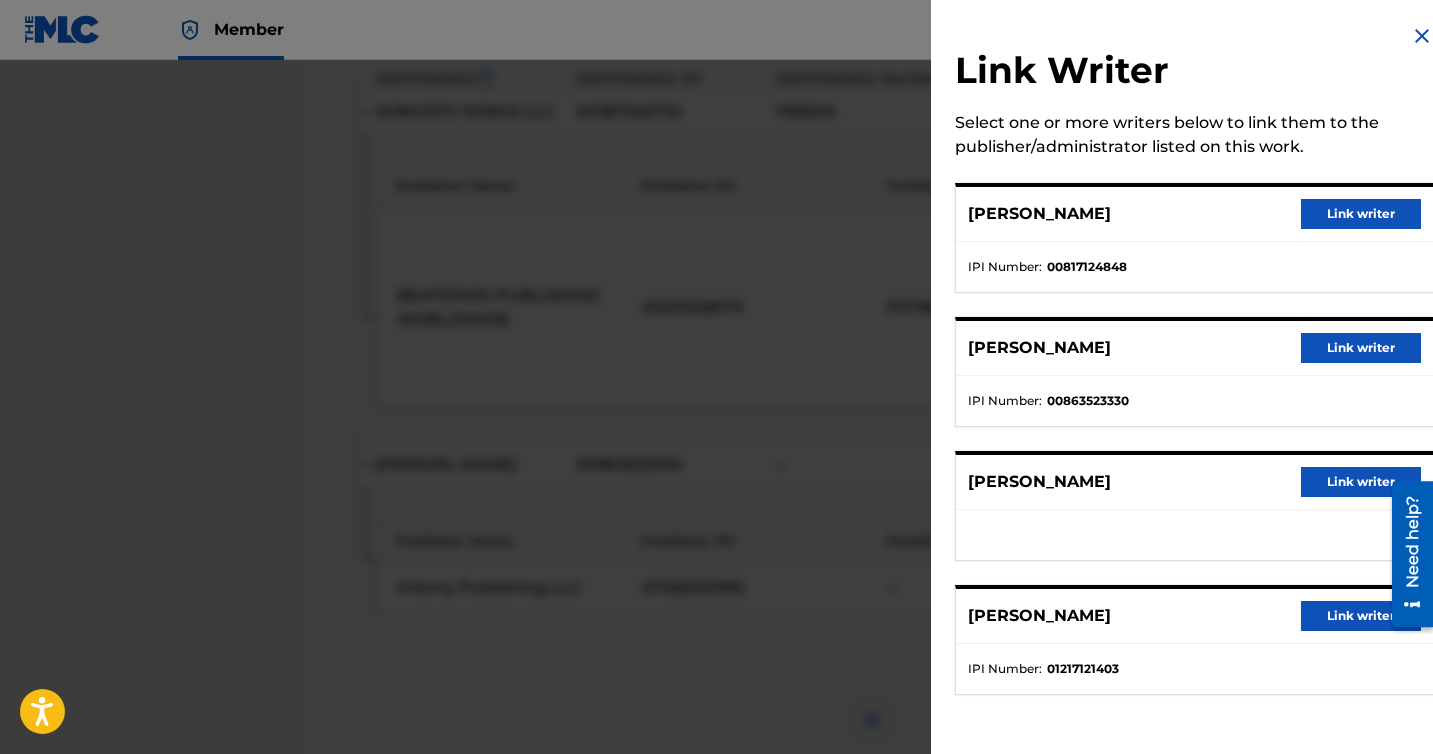 scroll, scrollTop: 562, scrollLeft: 0, axis: vertical 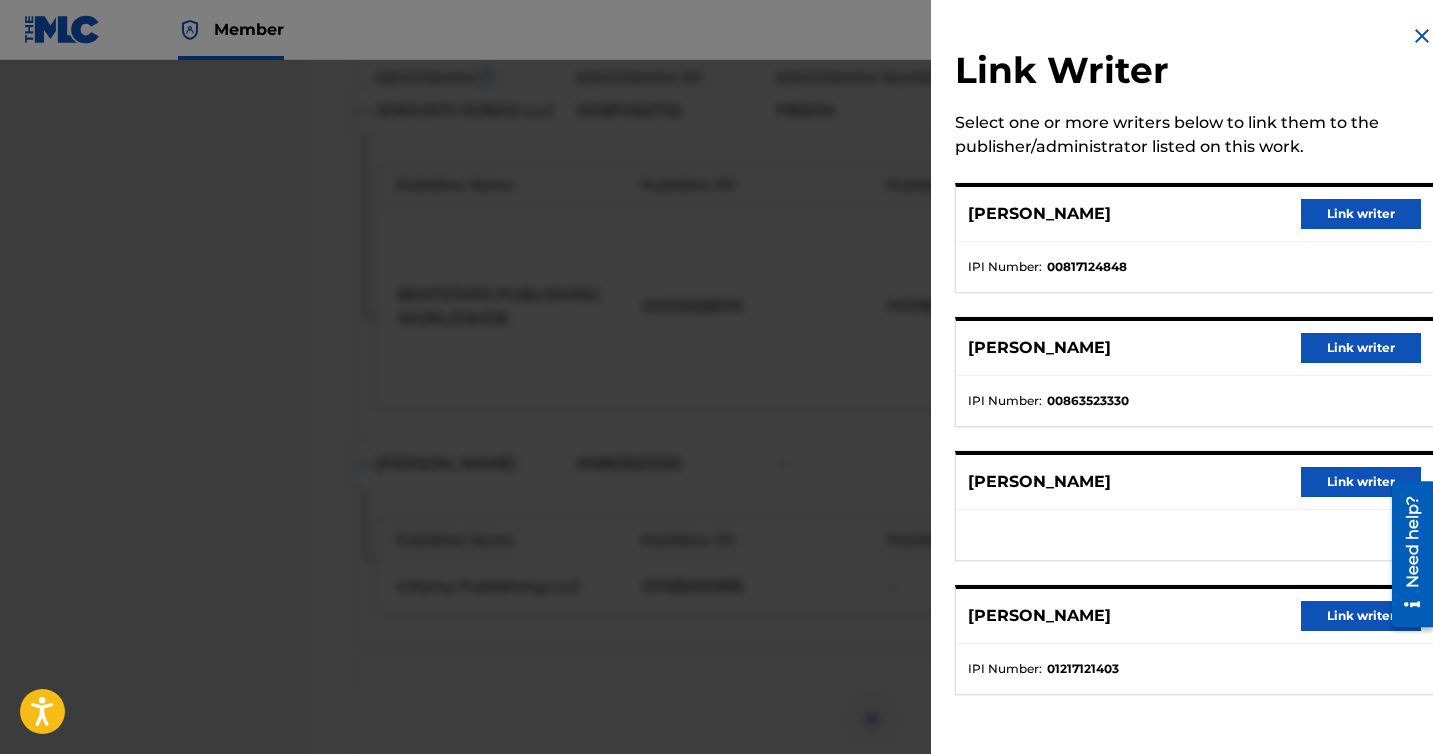click on "Link writer" at bounding box center [1361, 348] 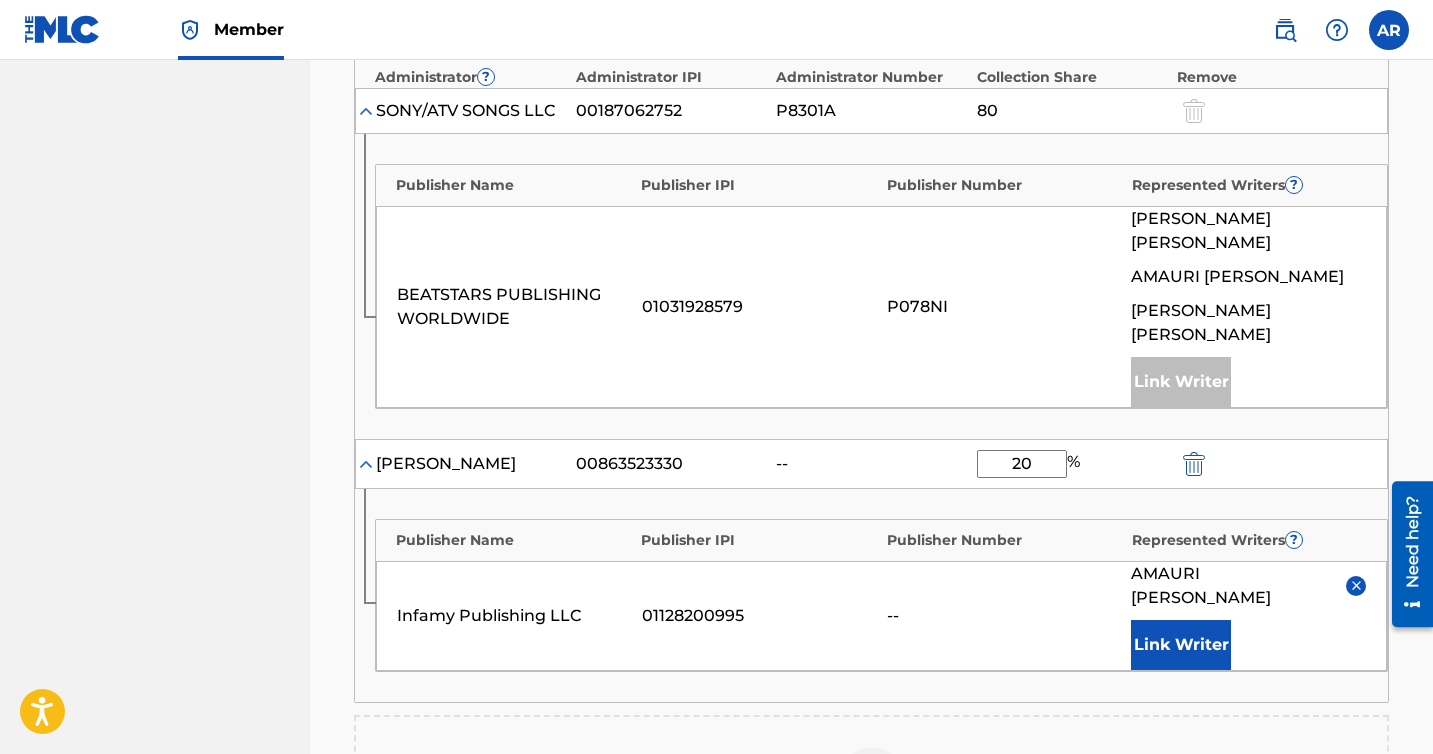 scroll, scrollTop: 942, scrollLeft: 0, axis: vertical 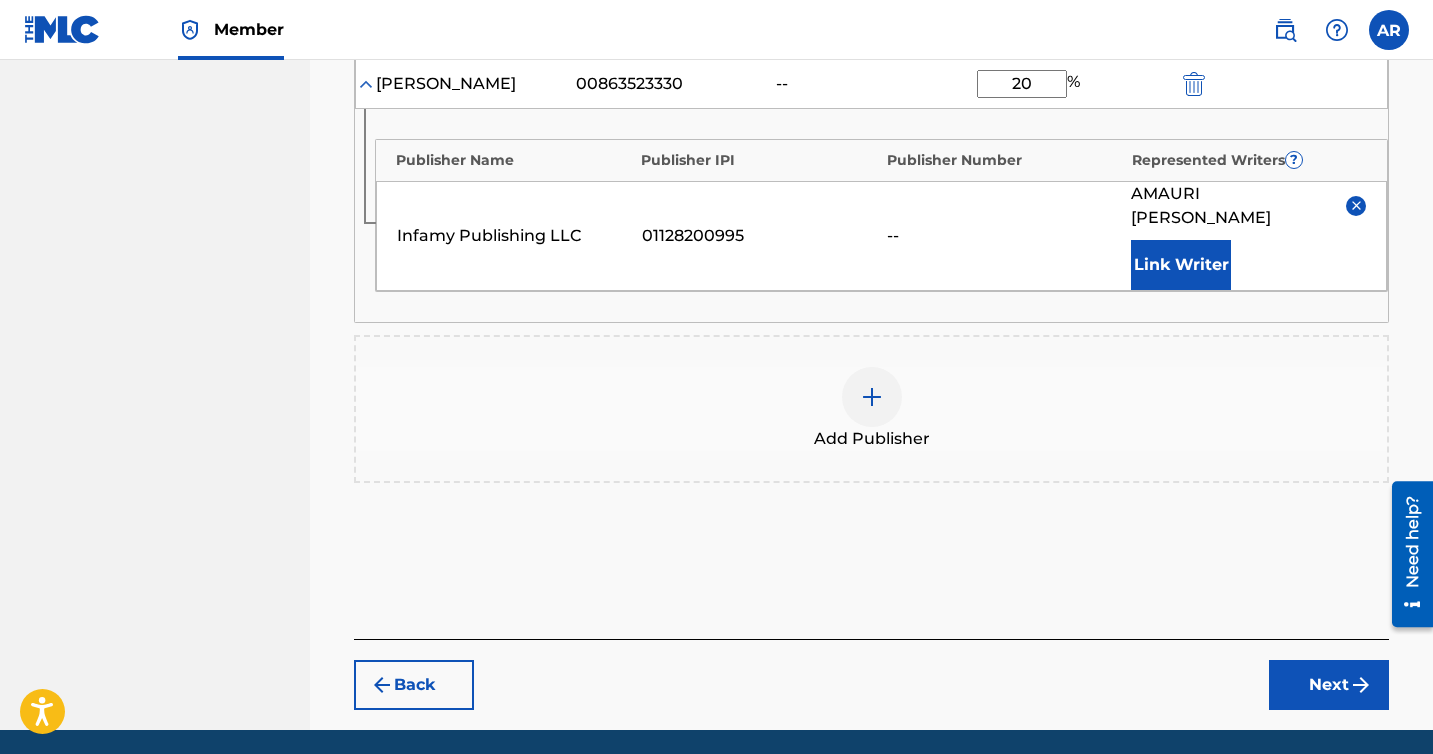 click on "Next" at bounding box center [1329, 685] 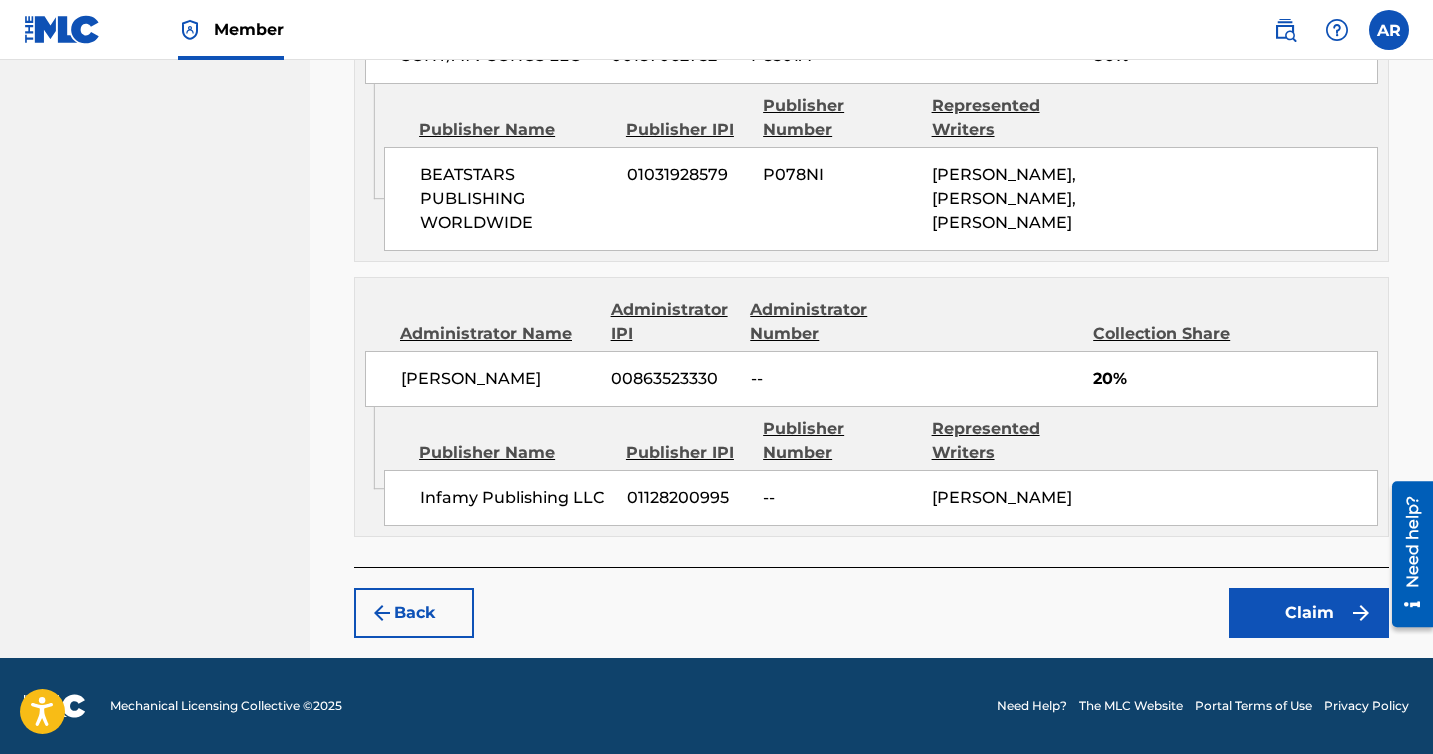 scroll, scrollTop: 1067, scrollLeft: 0, axis: vertical 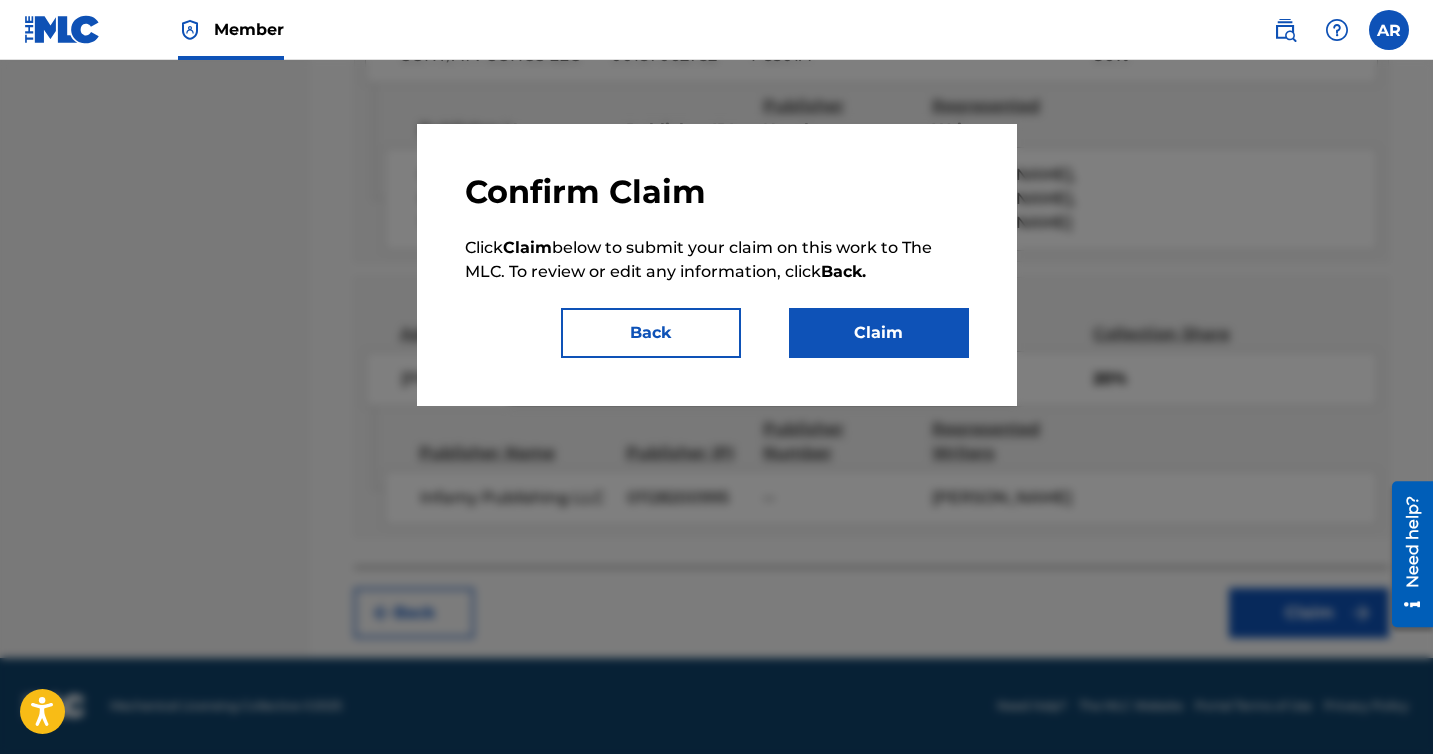 click on "Claim" at bounding box center [879, 333] 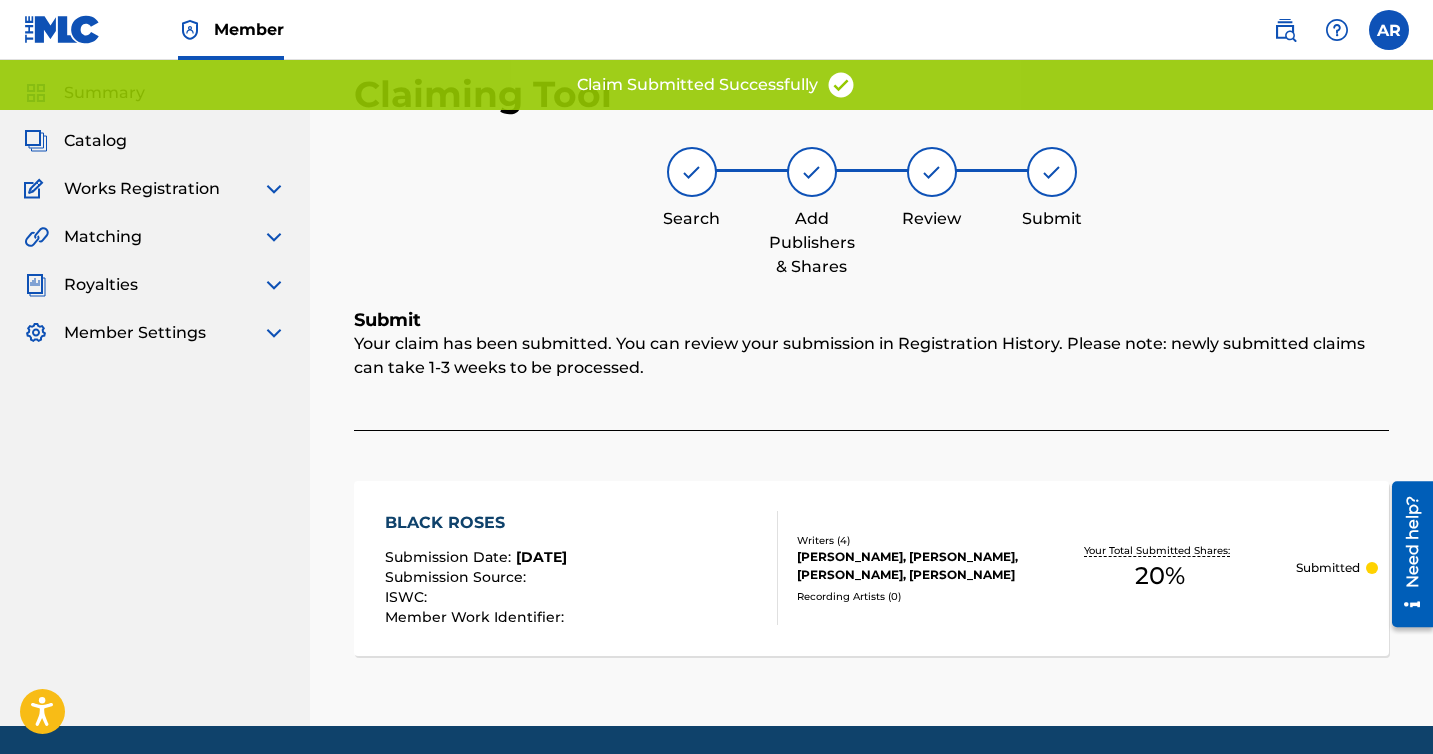 scroll, scrollTop: 0, scrollLeft: 0, axis: both 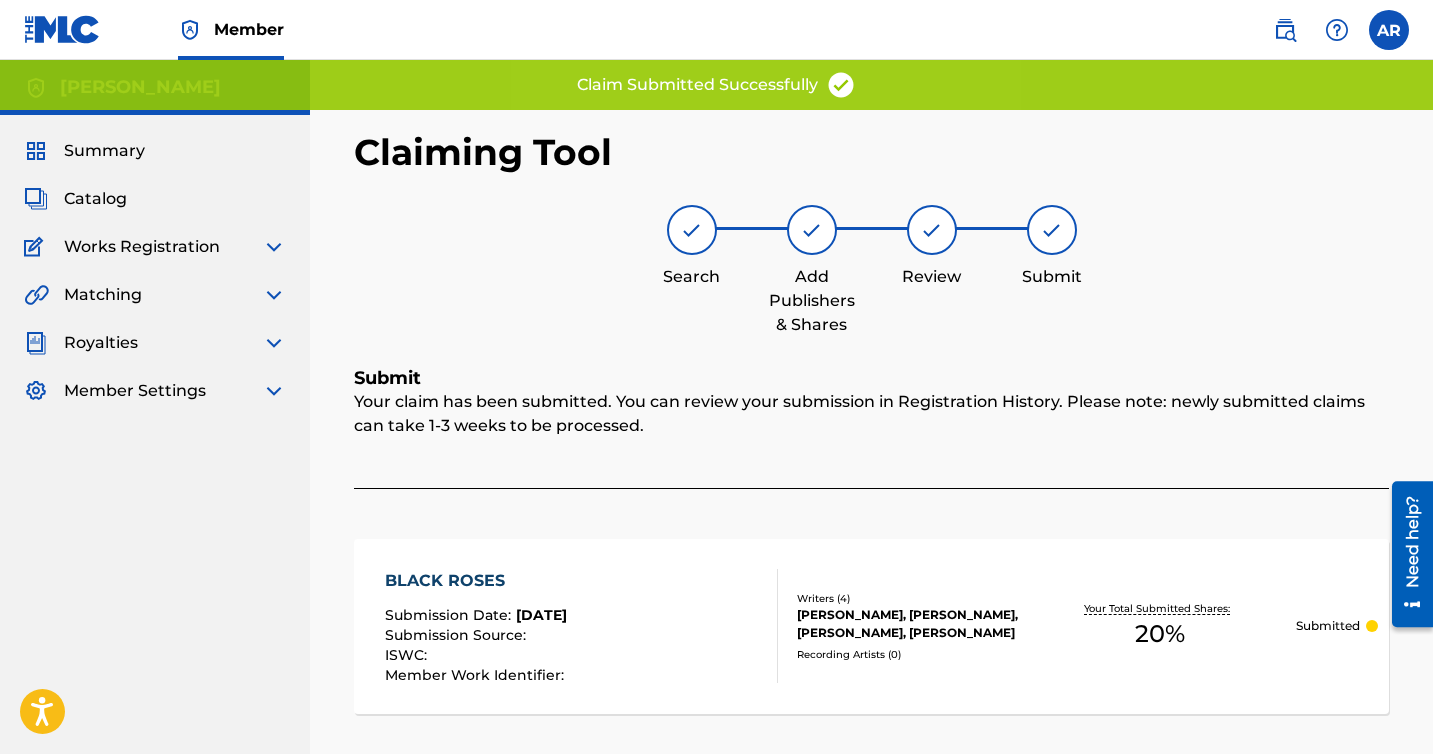 click on "Search Add Publishers & Shares Review Submit" at bounding box center (871, 271) 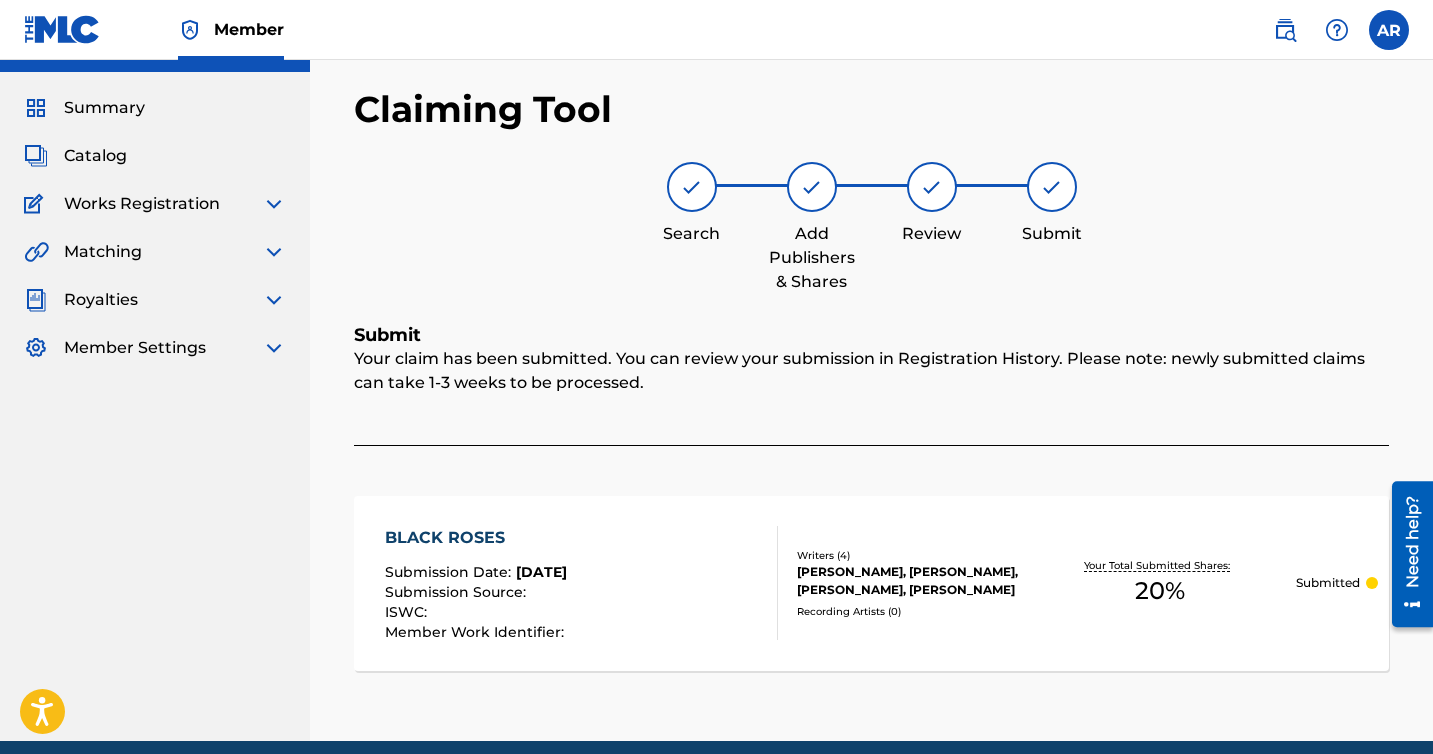 scroll, scrollTop: 0, scrollLeft: 0, axis: both 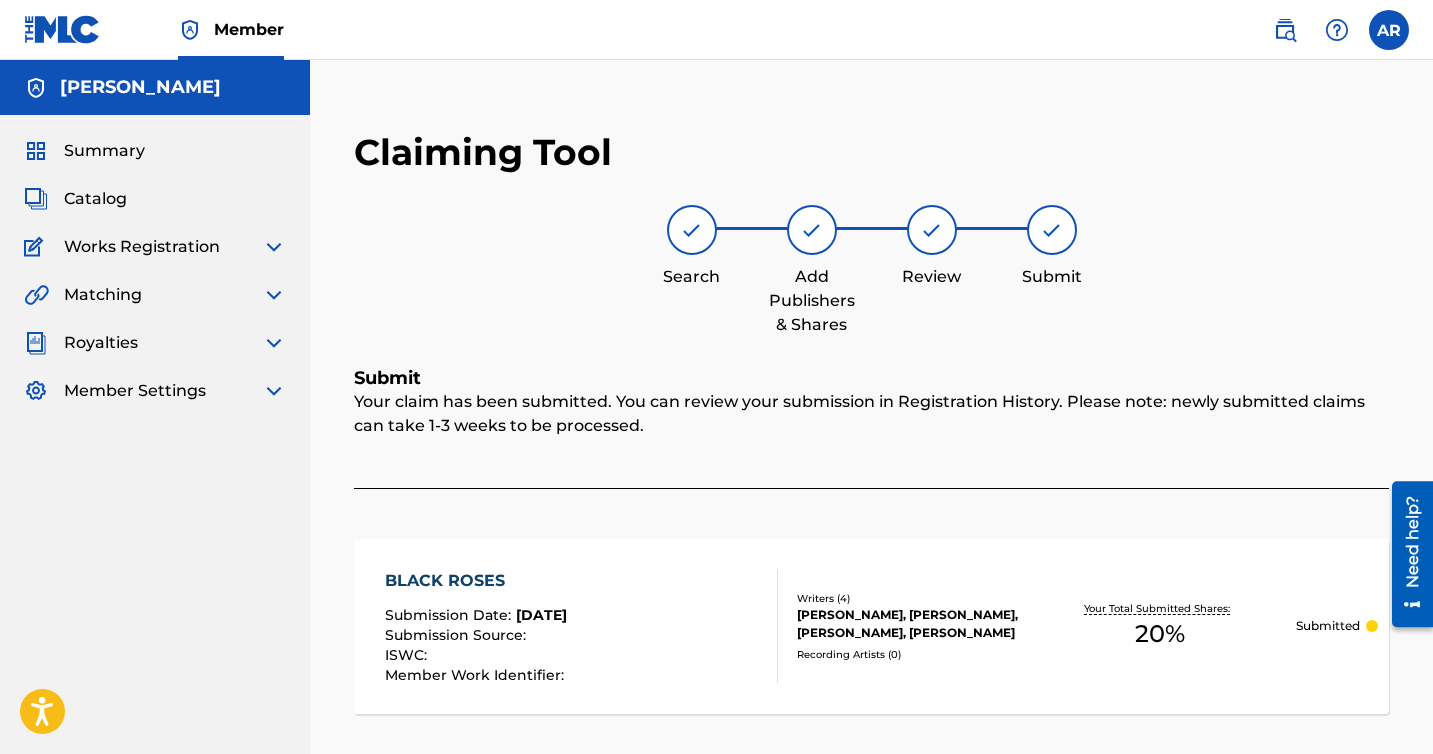 click on "Catalog" at bounding box center [155, 199] 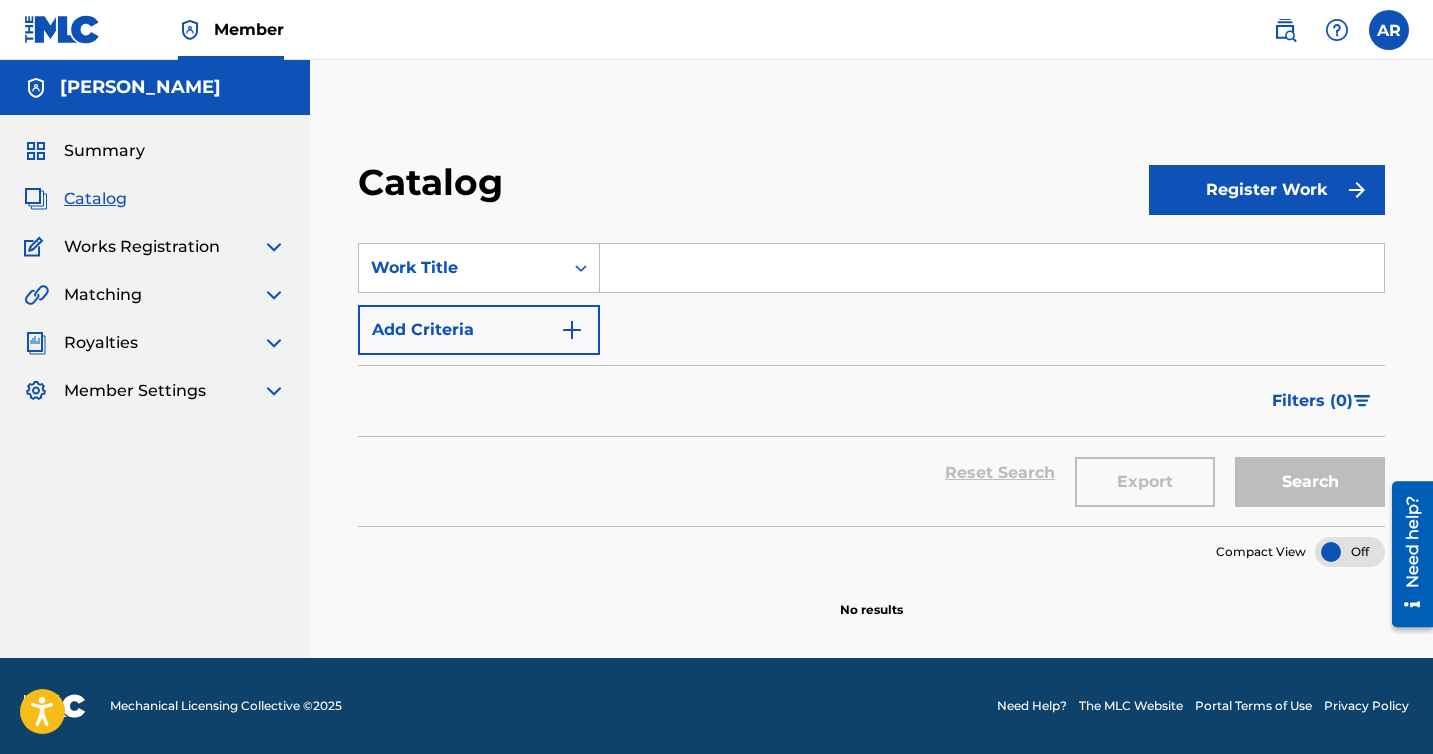 click on "Summary" at bounding box center [84, 151] 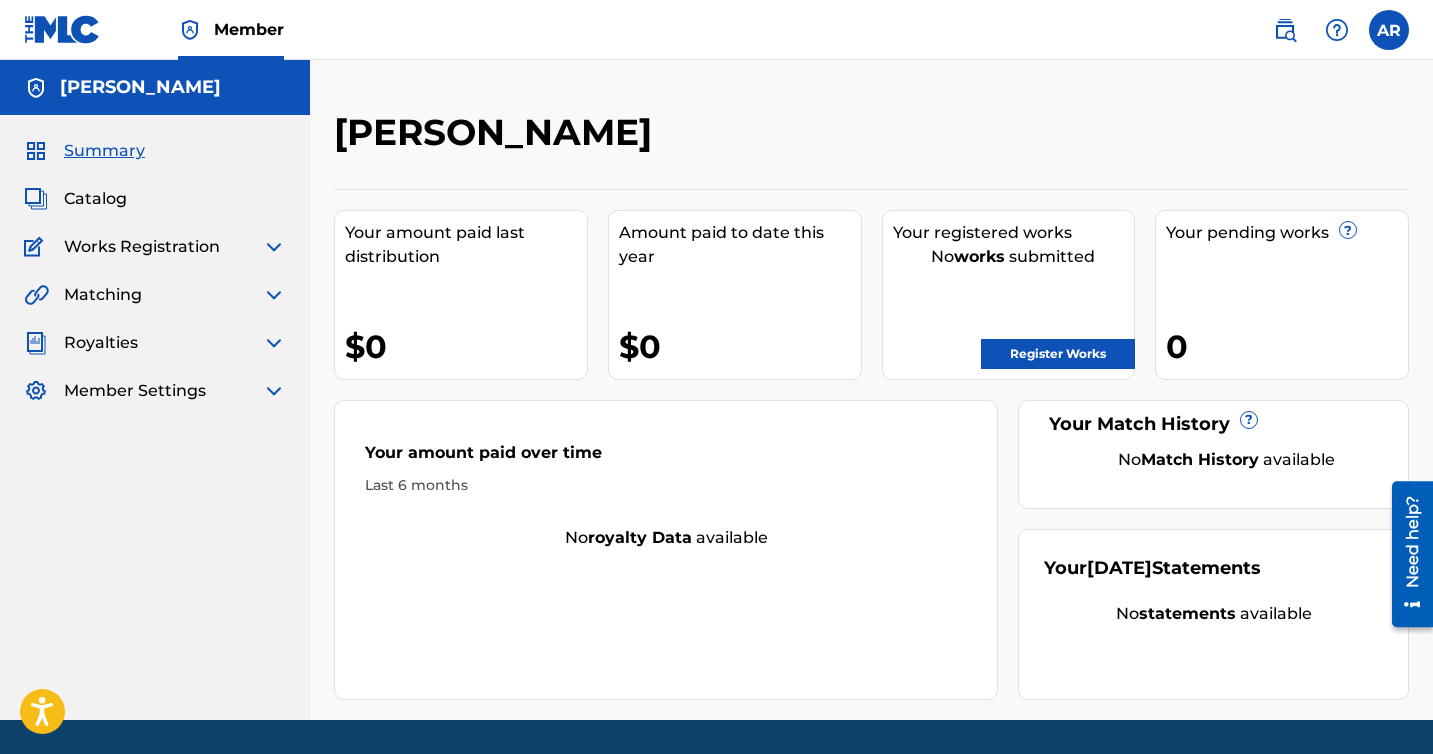 click on "Register Works" at bounding box center [1058, 354] 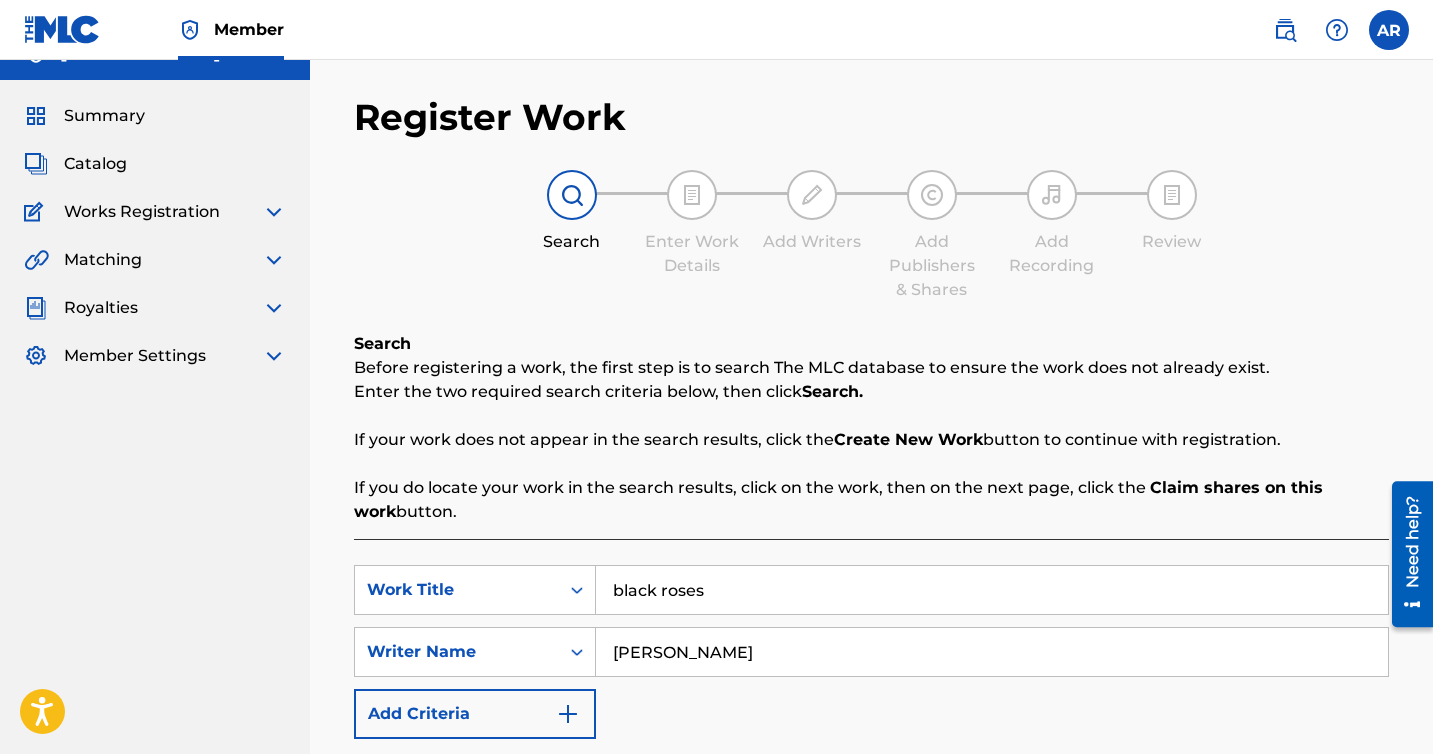 scroll, scrollTop: 73, scrollLeft: 0, axis: vertical 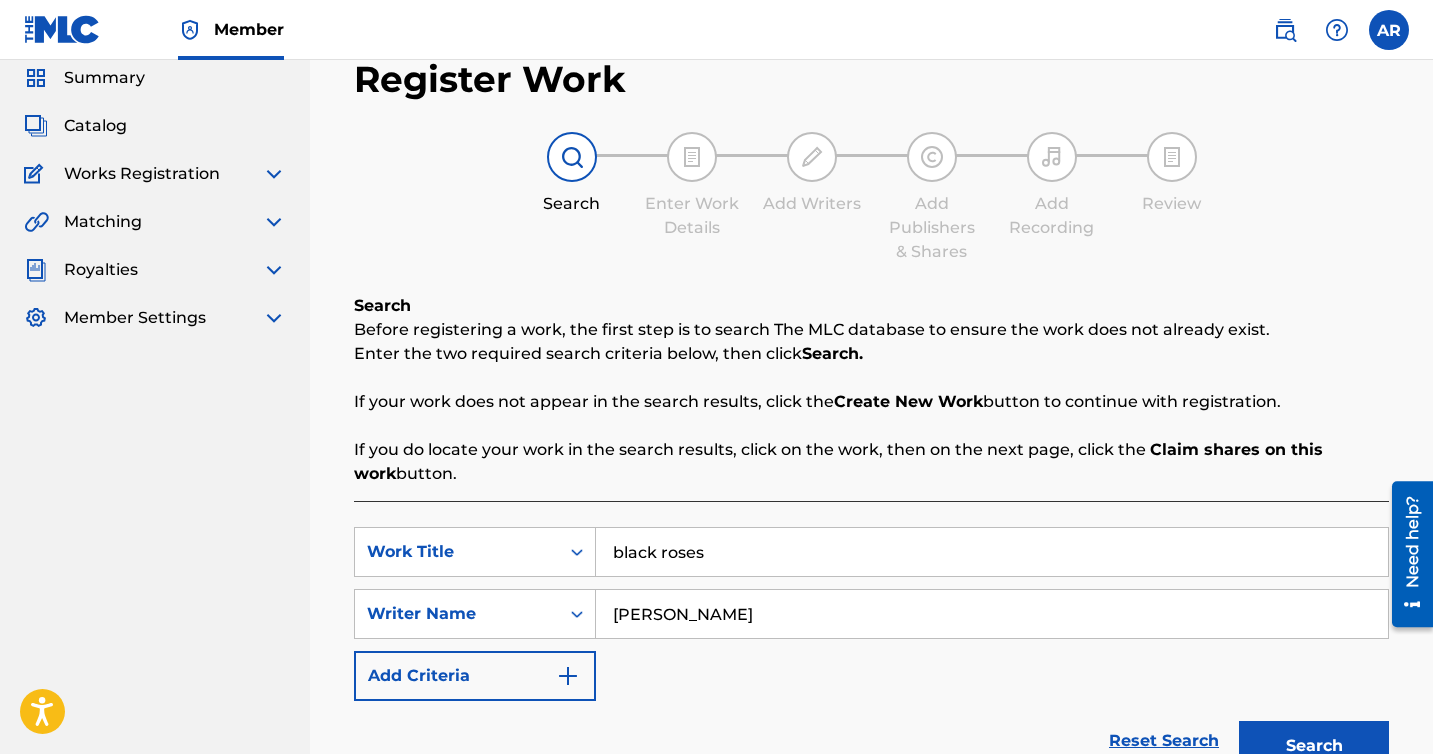 click on "black roses" at bounding box center [992, 552] 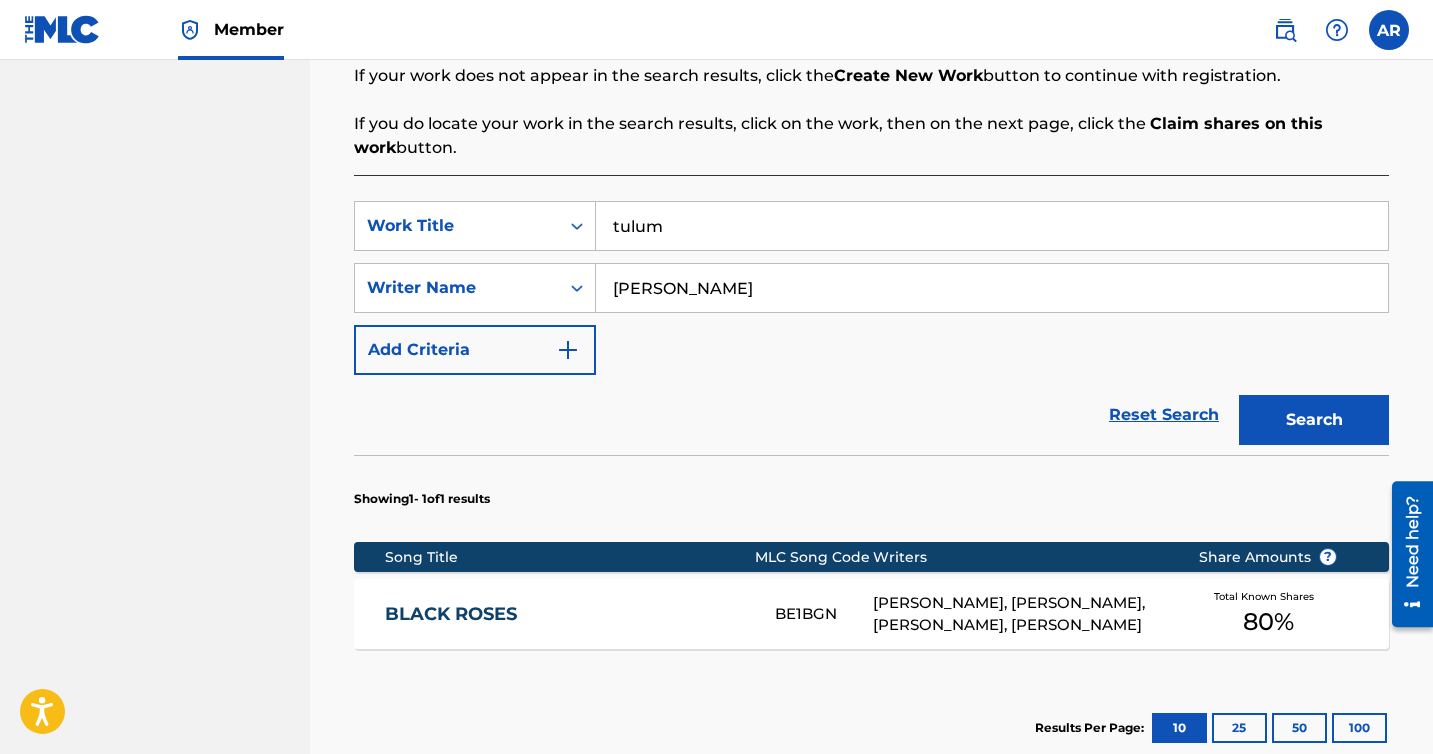 scroll, scrollTop: 400, scrollLeft: 0, axis: vertical 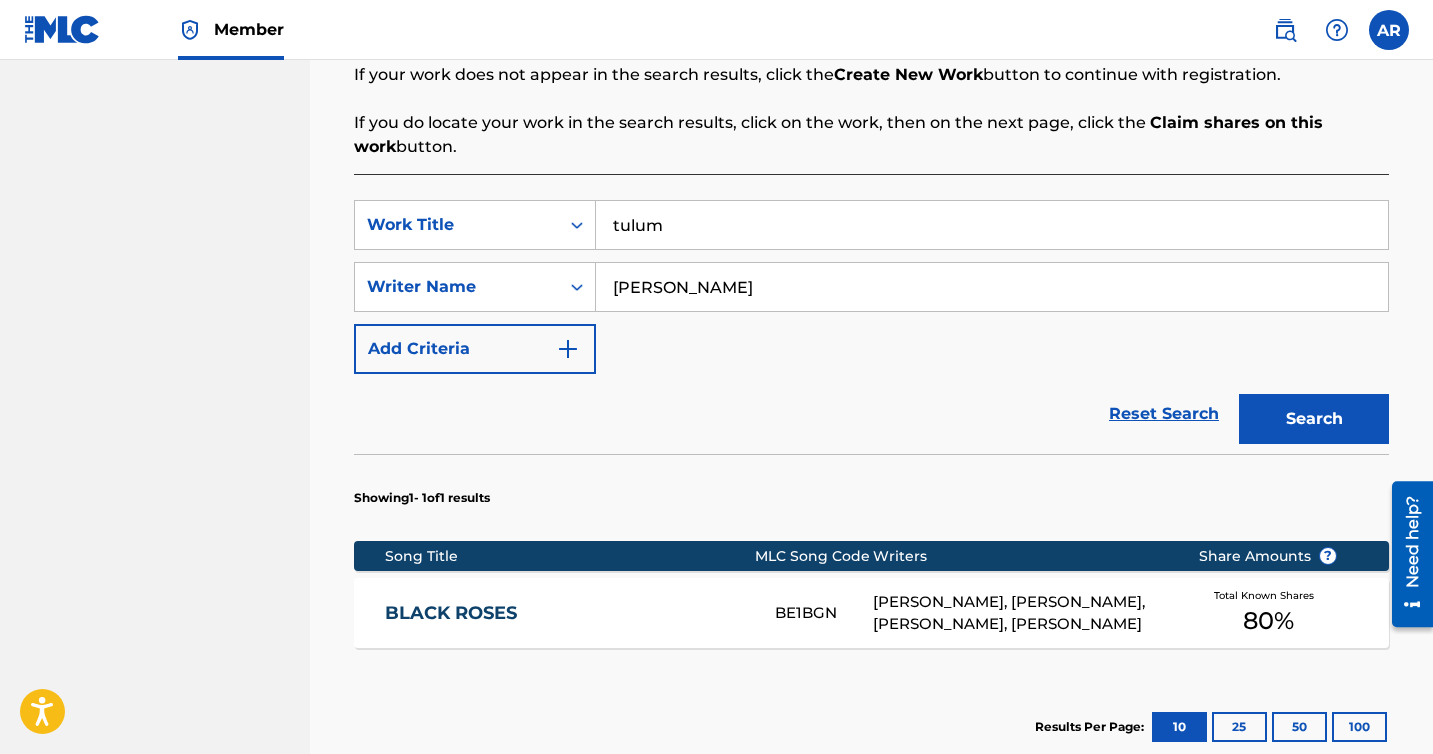 type on "tulum" 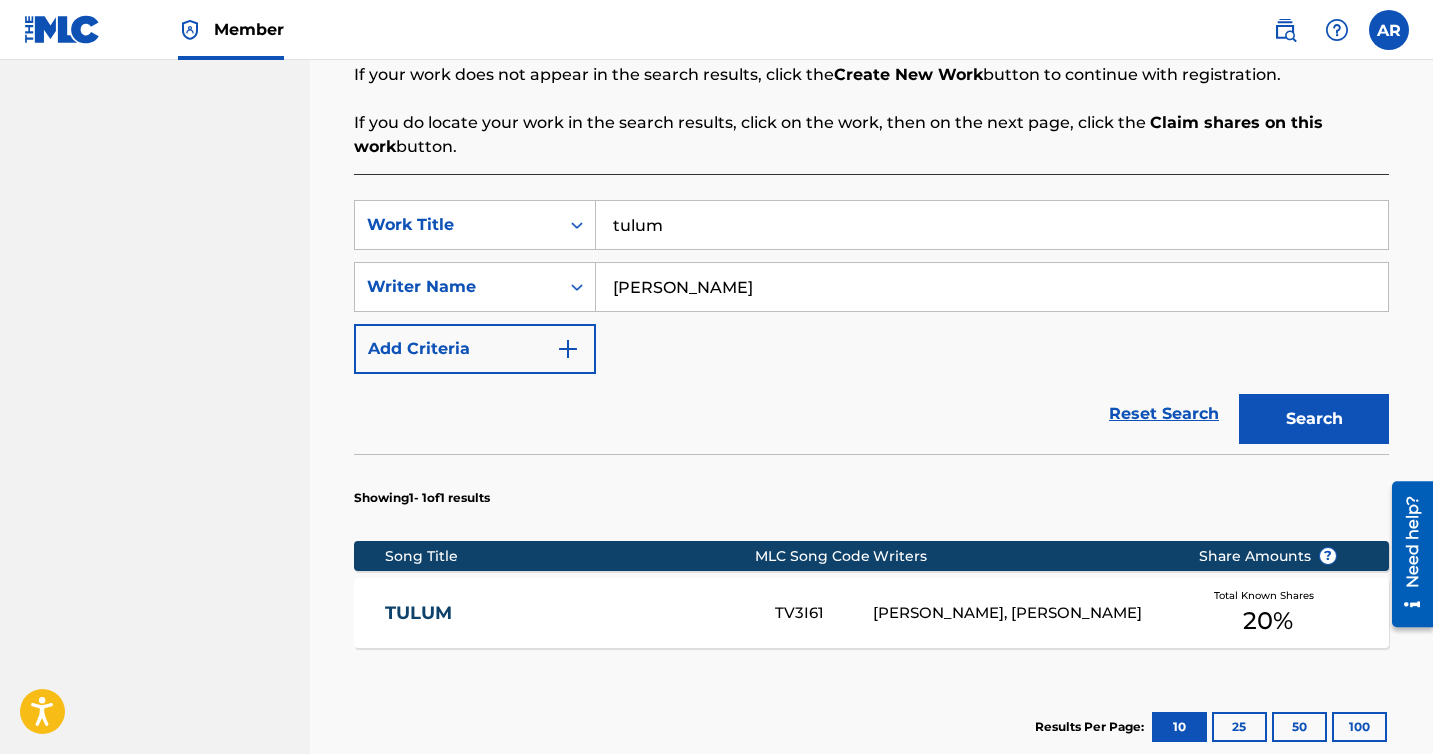 click on "[PERSON_NAME], [PERSON_NAME]" at bounding box center (1020, 613) 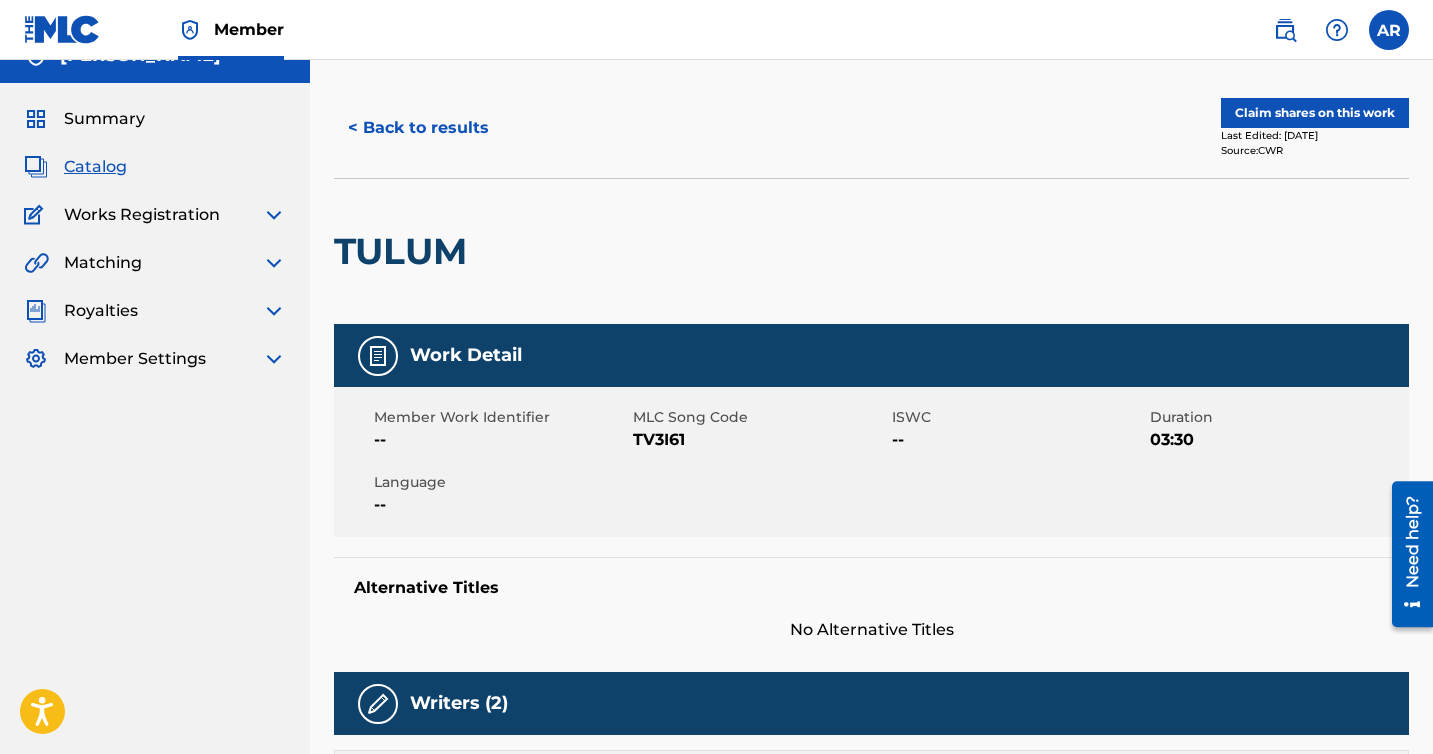 scroll, scrollTop: 0, scrollLeft: 0, axis: both 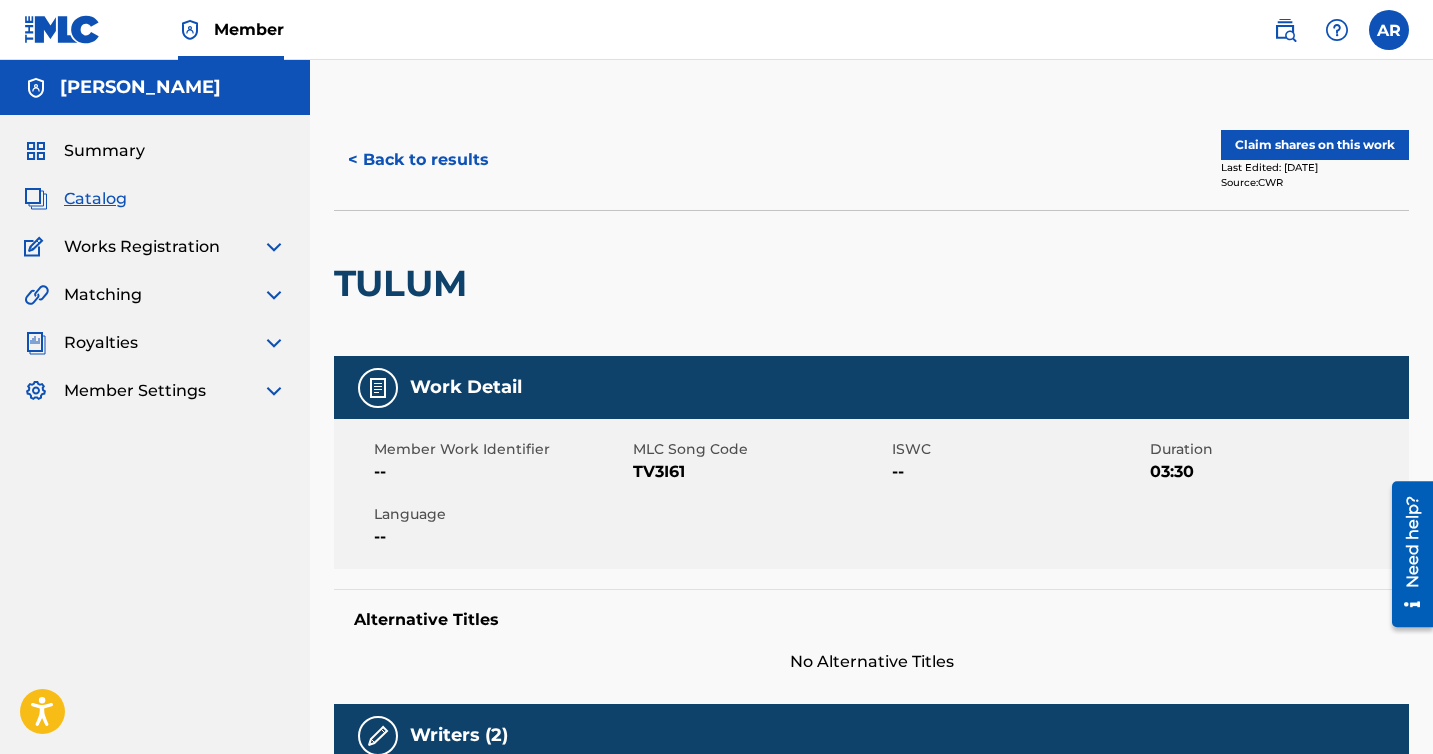 click on "Claim shares on this work" at bounding box center (1315, 145) 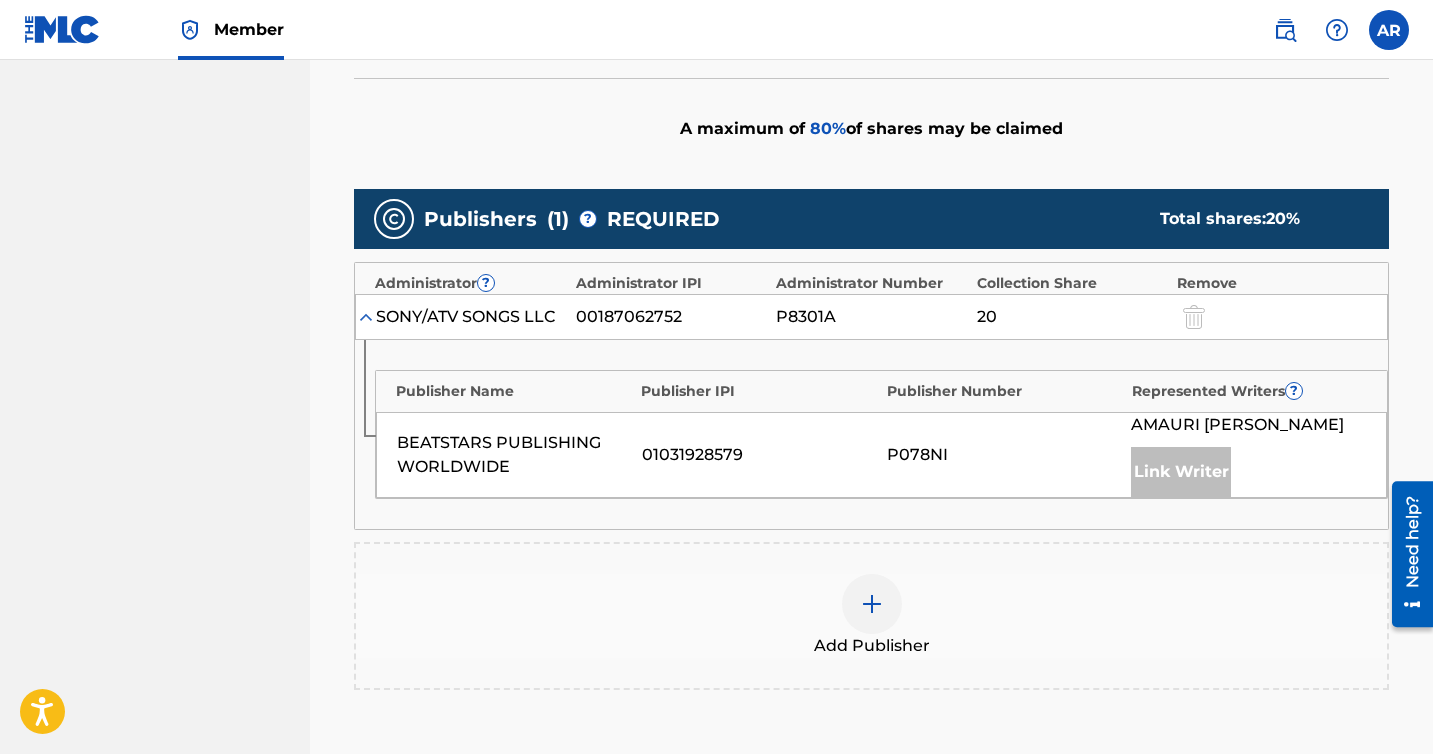 scroll, scrollTop: 468, scrollLeft: 0, axis: vertical 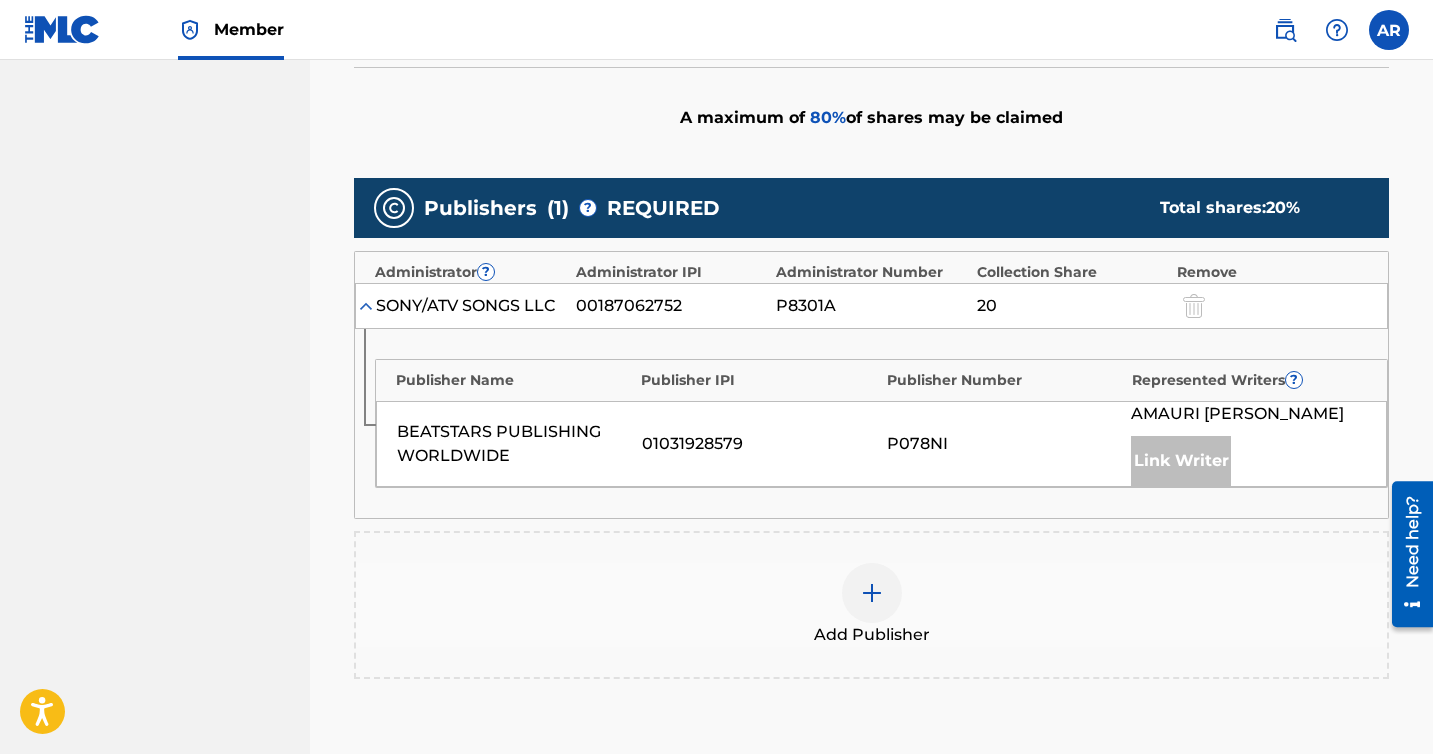 click on "01031928579" at bounding box center (759, 444) 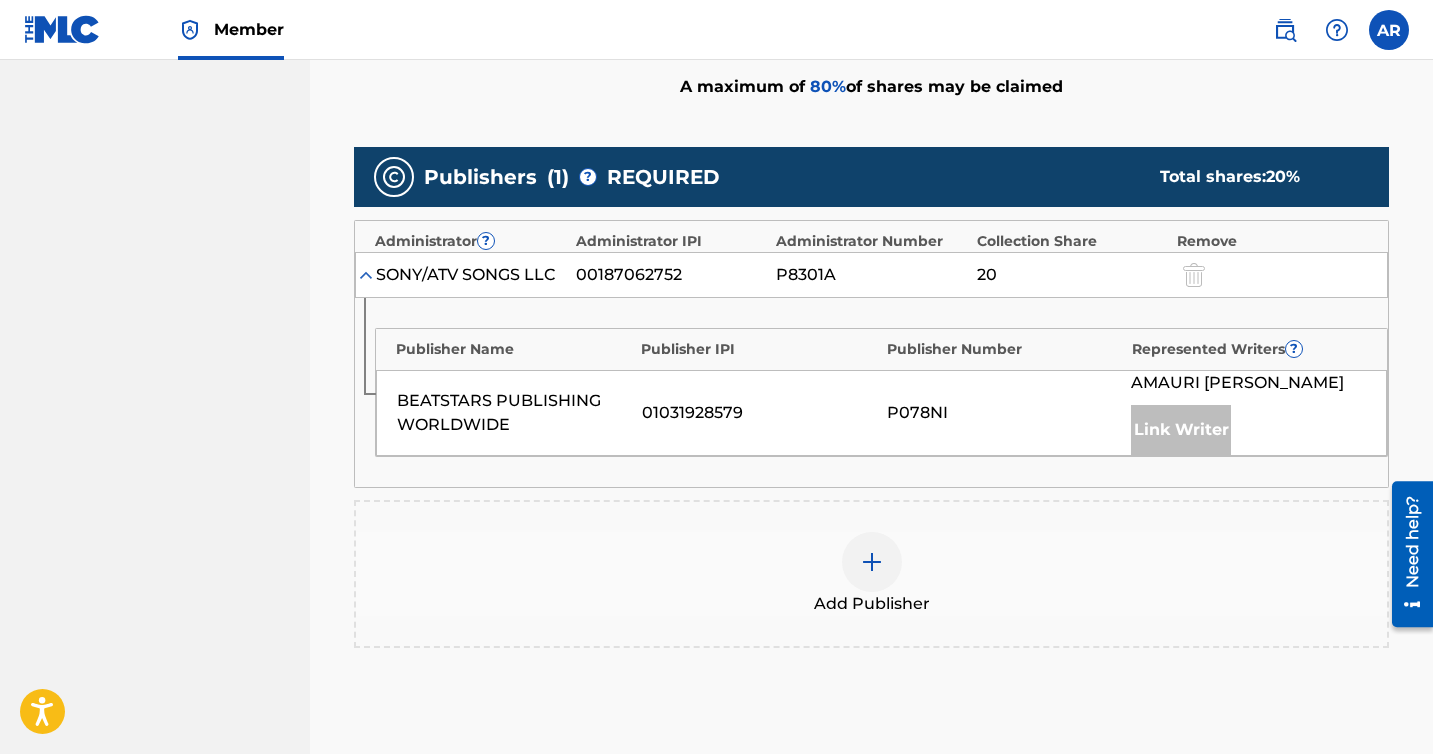 scroll, scrollTop: 538, scrollLeft: 0, axis: vertical 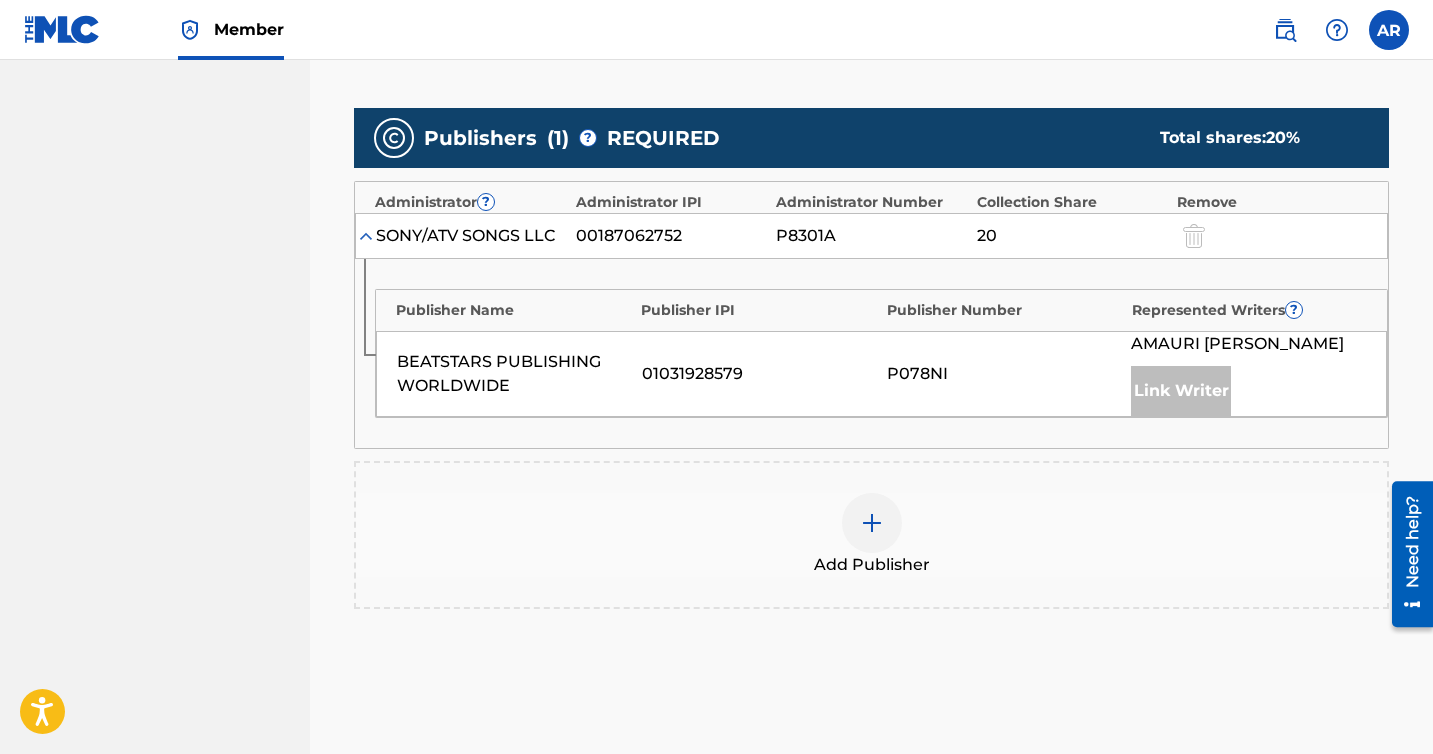 click on "Add Publisher" at bounding box center (872, 565) 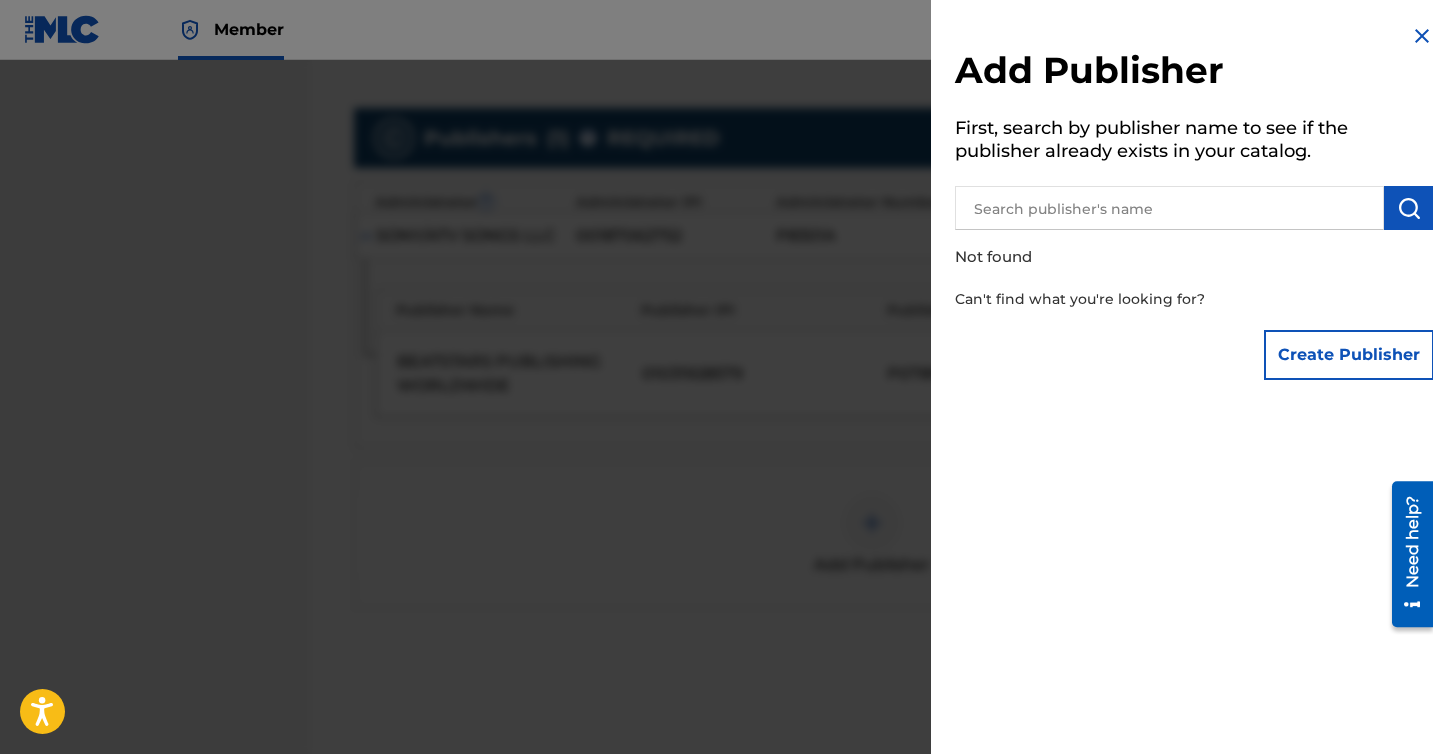 click at bounding box center (1169, 208) 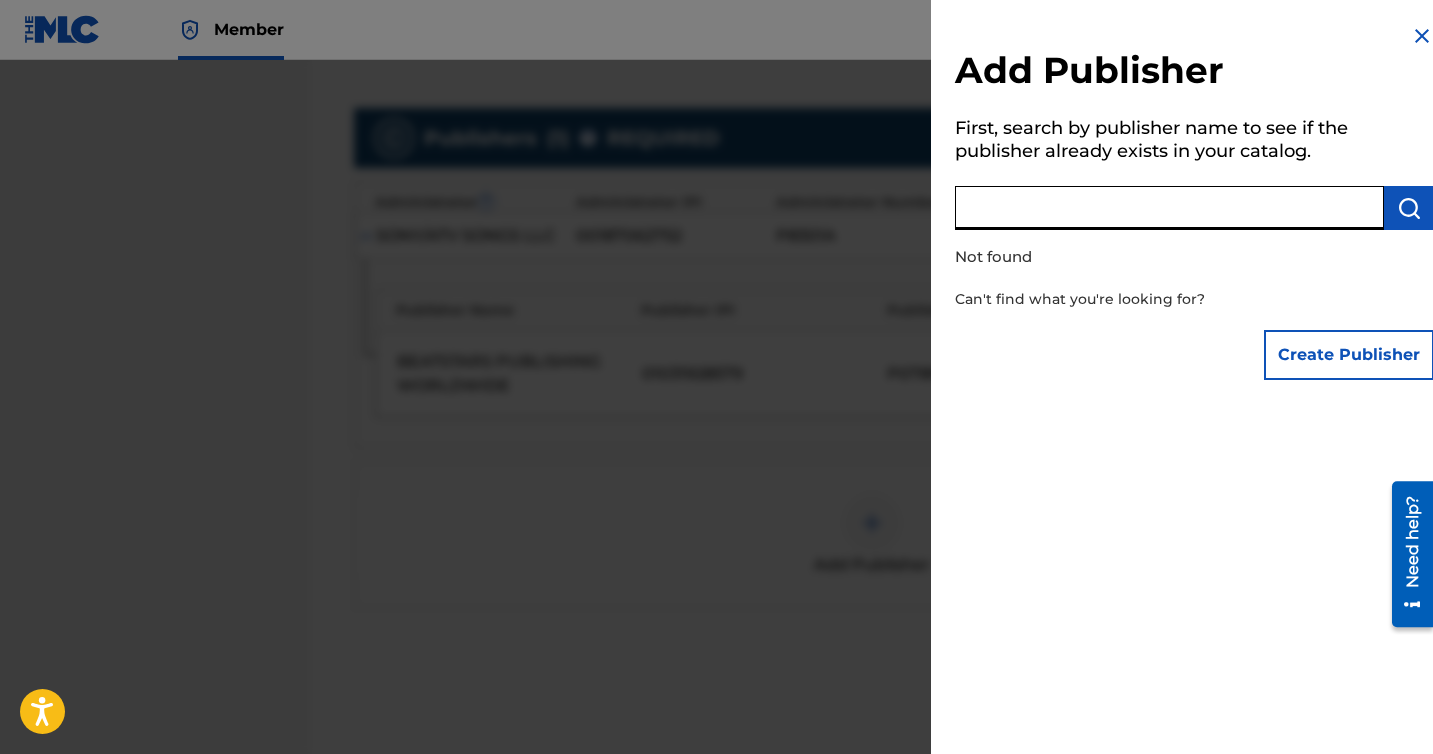click at bounding box center (1169, 208) 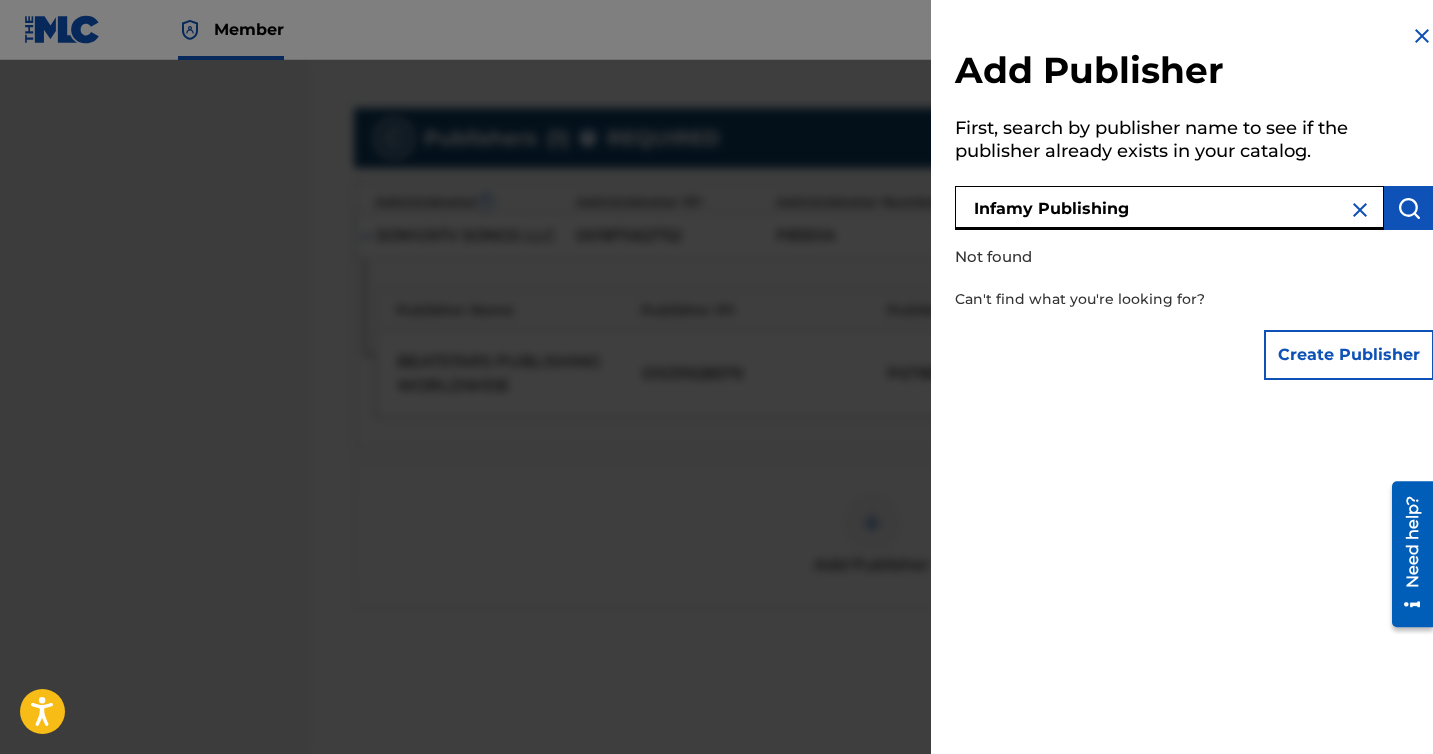 type on "Infamy Publishing" 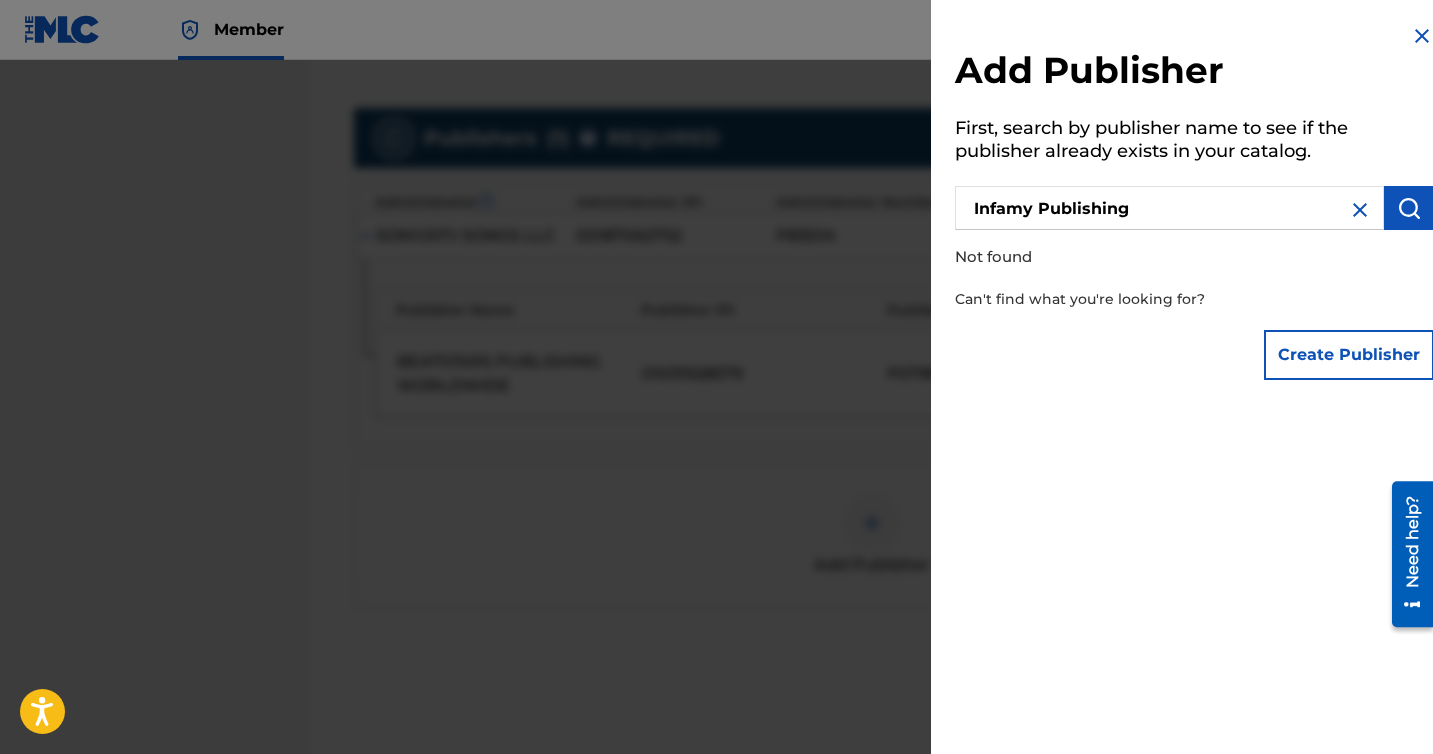 click on "Create Publisher" at bounding box center [1349, 355] 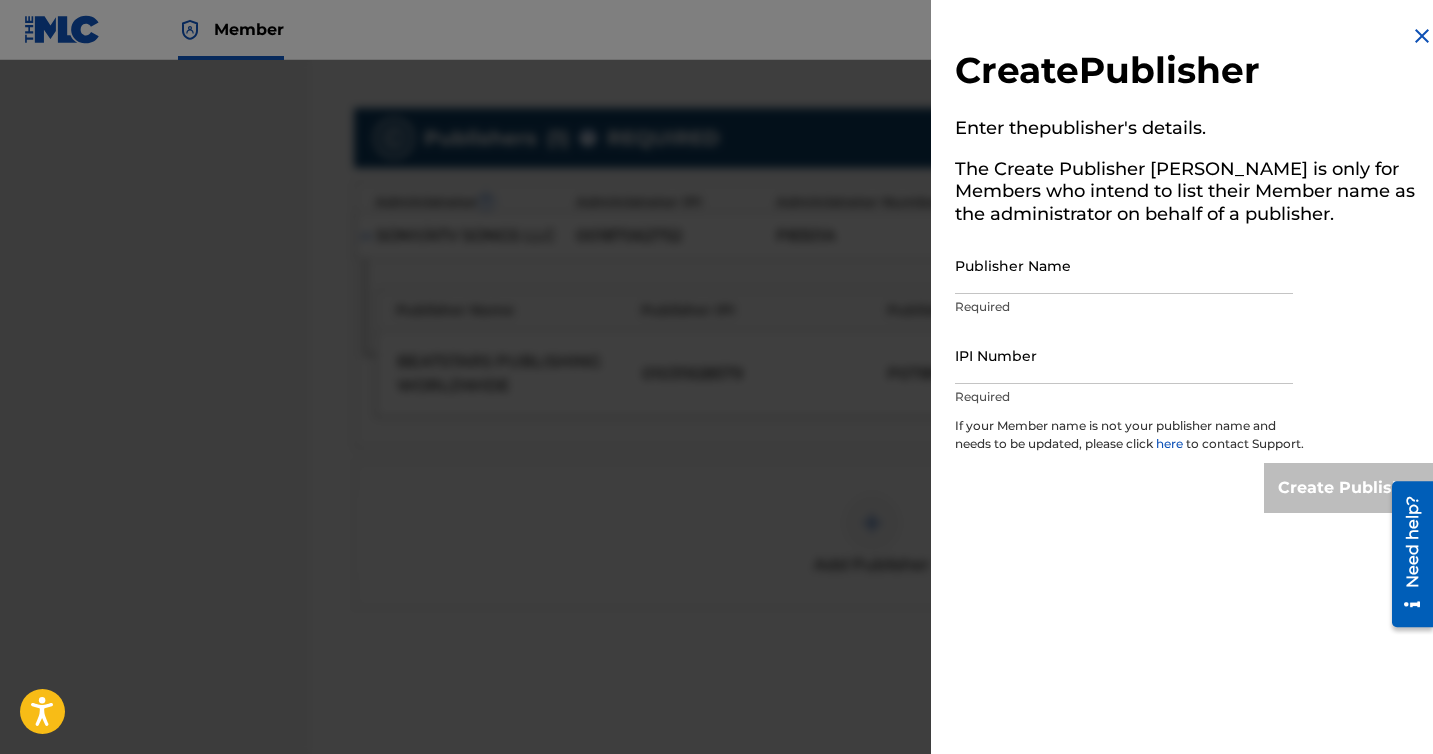 click on "Publisher Name" at bounding box center (1124, 265) 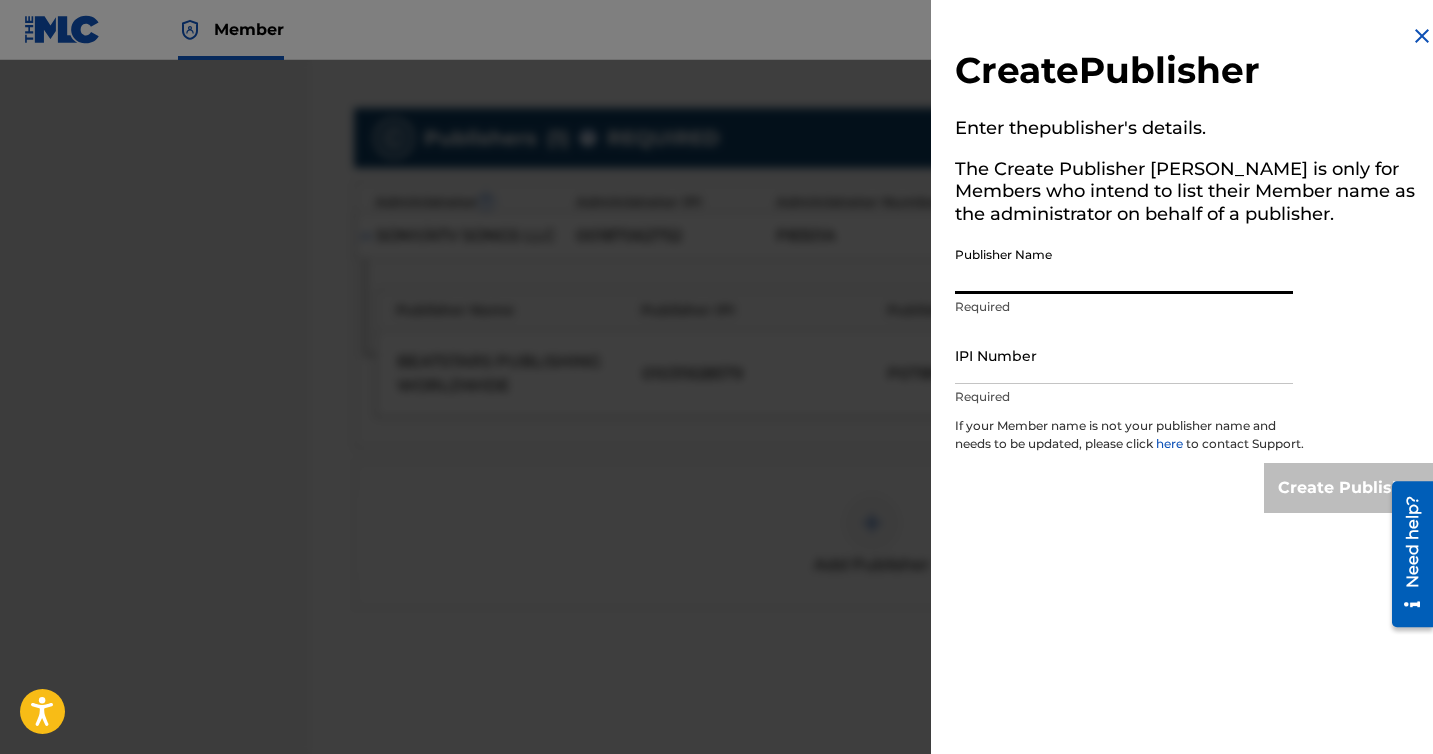 type on "Infamy Publishing LLC" 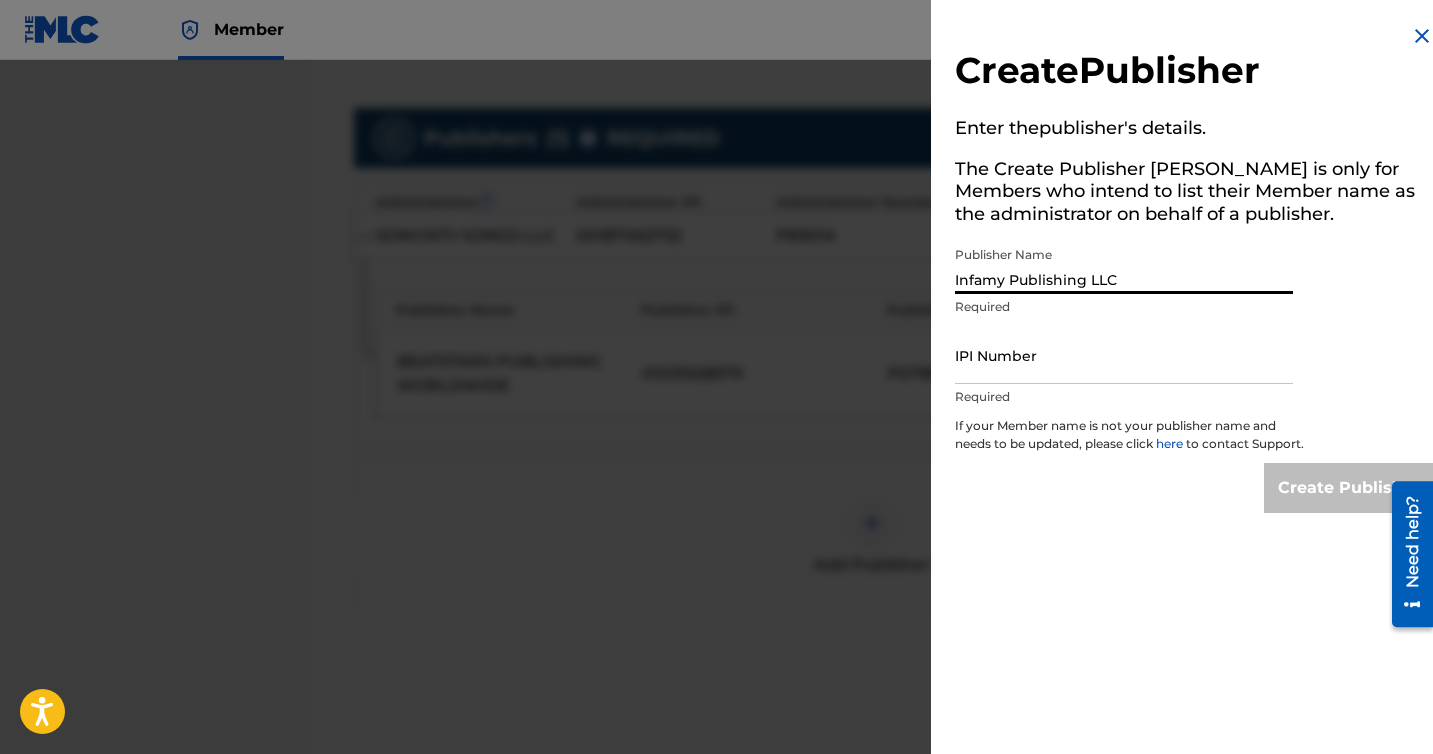 click on "IPI Number" at bounding box center [1124, 355] 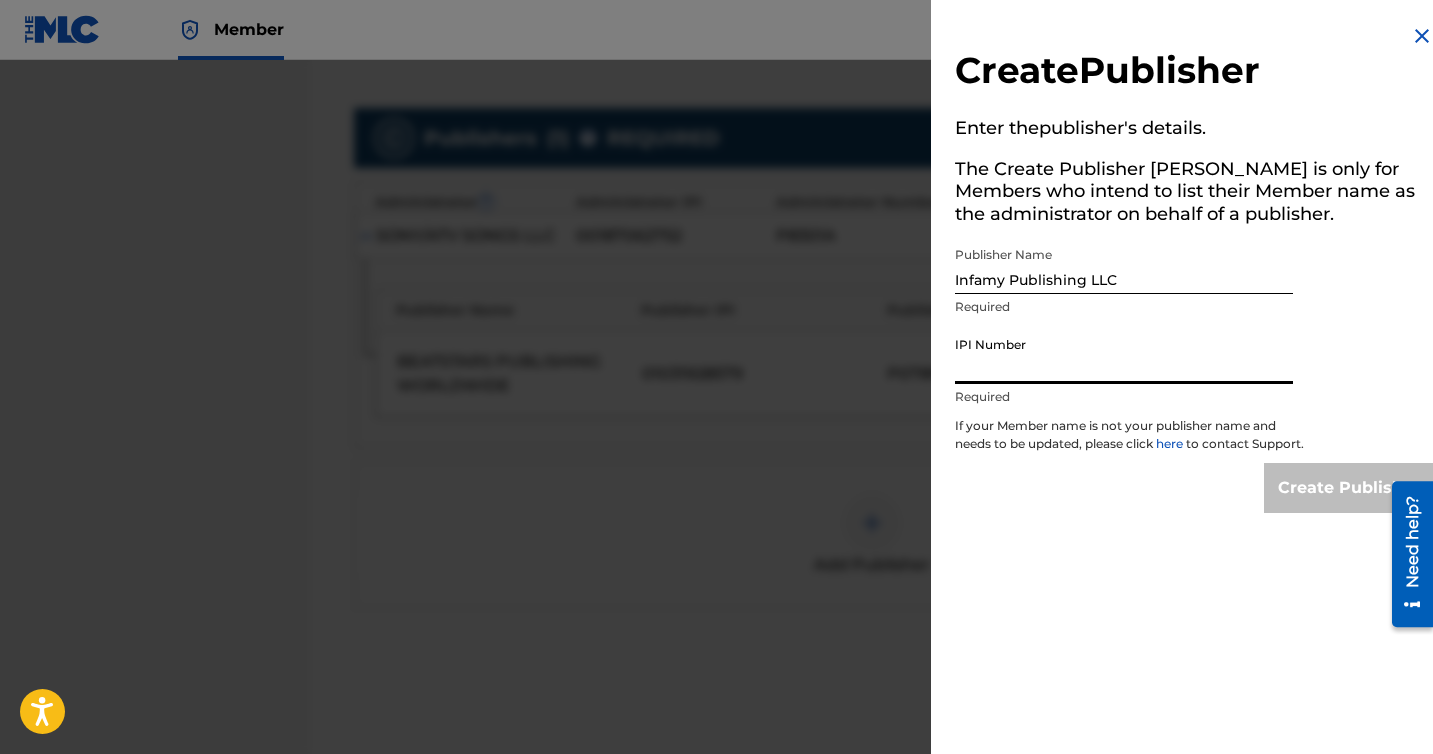 type on "1128200995" 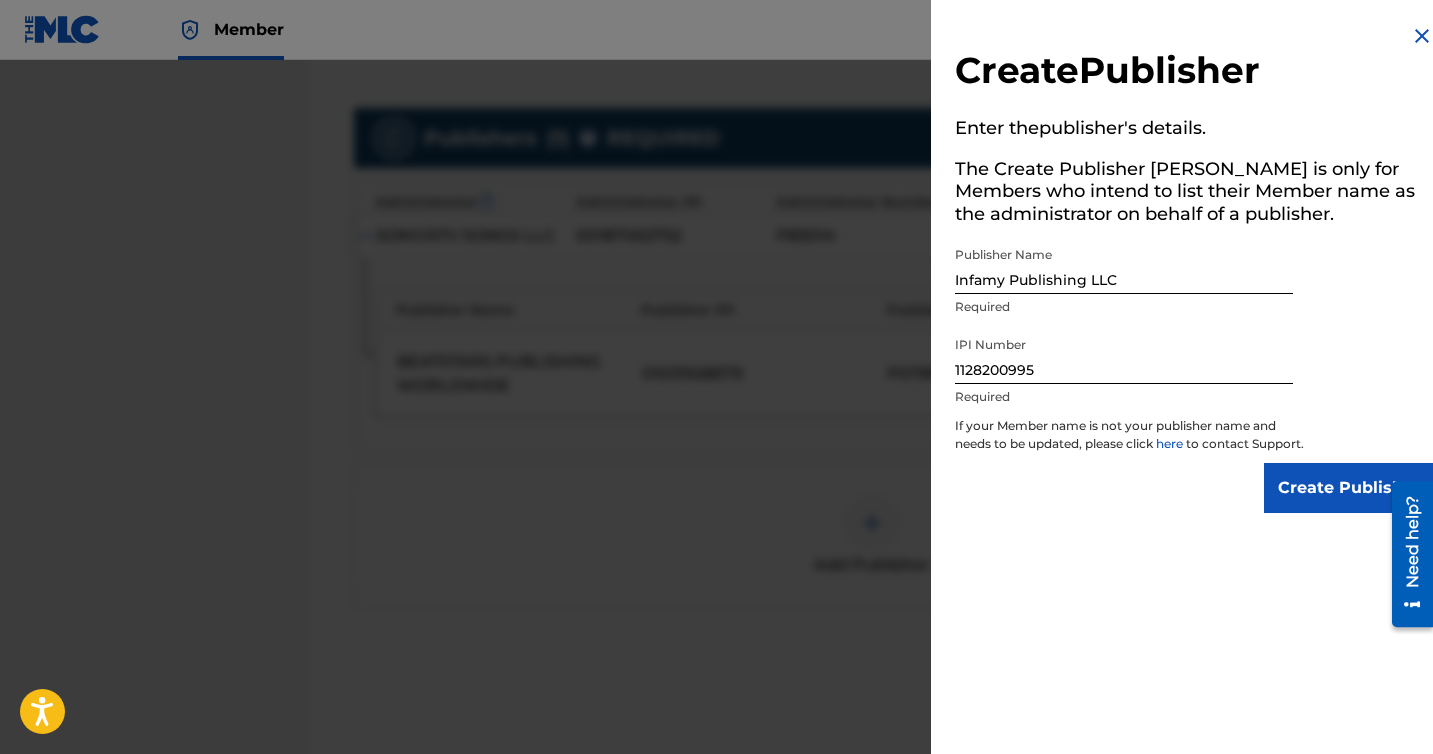 click on "Create Publisher" at bounding box center [1349, 488] 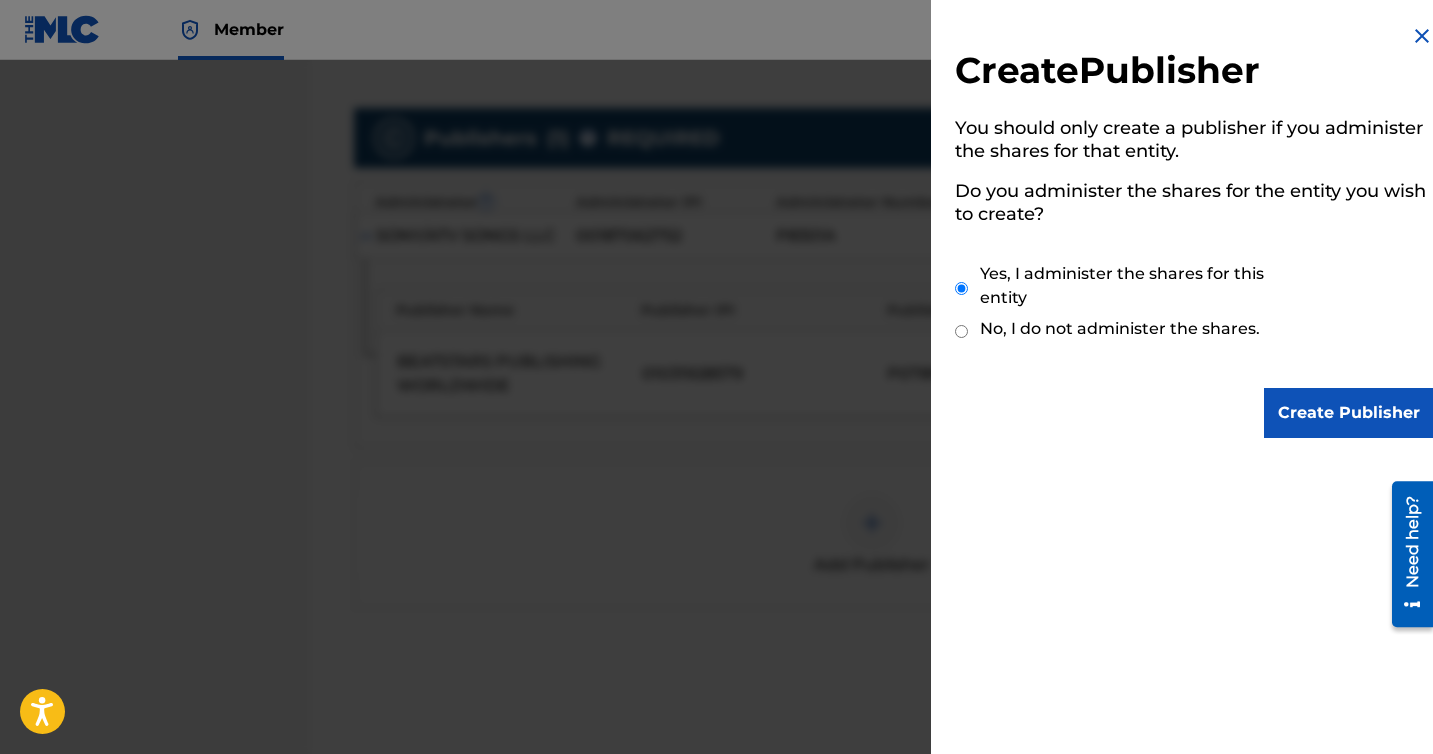 click on "Create Publisher" at bounding box center [1349, 413] 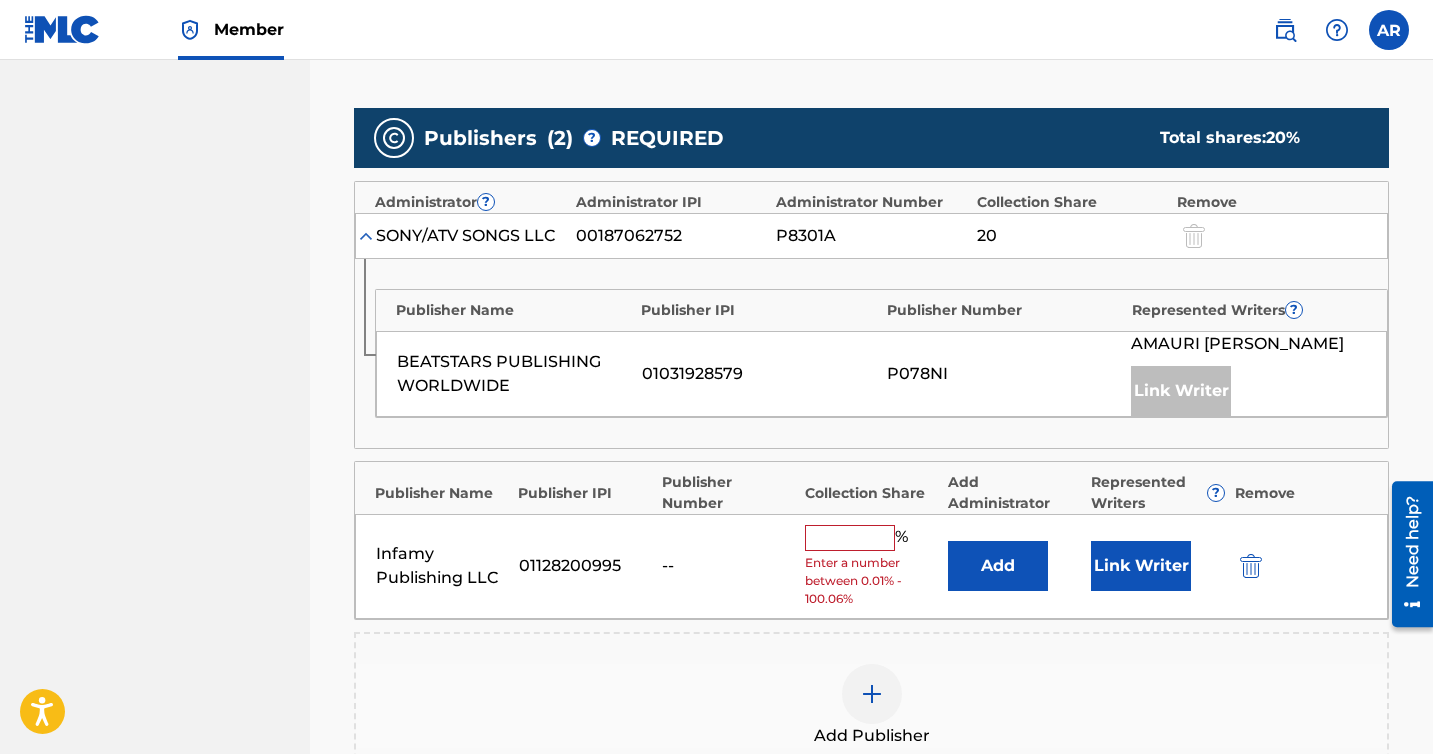 click at bounding box center [850, 538] 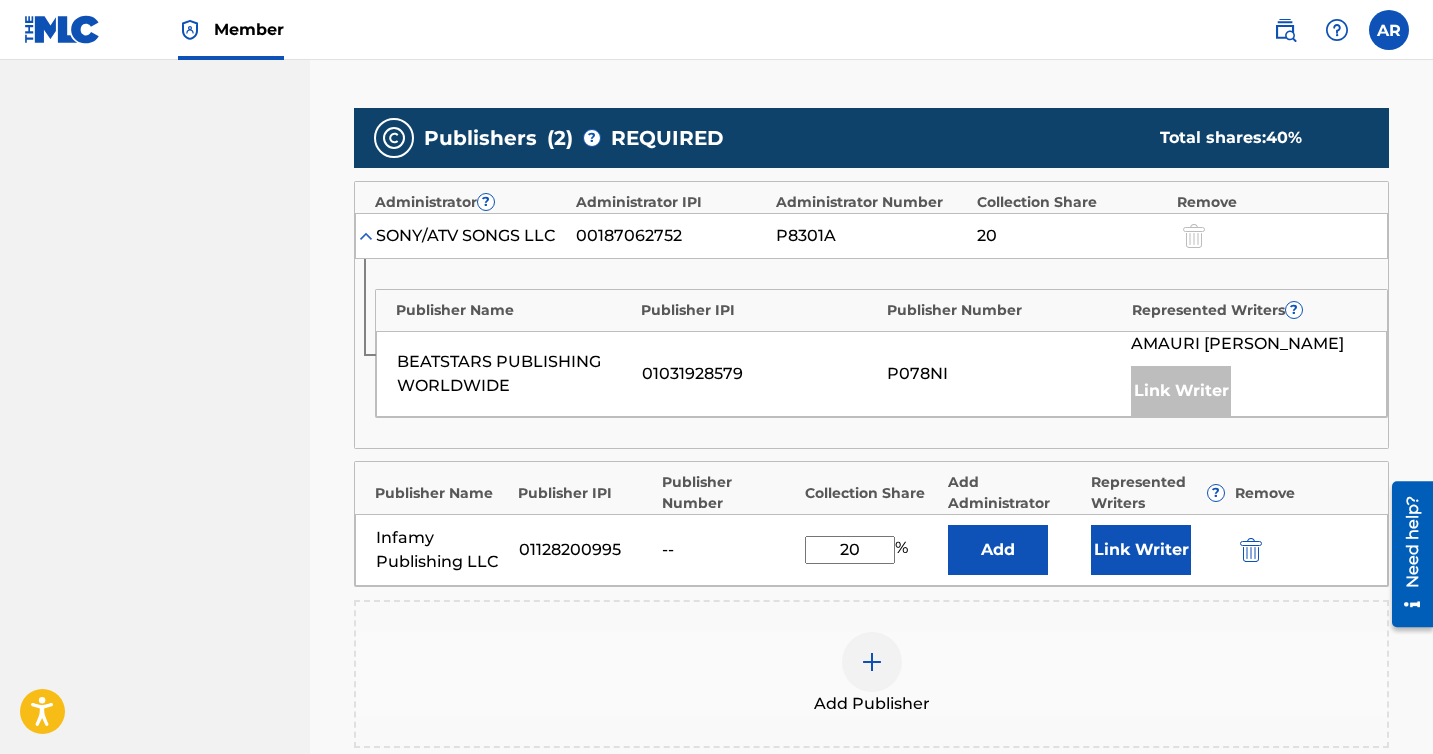 type on "20" 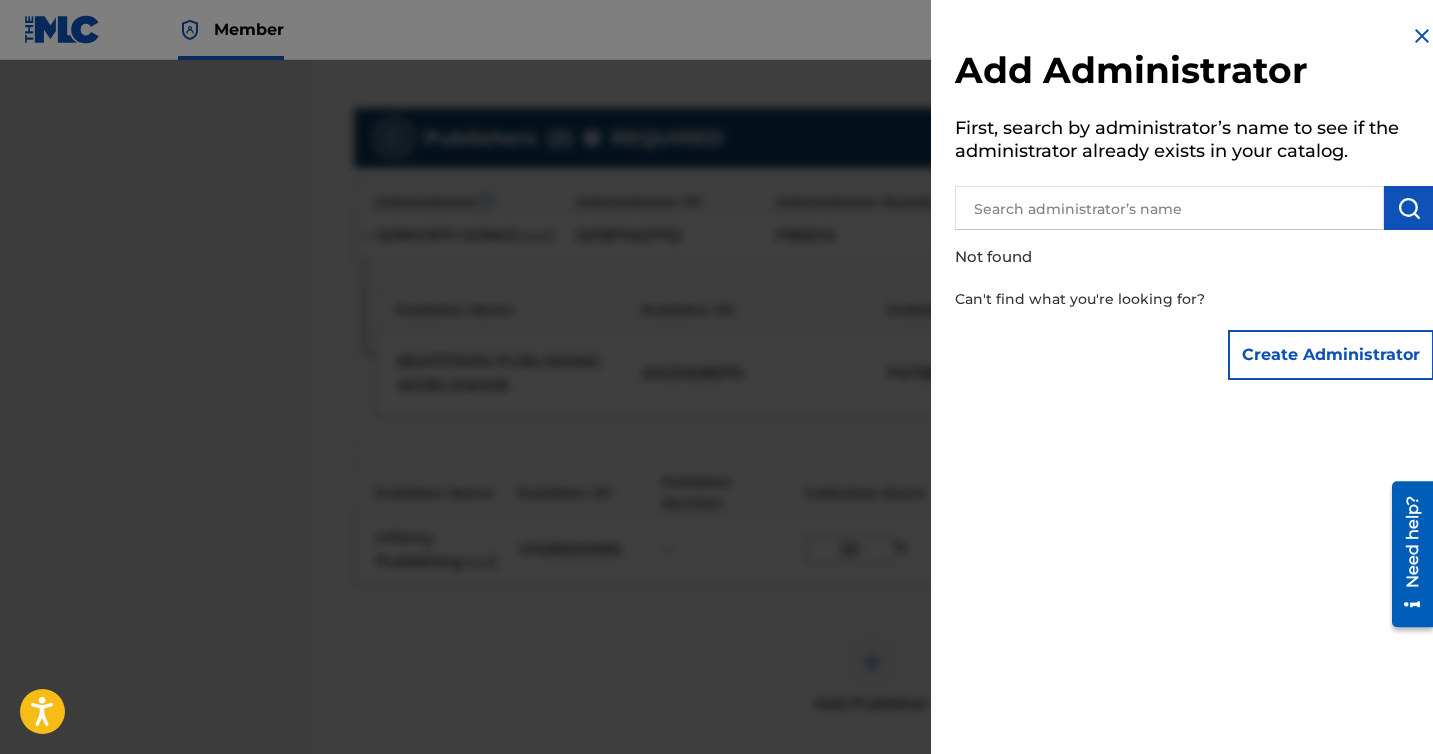click on "Create Administrator" at bounding box center [1331, 355] 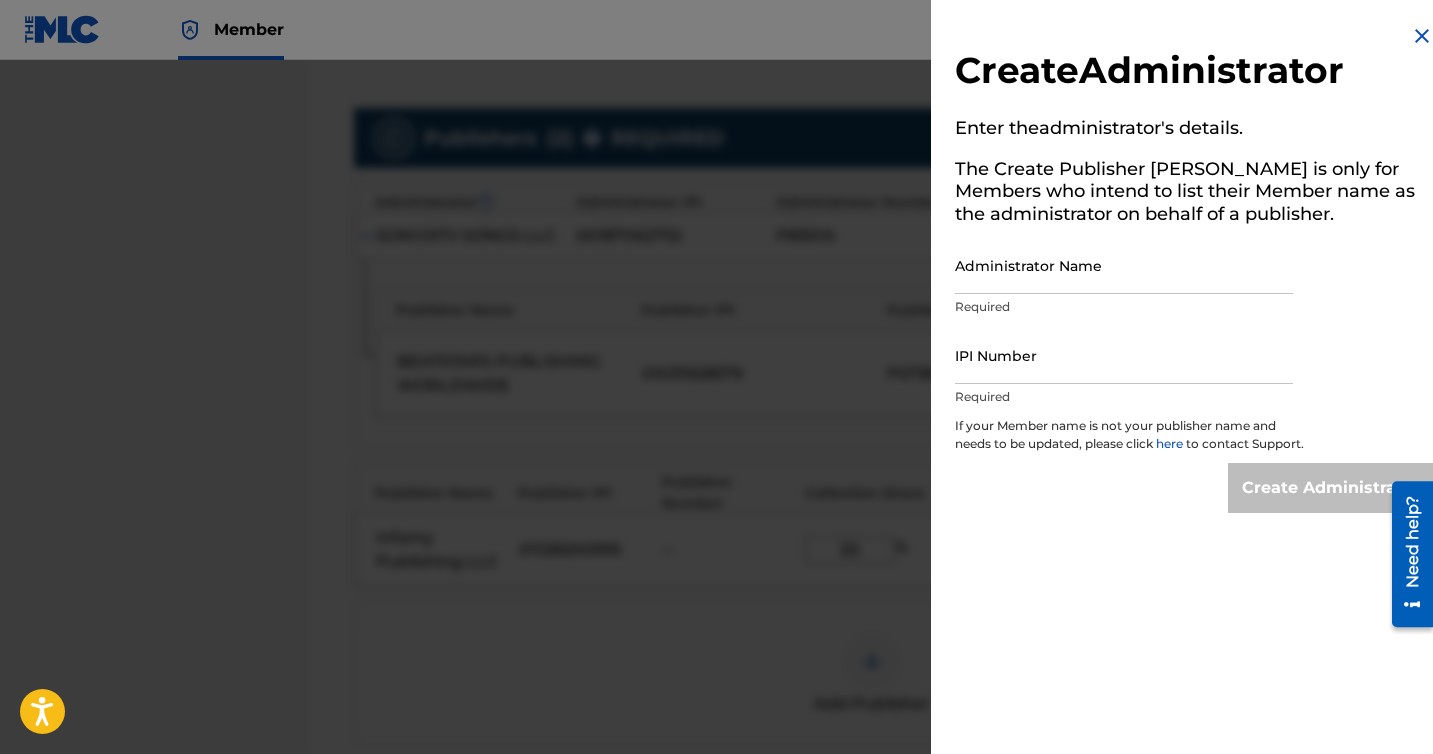 click on "Administrator Name" at bounding box center [1124, 265] 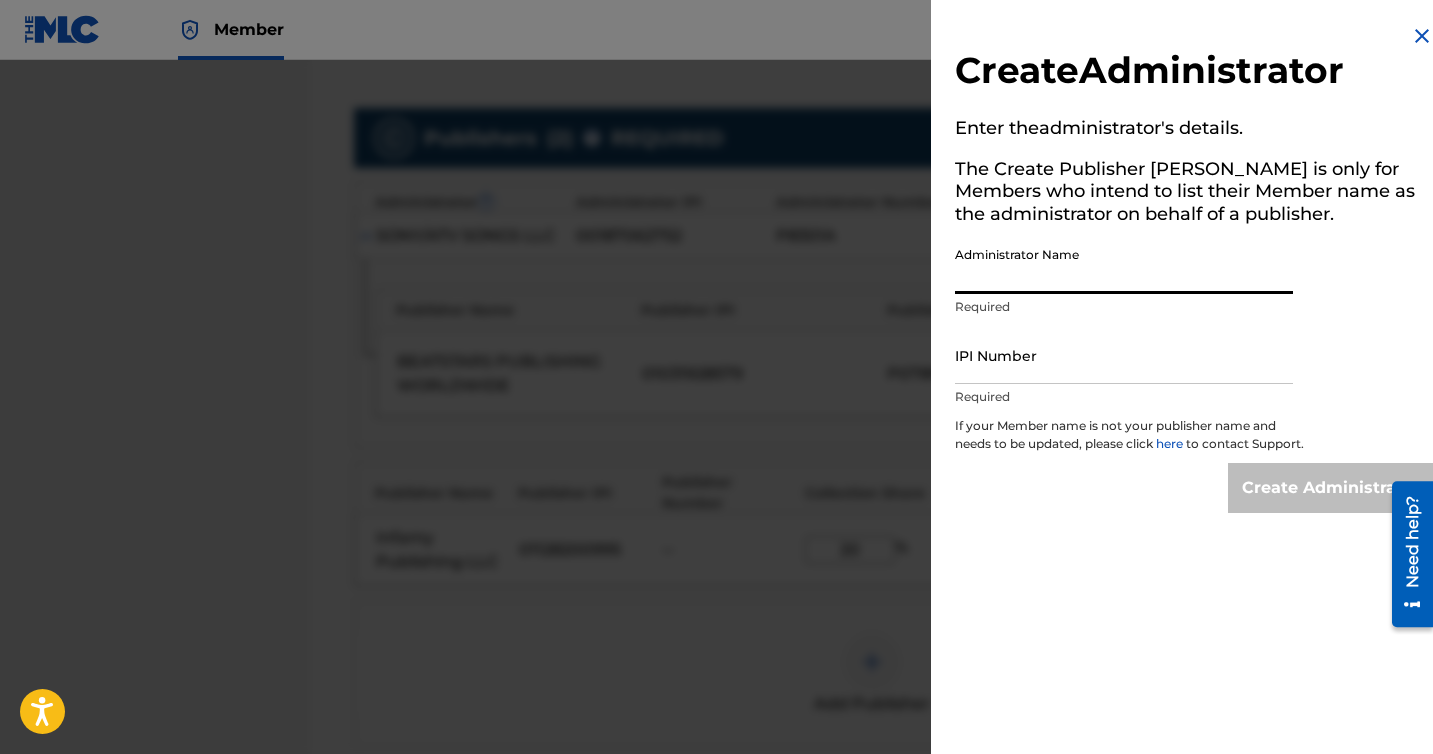 type on "[PERSON_NAME]" 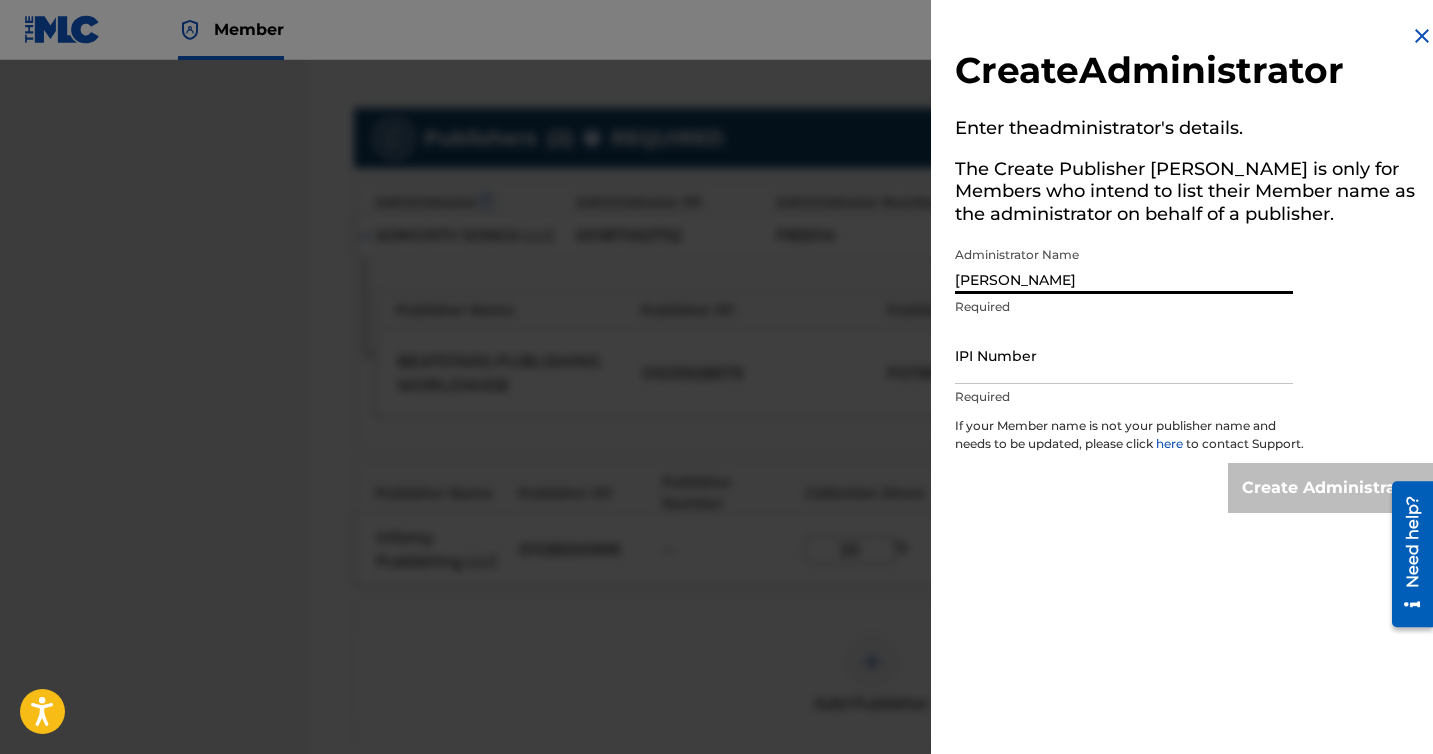 click on "IPI Number" at bounding box center (1124, 355) 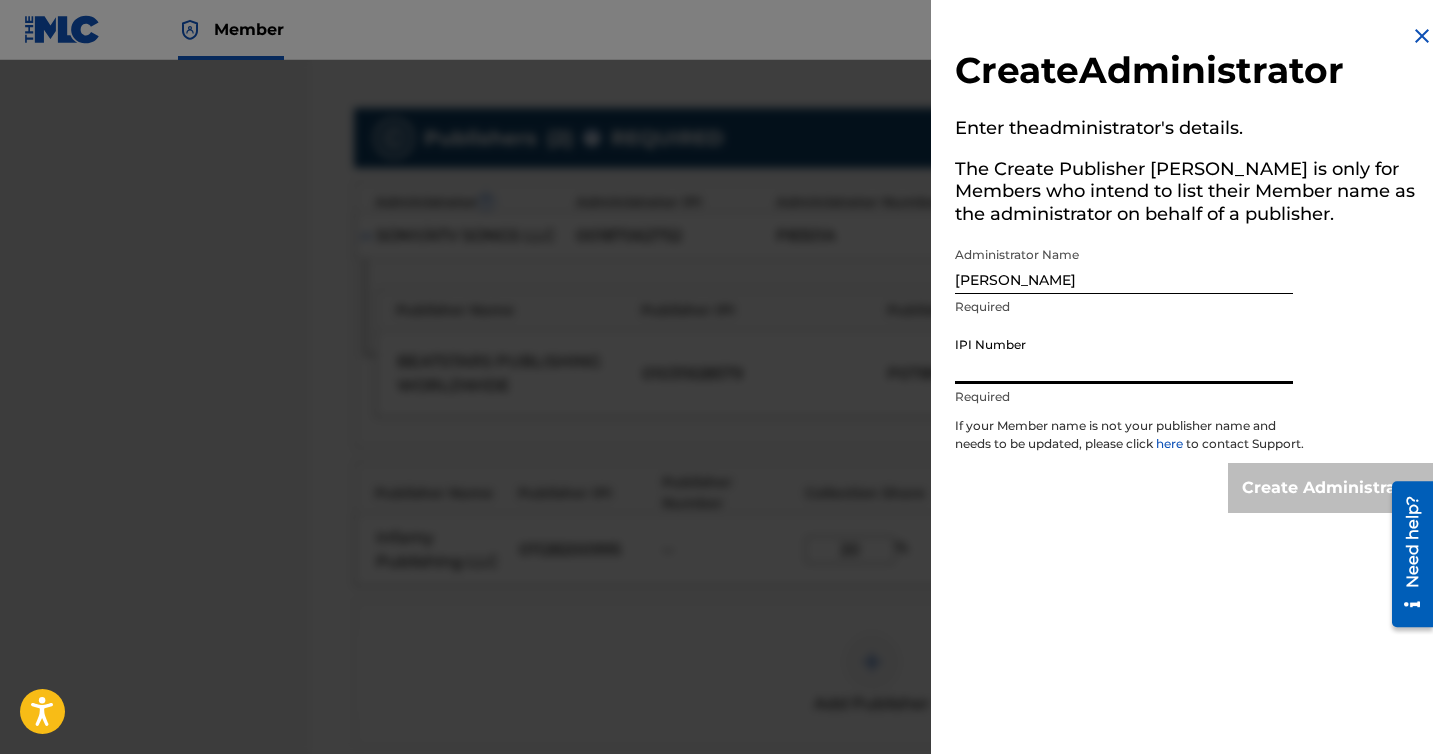 type on "00863523330" 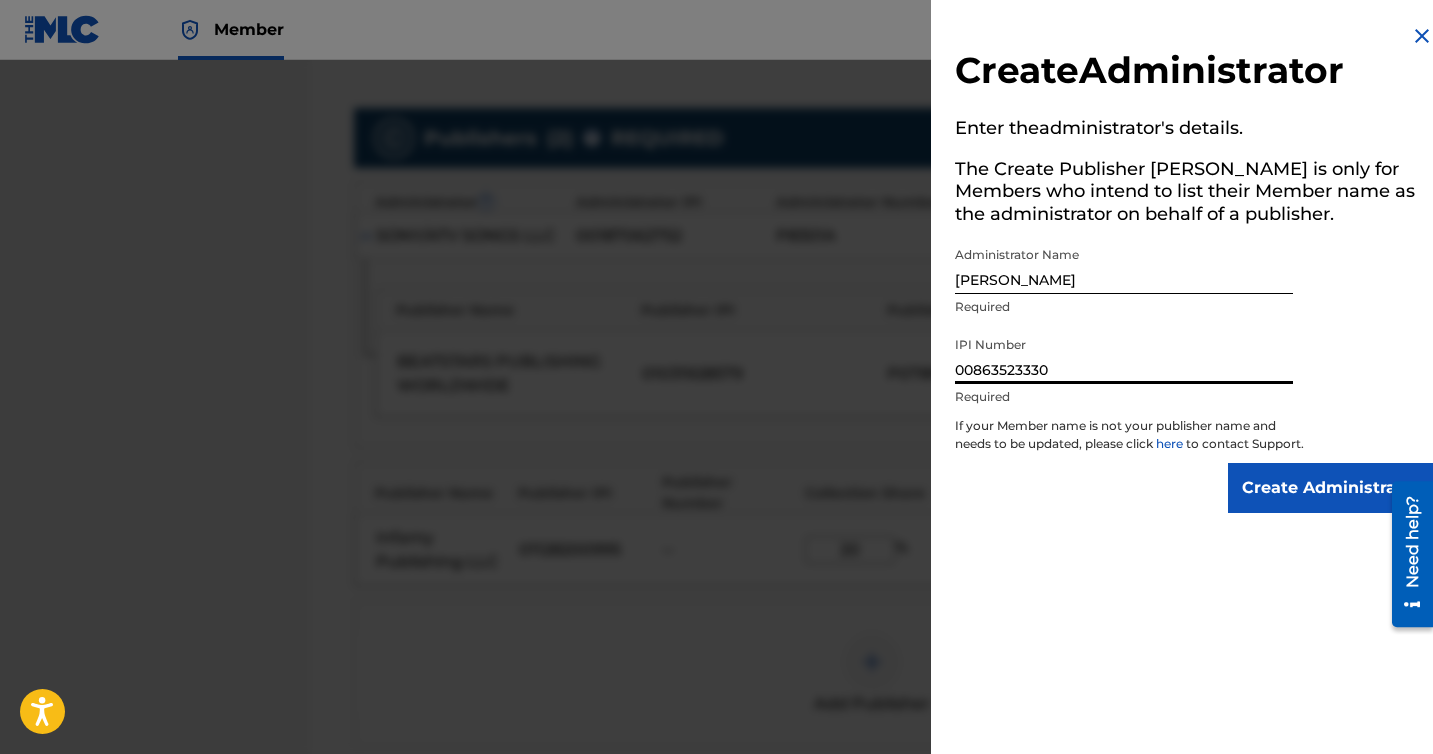 click on "Create Administrator" at bounding box center [1331, 488] 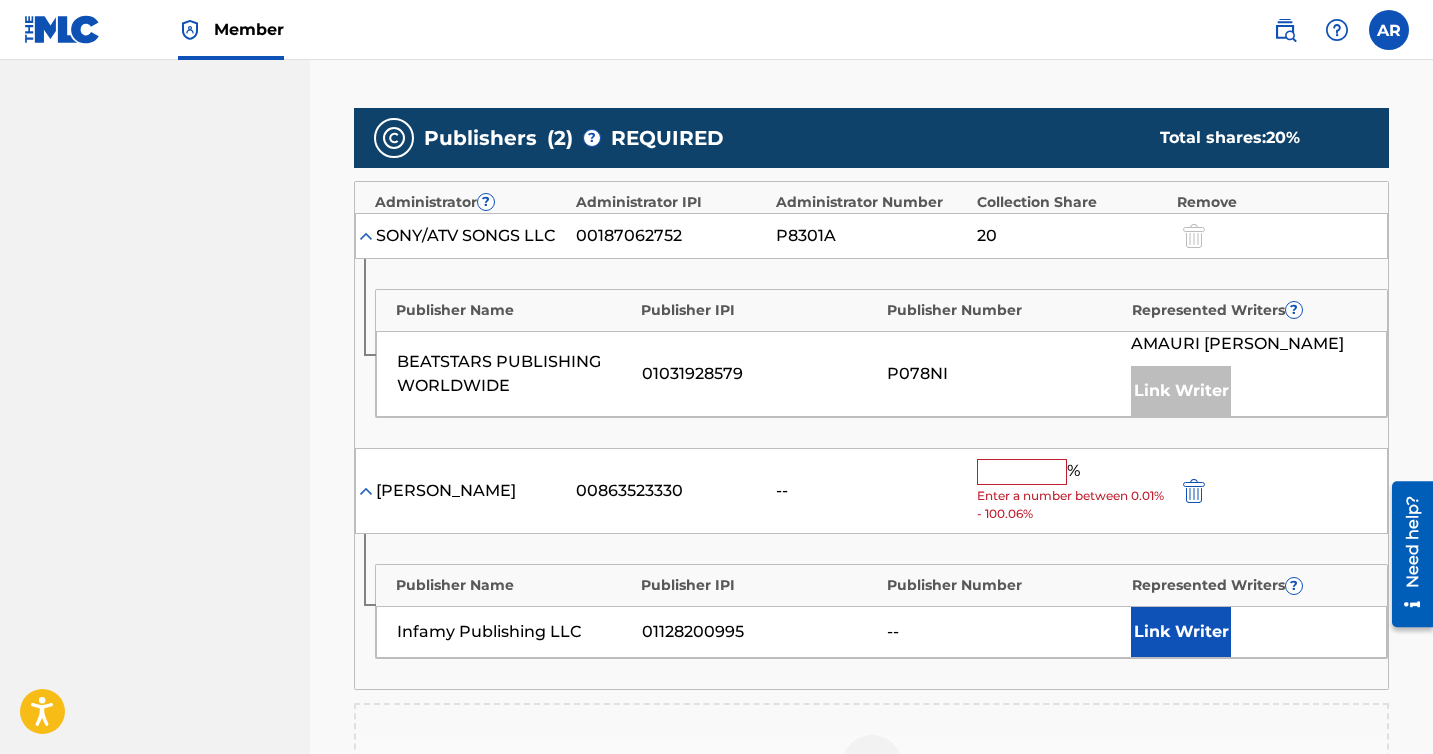 click at bounding box center [1022, 472] 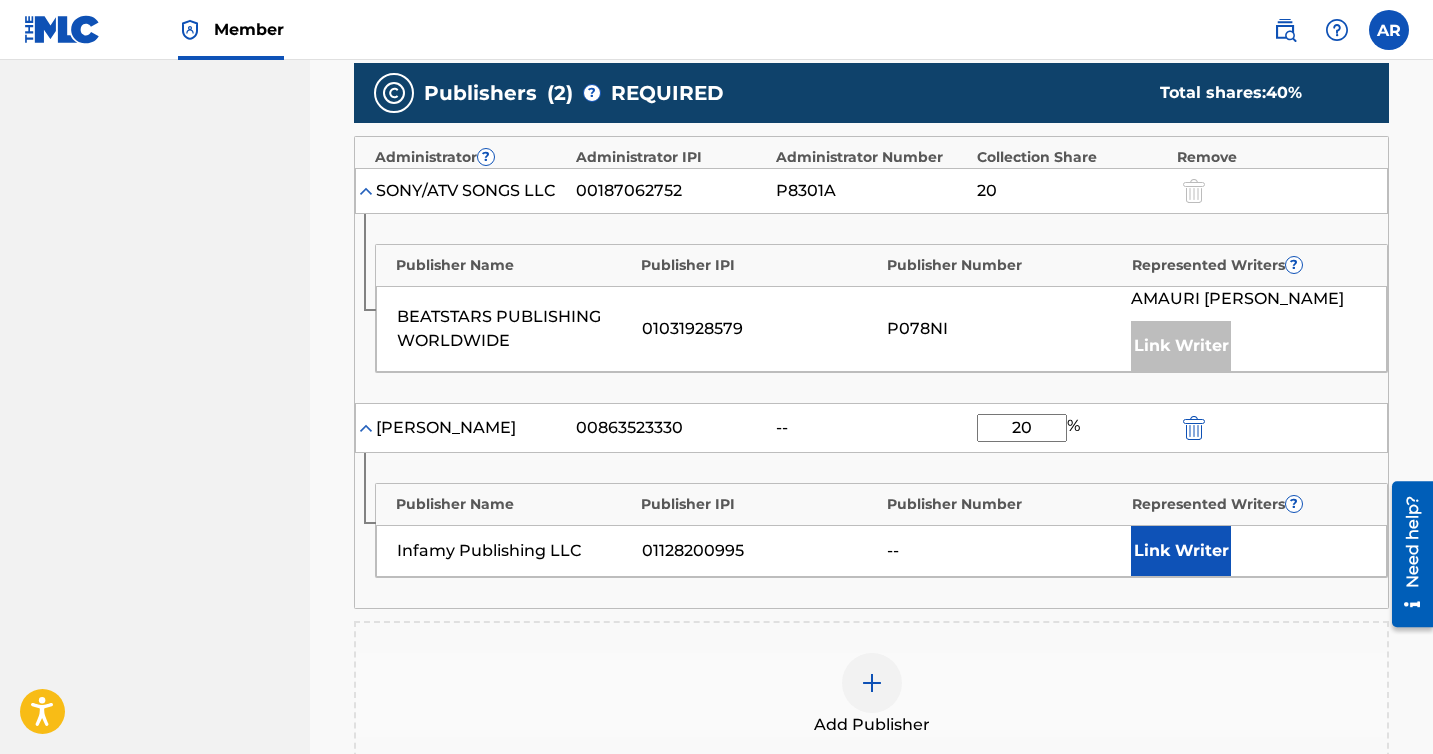 scroll, scrollTop: 584, scrollLeft: 0, axis: vertical 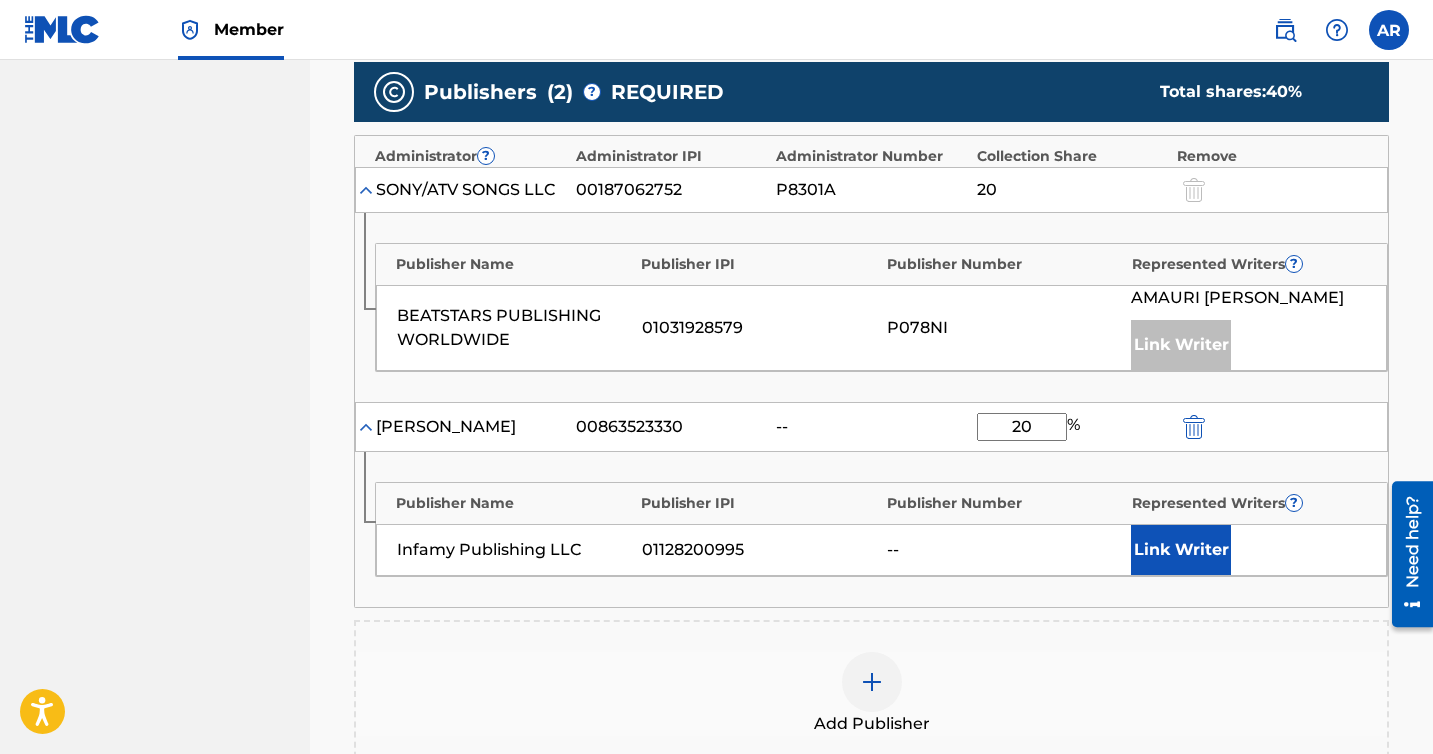 type on "20" 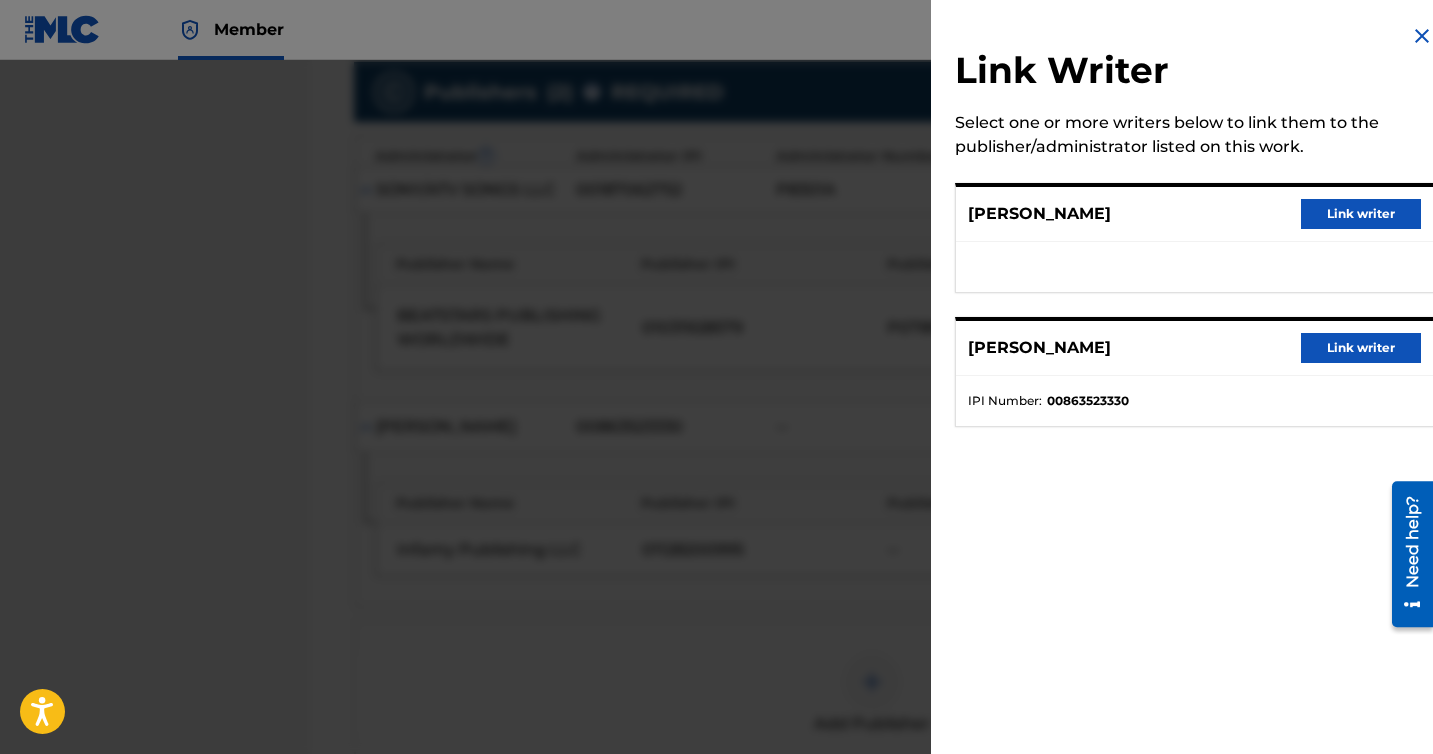 click on "Link writer" at bounding box center [1361, 348] 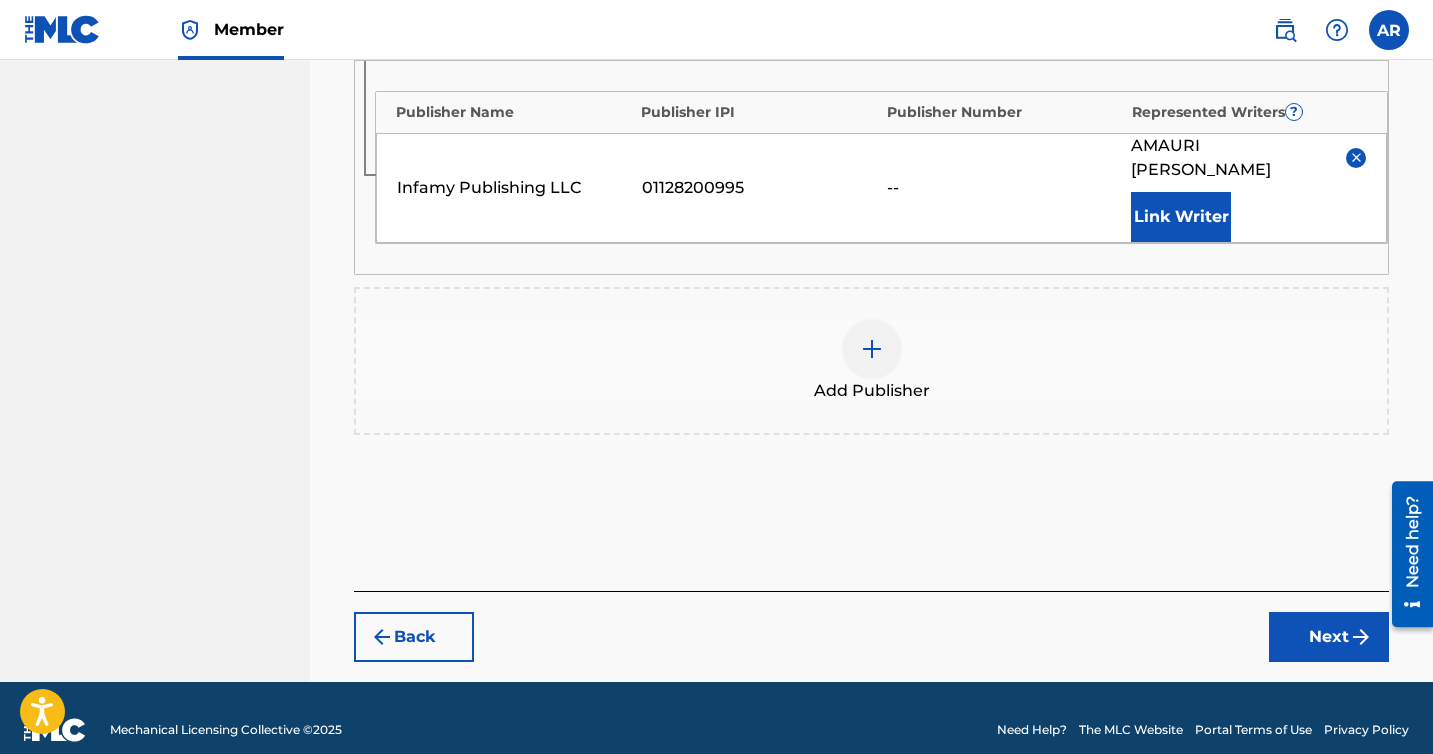 click on "Next" at bounding box center [1329, 637] 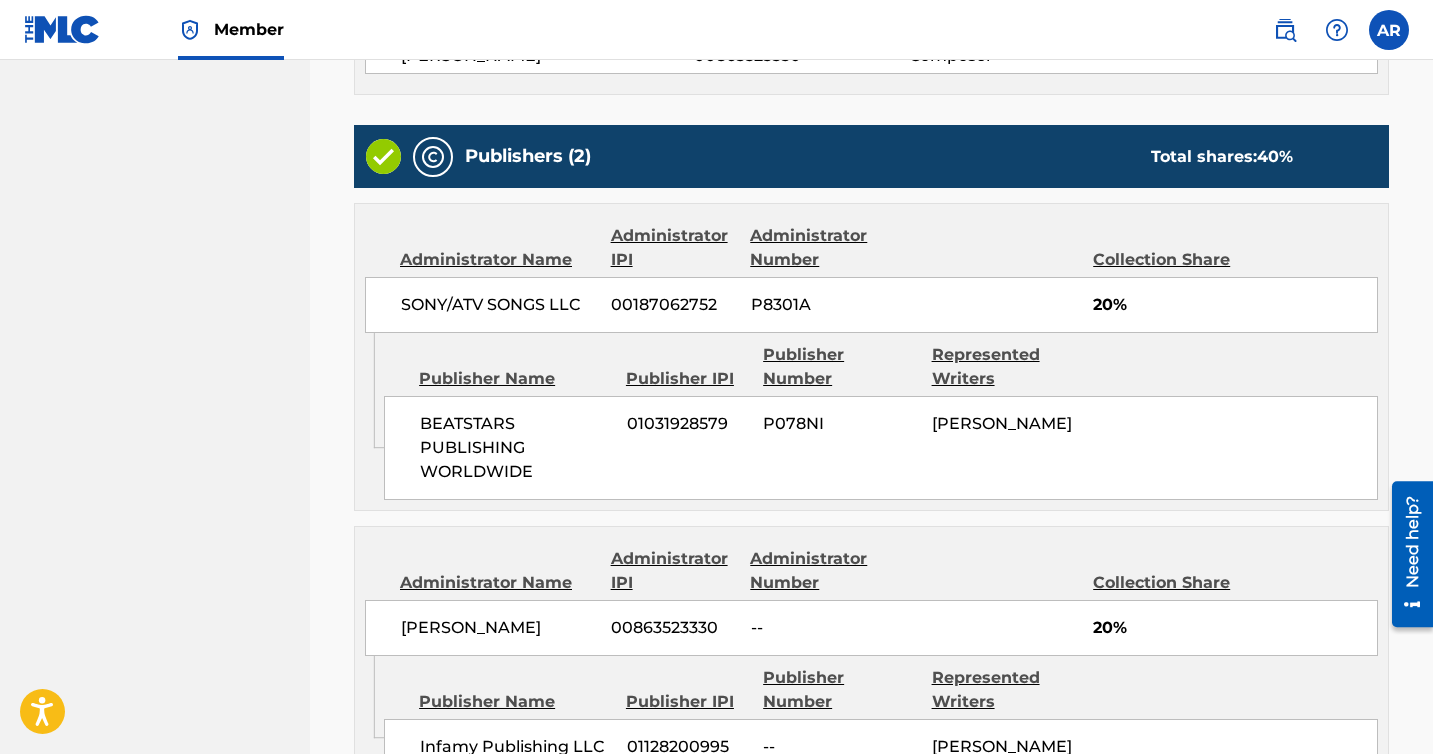 scroll, scrollTop: 961, scrollLeft: 0, axis: vertical 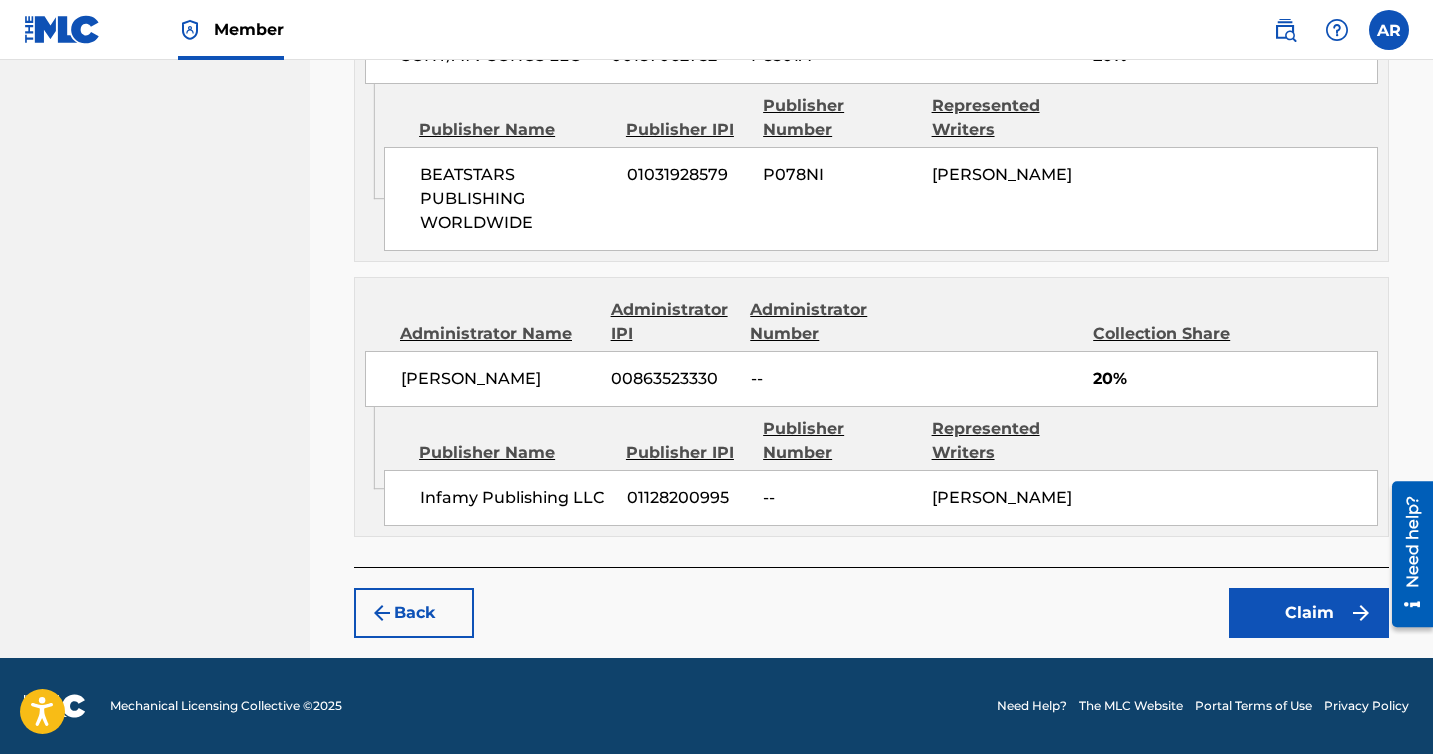 click on "Back Claim" at bounding box center (871, 602) 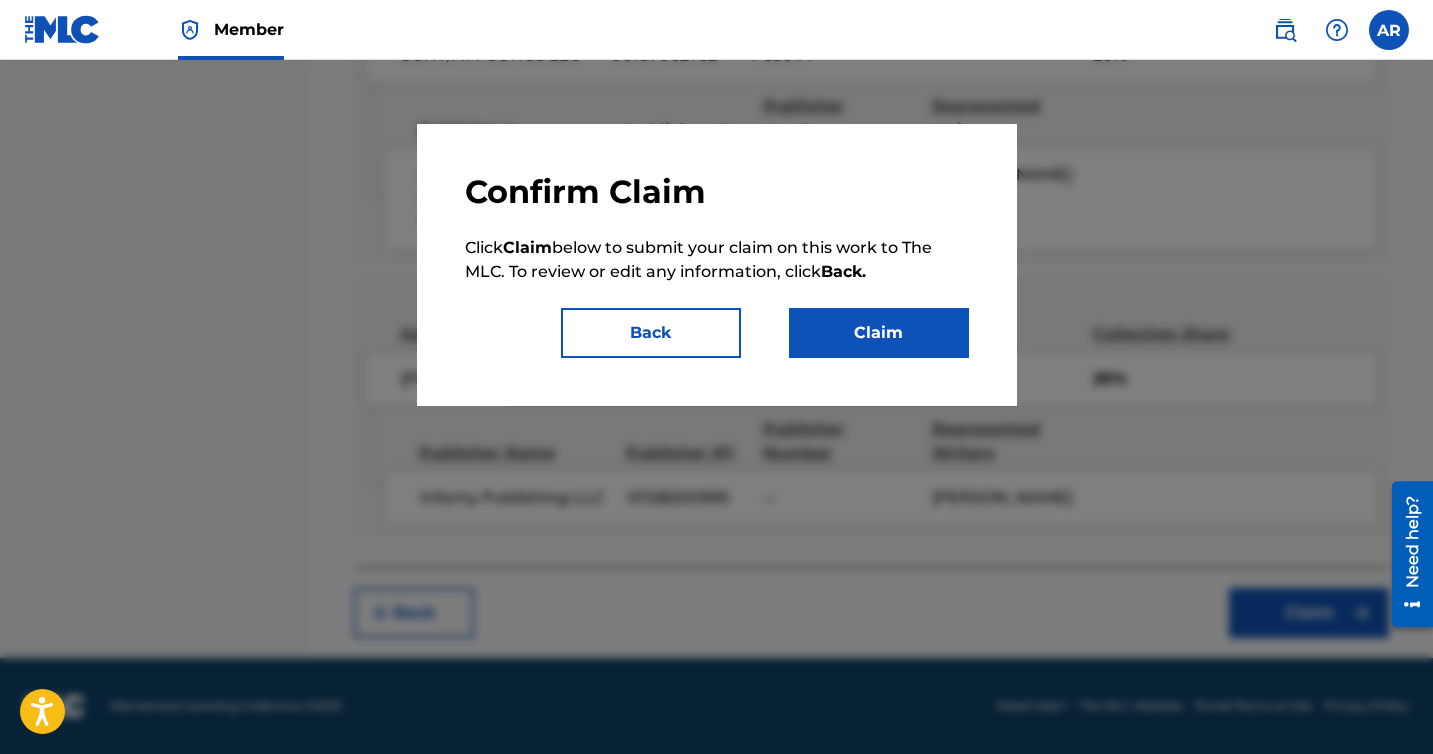 click on "Claim" at bounding box center (879, 333) 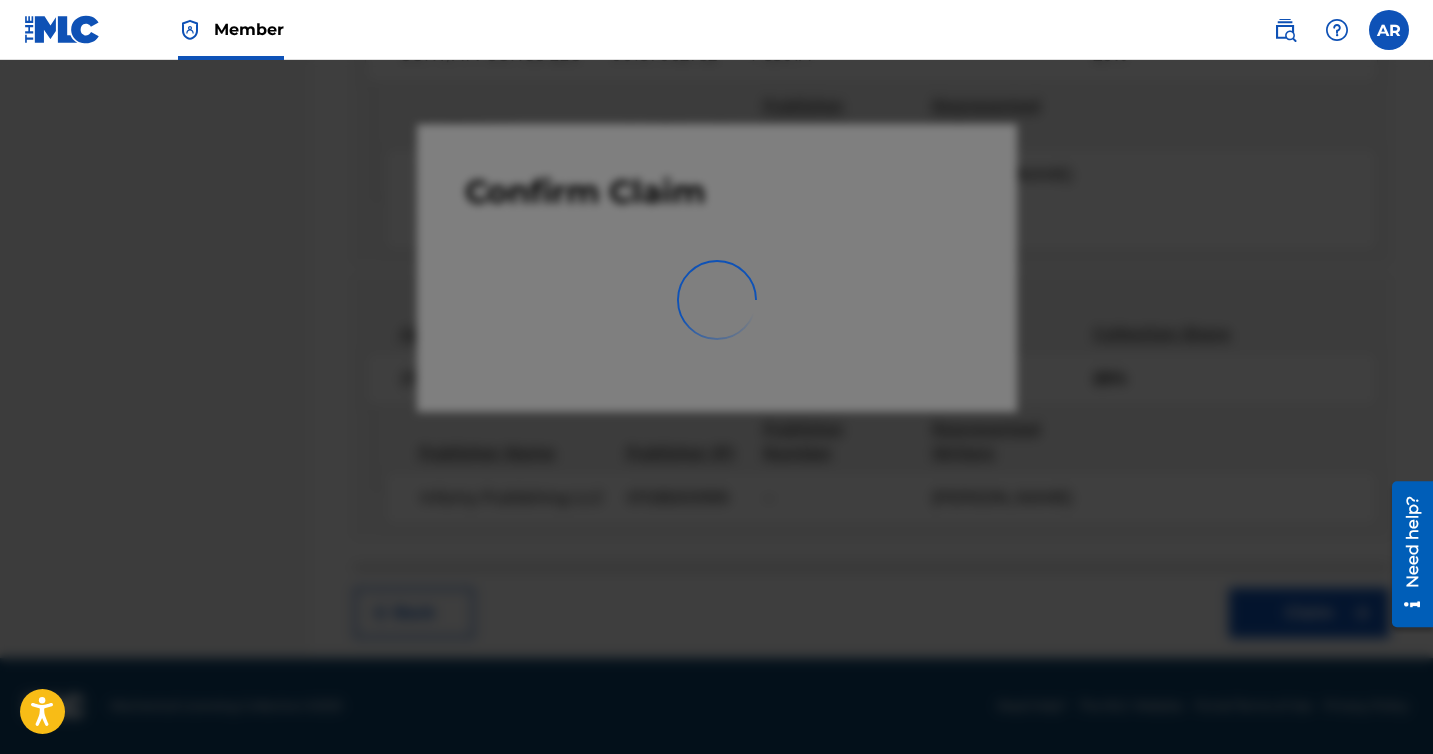 scroll, scrollTop: 125, scrollLeft: 0, axis: vertical 